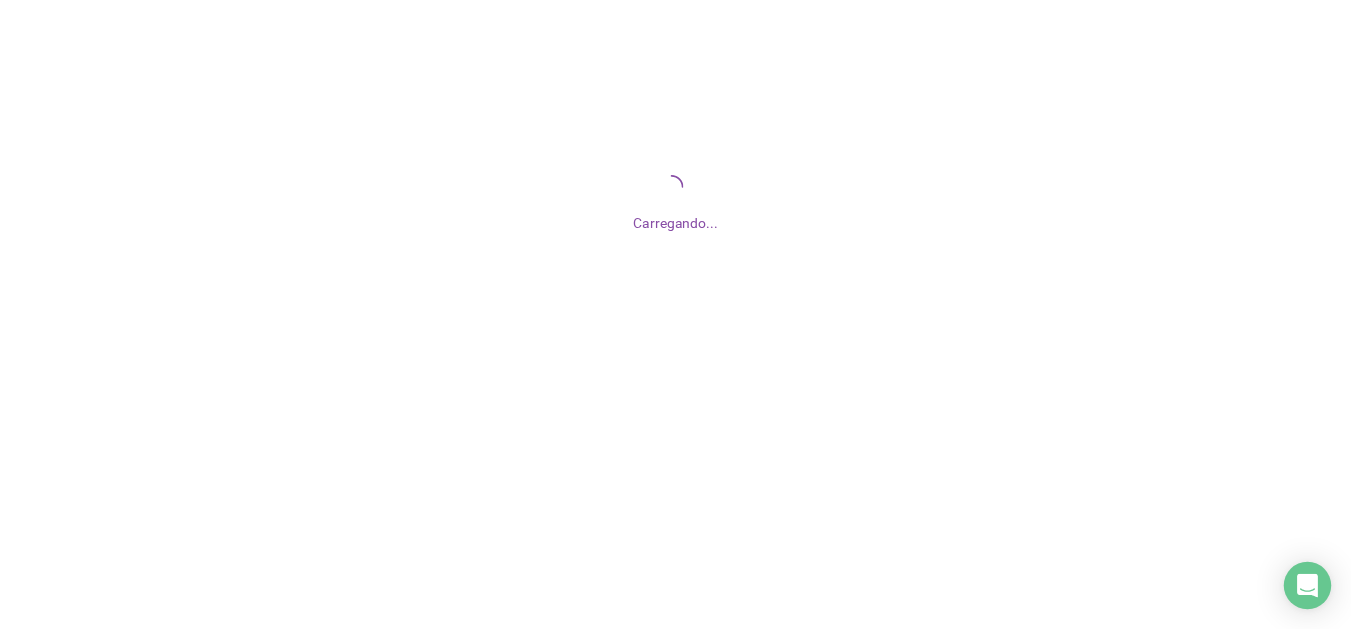 scroll, scrollTop: 0, scrollLeft: 0, axis: both 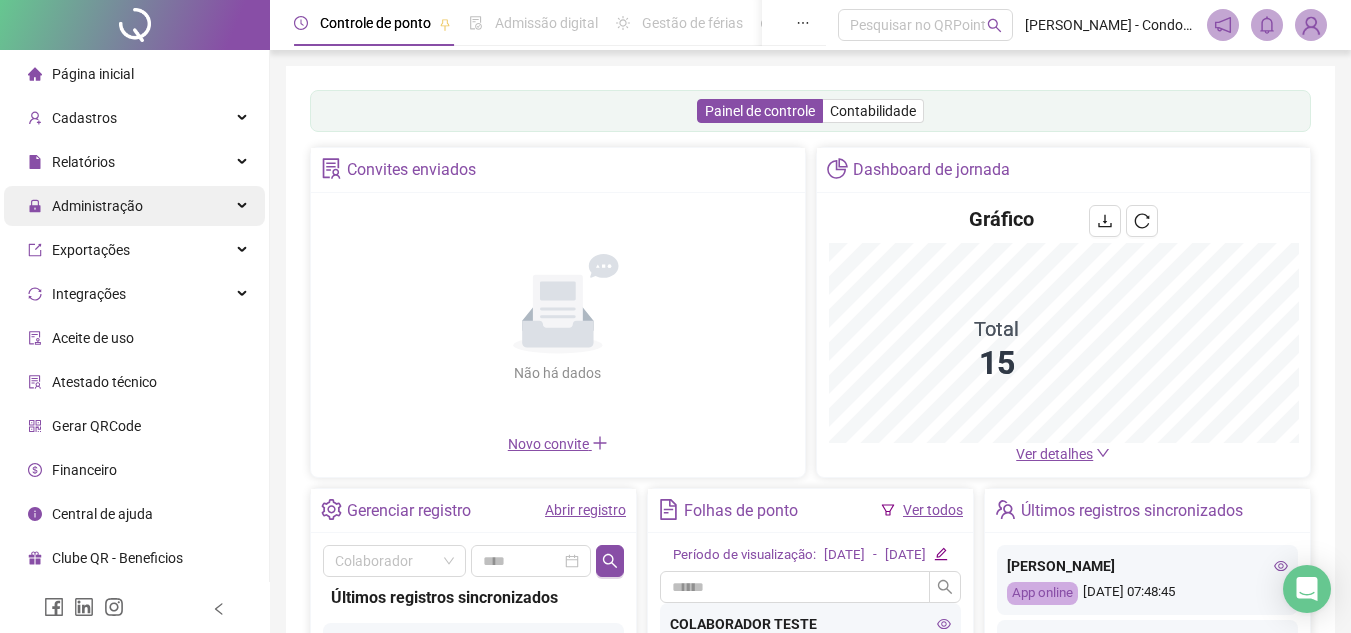 click at bounding box center [244, 206] 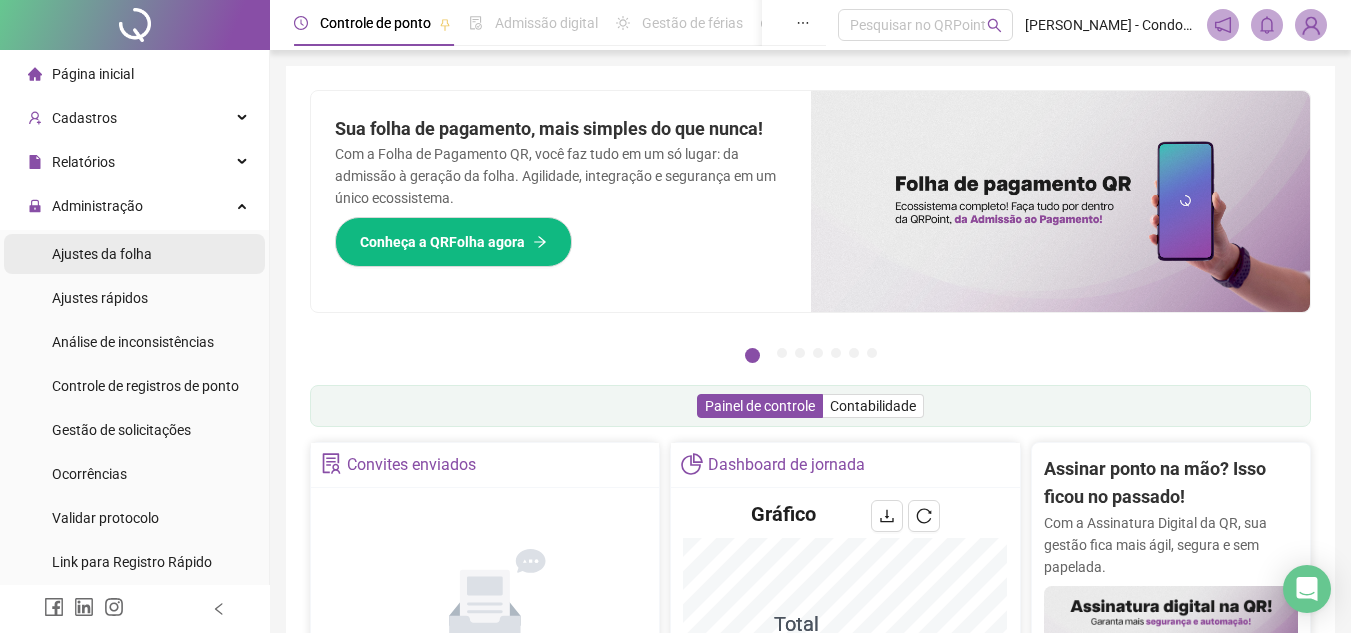 click on "Ajustes da folha" at bounding box center (134, 254) 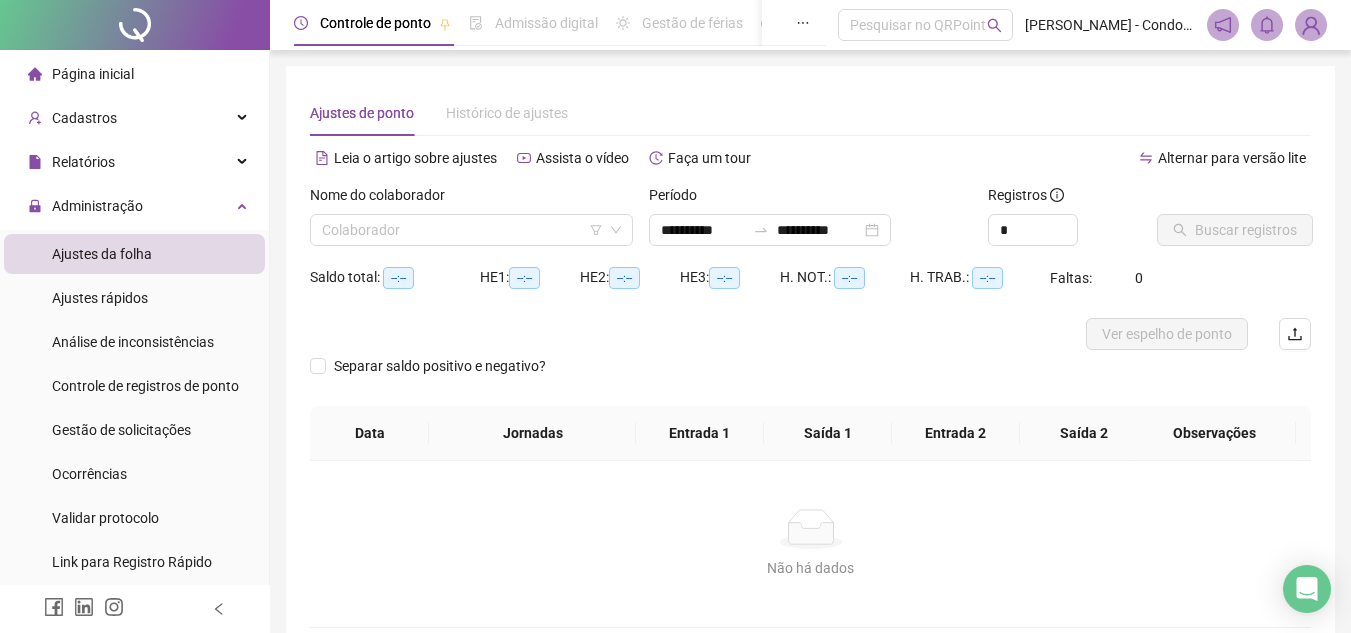 type on "**********" 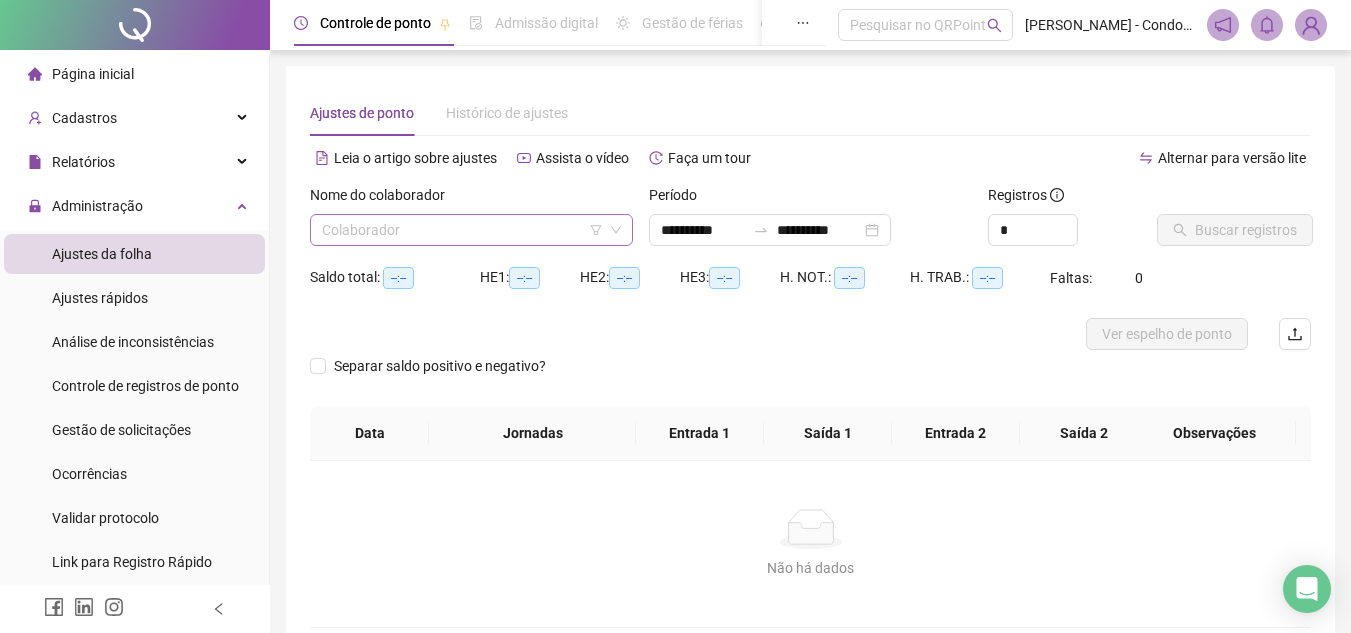 click at bounding box center [465, 230] 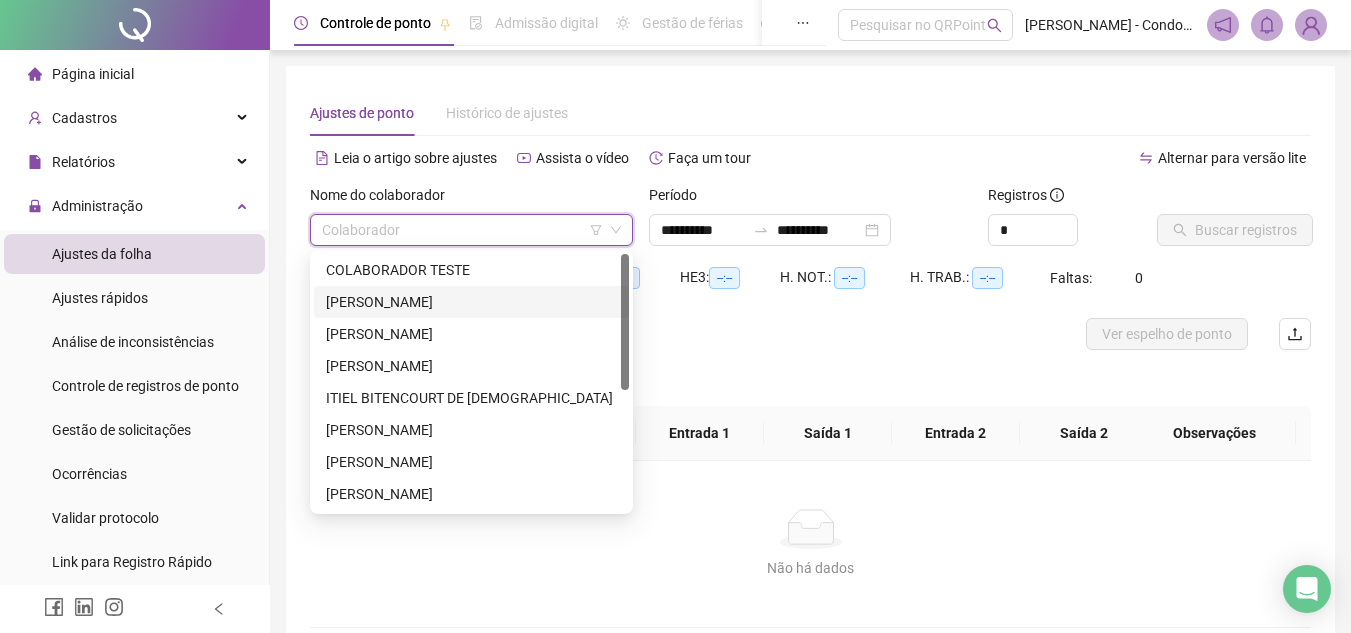 click on "[PERSON_NAME]" at bounding box center [471, 302] 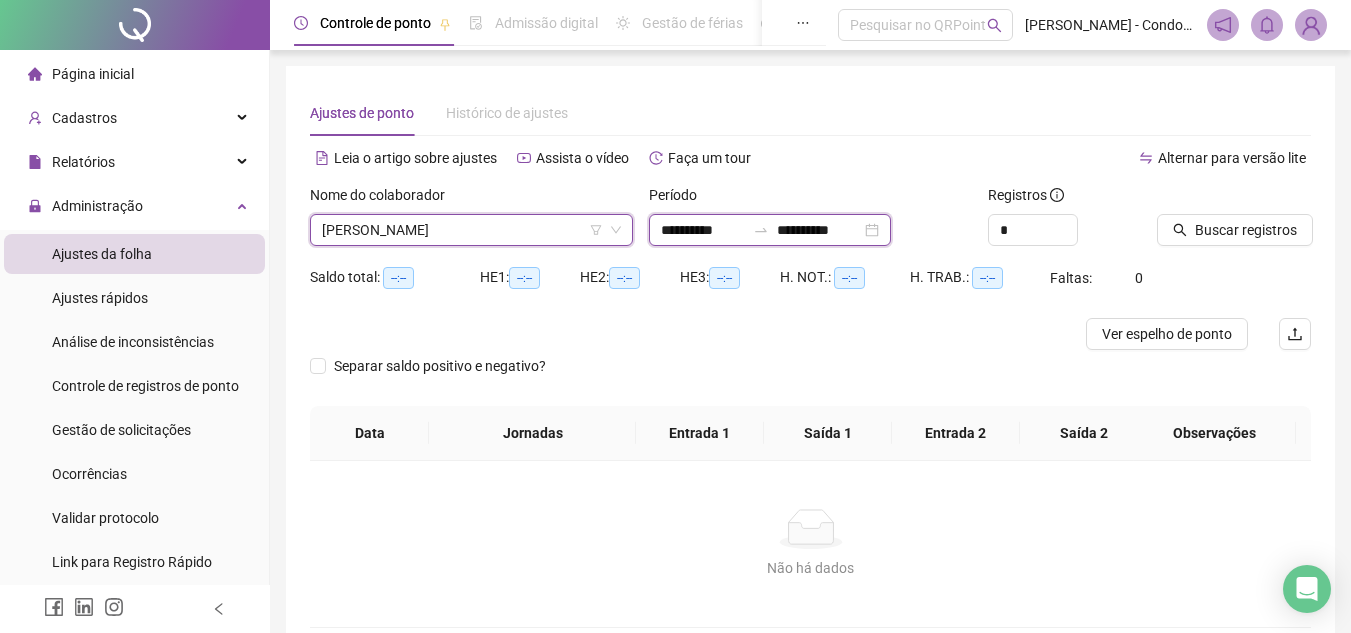 click on "**********" at bounding box center [703, 230] 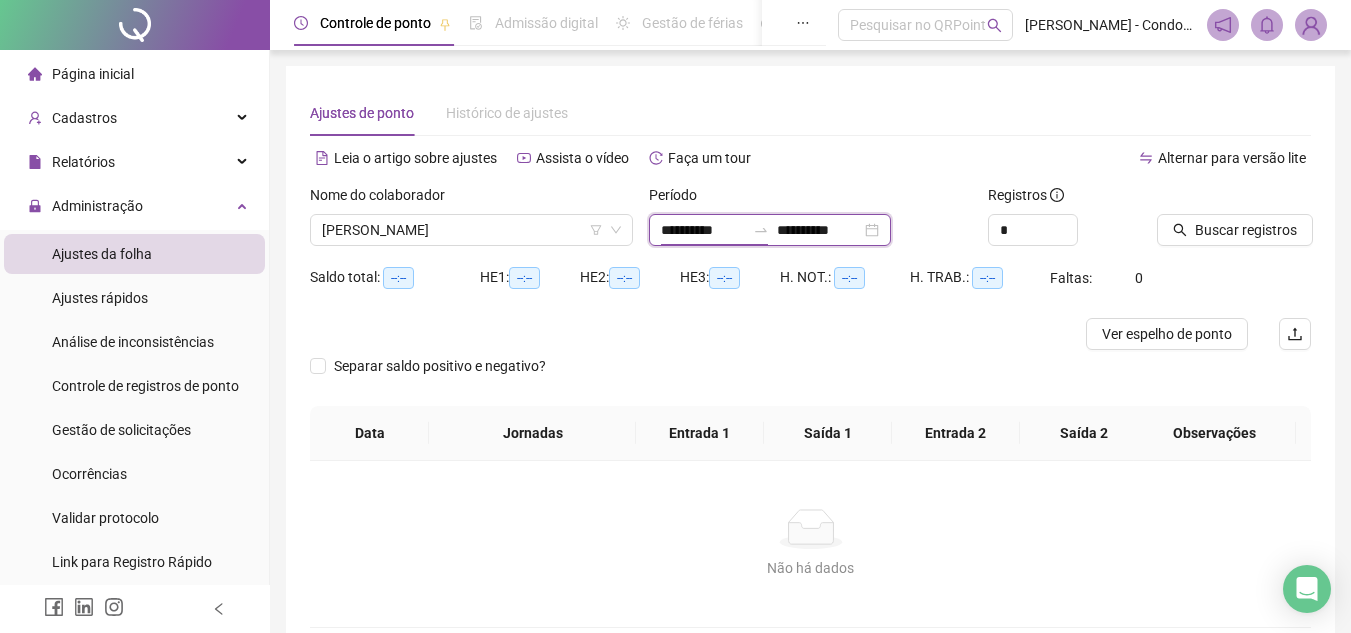 click on "**********" at bounding box center (703, 230) 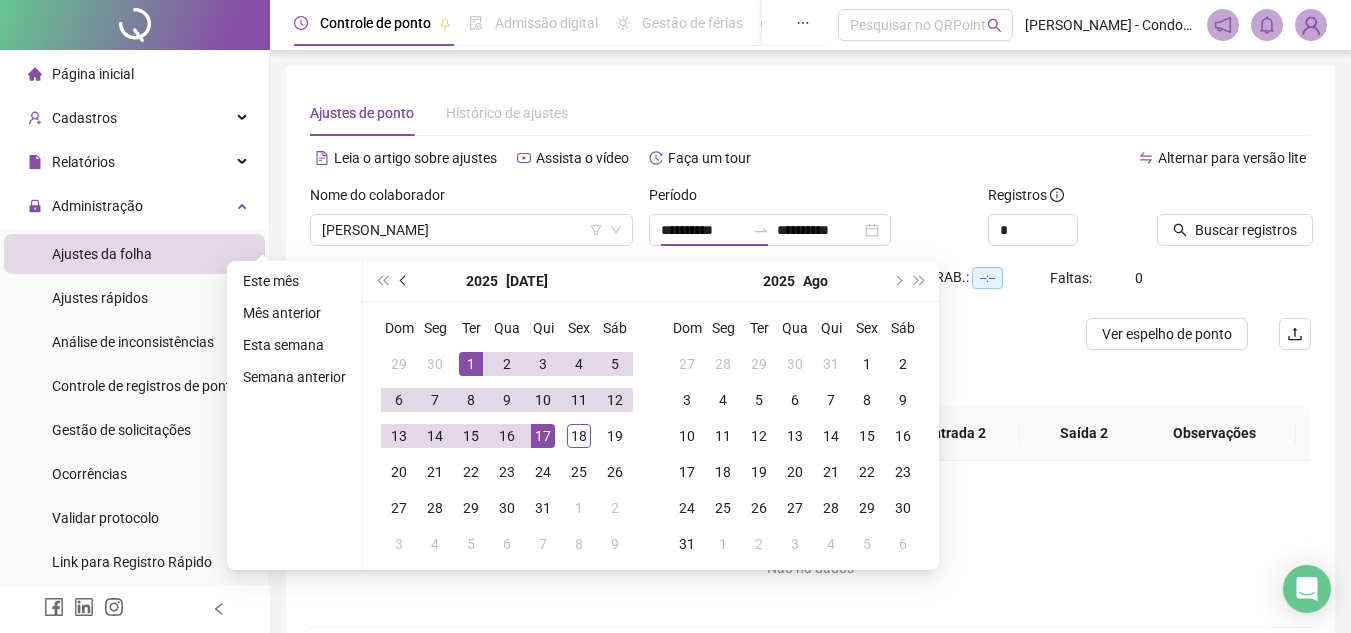 click at bounding box center [404, 281] 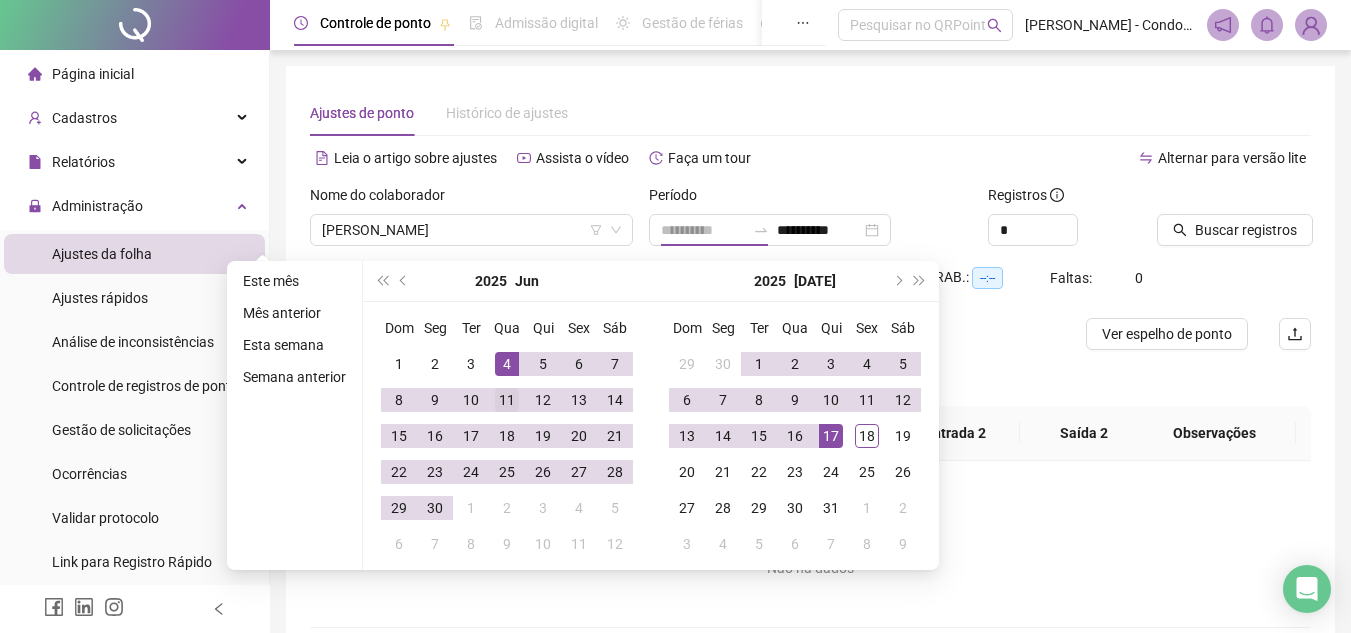 type on "**********" 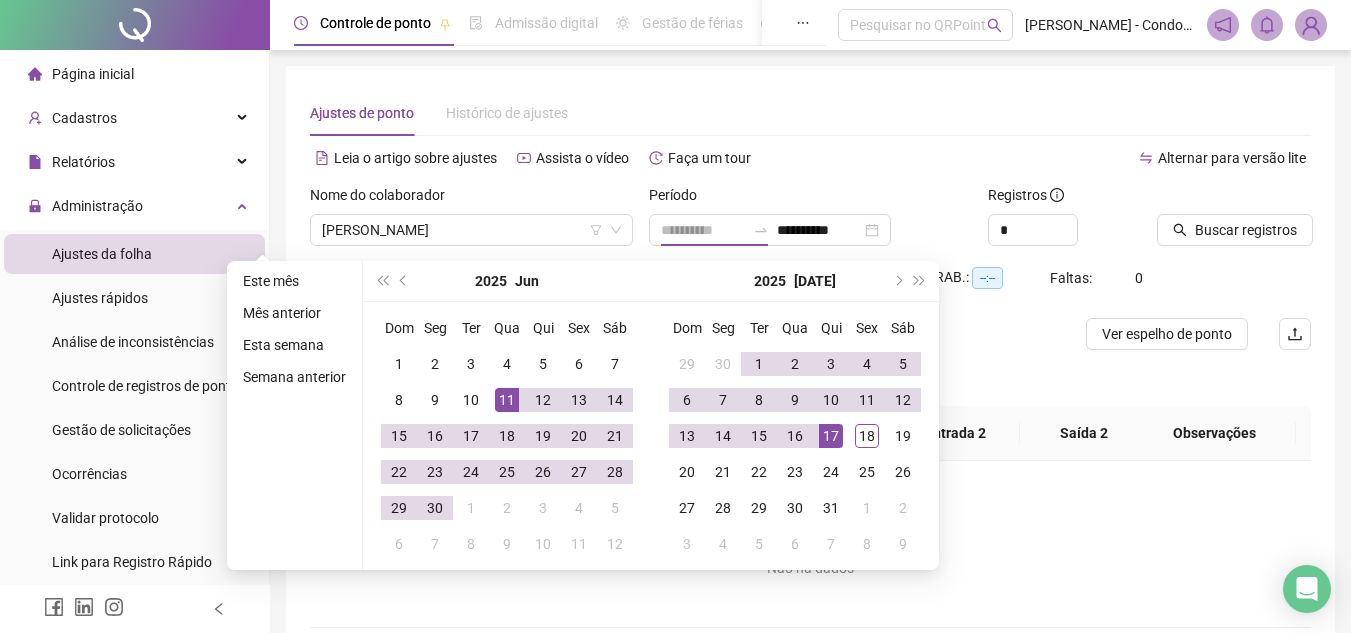click on "11" at bounding box center (507, 400) 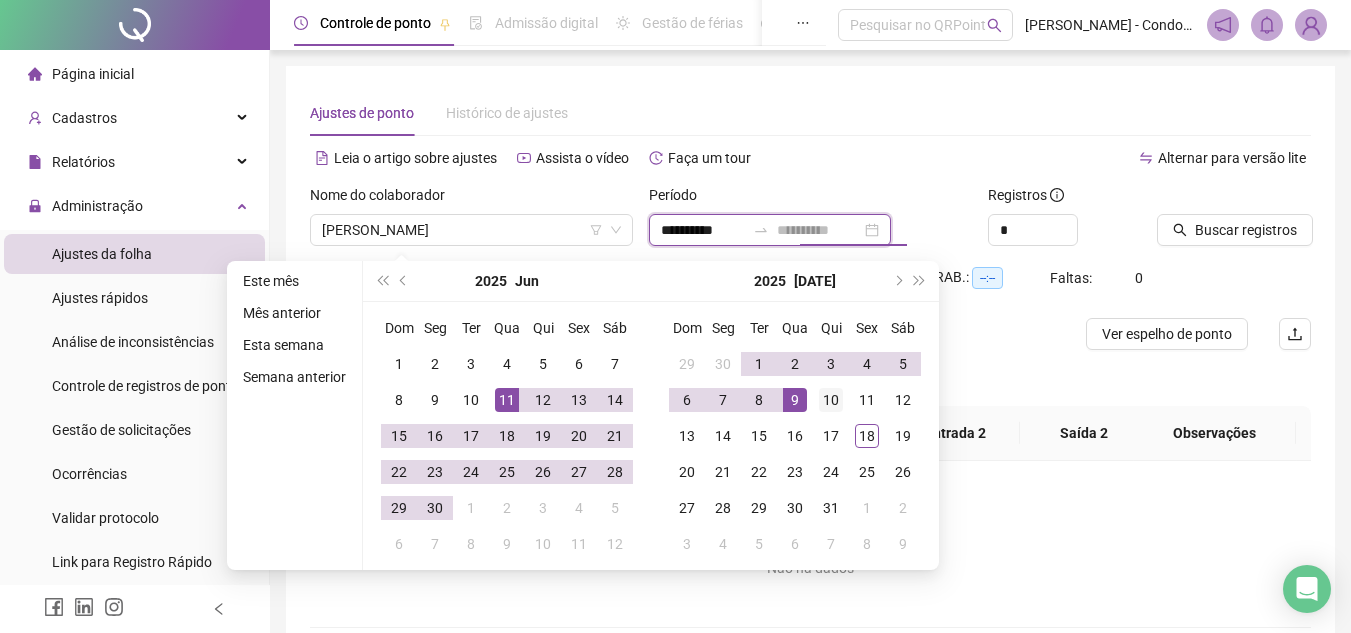 type on "**********" 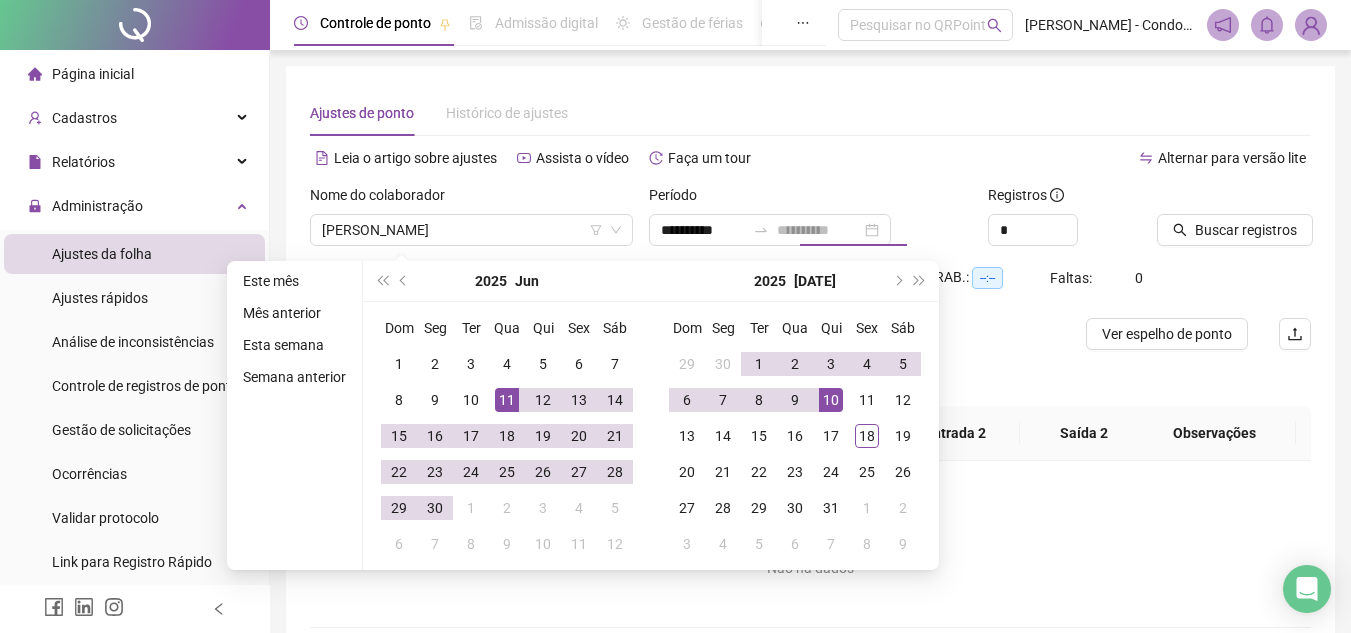 click on "10" at bounding box center [831, 400] 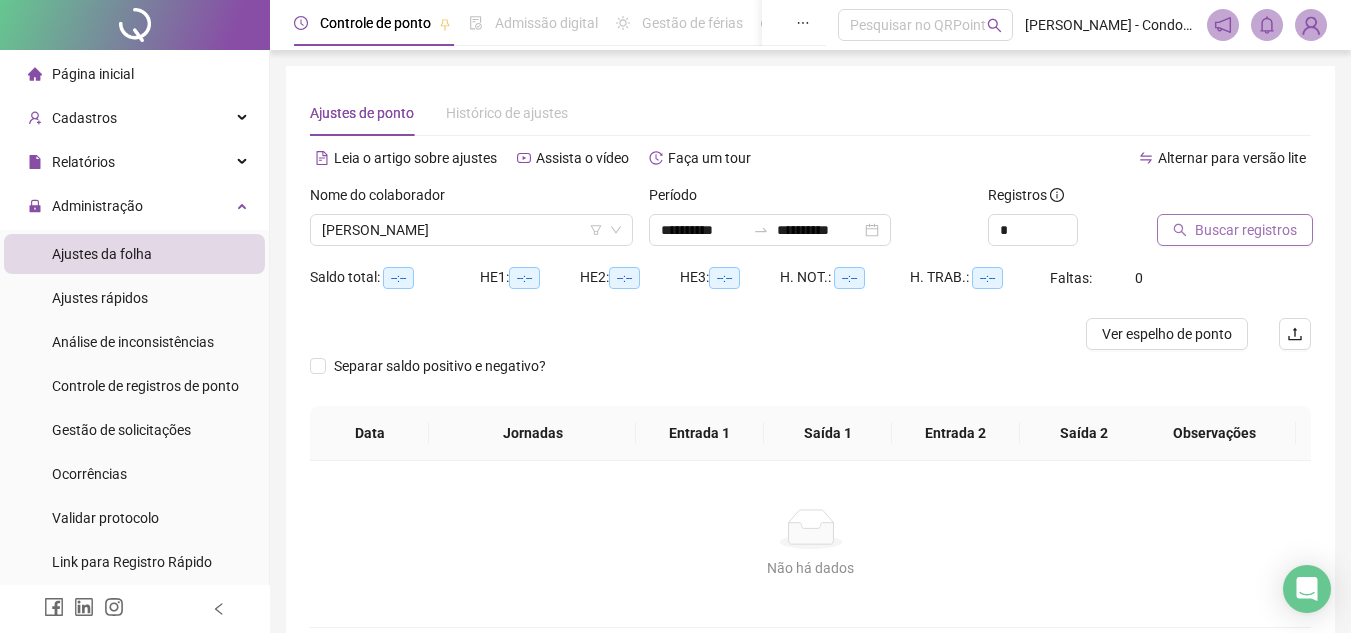 click on "Buscar registros" at bounding box center (1246, 230) 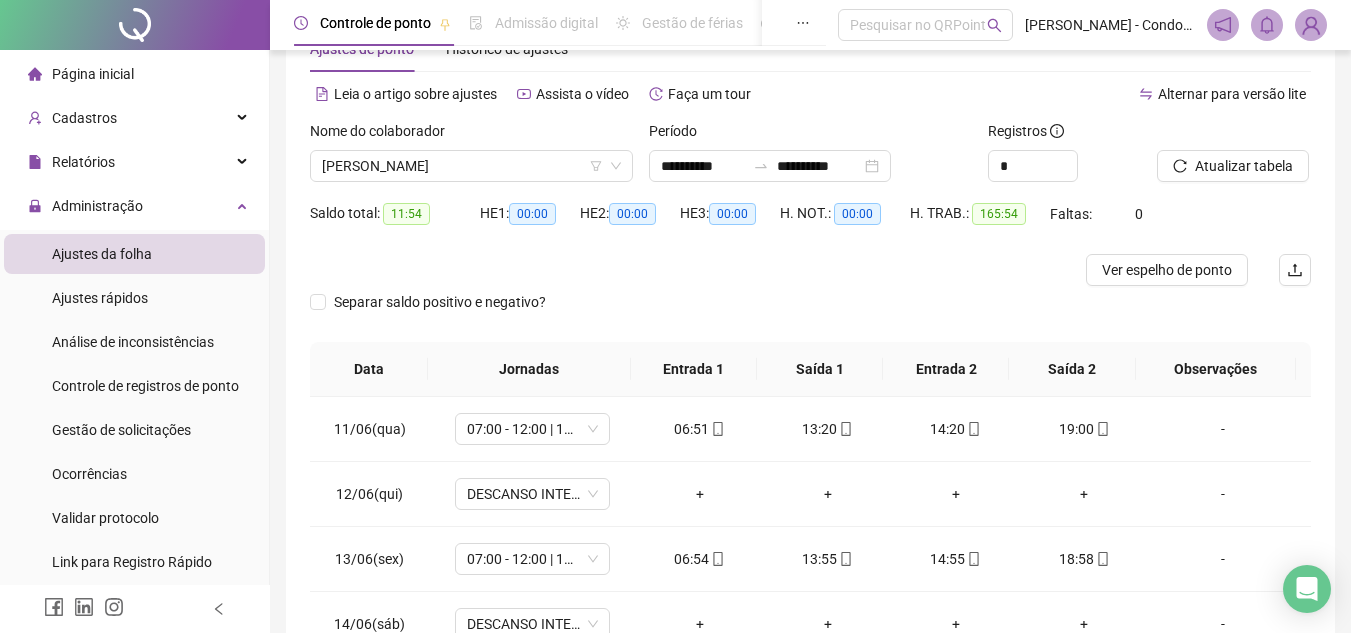 scroll, scrollTop: 100, scrollLeft: 0, axis: vertical 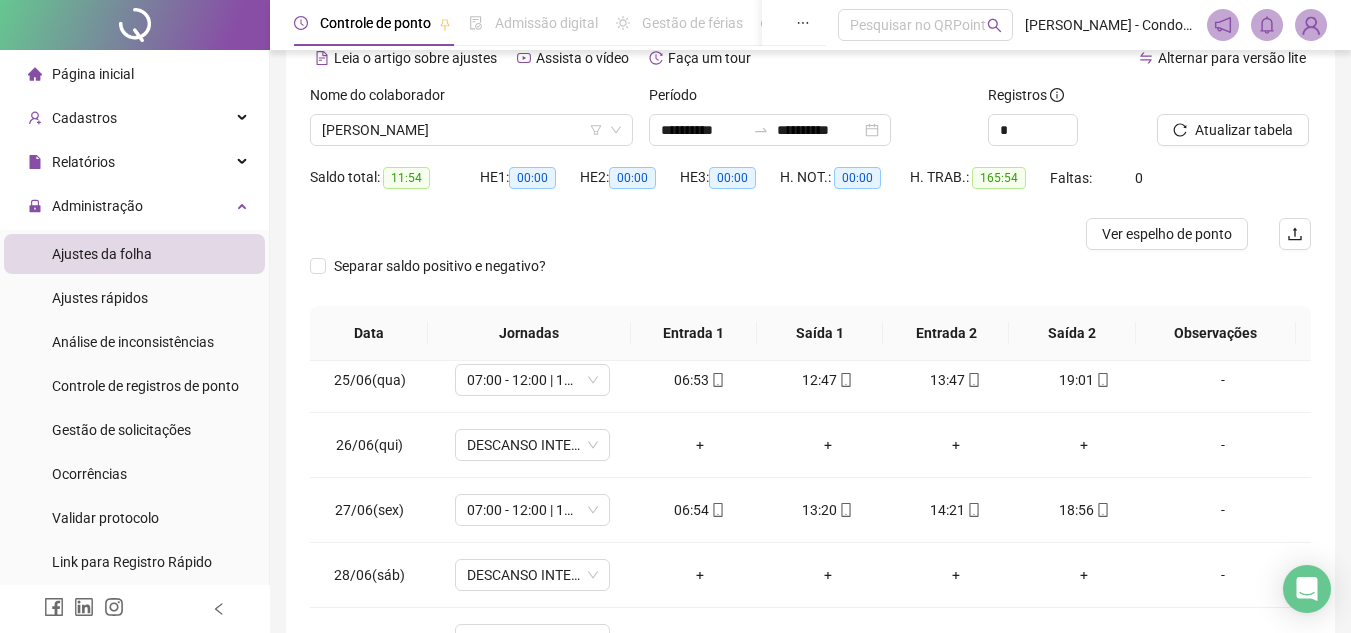 drag, startPoint x: 754, startPoint y: 355, endPoint x: 718, endPoint y: 291, distance: 73.43024 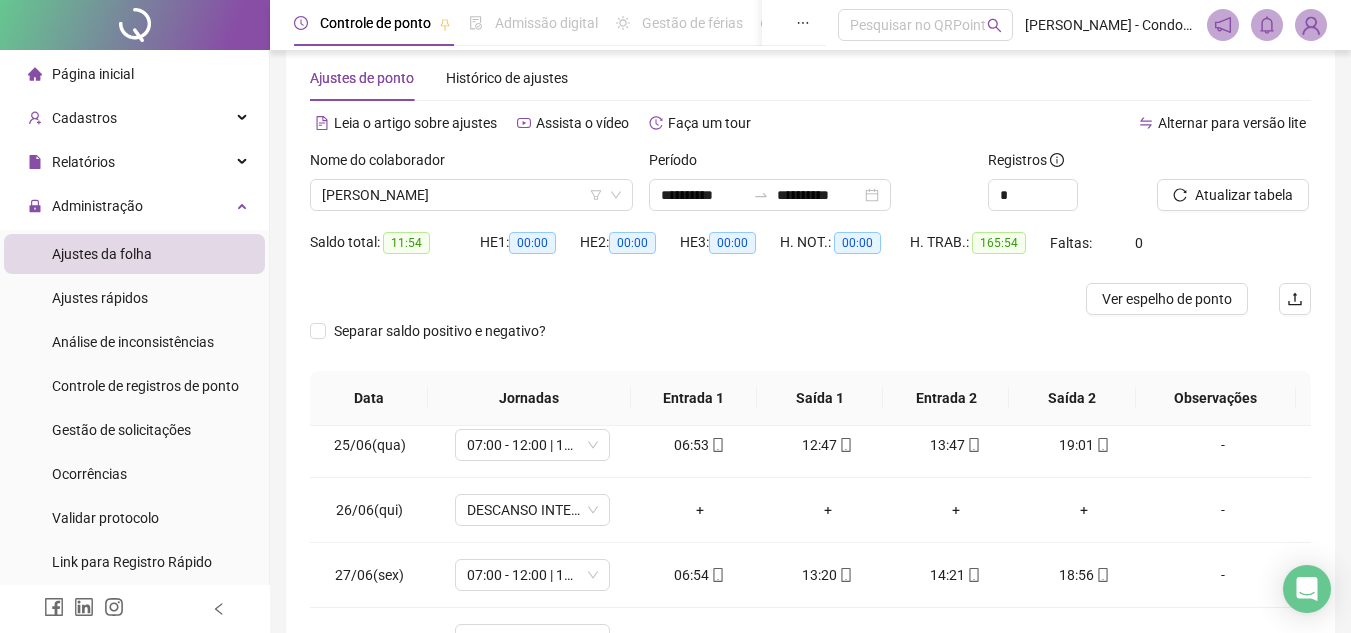 scroll, scrollTop: 0, scrollLeft: 0, axis: both 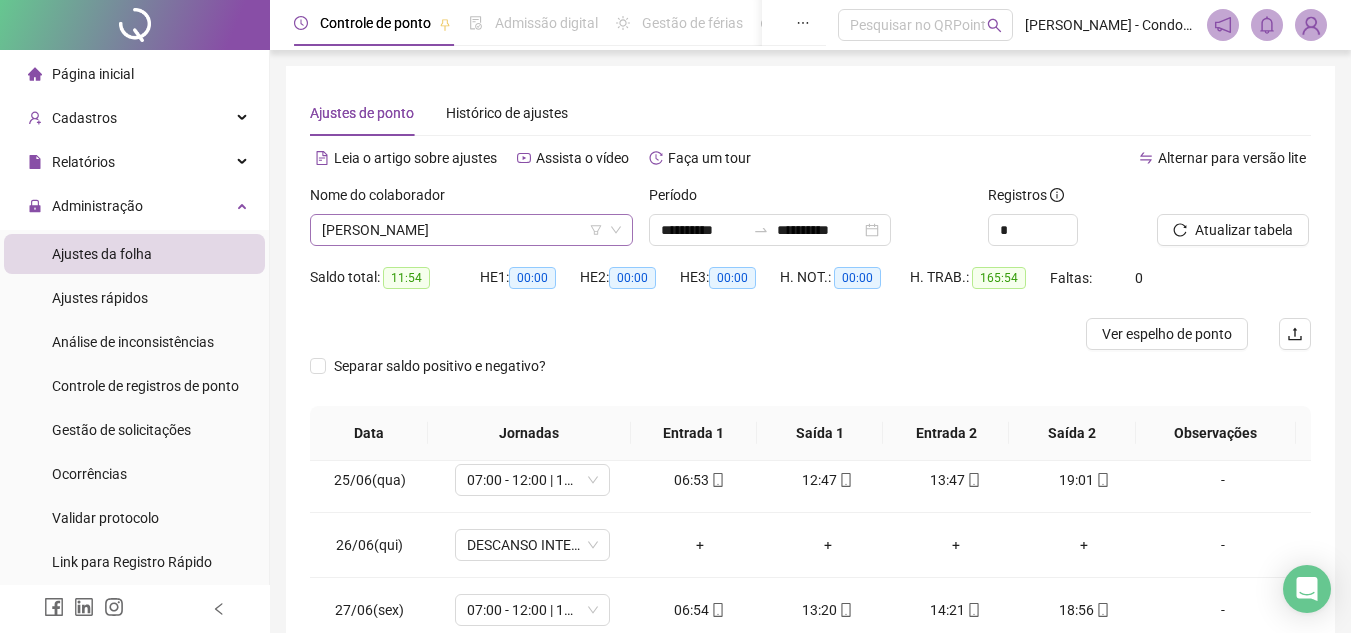 click 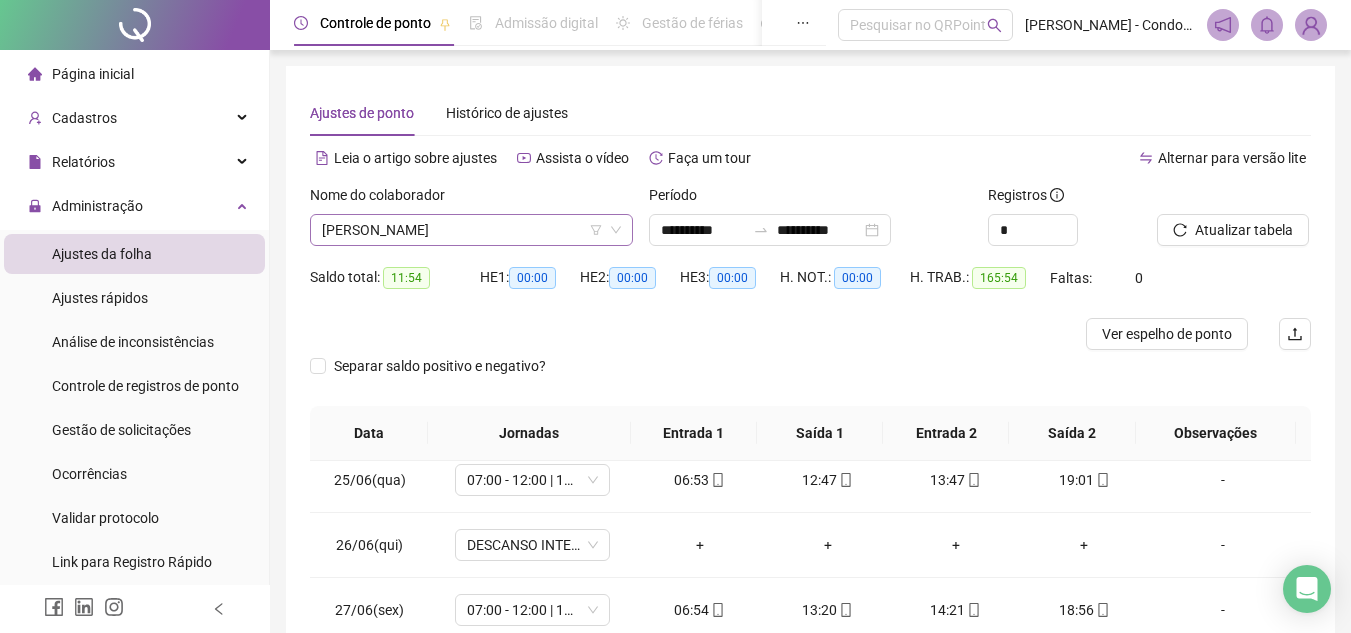 click 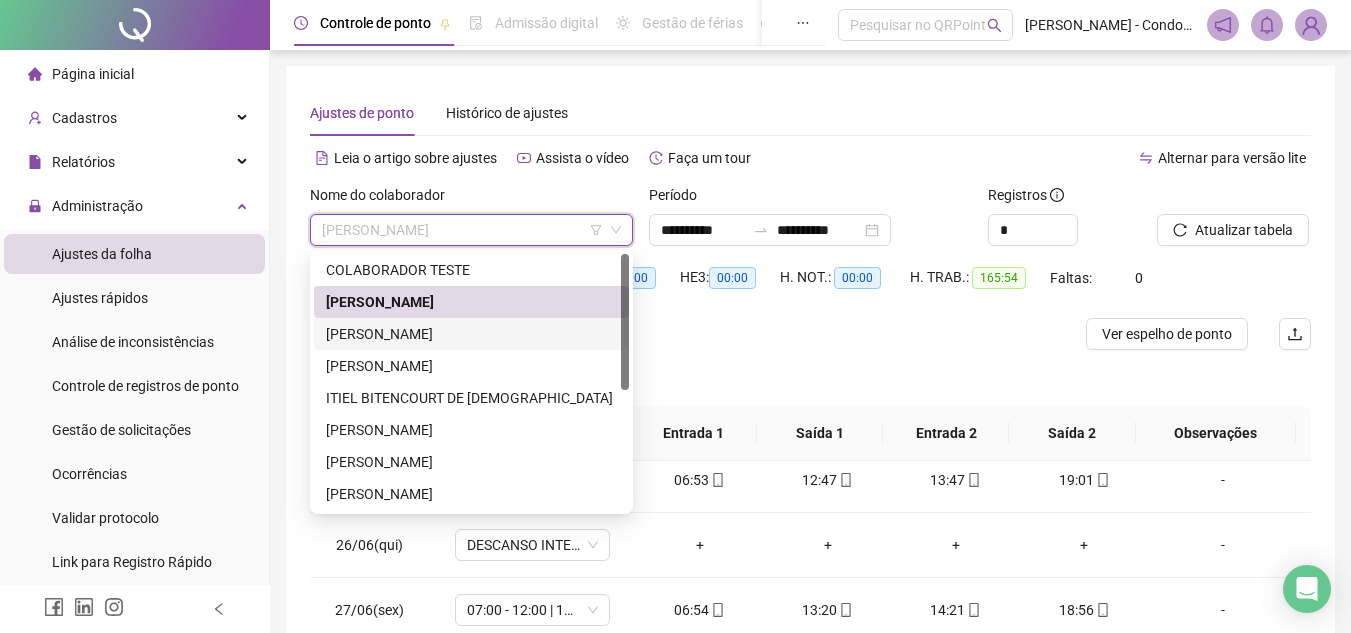 click on "[PERSON_NAME]" at bounding box center (471, 334) 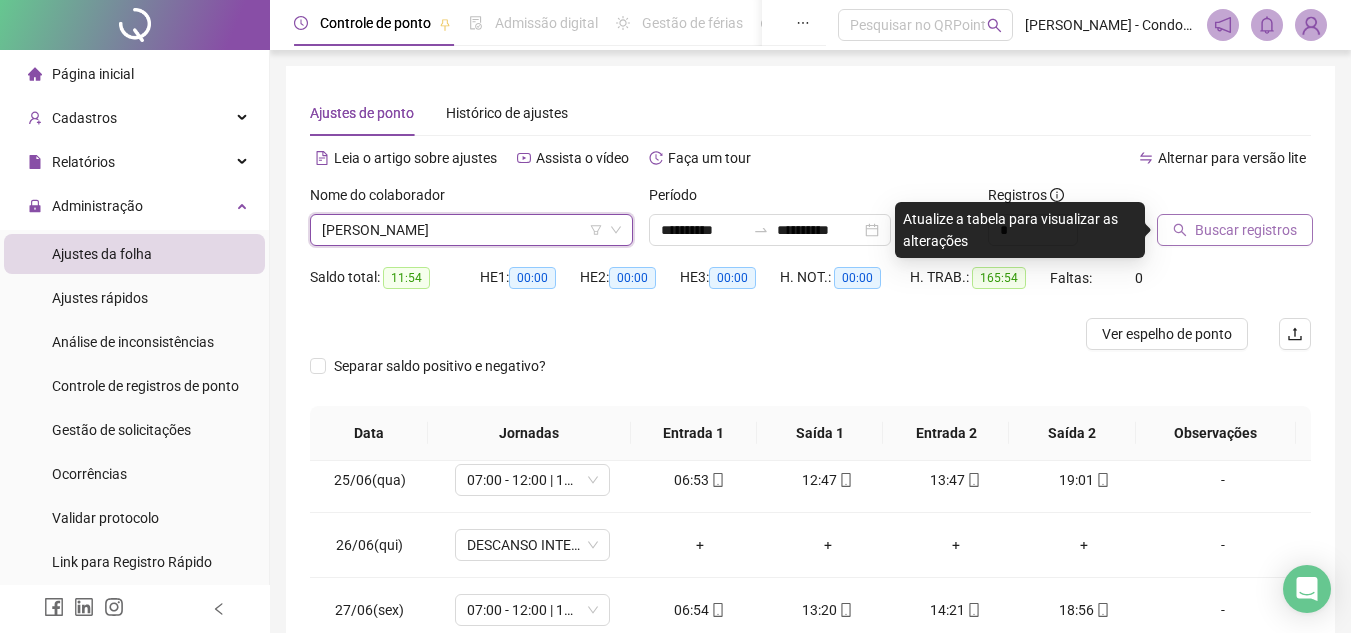 click on "Buscar registros" at bounding box center [1246, 230] 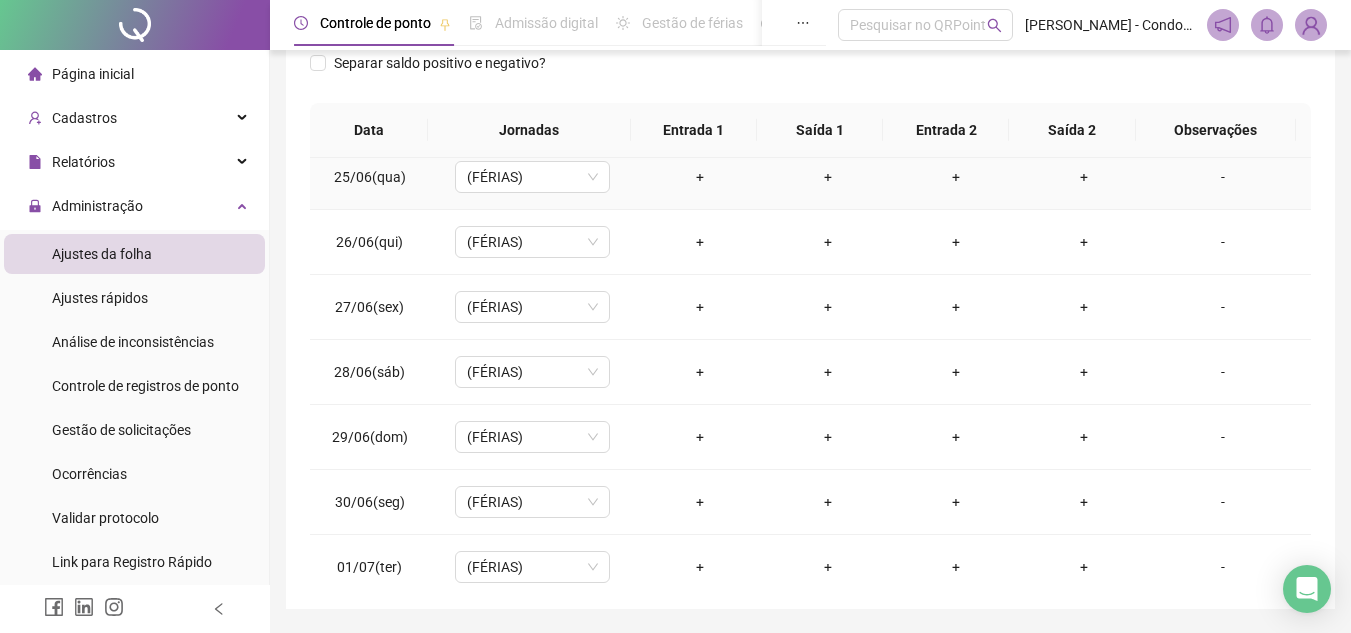 scroll, scrollTop: 365, scrollLeft: 0, axis: vertical 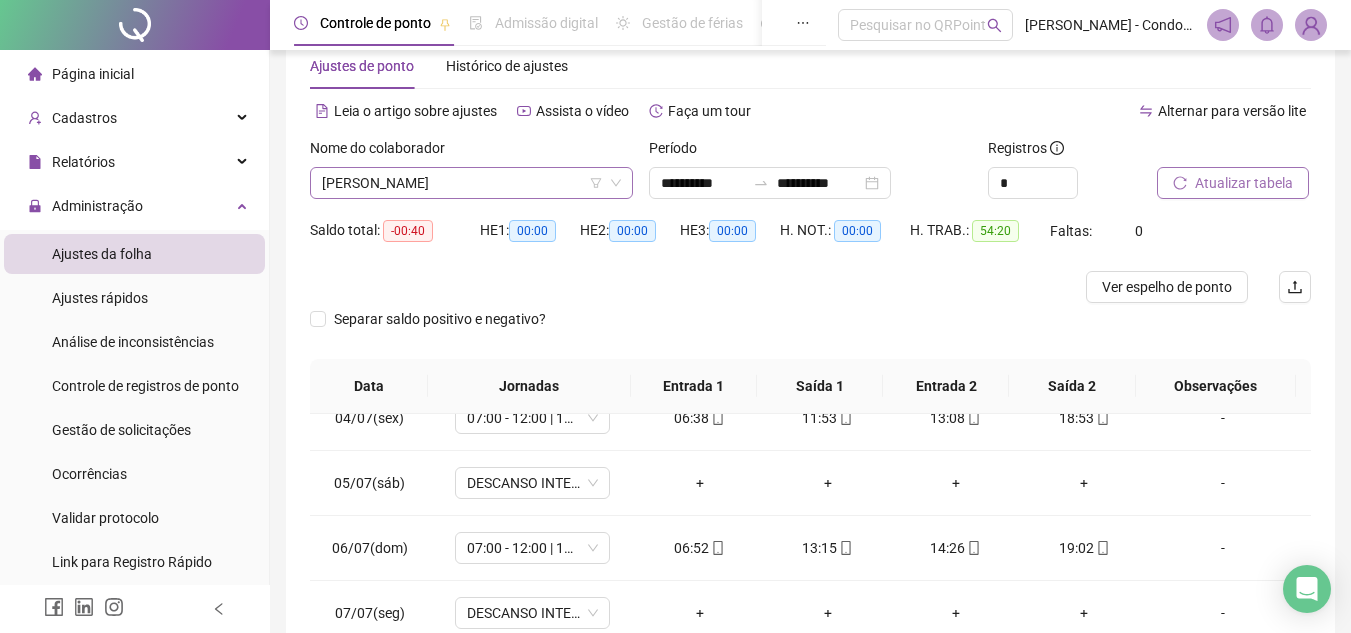 click on "[PERSON_NAME]" at bounding box center [471, 183] 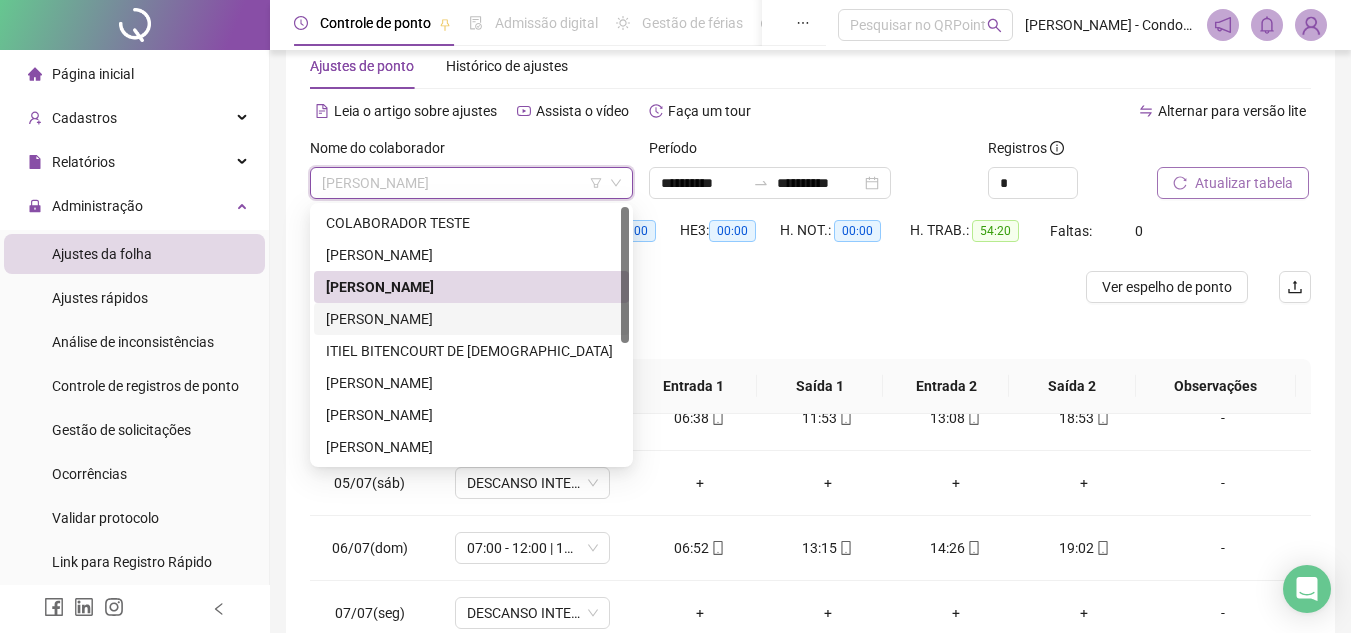 click on "[PERSON_NAME]" at bounding box center (471, 319) 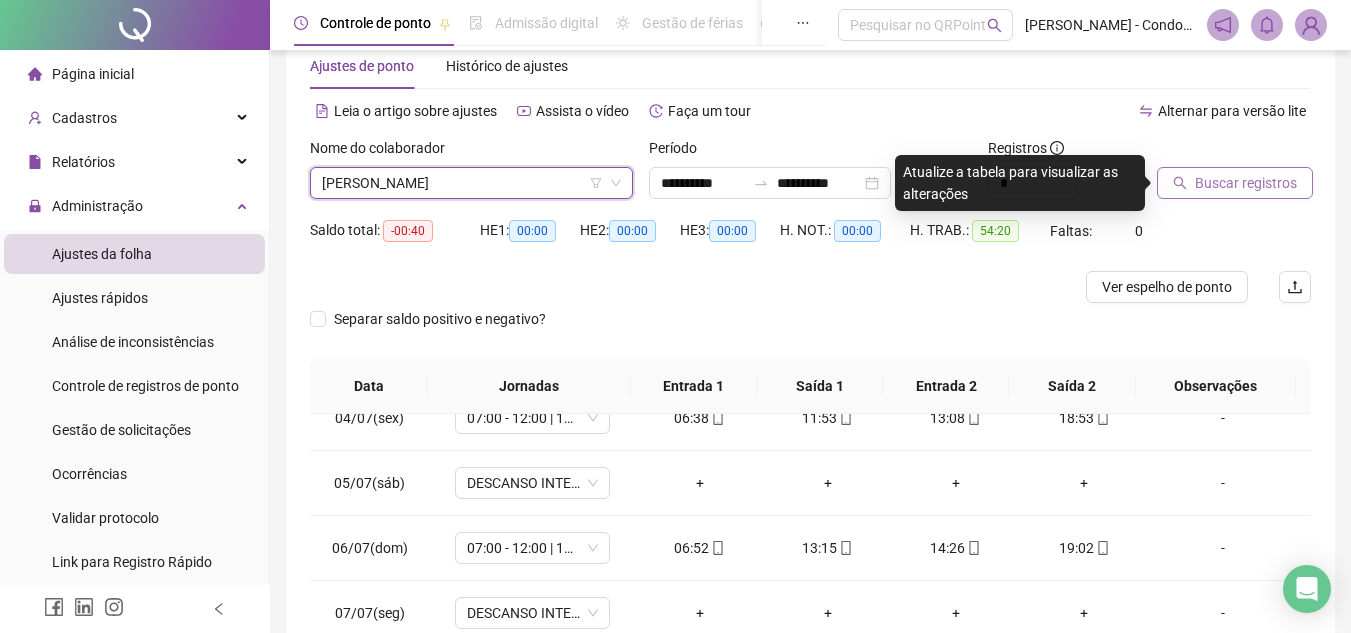 click on "Buscar registros" at bounding box center [1246, 183] 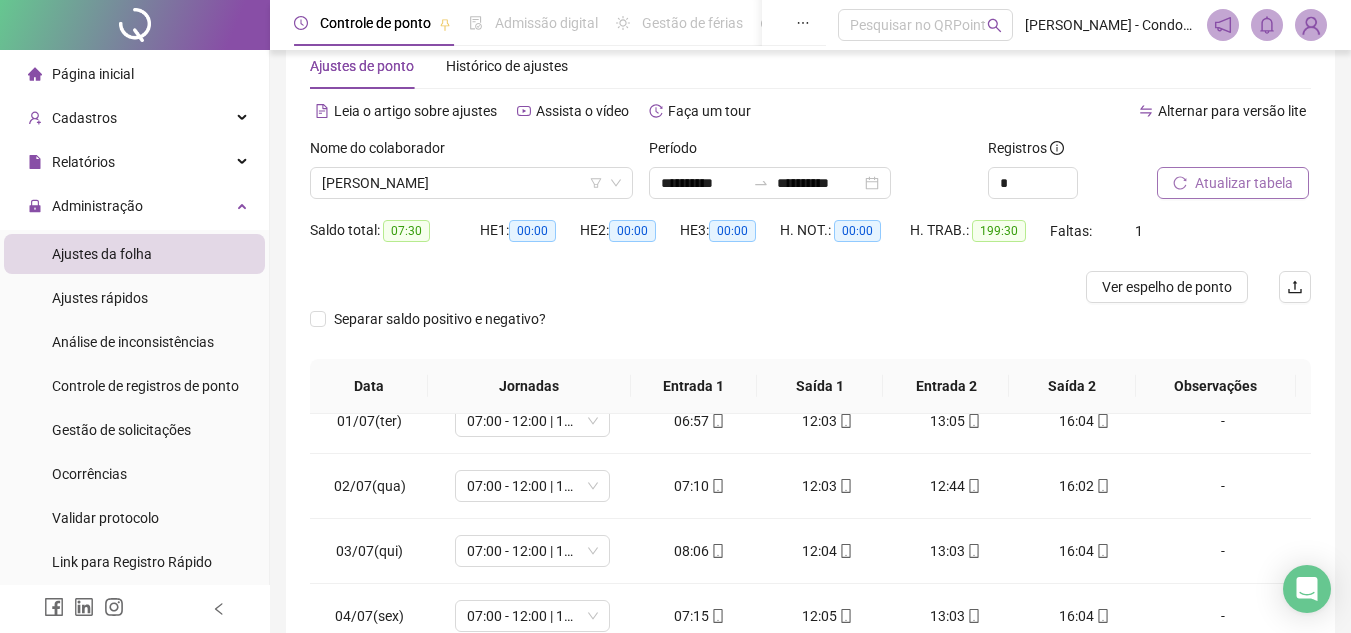 scroll, scrollTop: 1323, scrollLeft: 0, axis: vertical 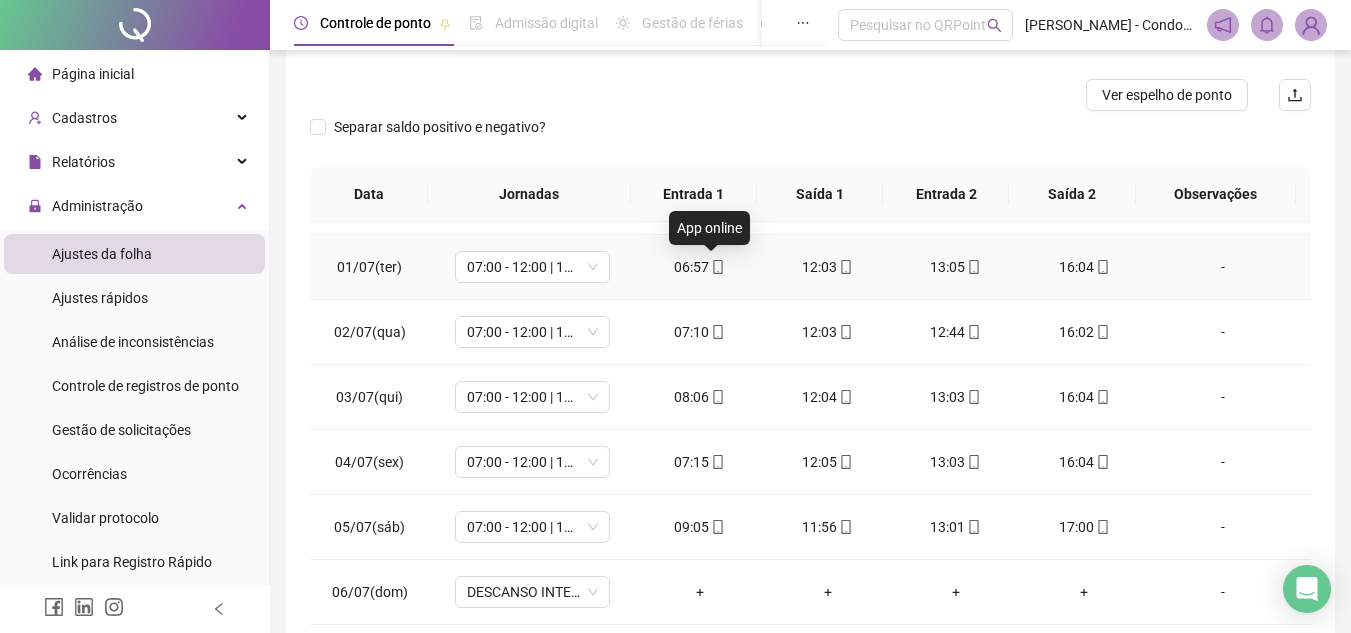 click 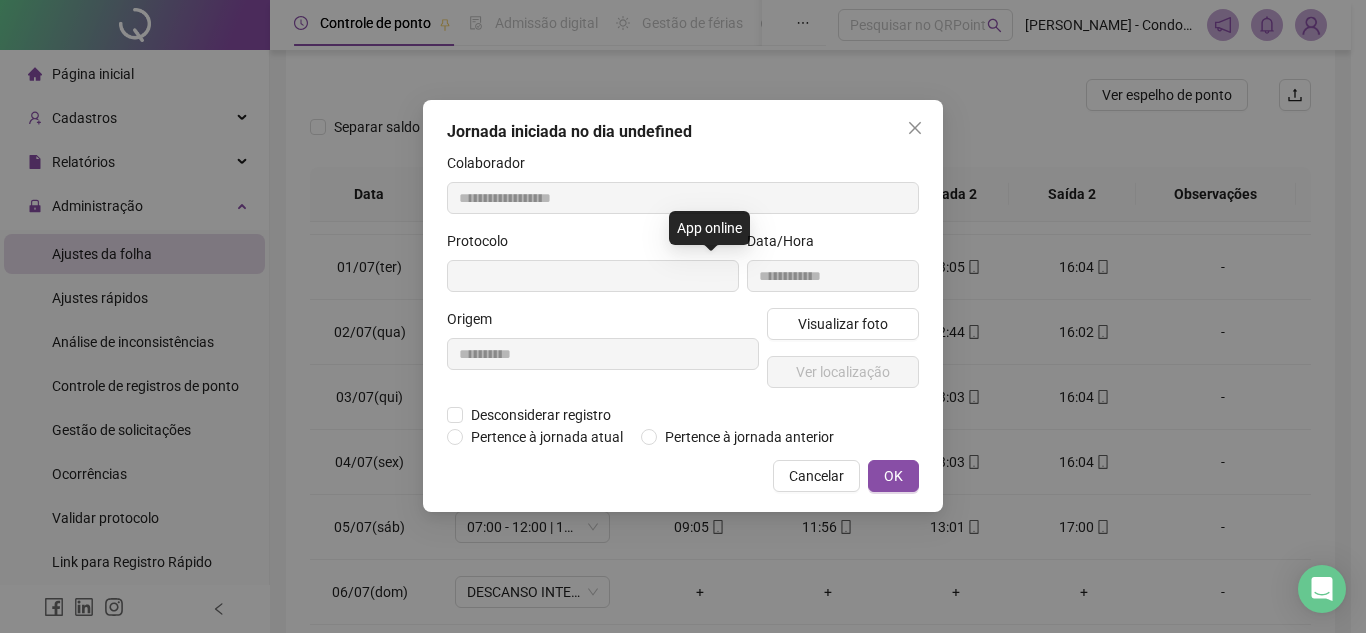 type on "**********" 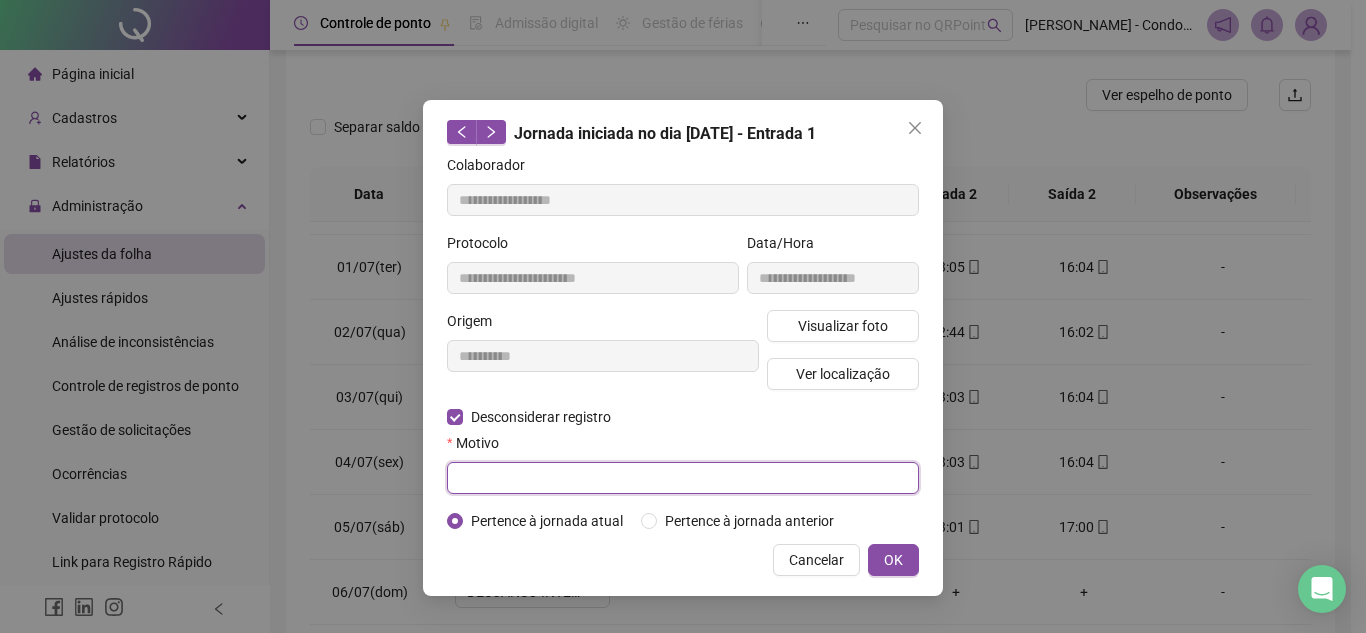 click at bounding box center (683, 478) 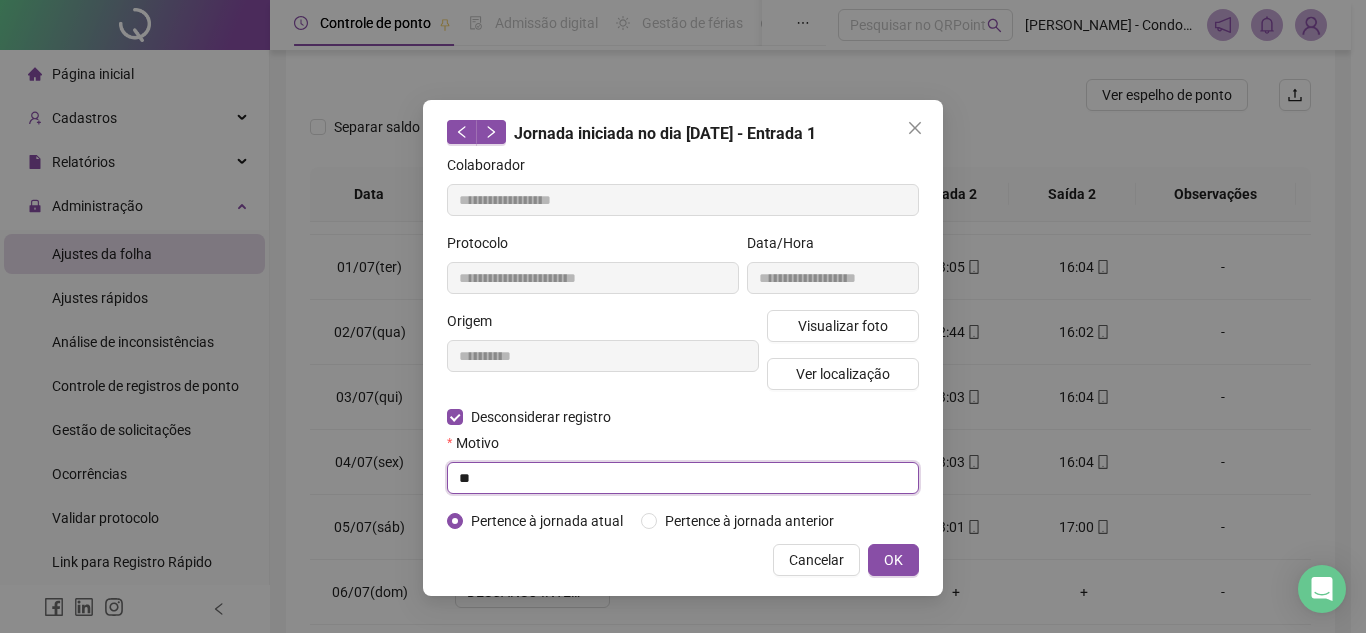 type on "*" 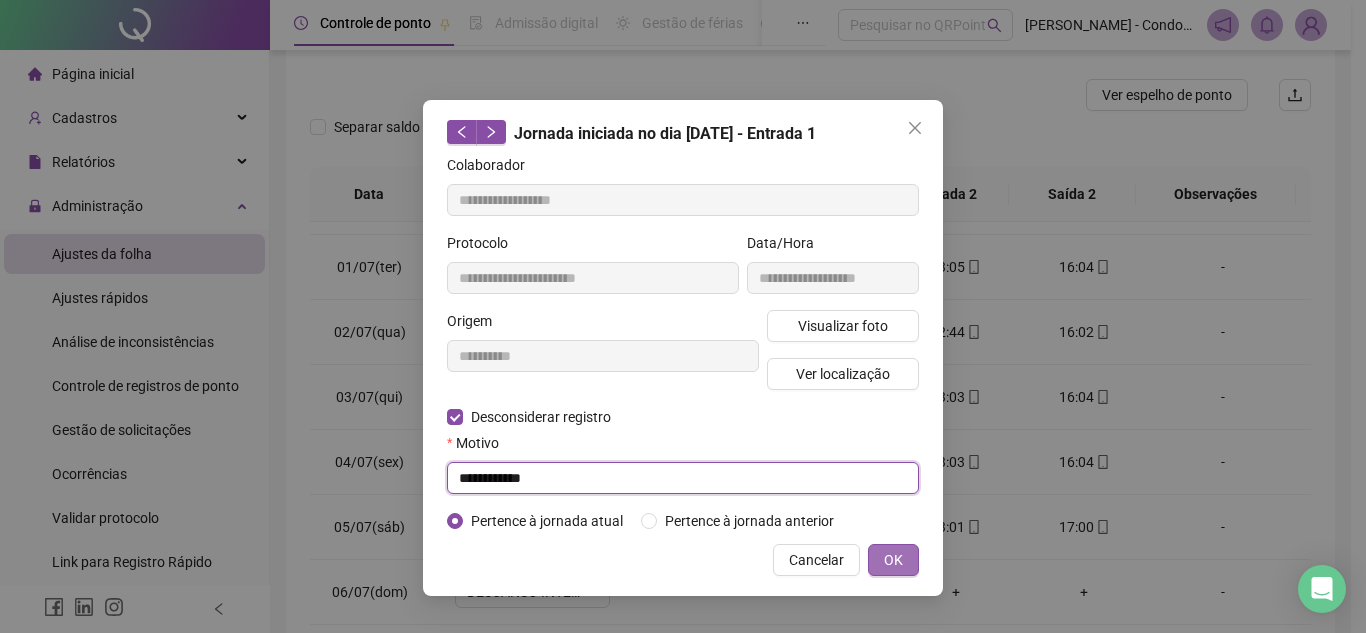 type on "**********" 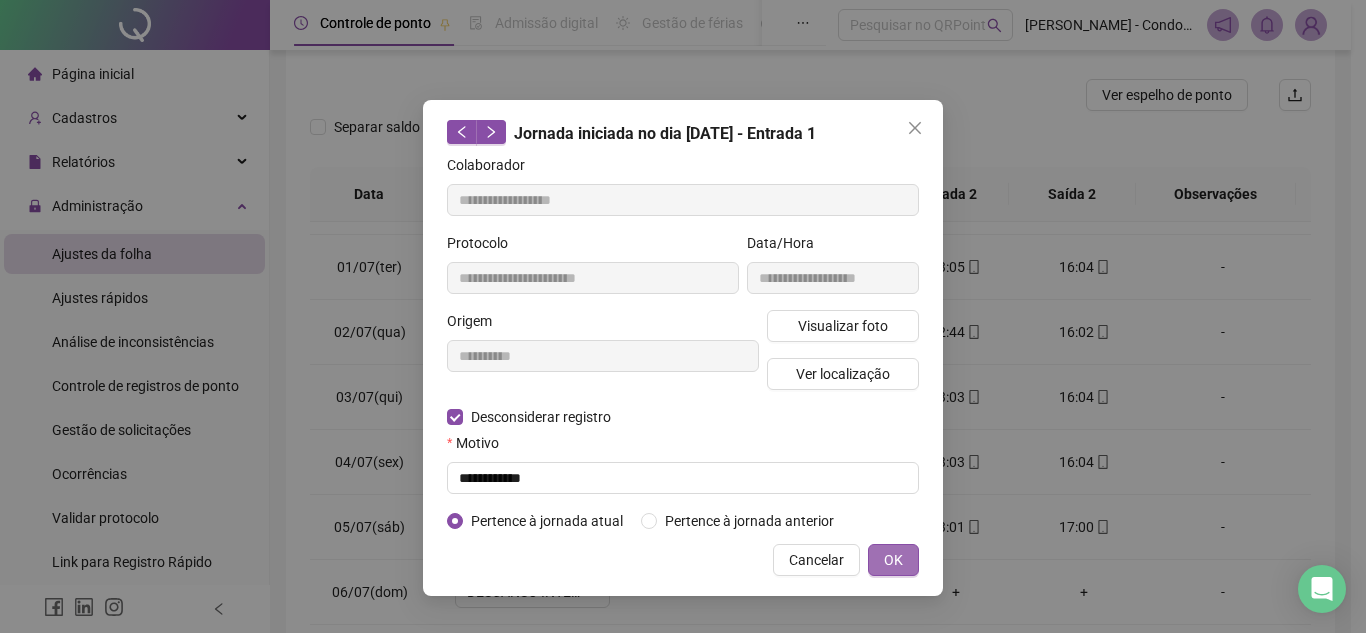 click on "OK" at bounding box center (893, 560) 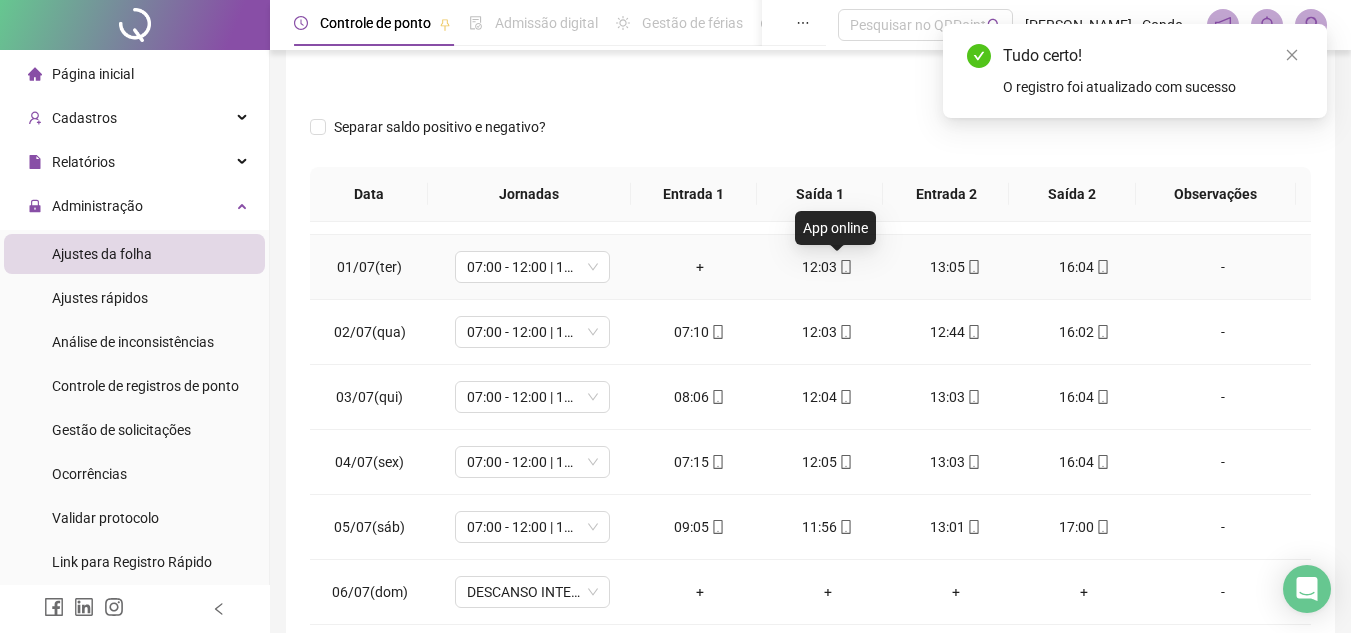 click 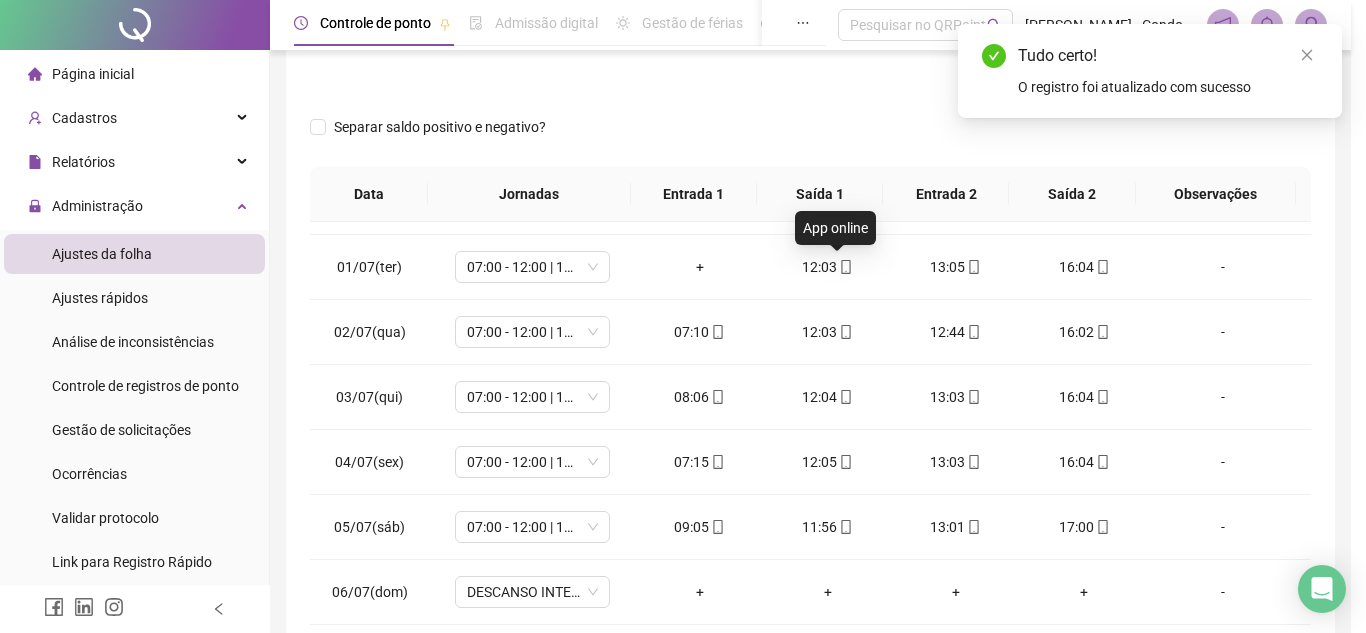type on "**********" 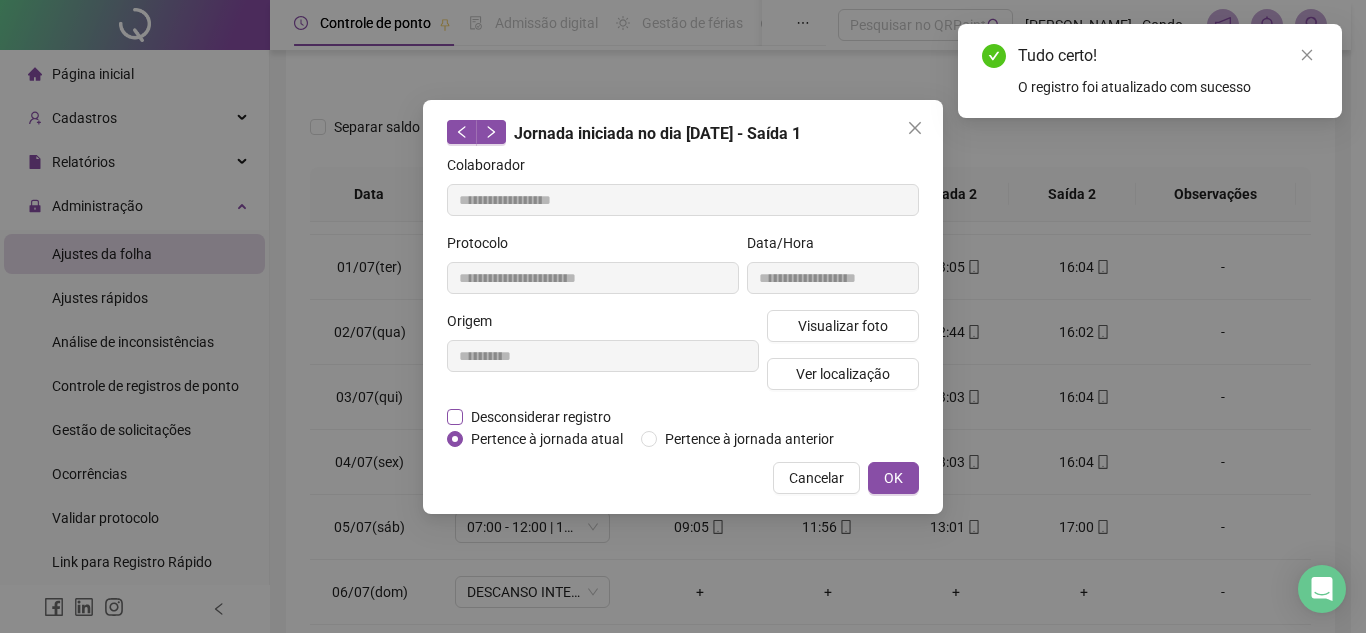 click on "Desconsiderar registro" at bounding box center (540, 417) 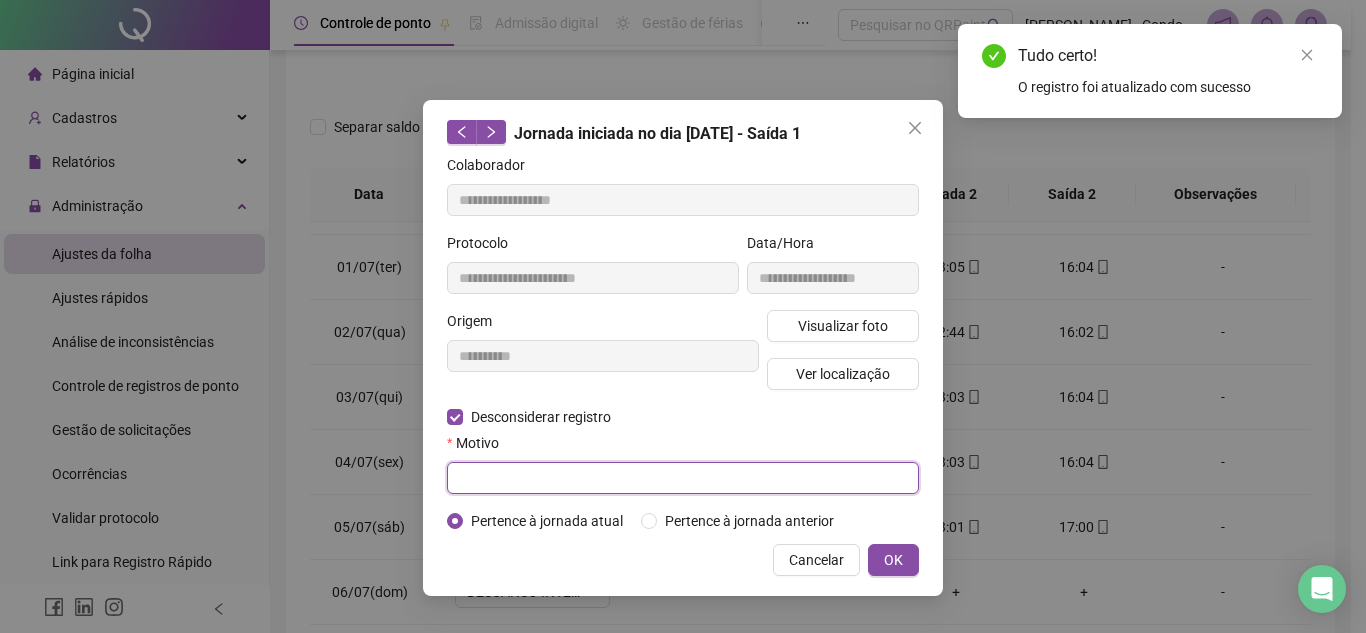 click at bounding box center [683, 478] 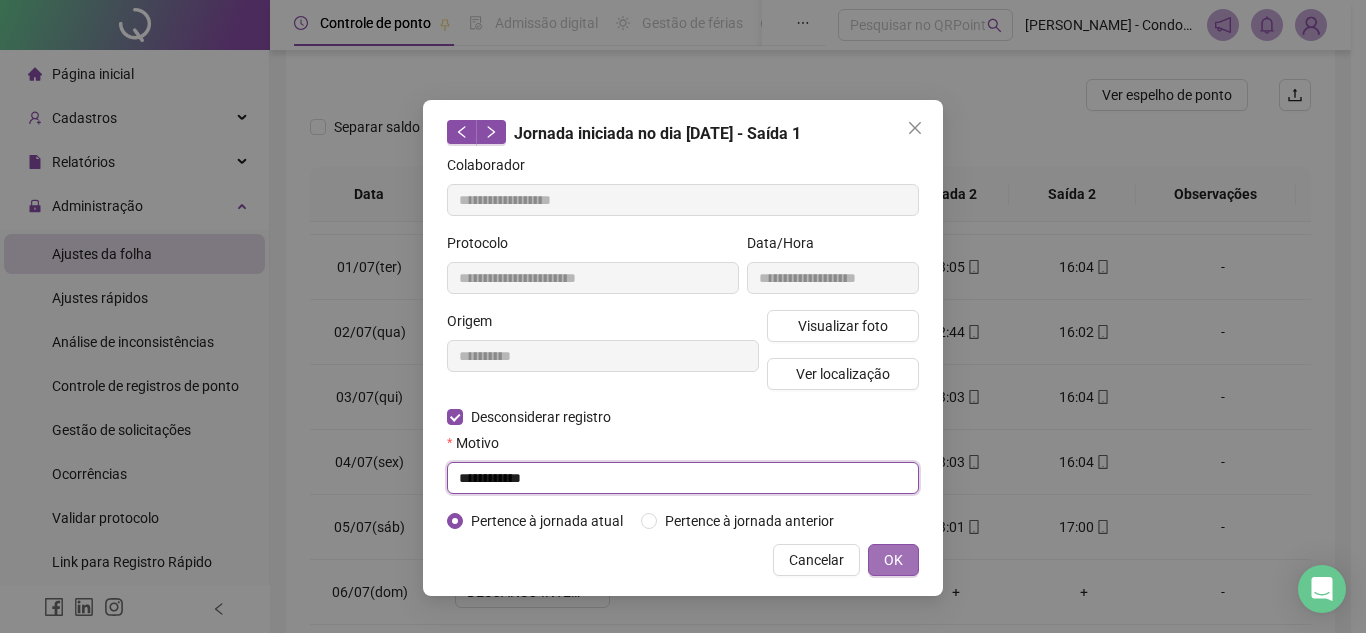 type on "**********" 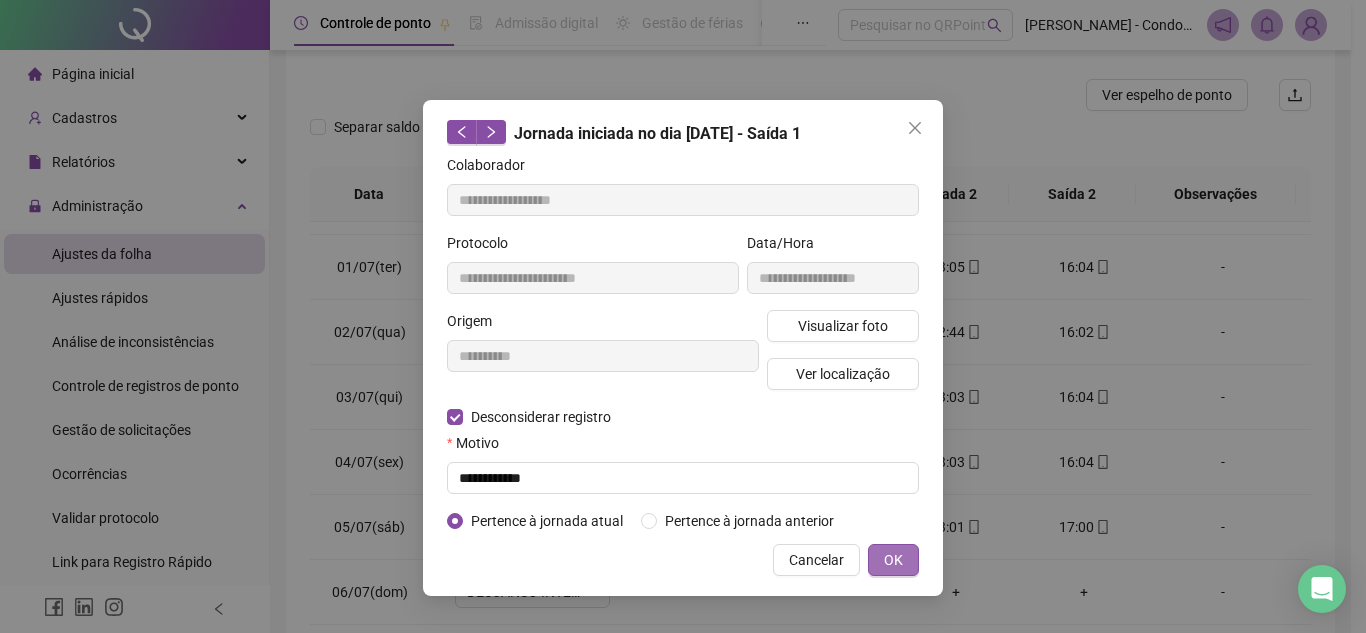click on "OK" at bounding box center (893, 560) 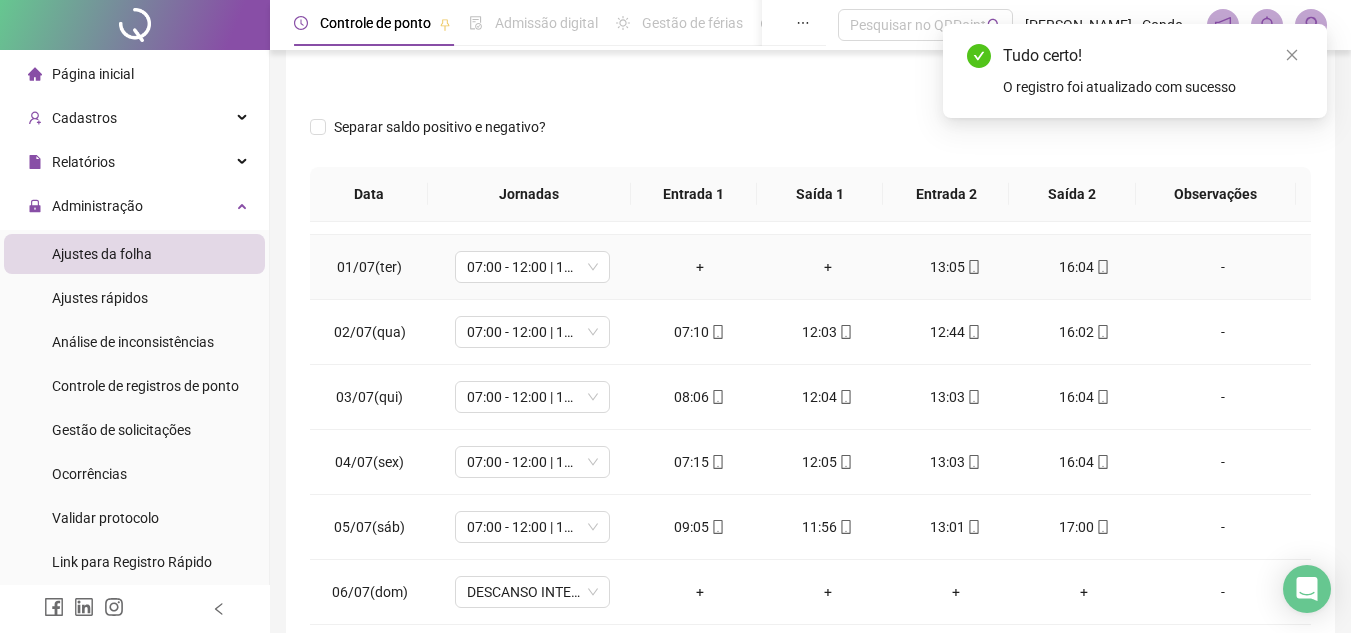 click on "13:05" at bounding box center [956, 267] 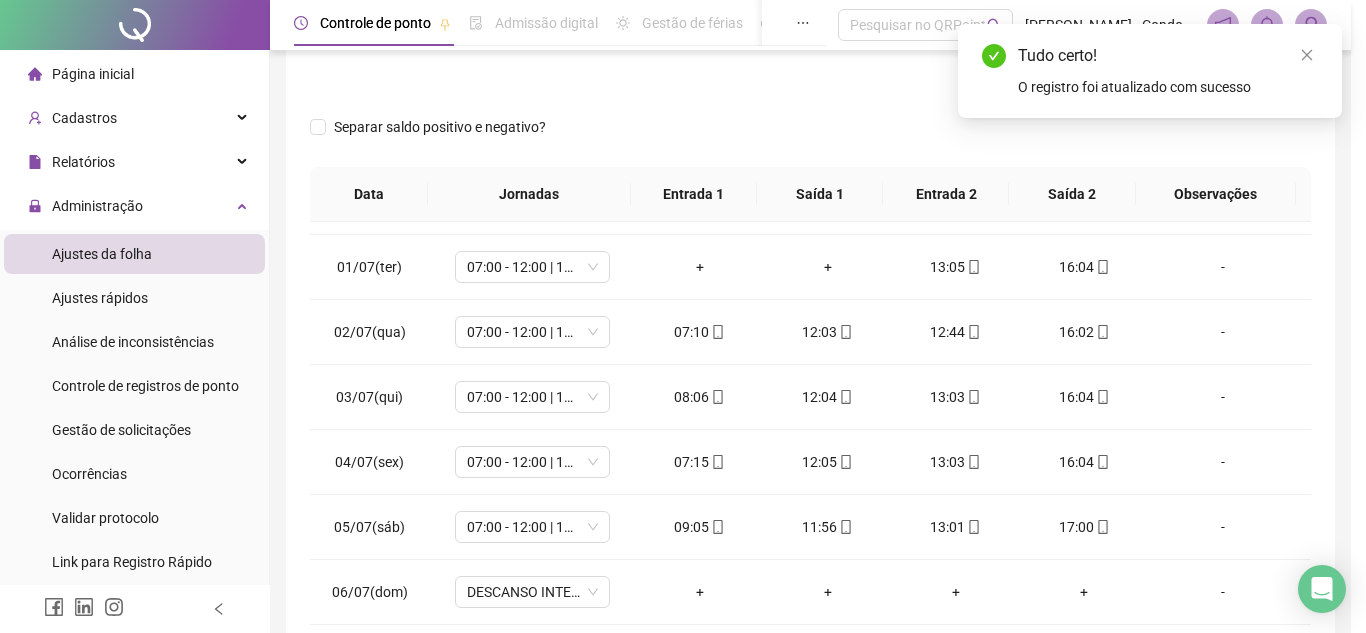 type on "**********" 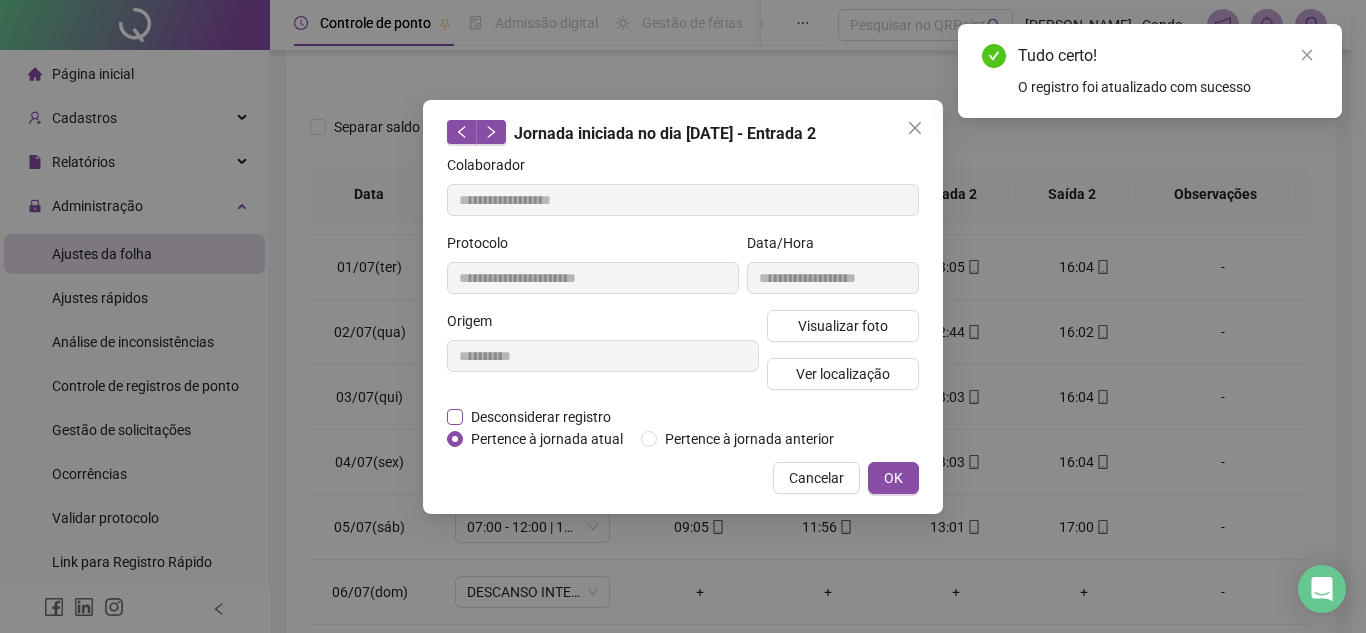 click on "Desconsiderar registro" at bounding box center [541, 417] 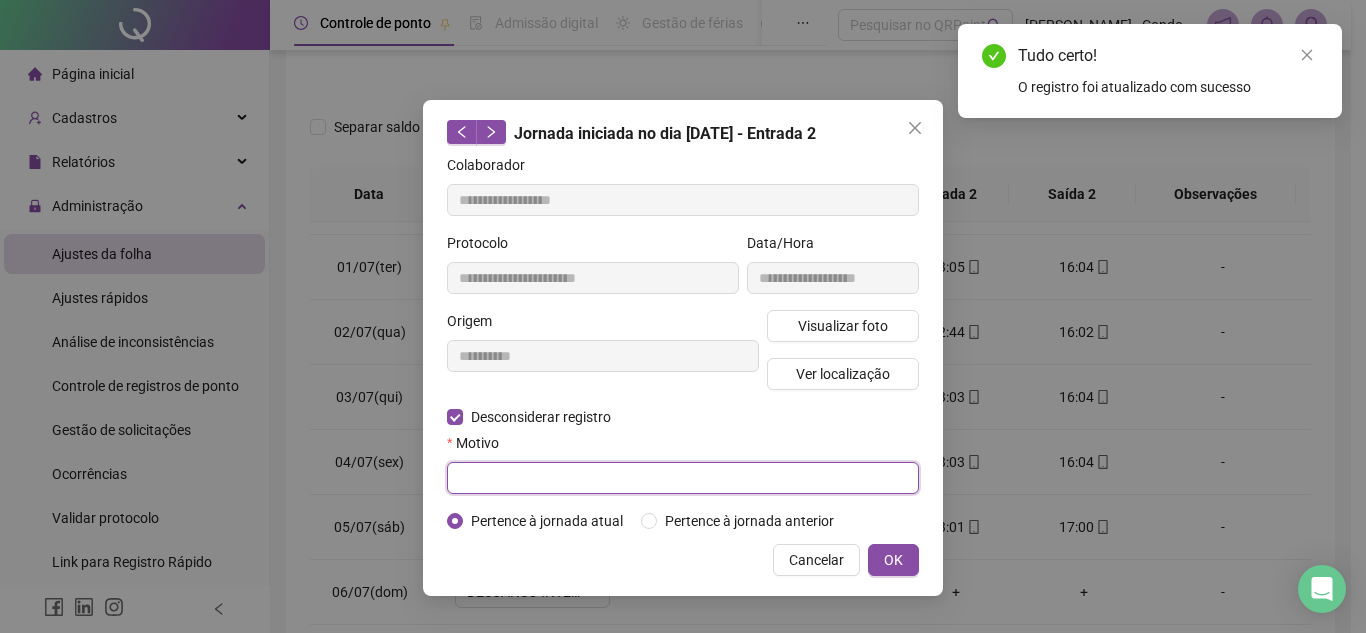 click at bounding box center [683, 478] 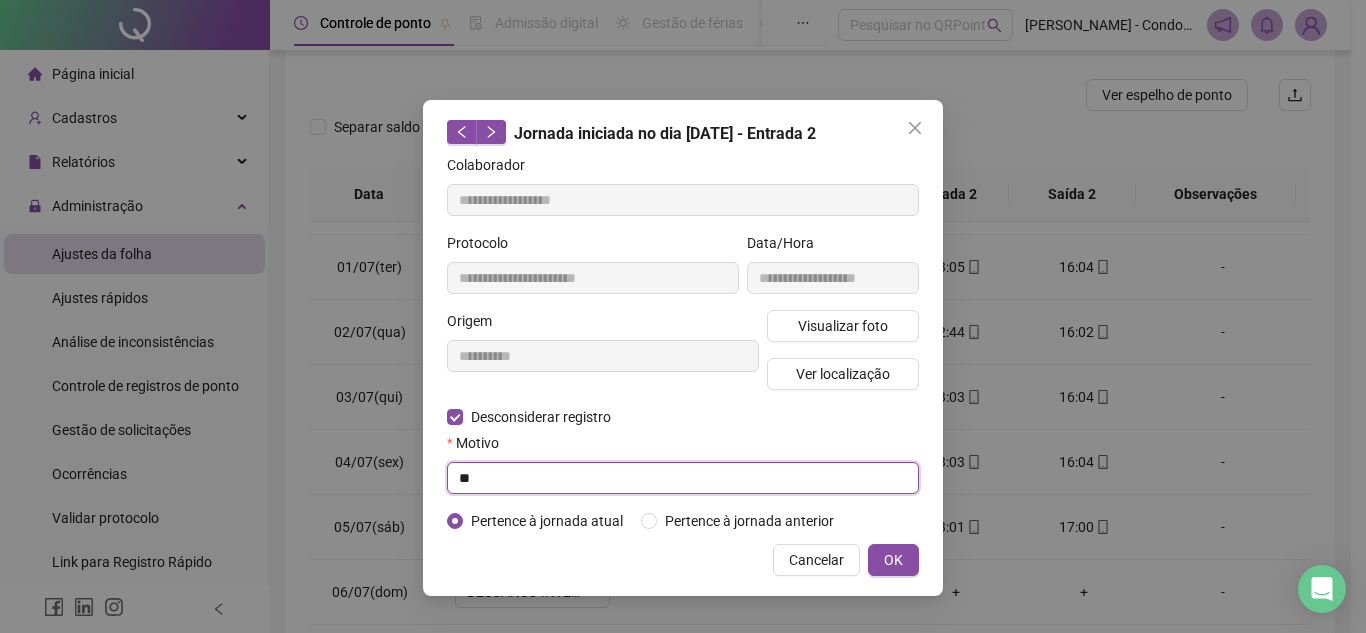 type on "*" 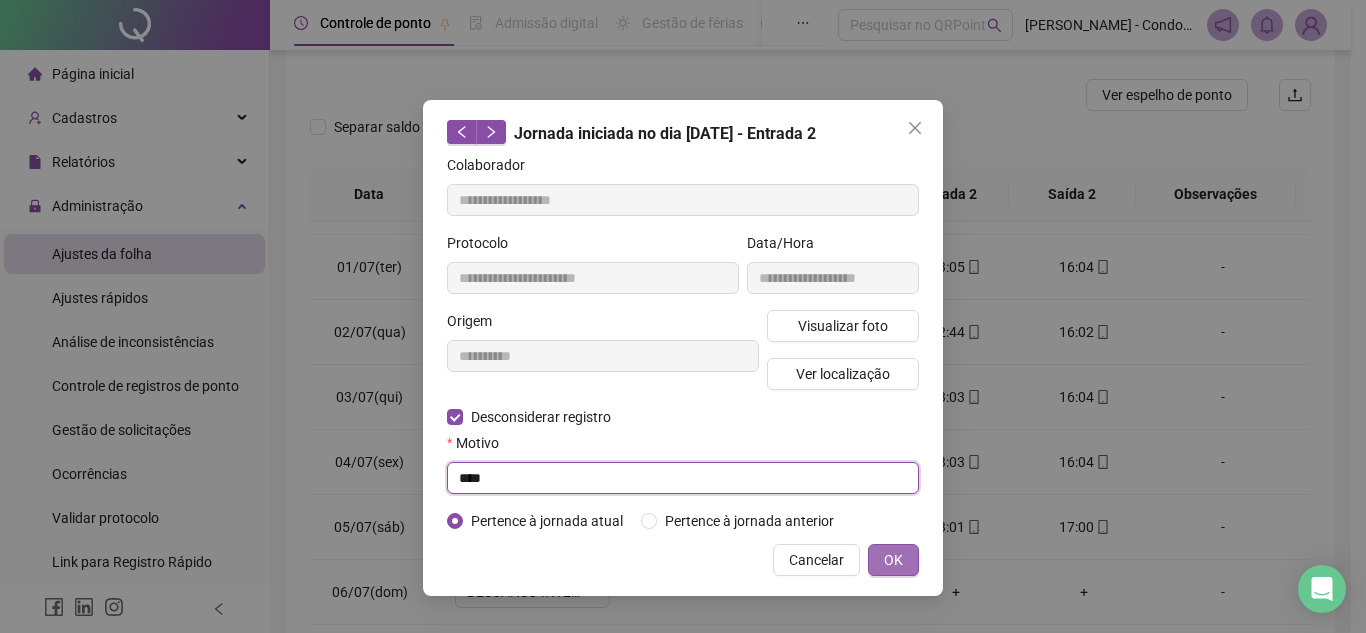 type on "****" 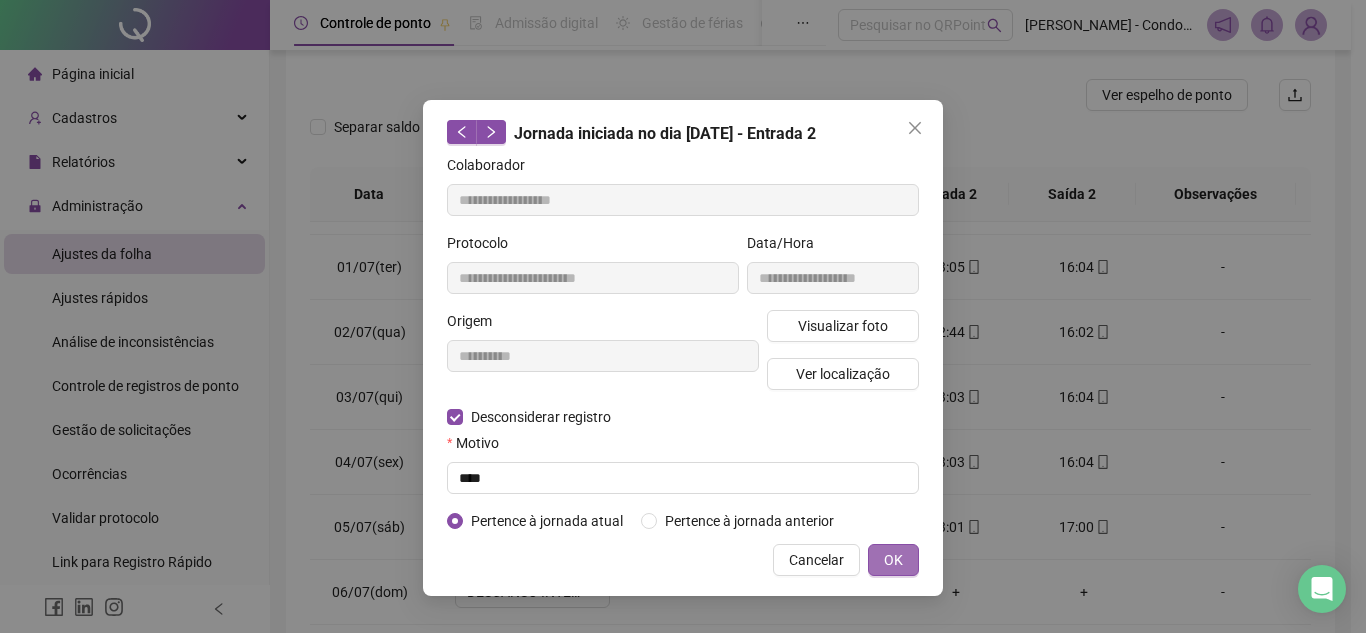 click on "OK" at bounding box center [893, 560] 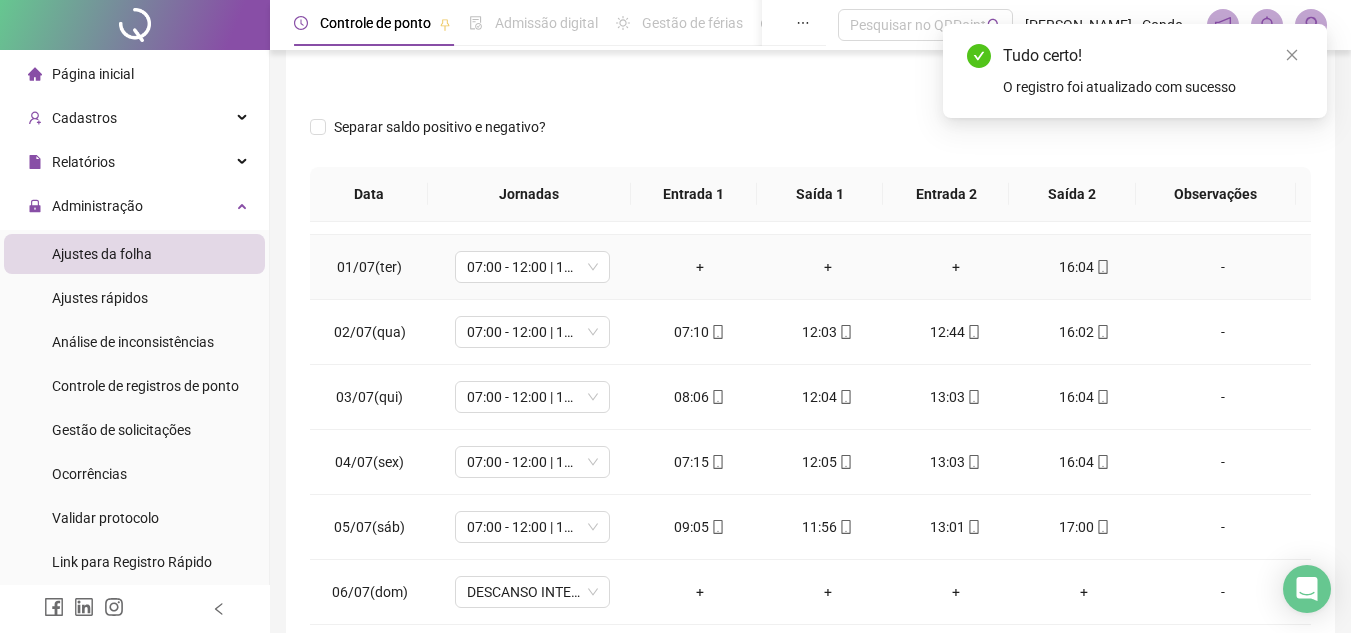 click 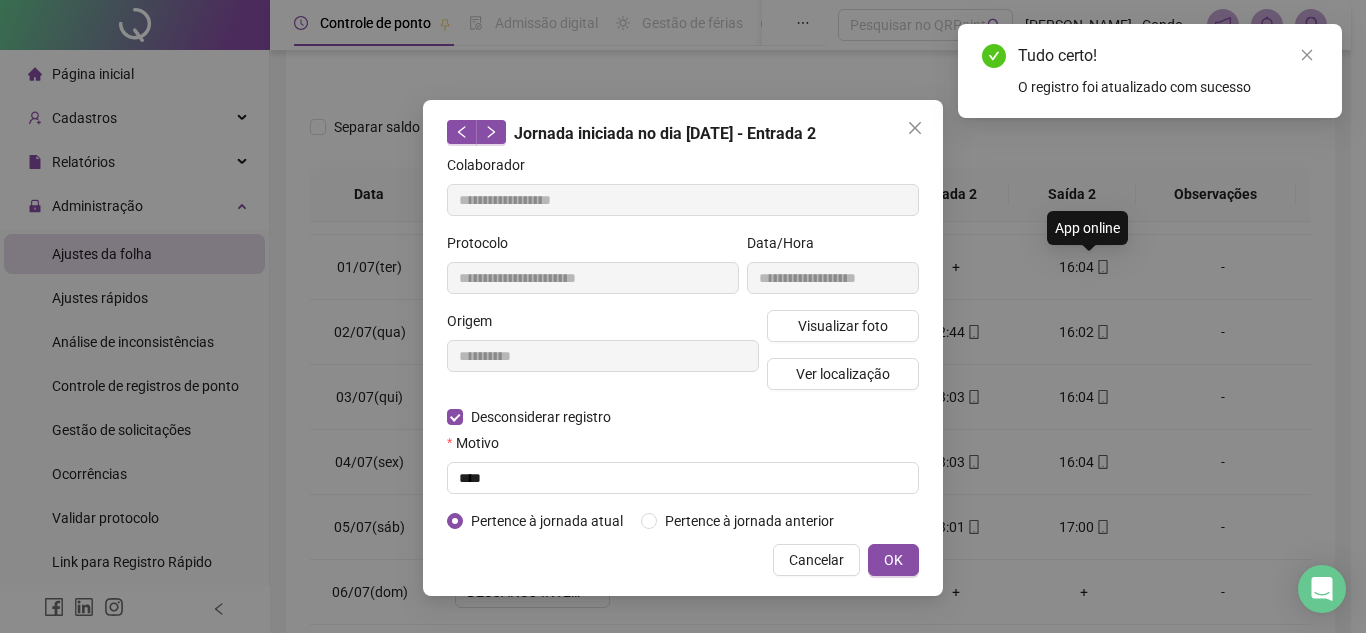 type on "**********" 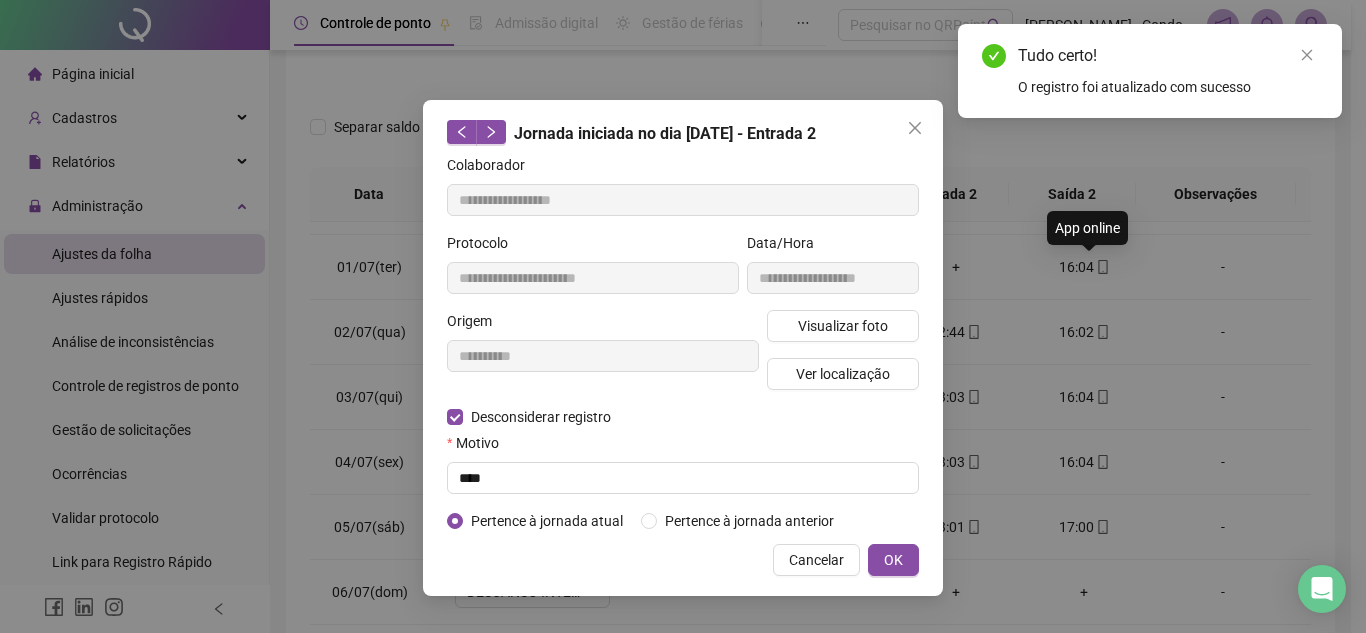 type on "**********" 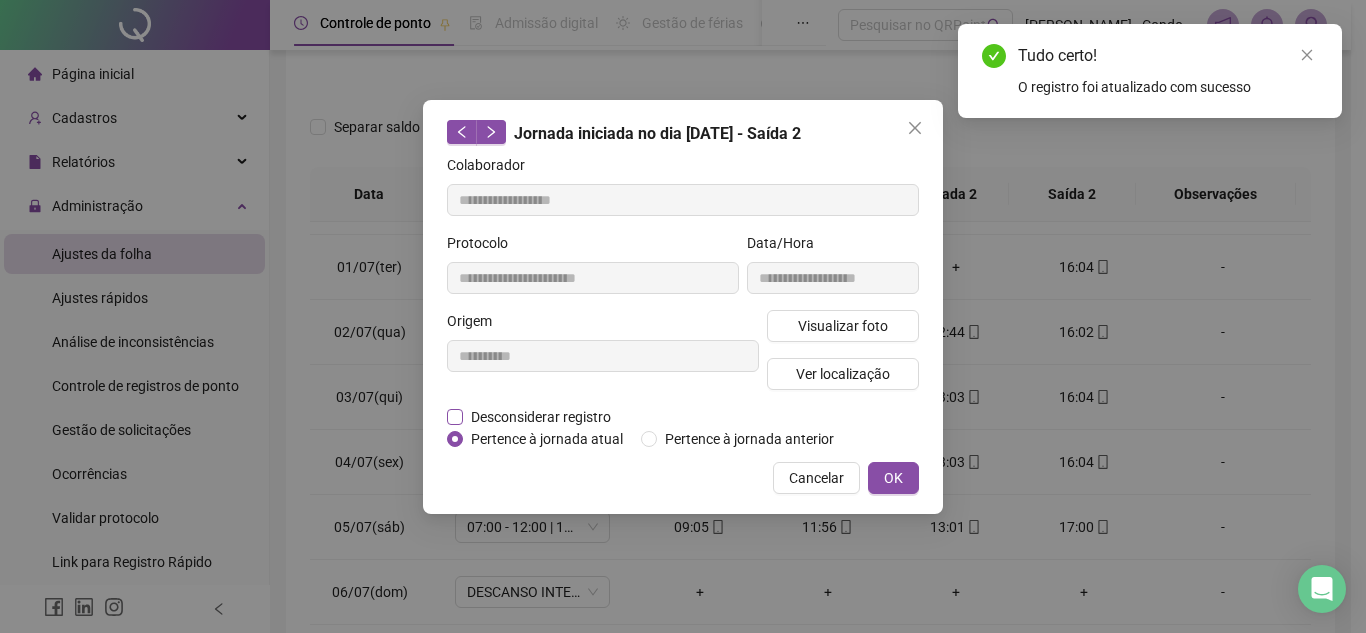 click on "Desconsiderar registro" at bounding box center (541, 417) 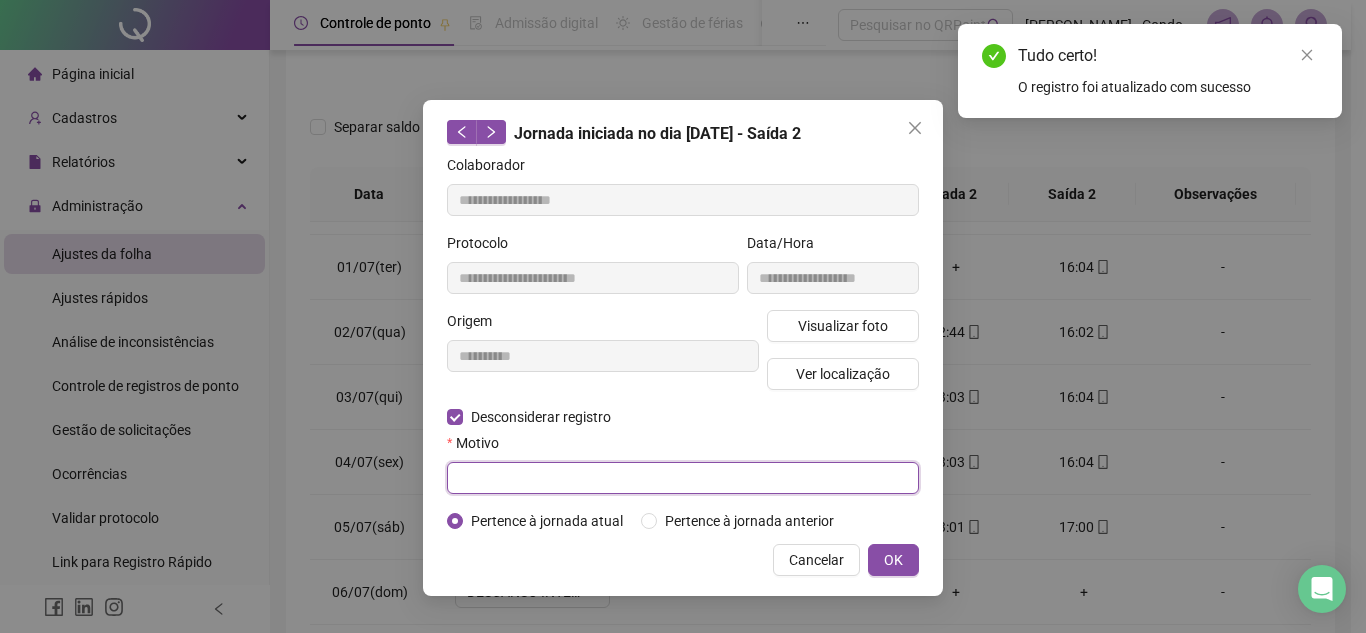 click at bounding box center [683, 478] 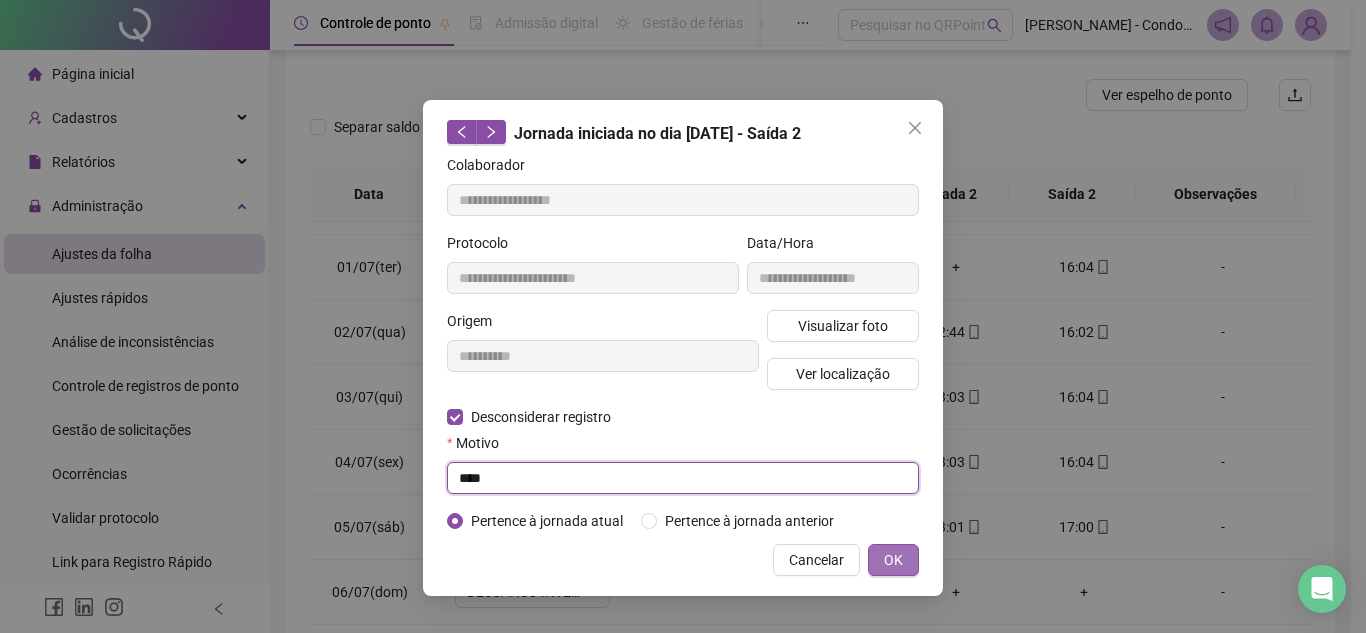 type on "****" 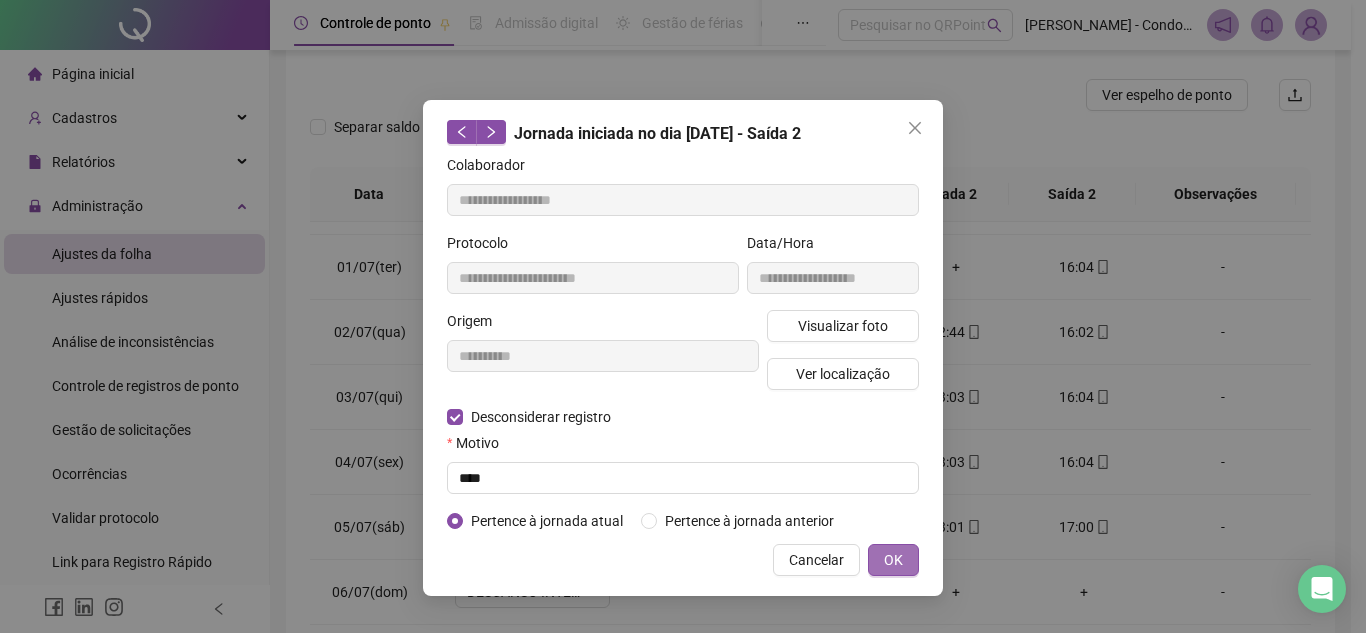 click on "OK" at bounding box center [893, 560] 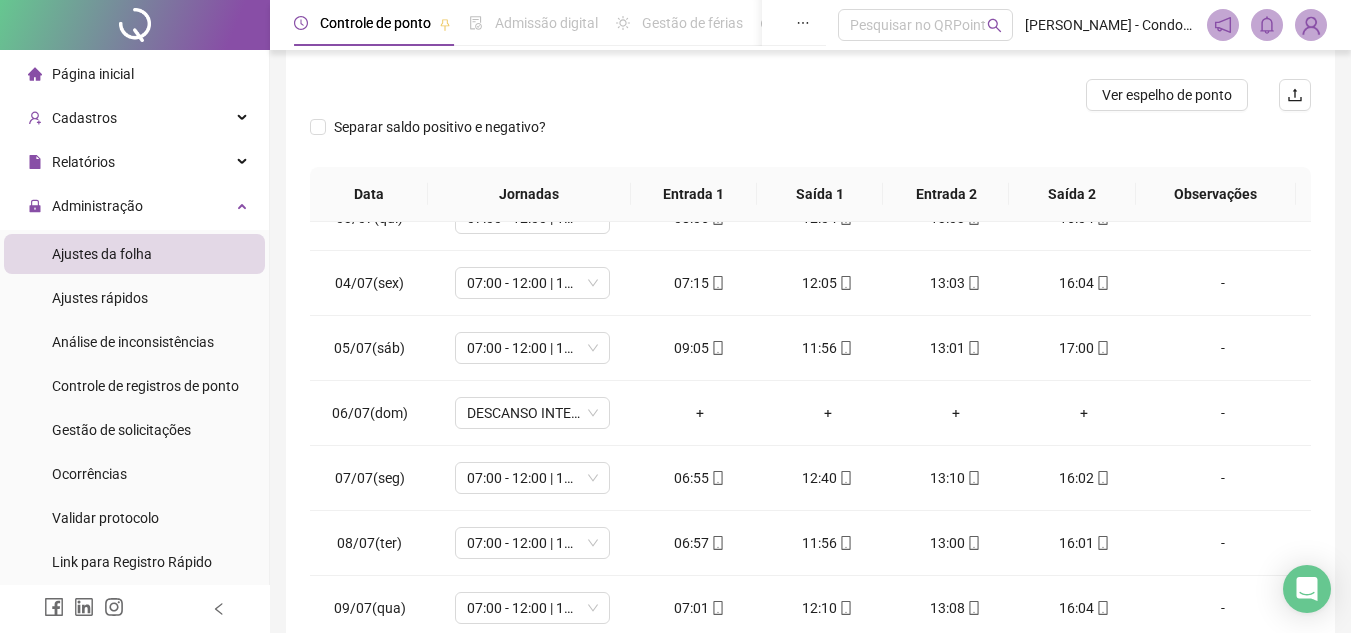 scroll, scrollTop: 1523, scrollLeft: 0, axis: vertical 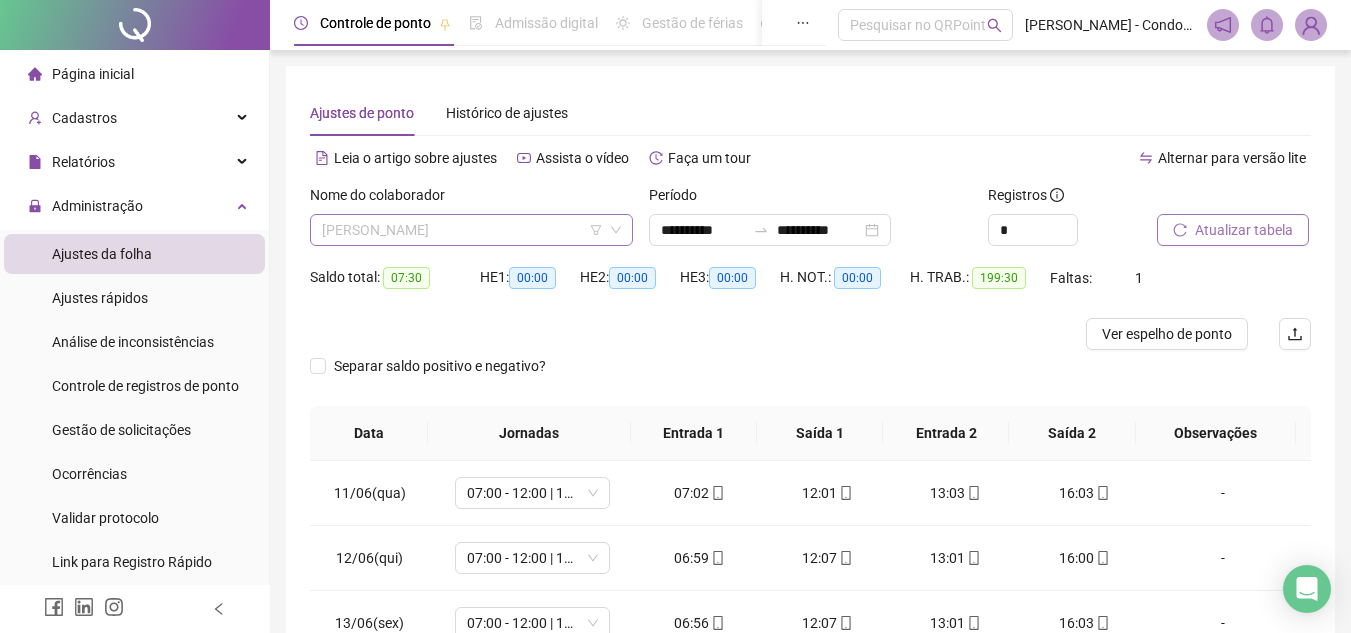 click on "[PERSON_NAME]" at bounding box center [471, 230] 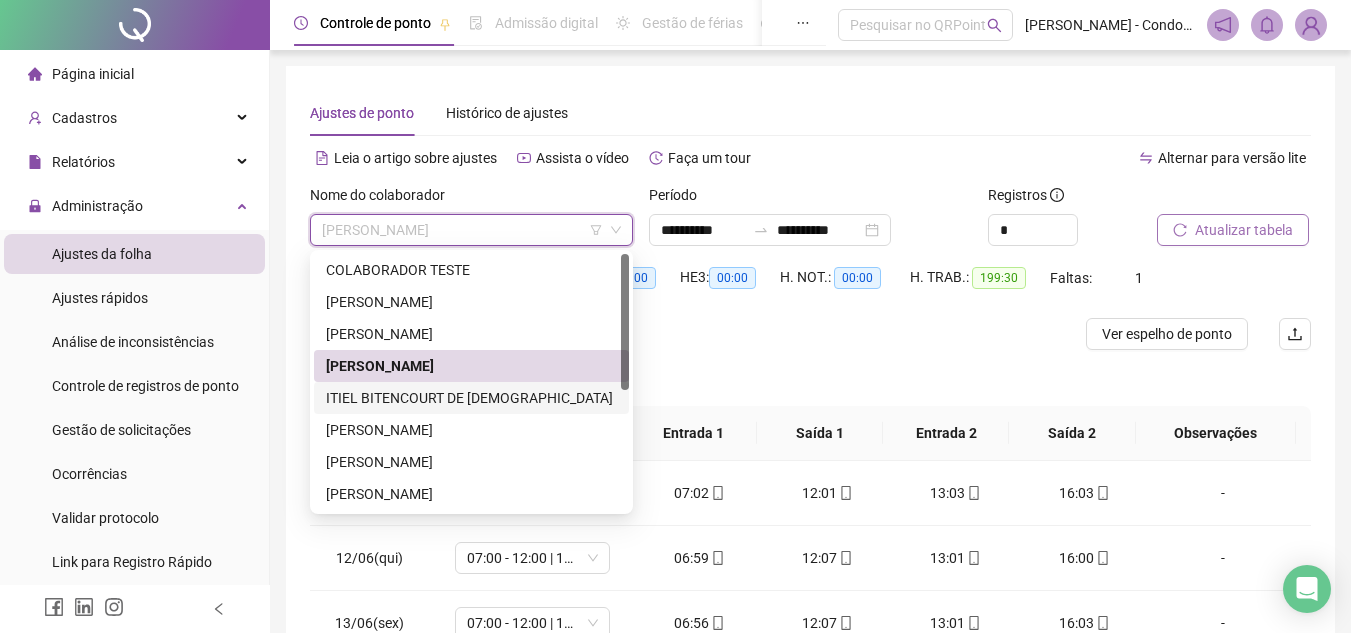 click on "ITIEL BITENCOURT DE [DEMOGRAPHIC_DATA]" at bounding box center (471, 398) 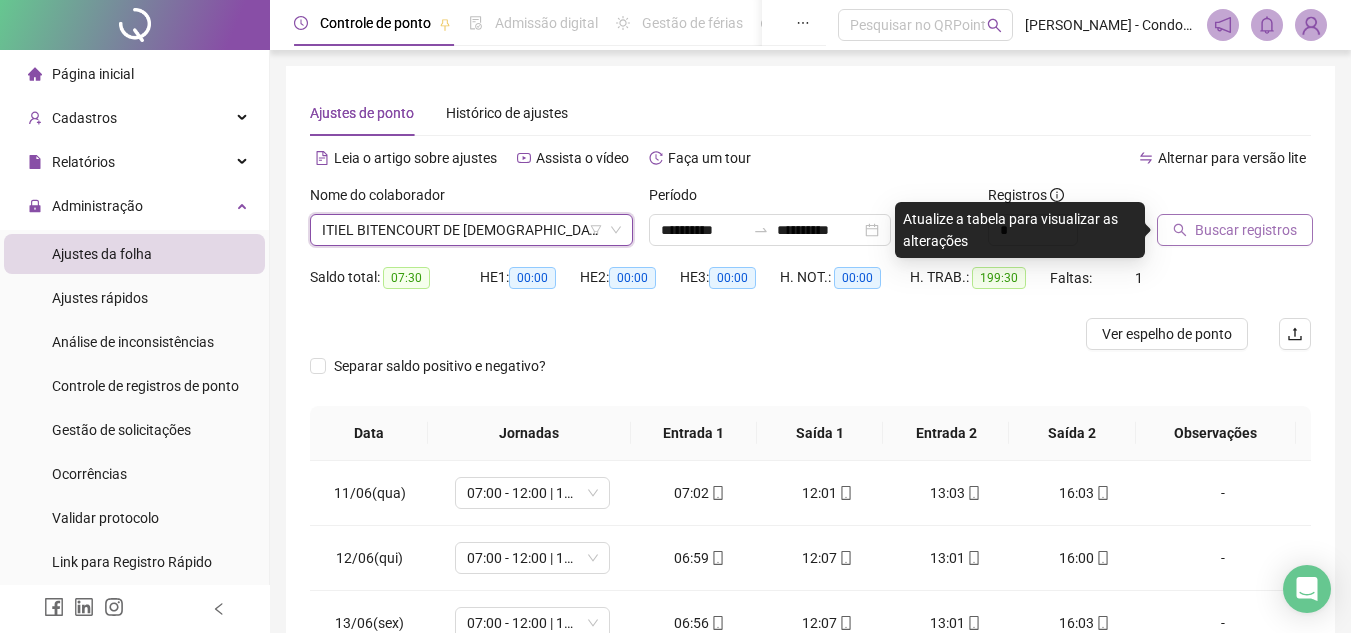 click on "Buscar registros" at bounding box center (1235, 230) 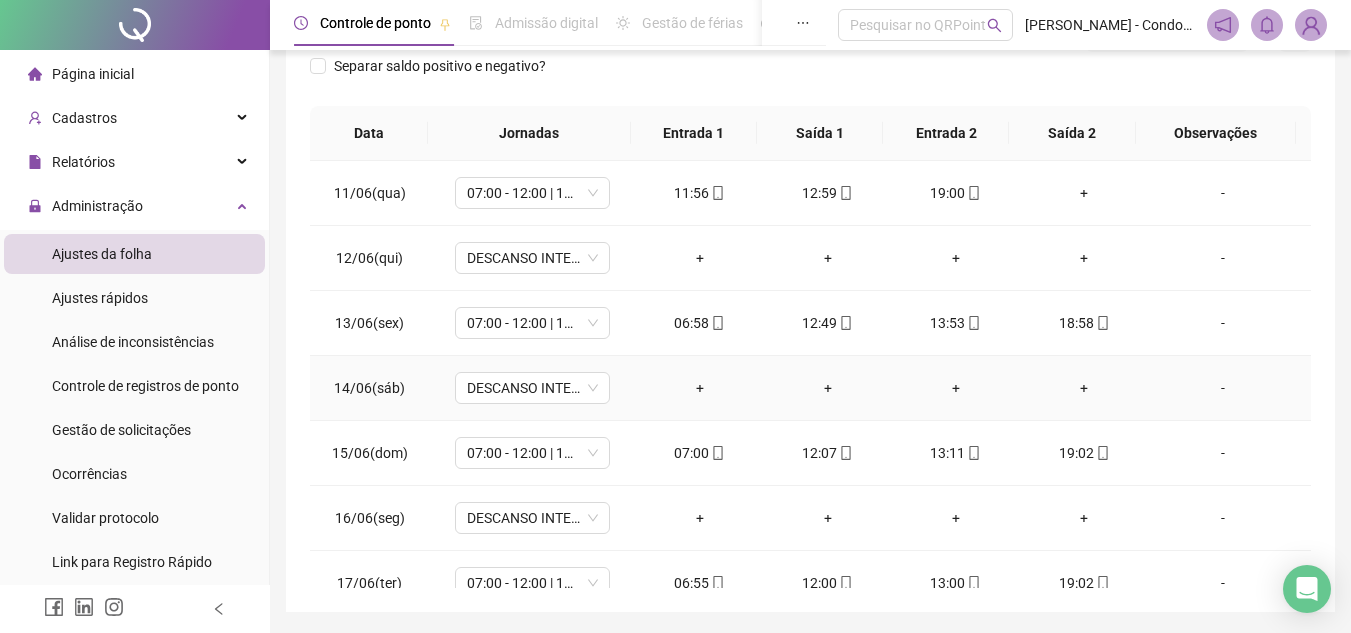 scroll, scrollTop: 365, scrollLeft: 0, axis: vertical 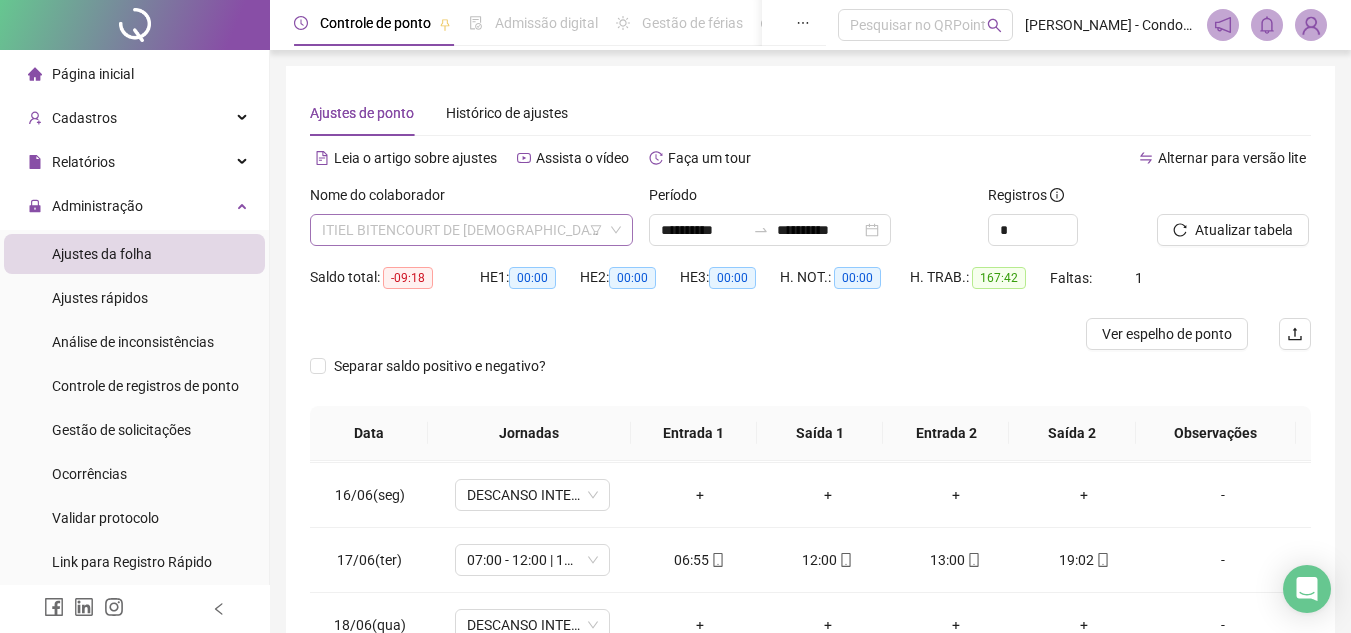 click on "ITIEL BITENCOURT DE [DEMOGRAPHIC_DATA]" at bounding box center (471, 230) 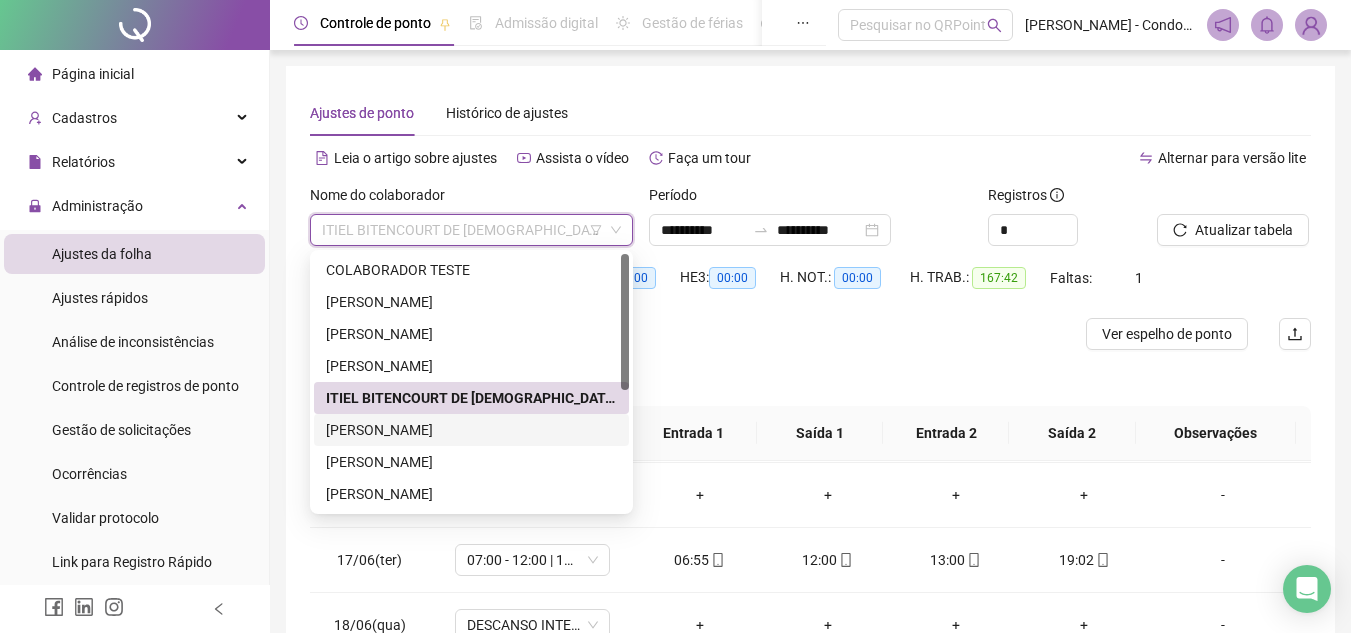 click on "[PERSON_NAME]" at bounding box center (471, 430) 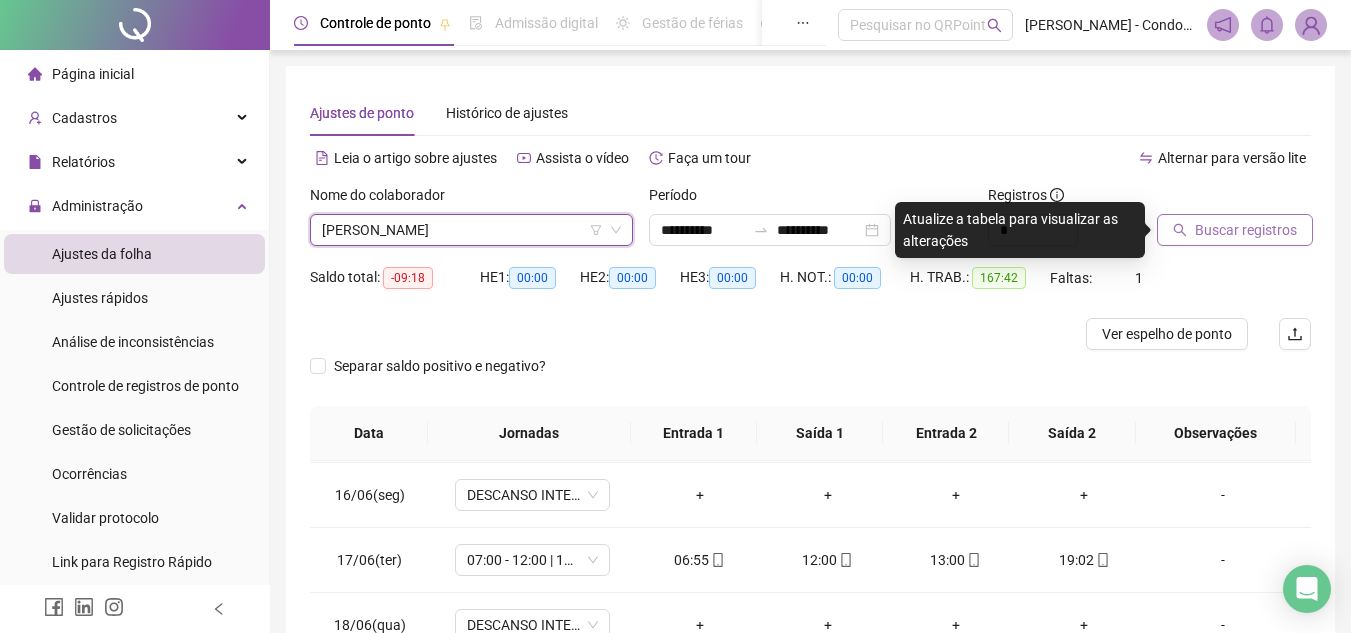 click on "Buscar registros" at bounding box center (1235, 230) 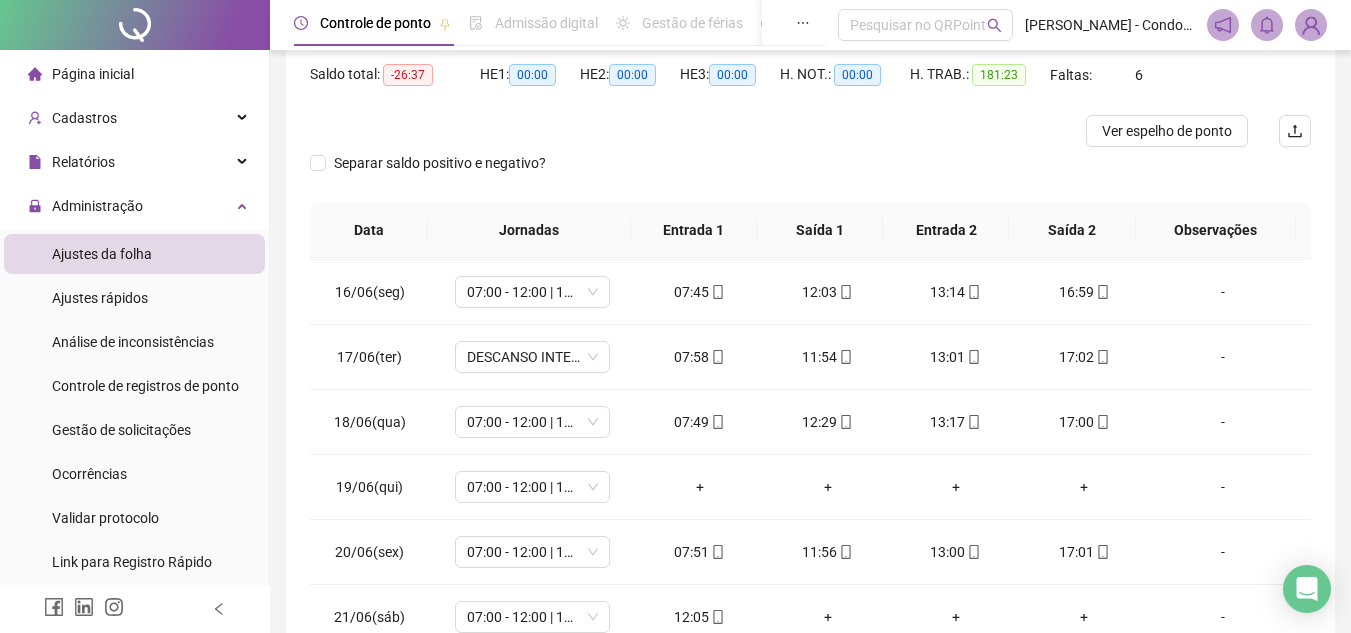 scroll, scrollTop: 251, scrollLeft: 0, axis: vertical 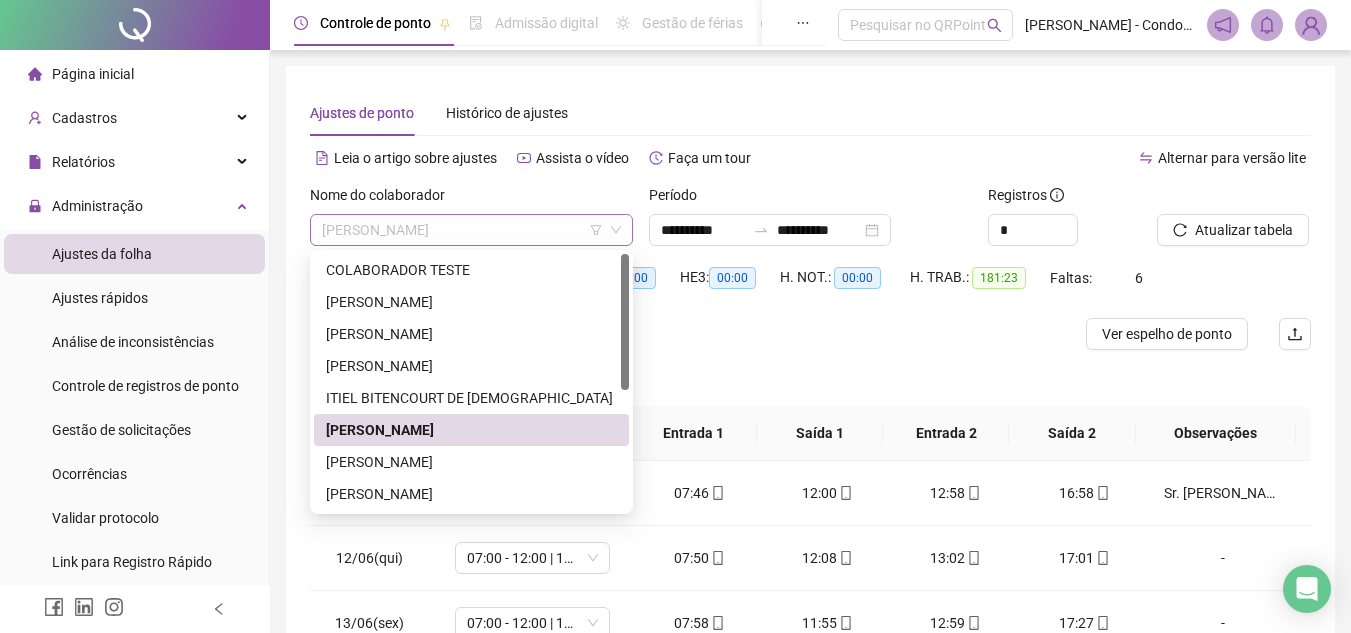 click on "[PERSON_NAME]" at bounding box center [471, 230] 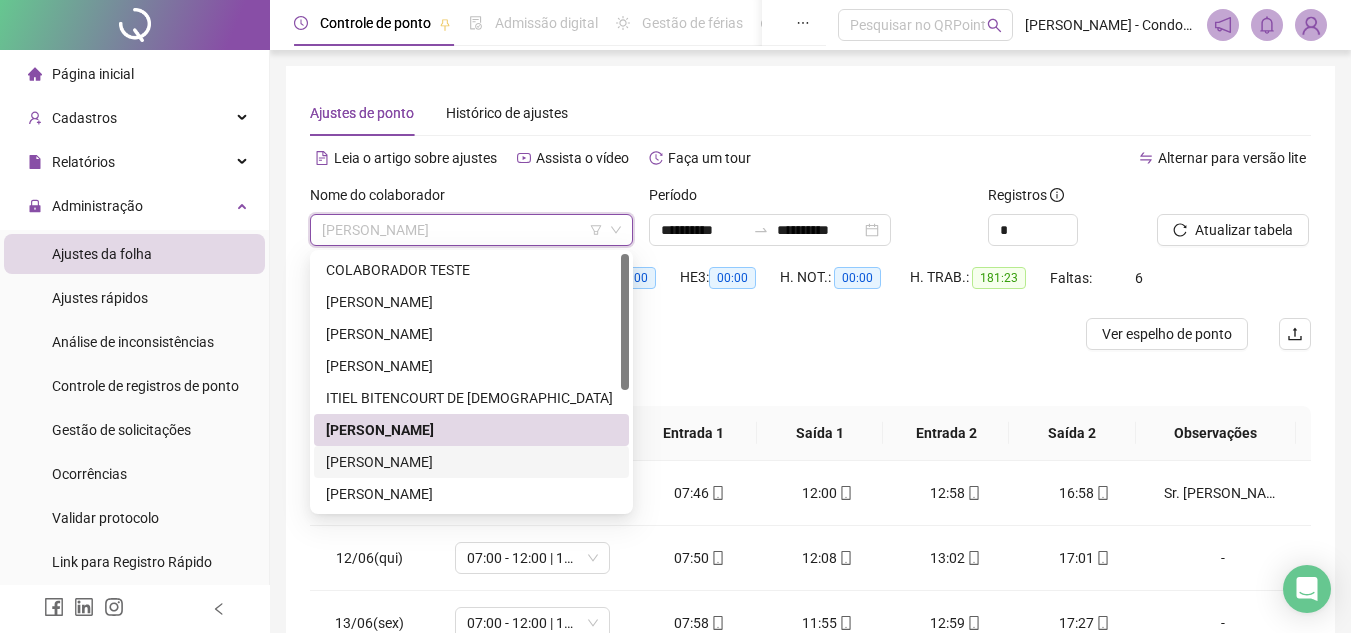 click on "[PERSON_NAME]" at bounding box center (471, 462) 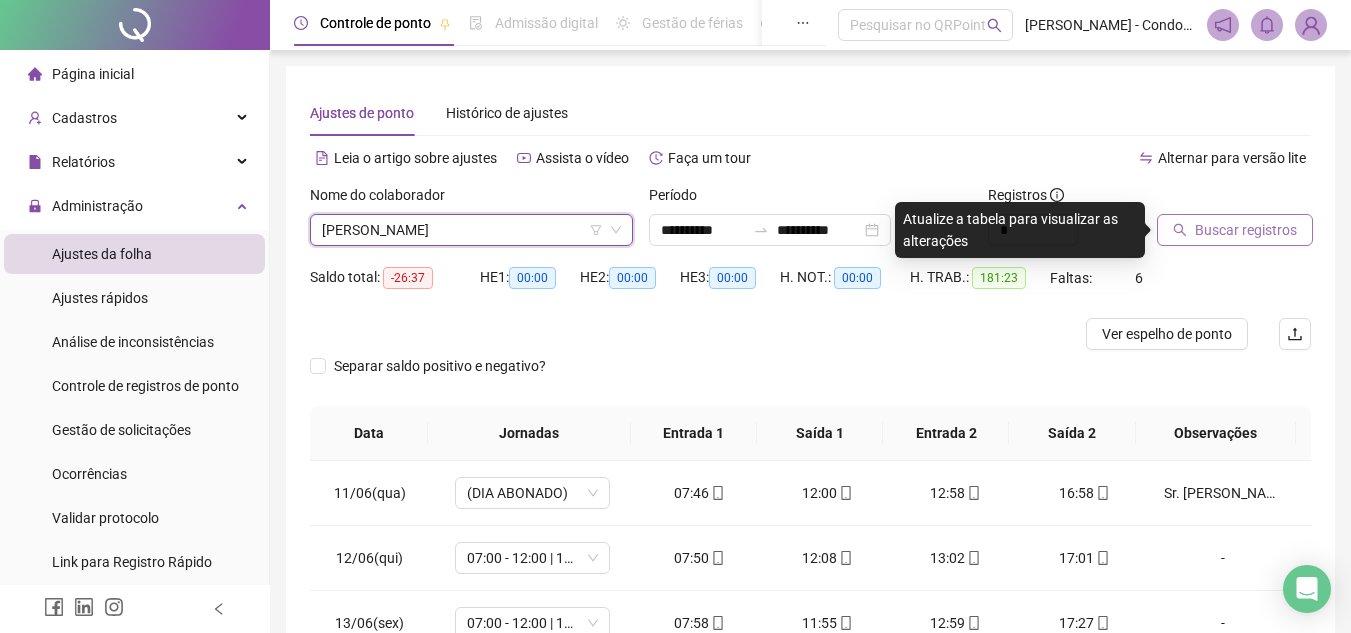 click on "Buscar registros" at bounding box center [1246, 230] 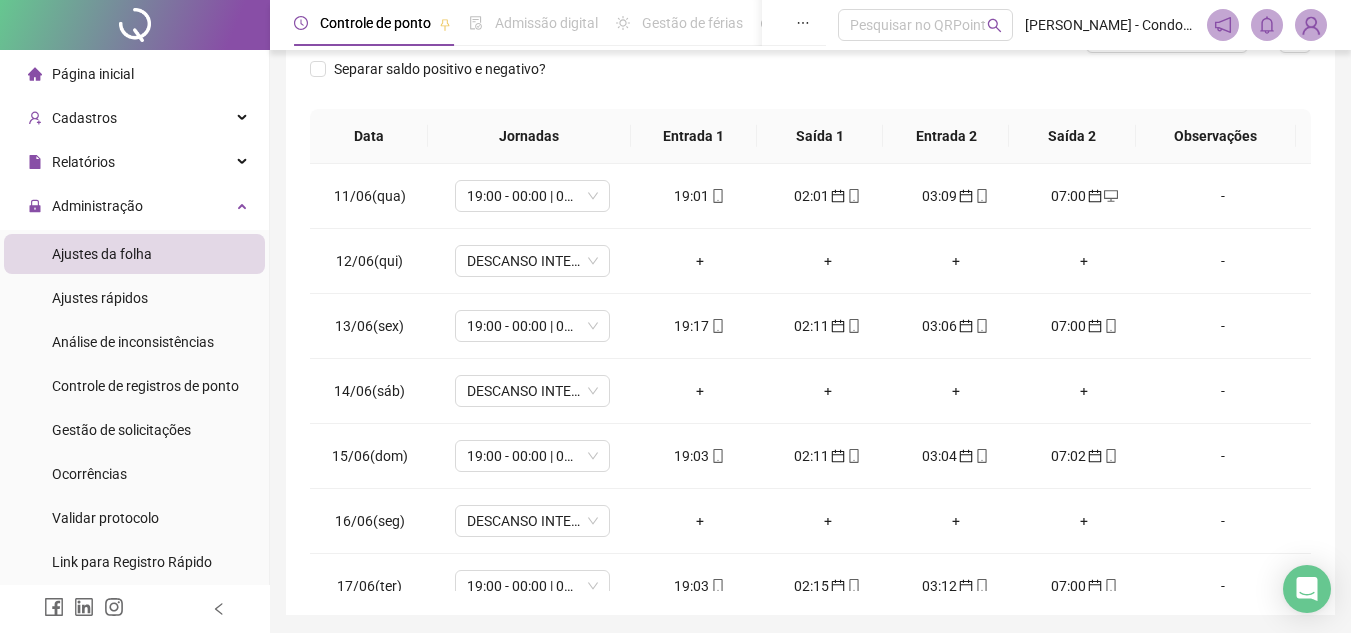 scroll, scrollTop: 300, scrollLeft: 0, axis: vertical 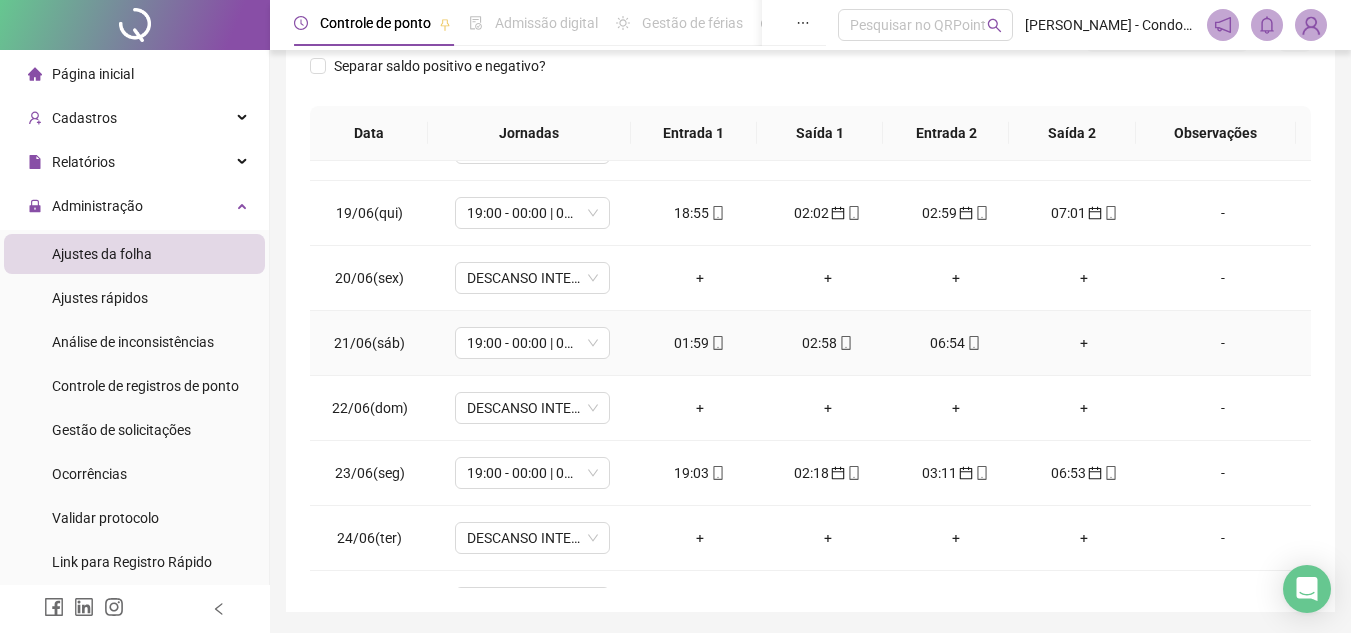 click on "+" at bounding box center (1084, 343) 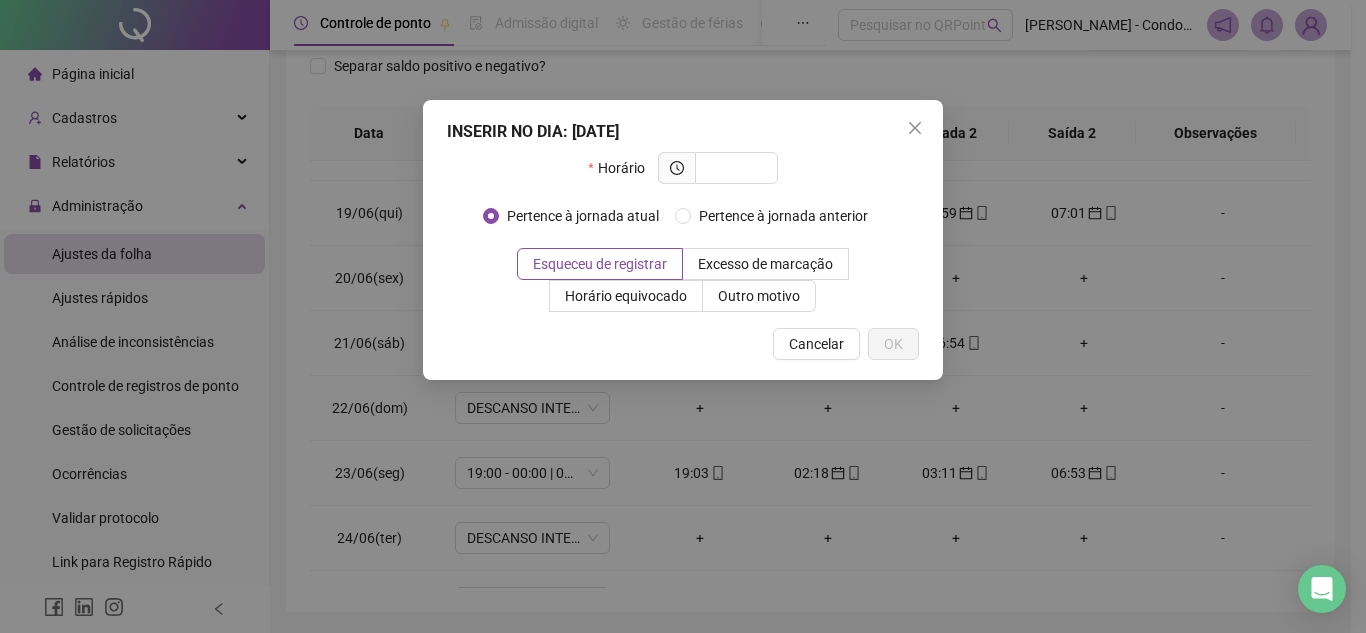 click on "INSERIR NO DIA :   [DATE] Horário Pertence à jornada atual Pertence à jornada anterior Esqueceu de registrar Excesso de marcação Horário equivocado Outro motivo Motivo Cancelar OK" at bounding box center [683, 316] 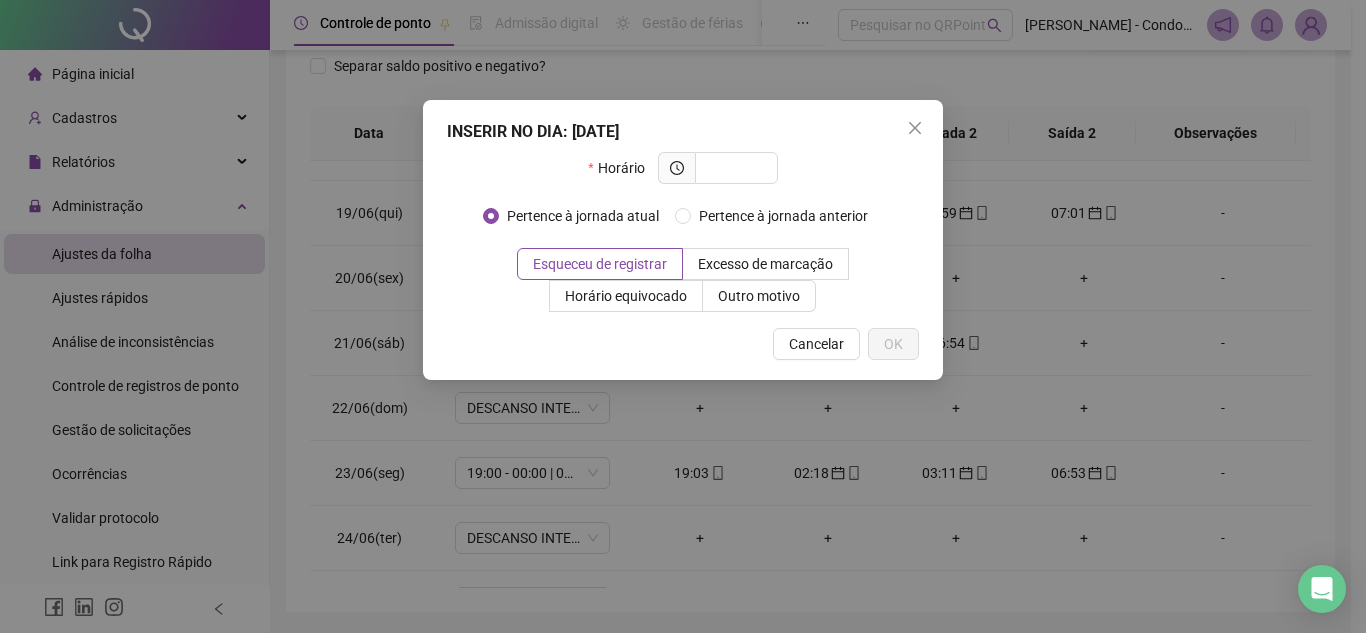 click on "INSERIR NO DIA :   [DATE] Horário Pertence à jornada atual Pertence à jornada anterior Esqueceu de registrar Excesso de marcação Horário equivocado Outro motivo Motivo Cancelar OK" at bounding box center [683, 316] 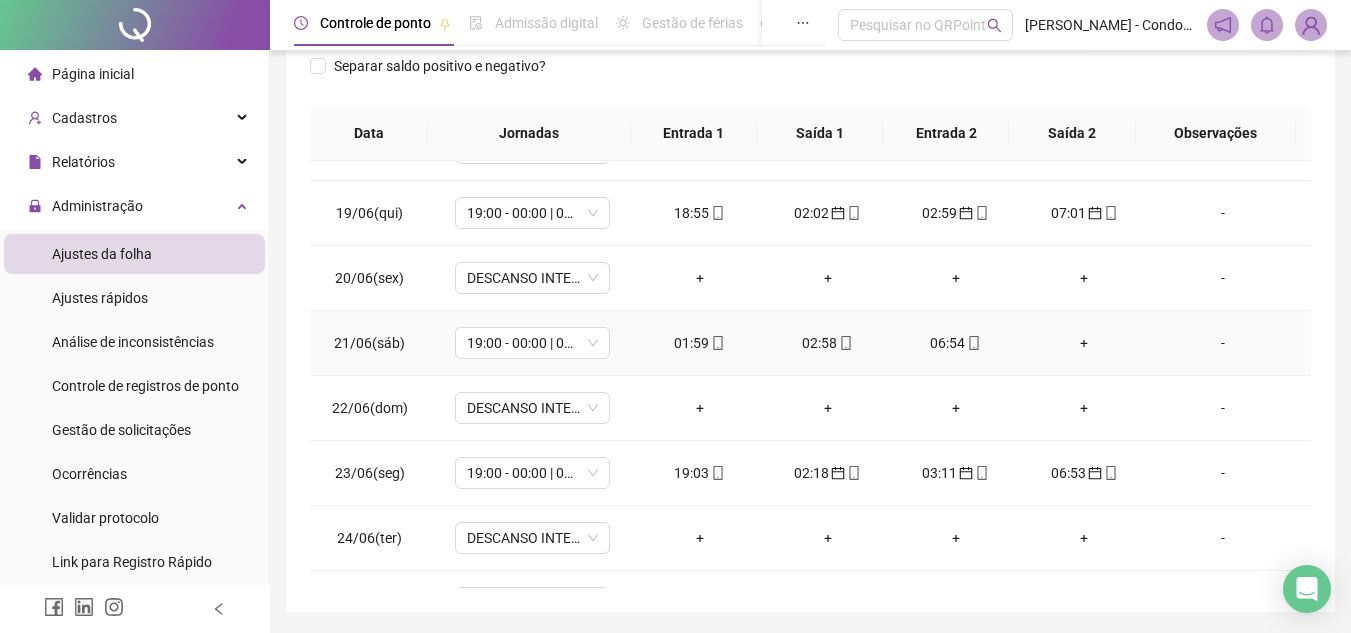 click on "+" at bounding box center [1084, 343] 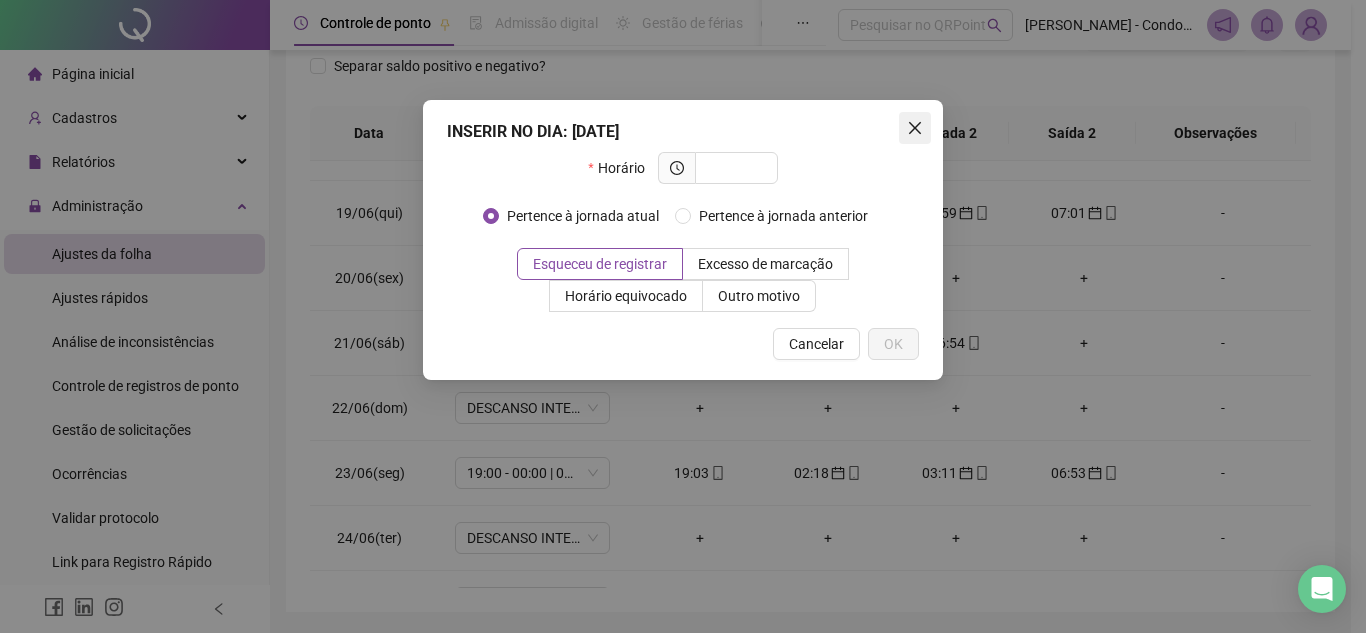 click 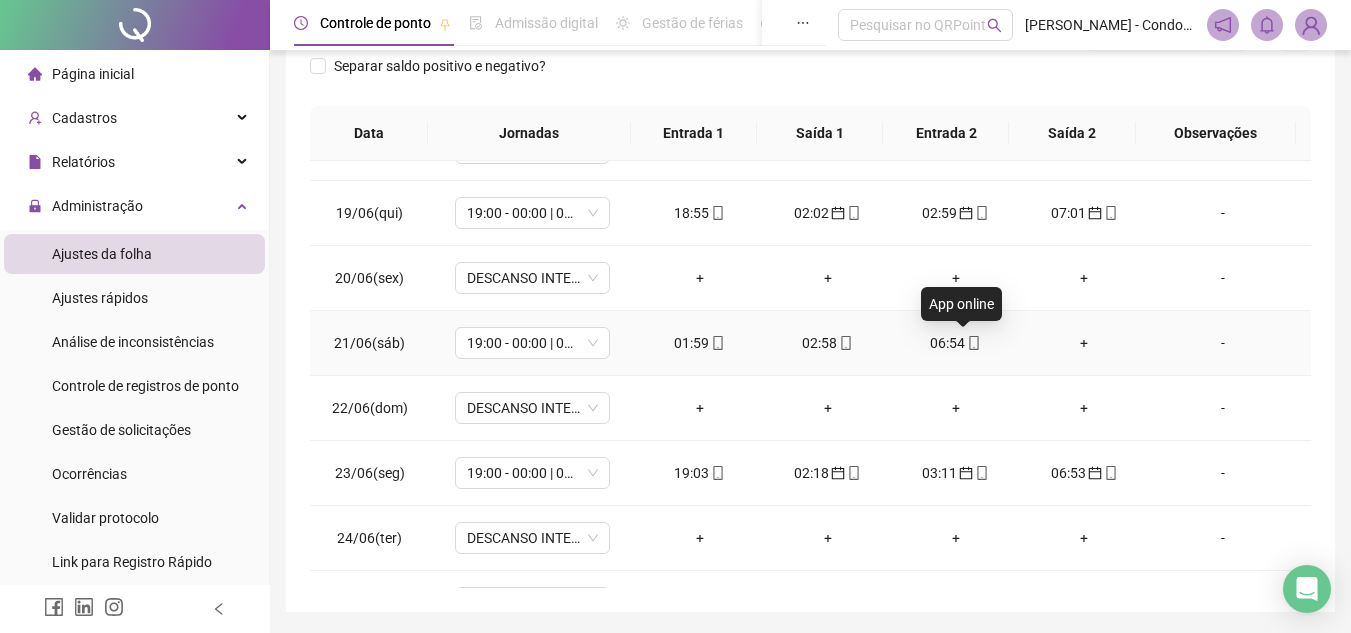click 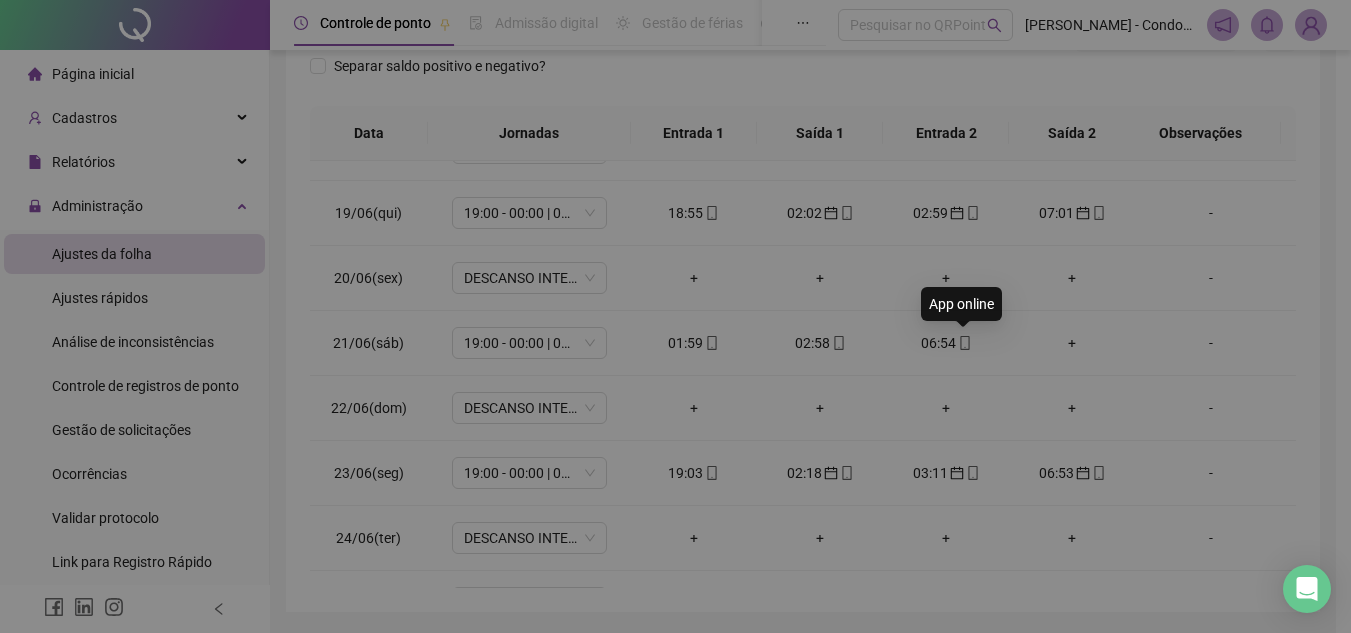 type on "**********" 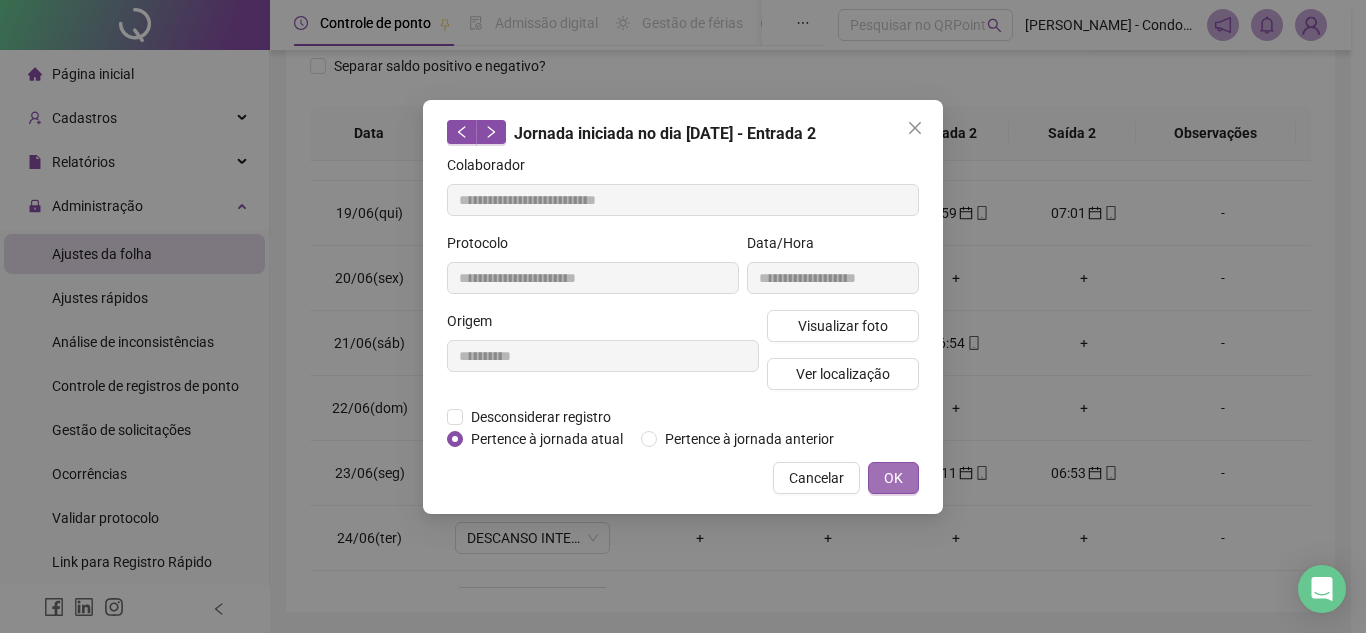 click on "OK" at bounding box center [893, 478] 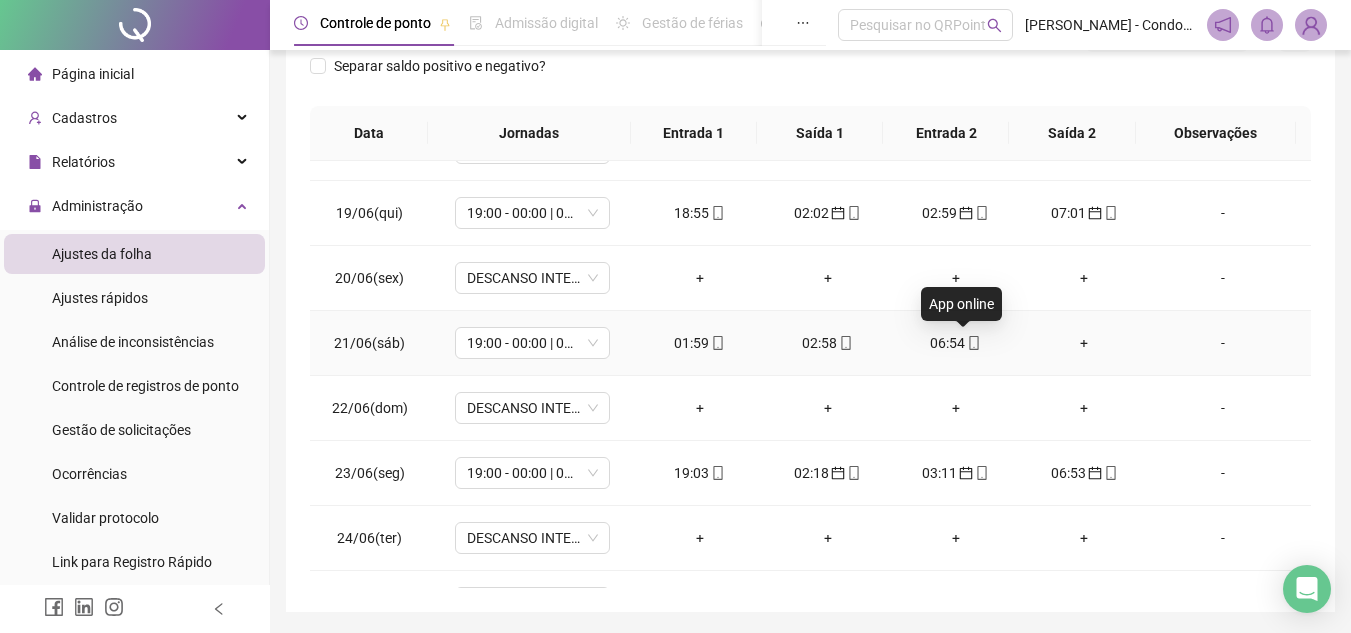 click 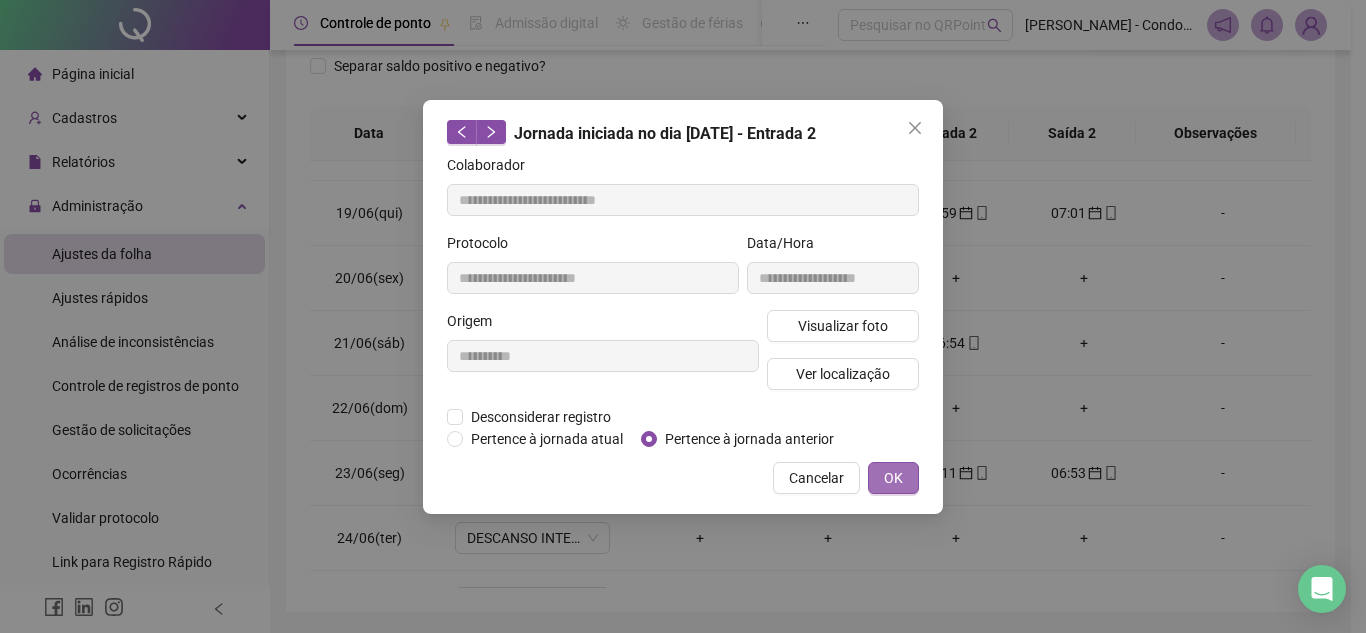 click on "OK" at bounding box center [893, 478] 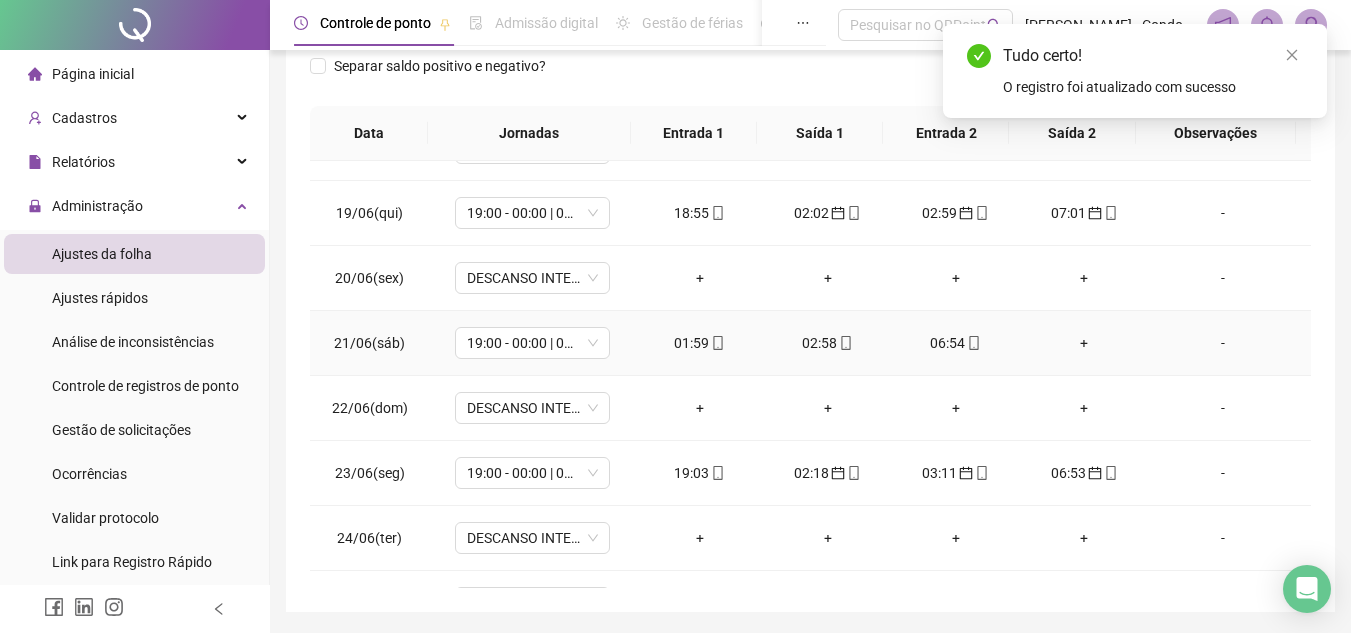 click 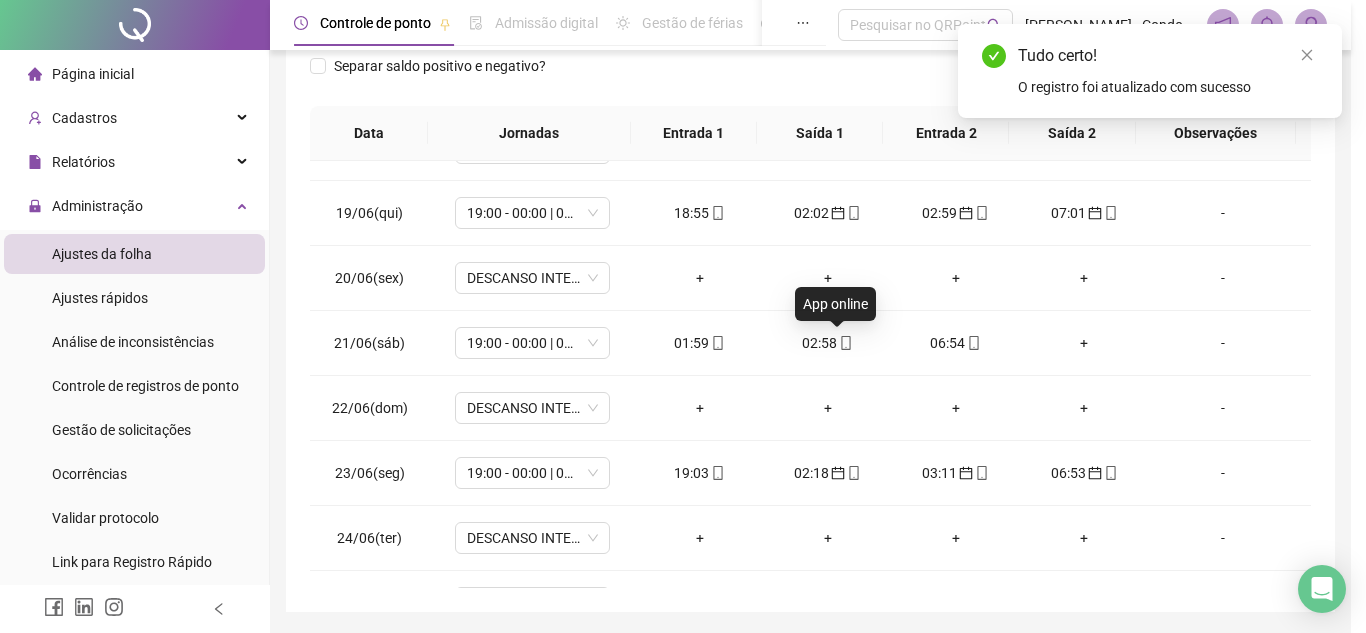 type on "**********" 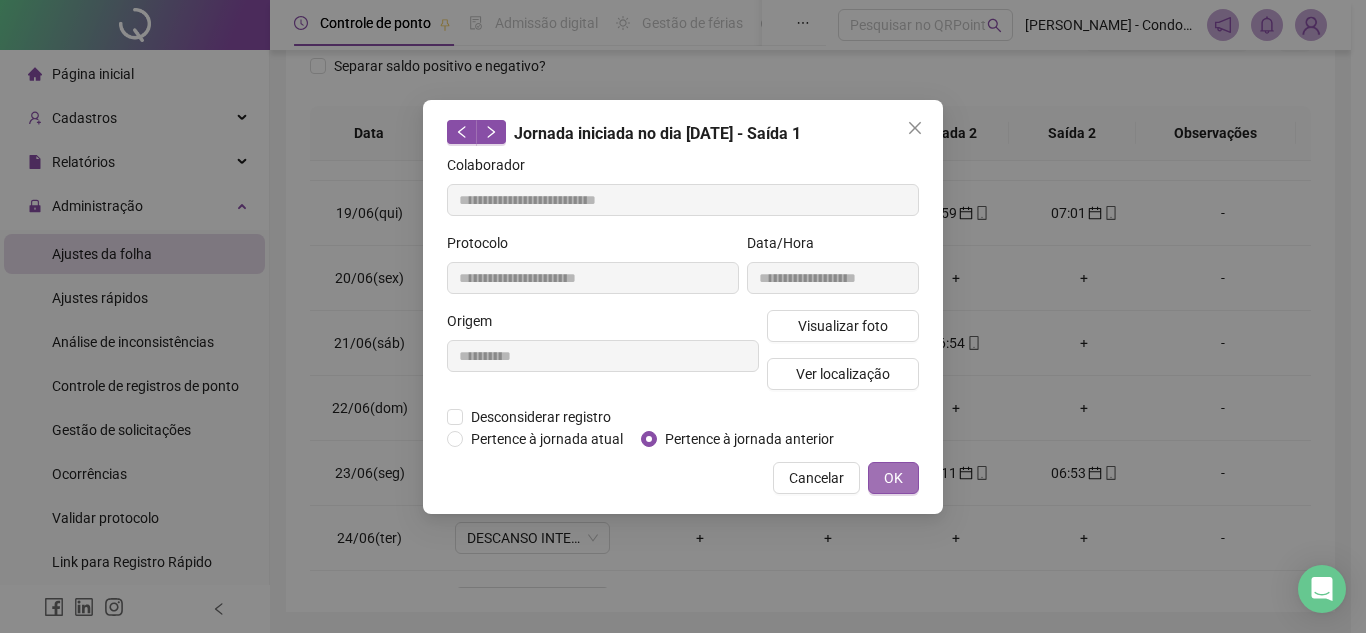 click on "OK" at bounding box center [893, 478] 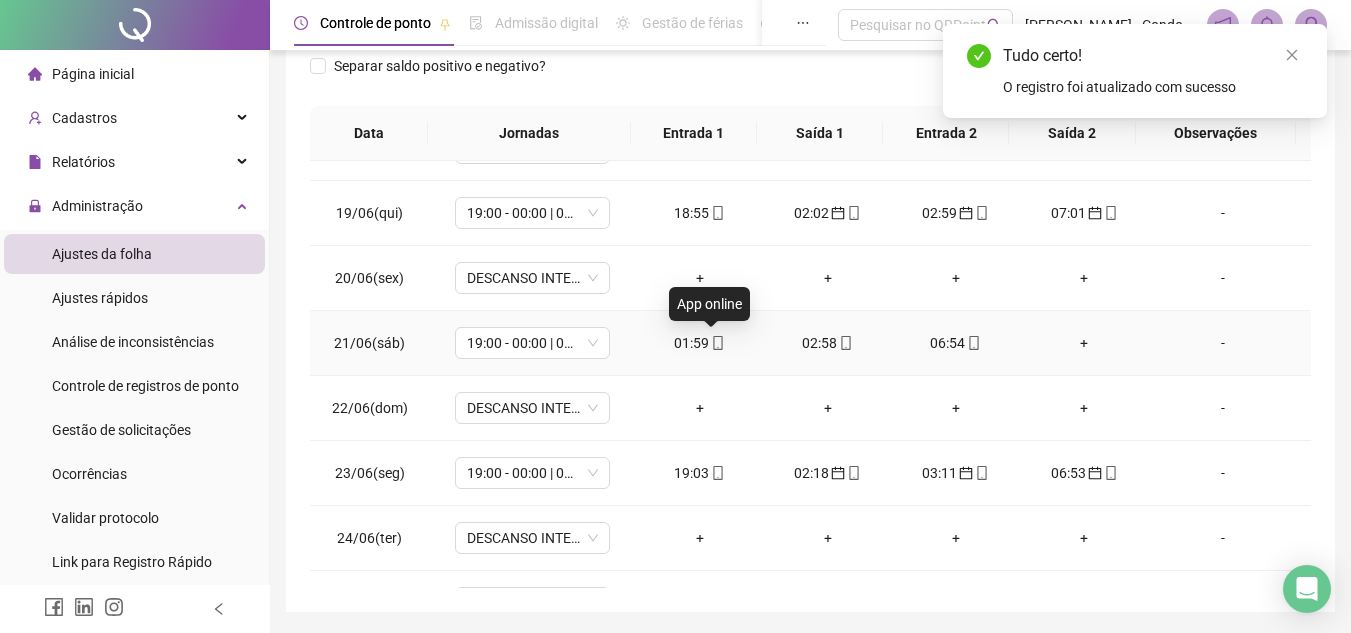 click 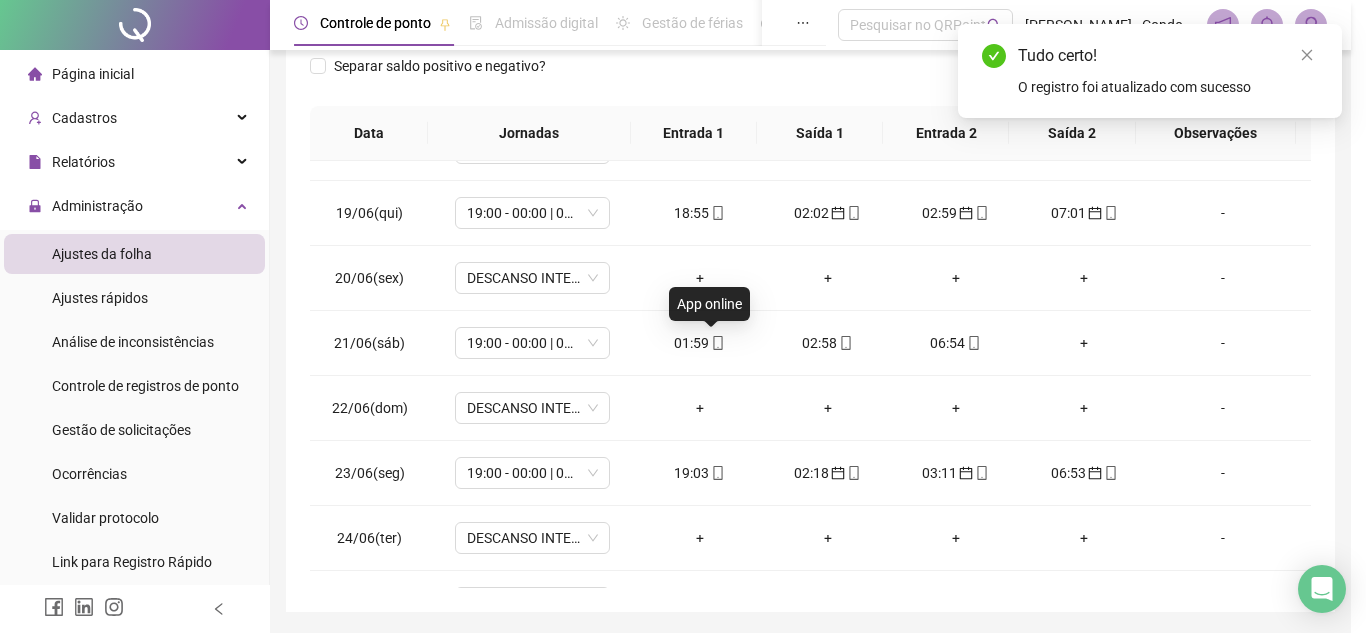 type on "**********" 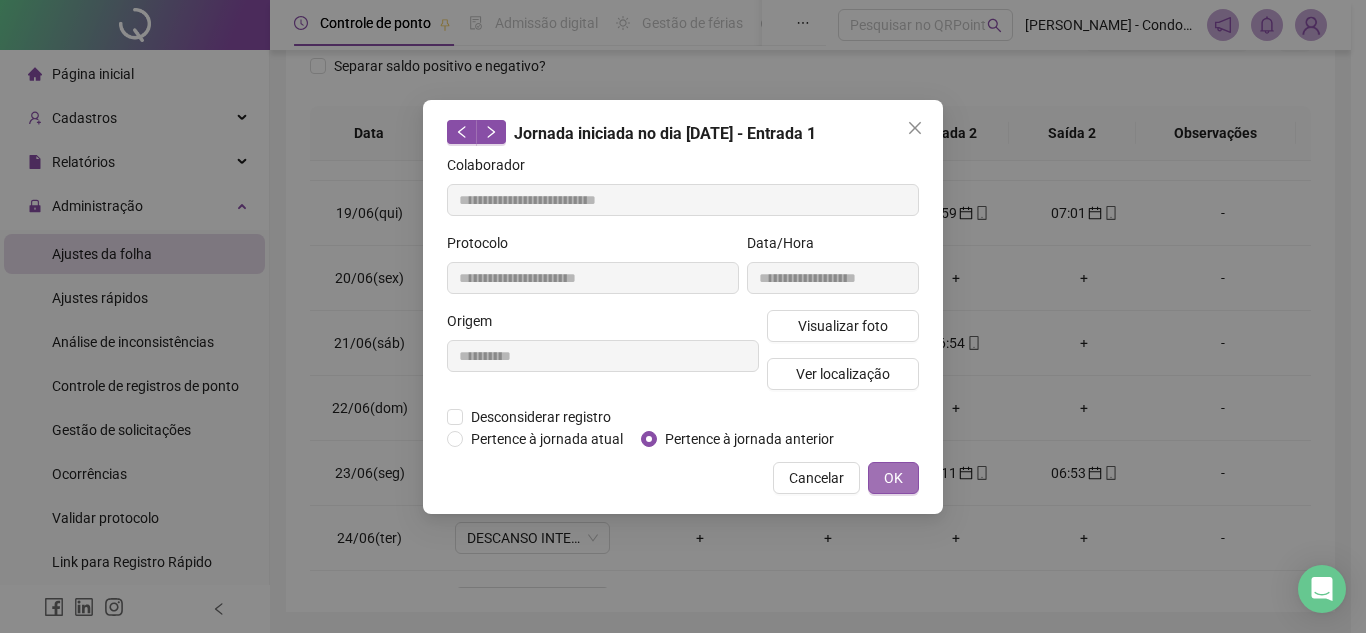 click on "OK" at bounding box center [893, 478] 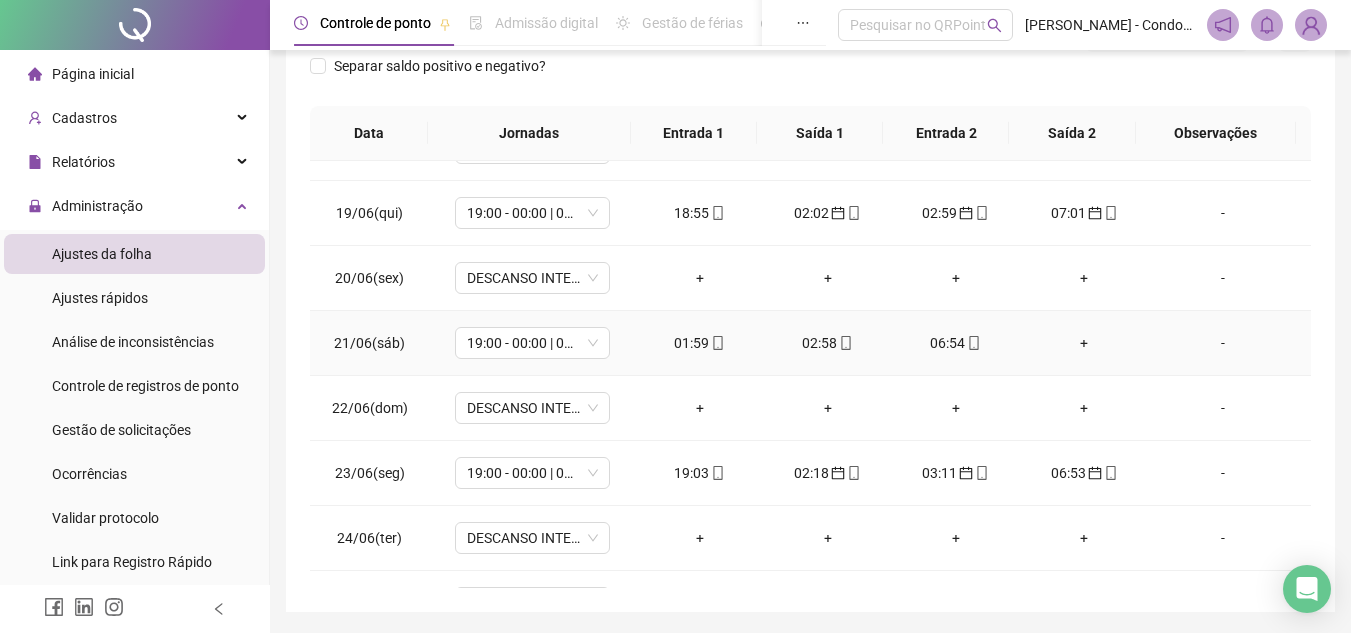 click on "+" at bounding box center [1084, 343] 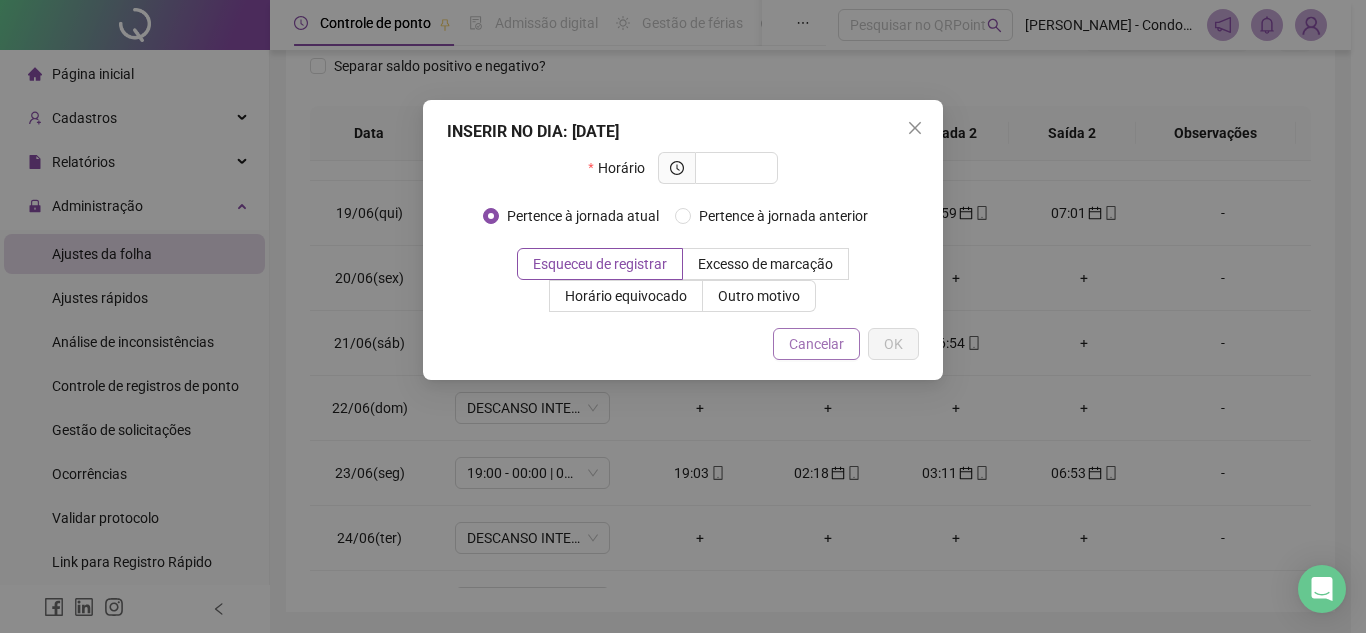 click on "Cancelar" at bounding box center [816, 344] 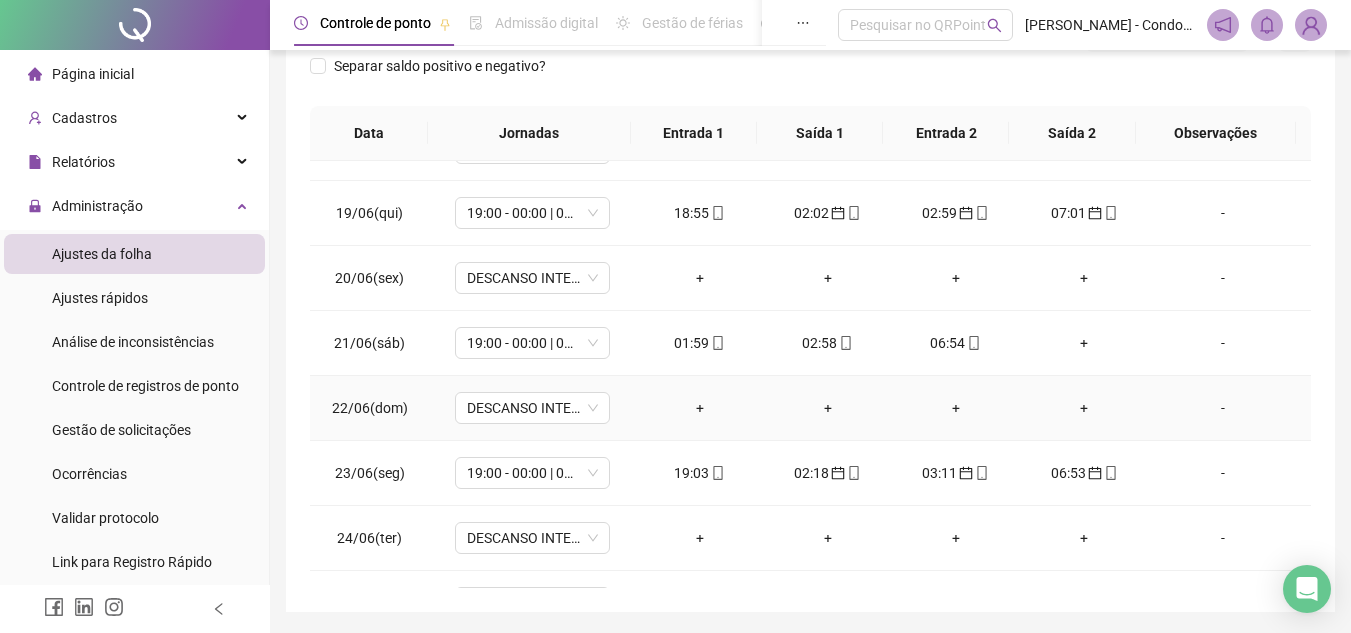 click on "+" at bounding box center (1084, 408) 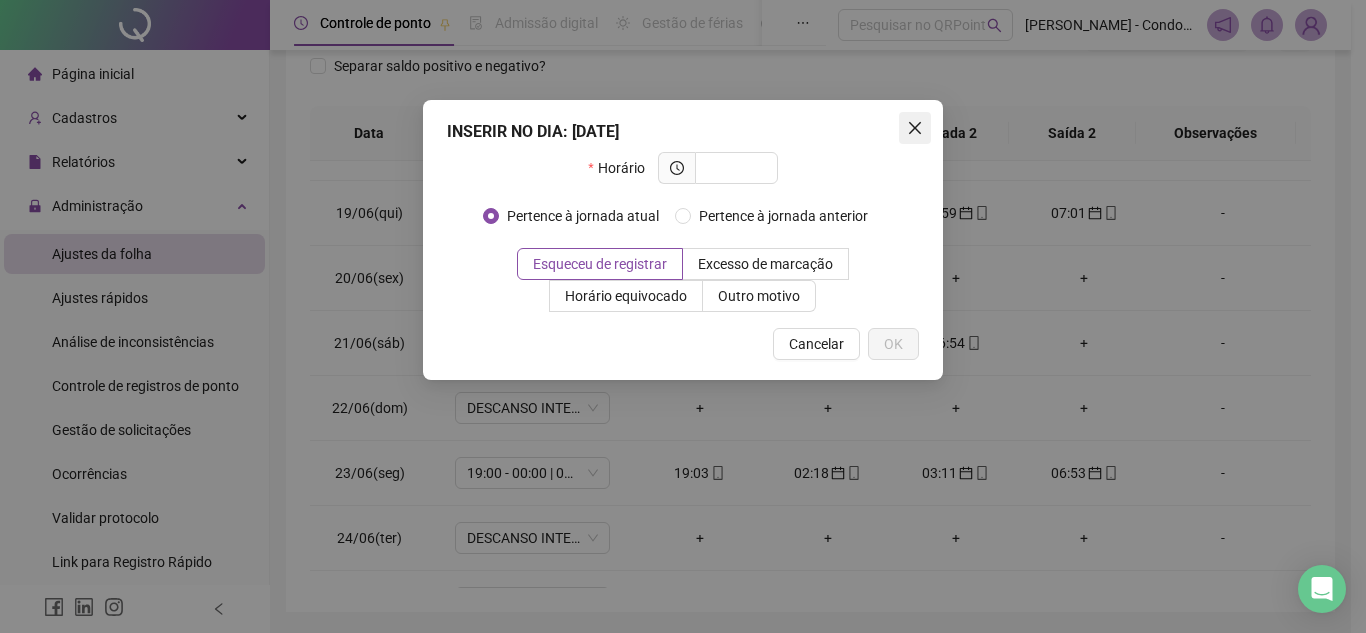 click 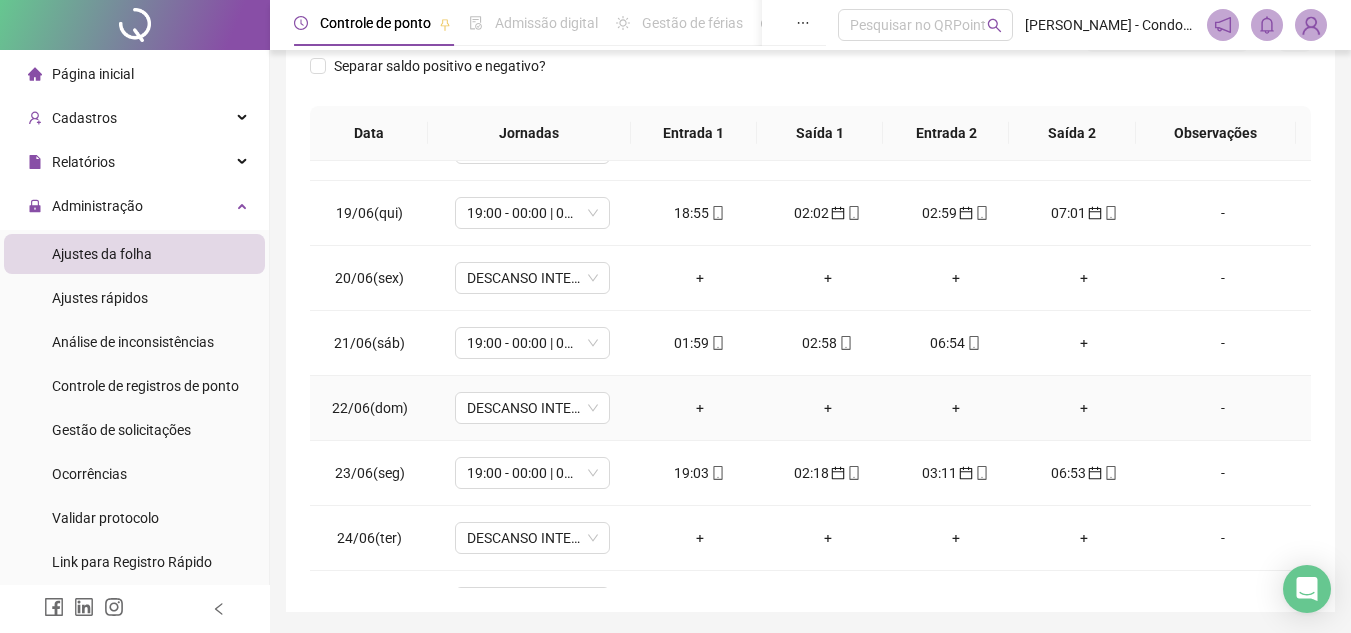 click on "+" at bounding box center [700, 408] 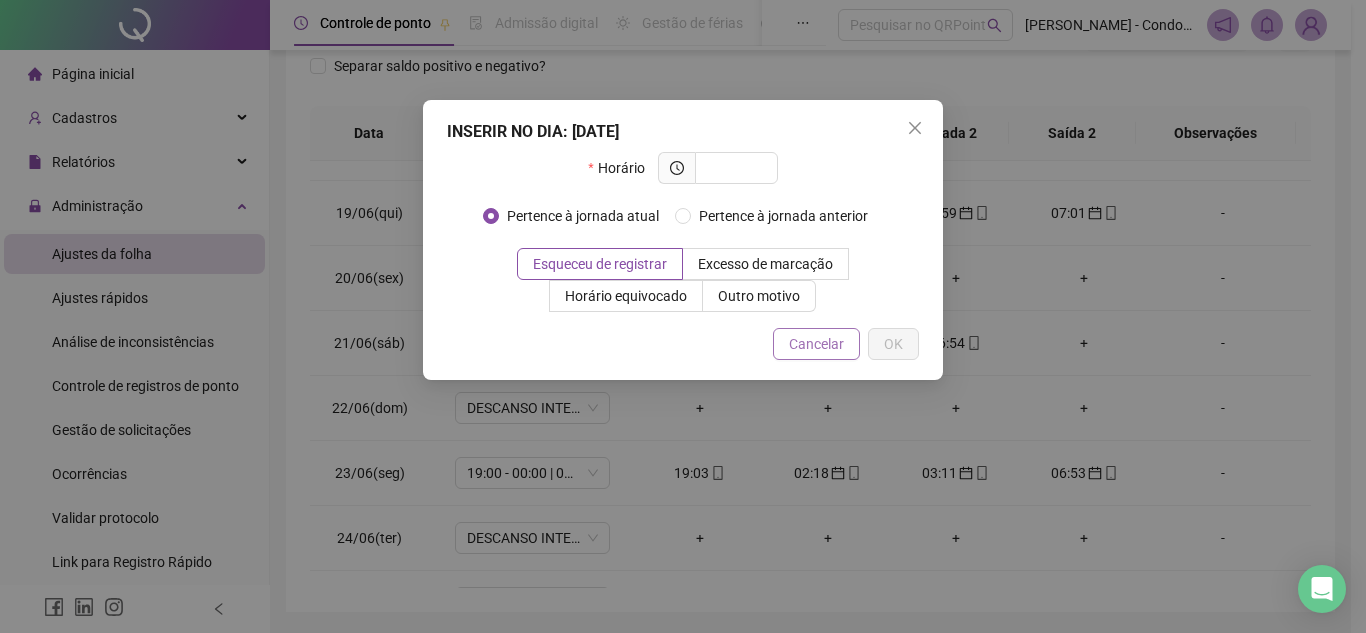 click on "Cancelar" at bounding box center (816, 344) 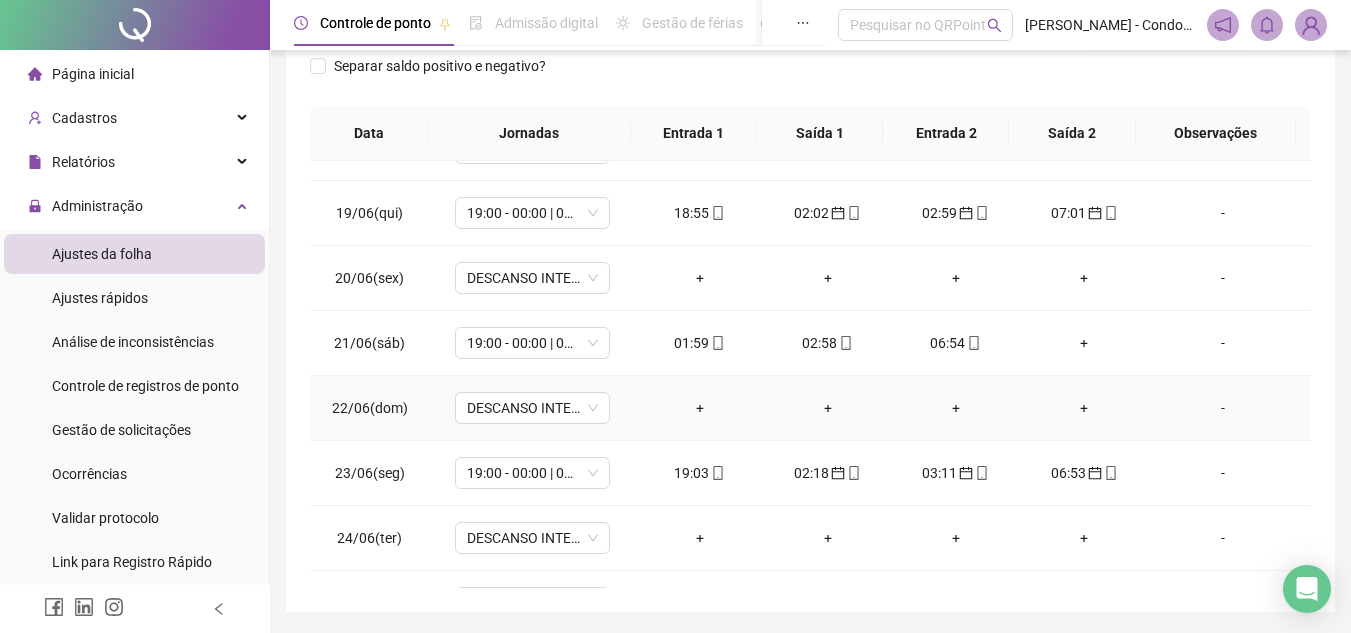 click on "+" at bounding box center [700, 408] 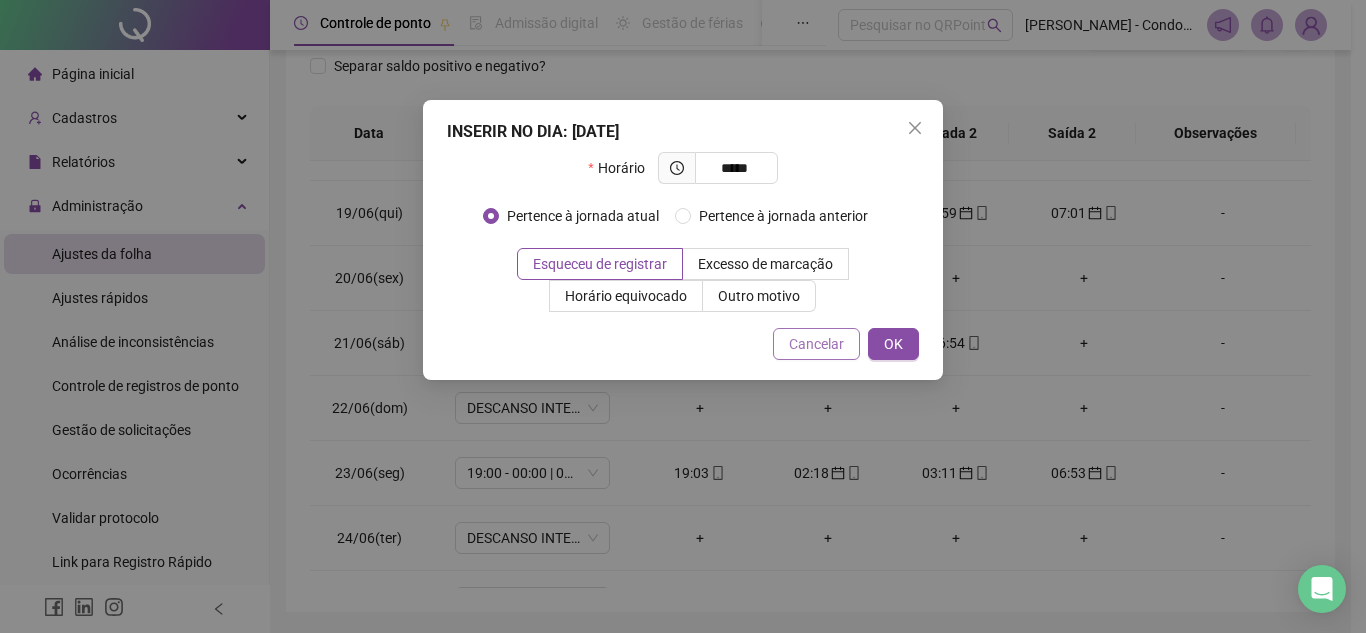 type on "*****" 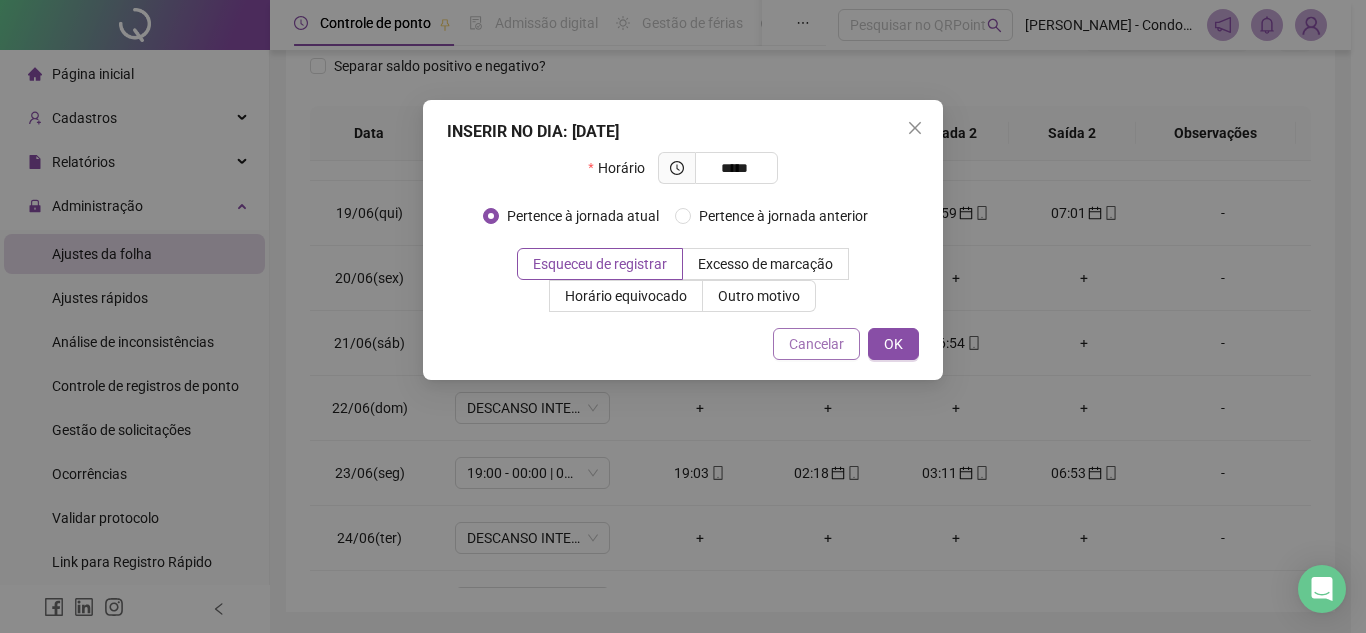 click on "Cancelar" at bounding box center [816, 344] 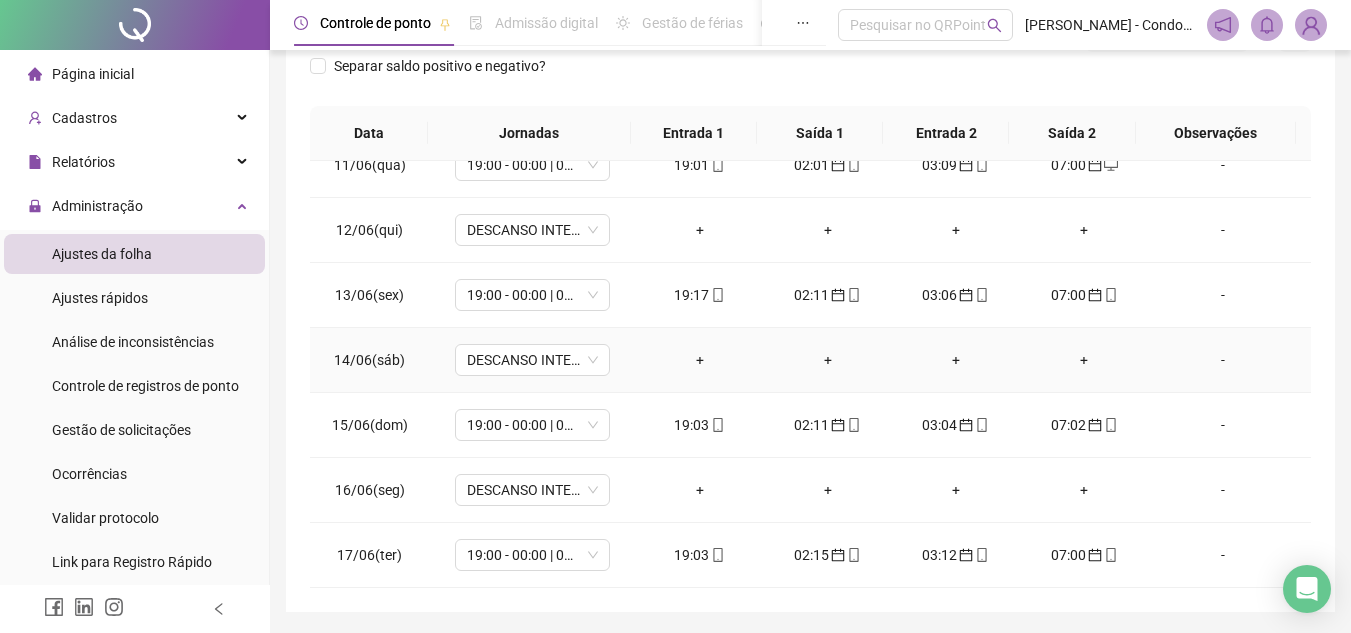 scroll, scrollTop: 0, scrollLeft: 0, axis: both 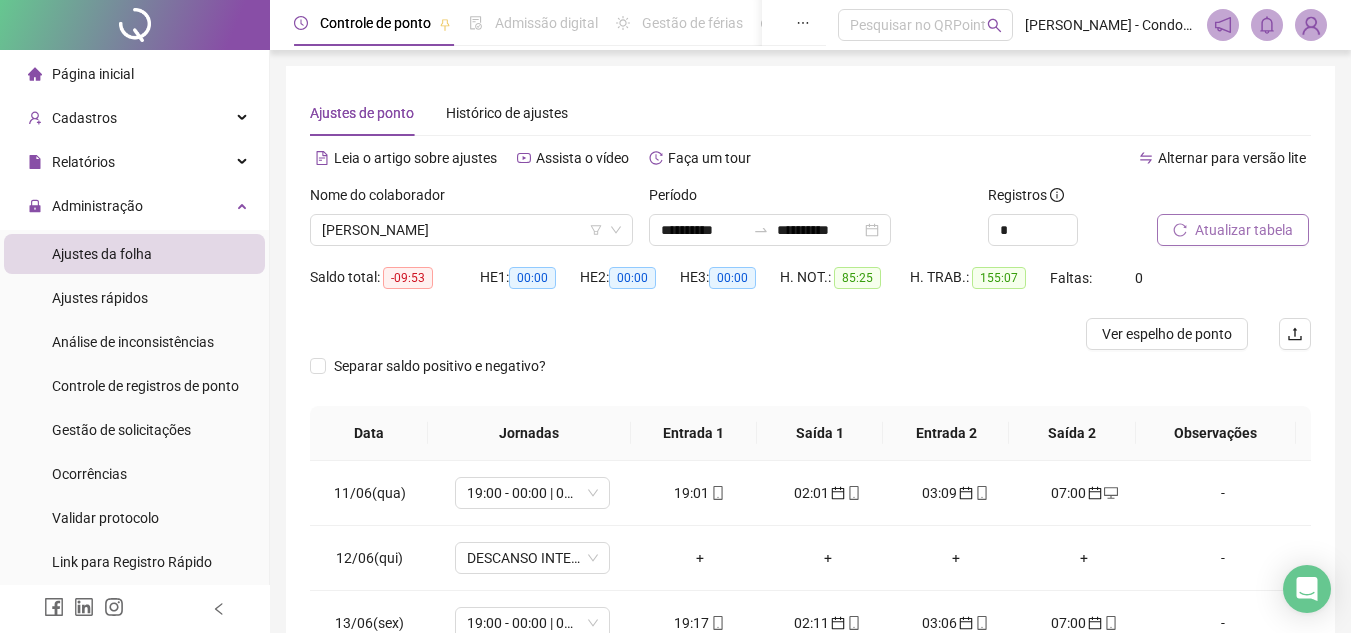 click on "Atualizar tabela" at bounding box center (1244, 230) 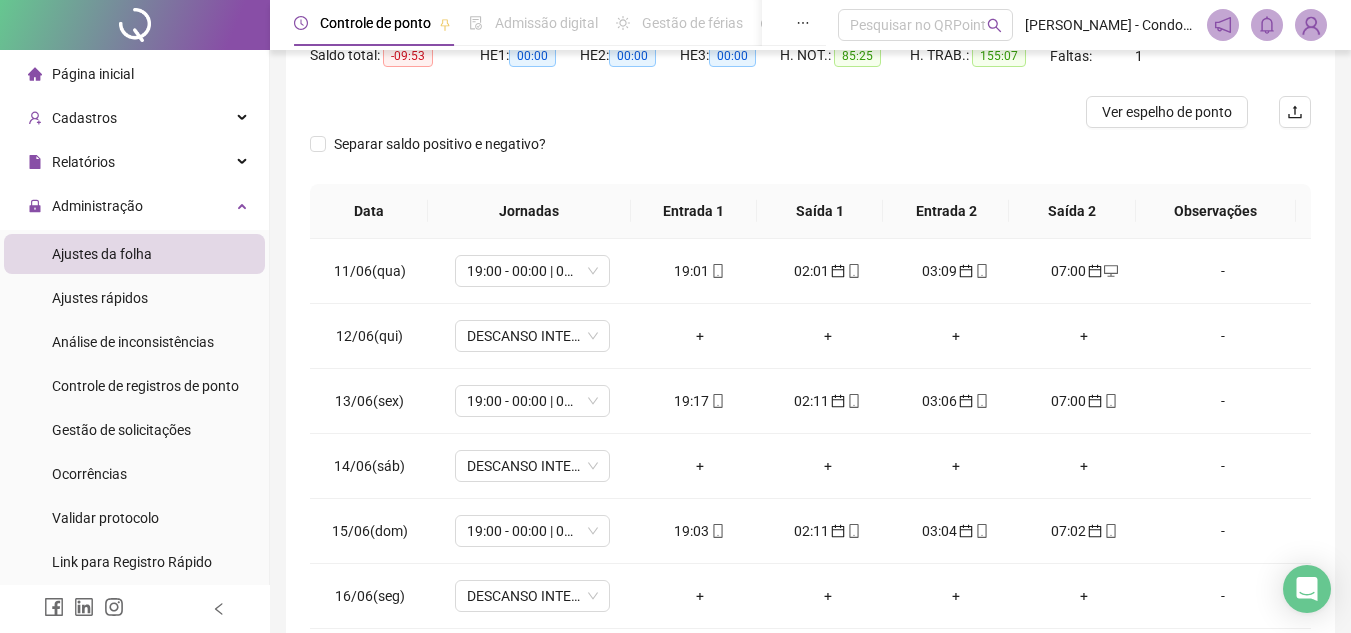scroll, scrollTop: 300, scrollLeft: 0, axis: vertical 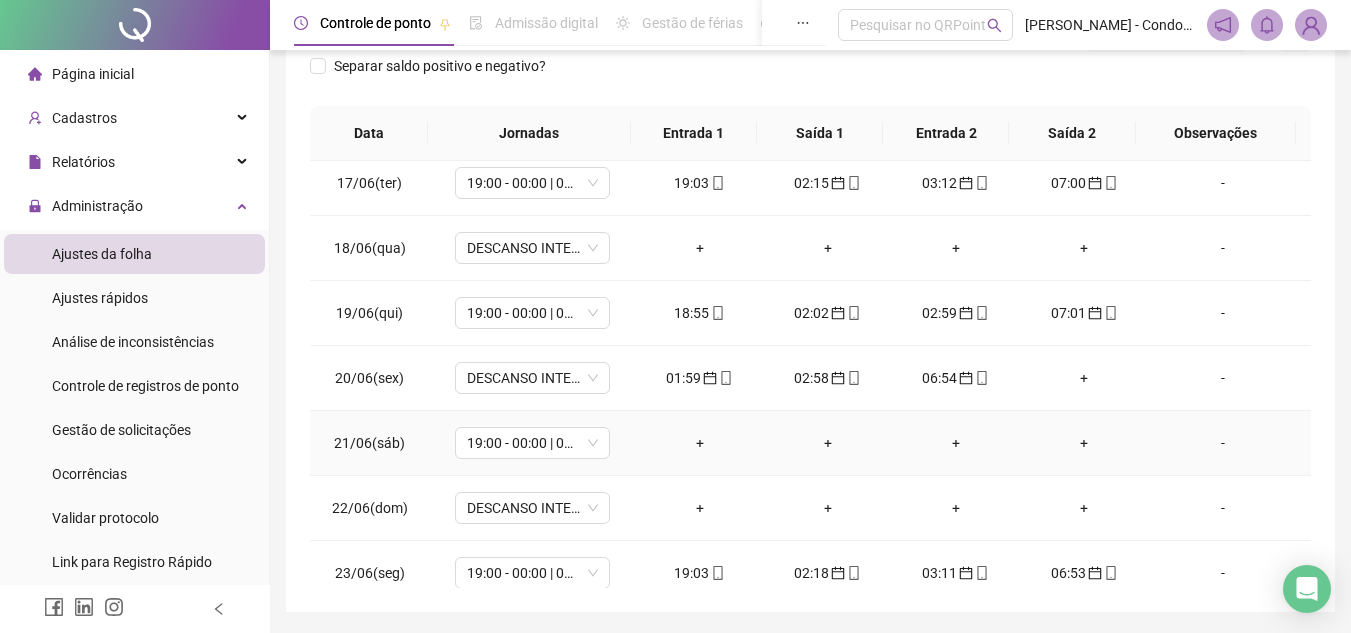 click on "+" at bounding box center [700, 443] 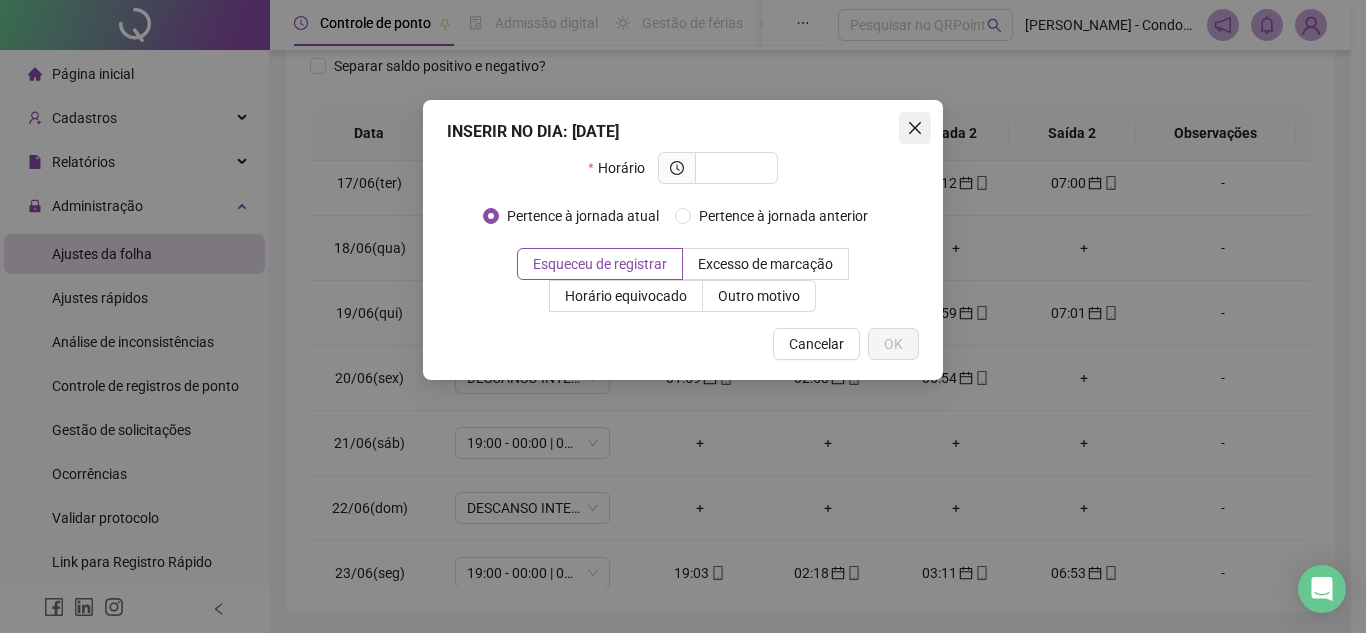 click 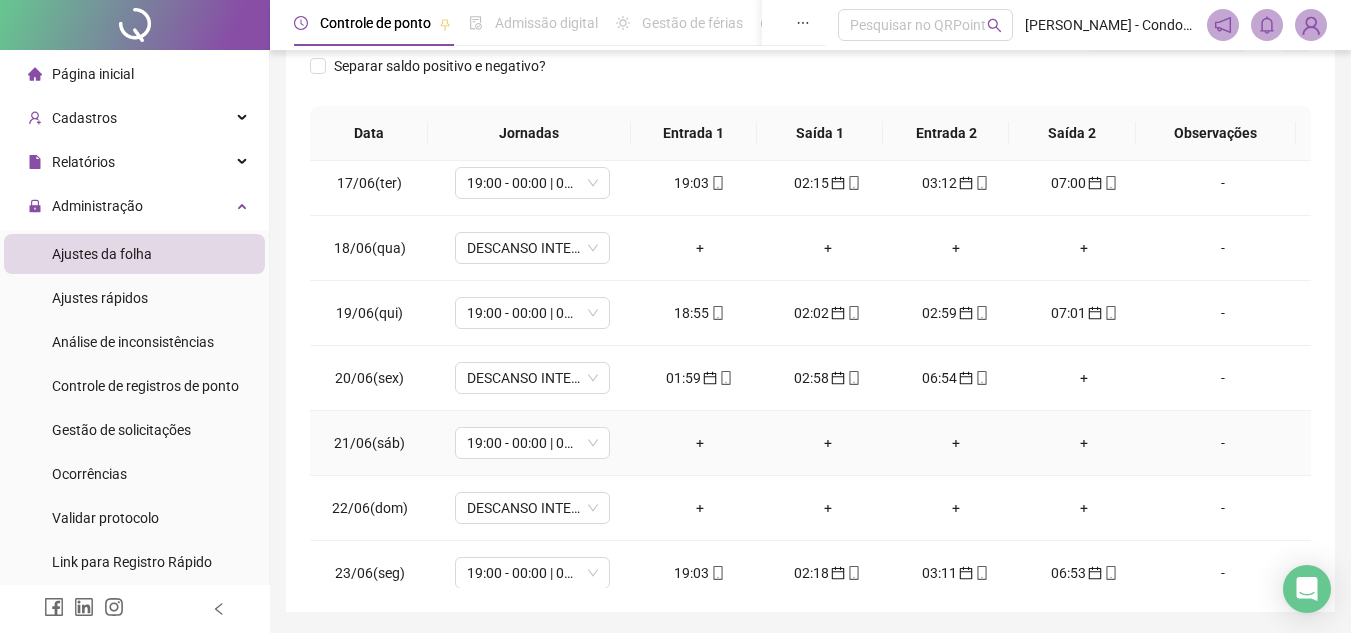 click on "+" at bounding box center [700, 443] 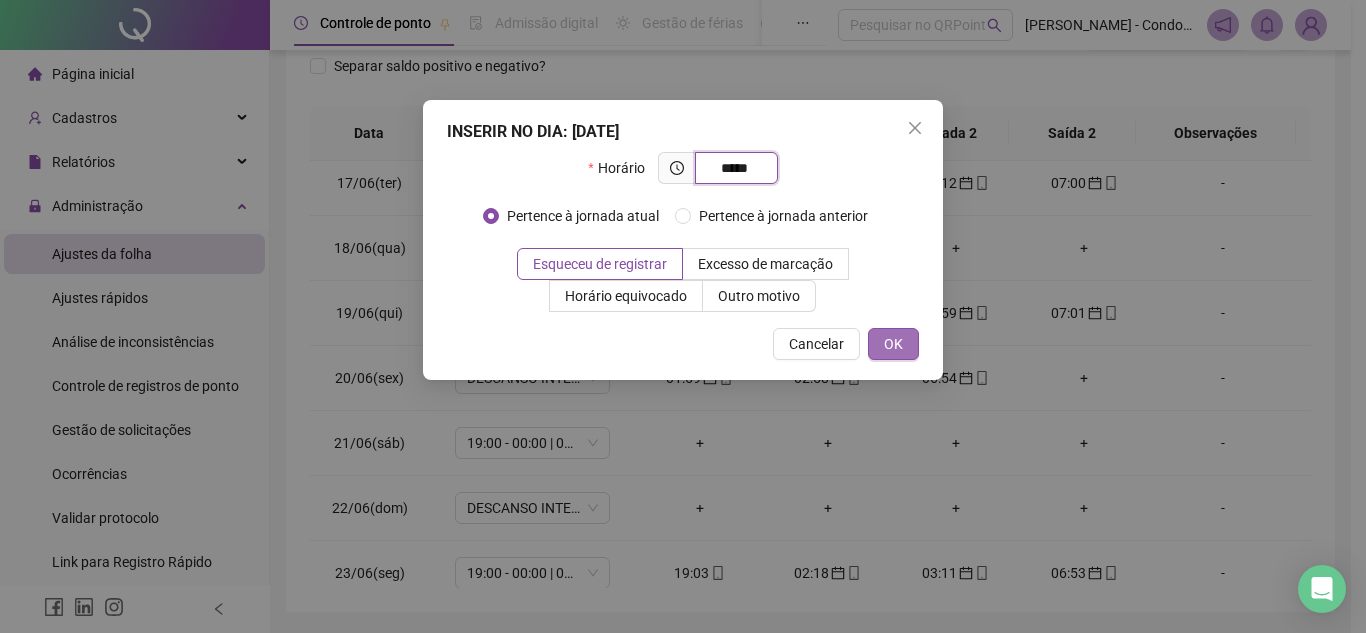 type on "*****" 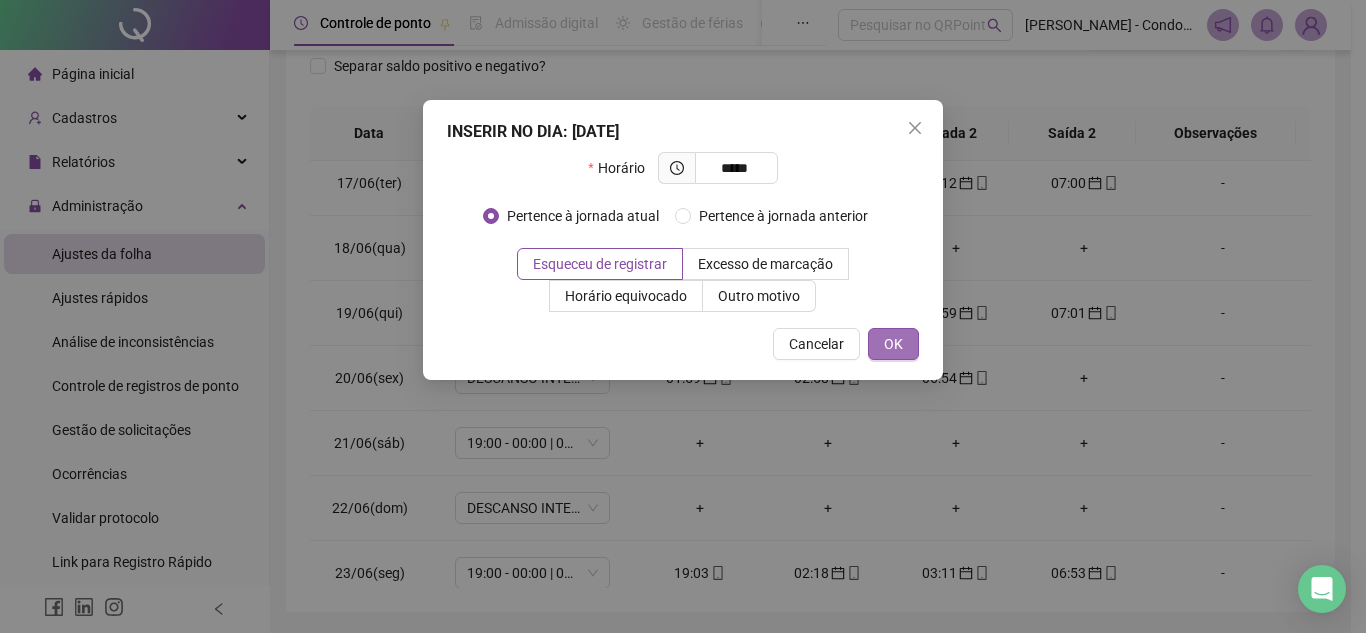 click on "OK" at bounding box center (893, 344) 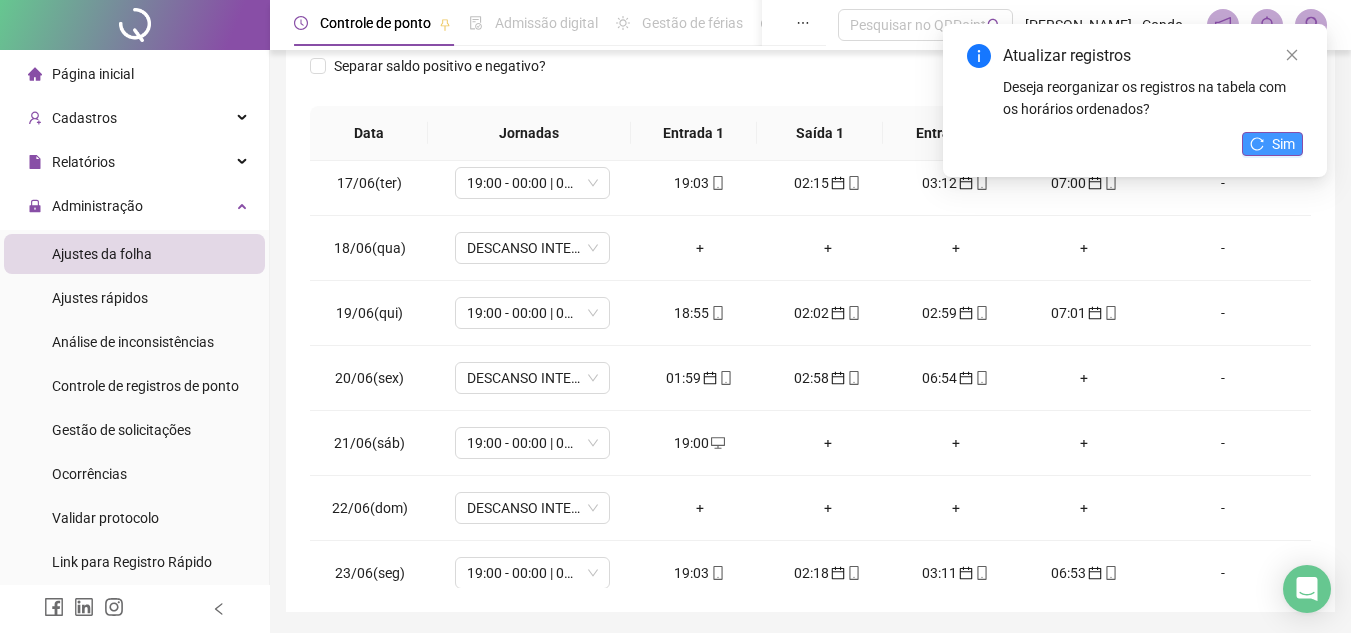 click on "Sim" at bounding box center [1272, 144] 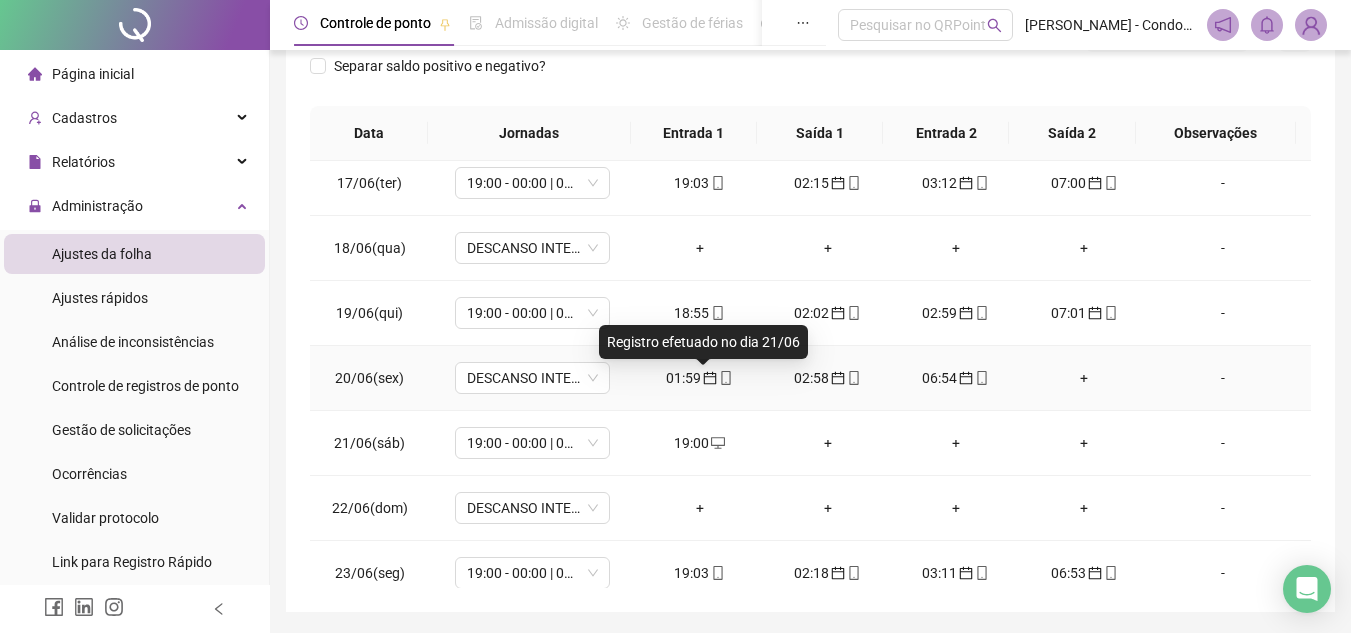 click 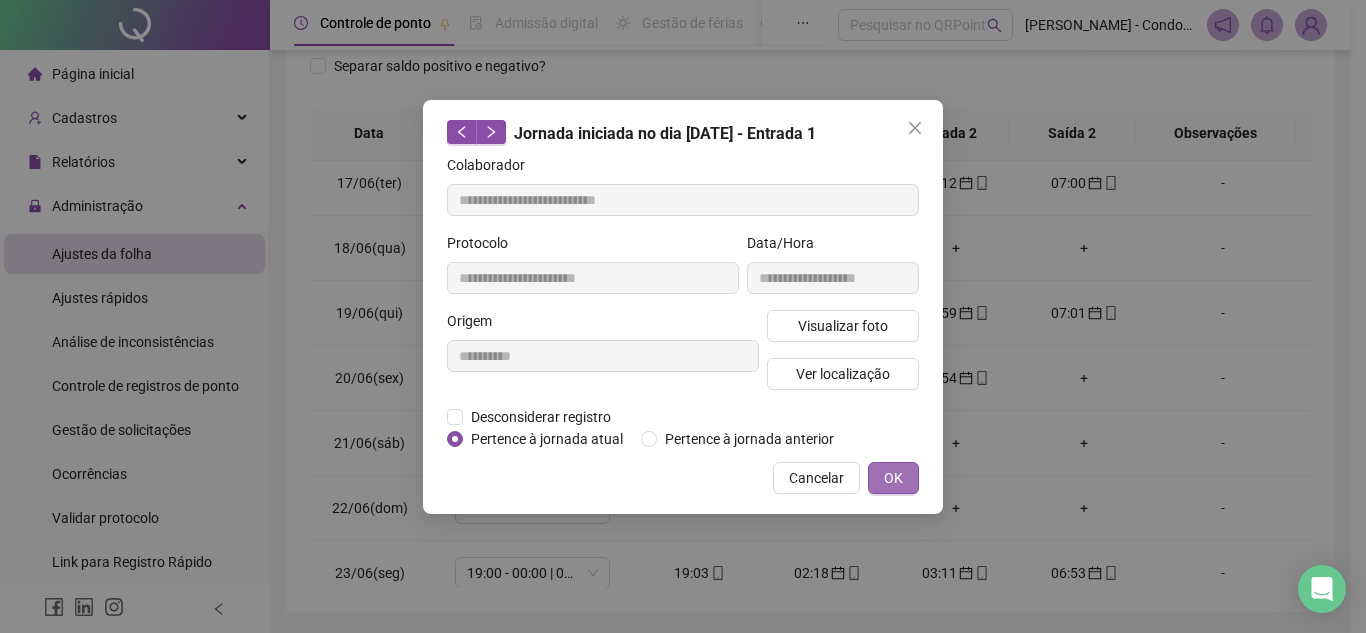 click on "OK" at bounding box center [893, 478] 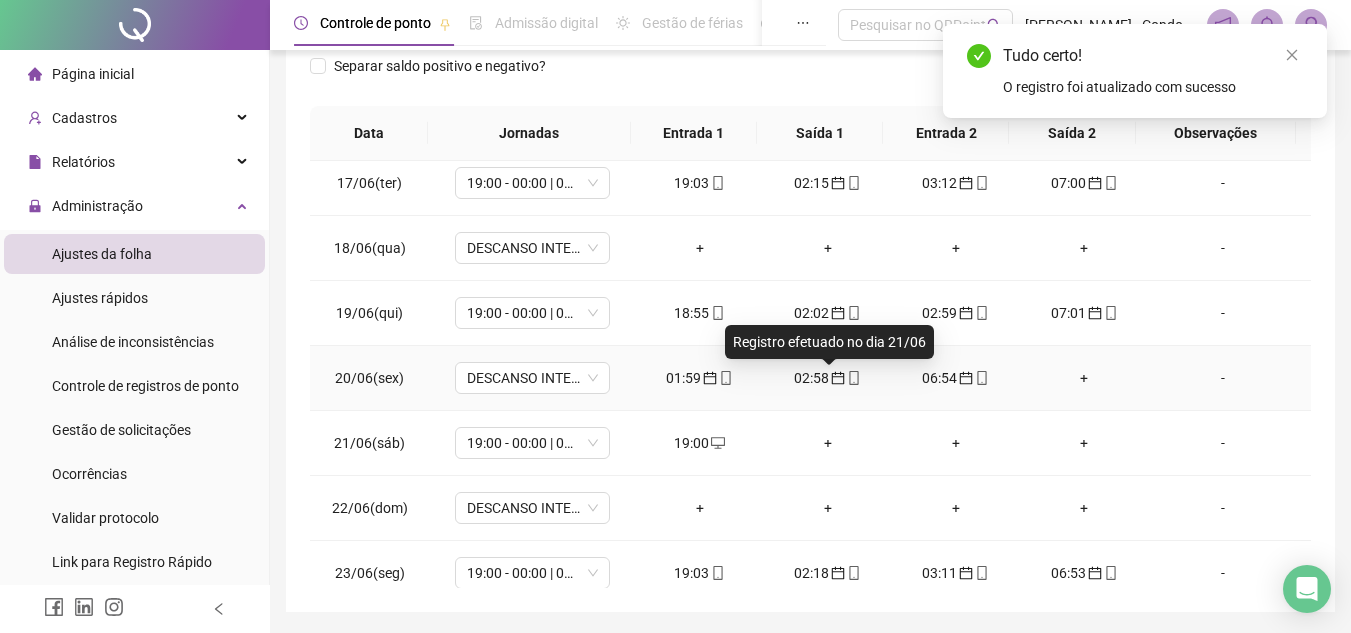 click 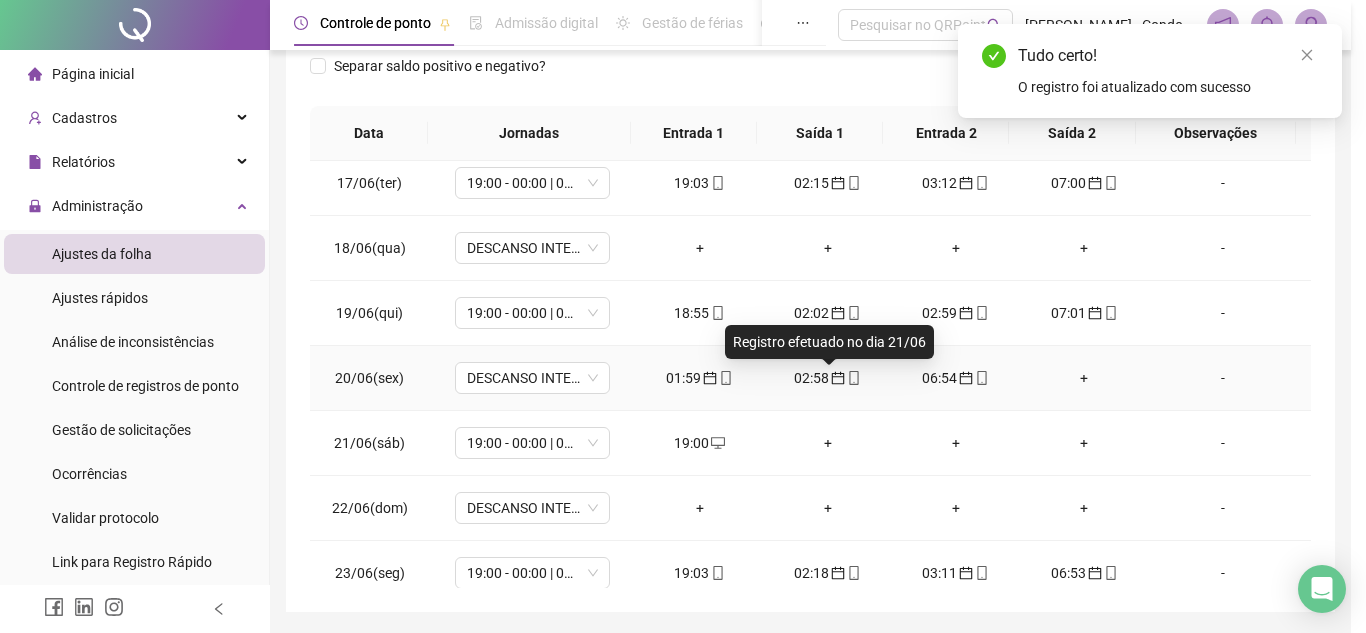 type on "**********" 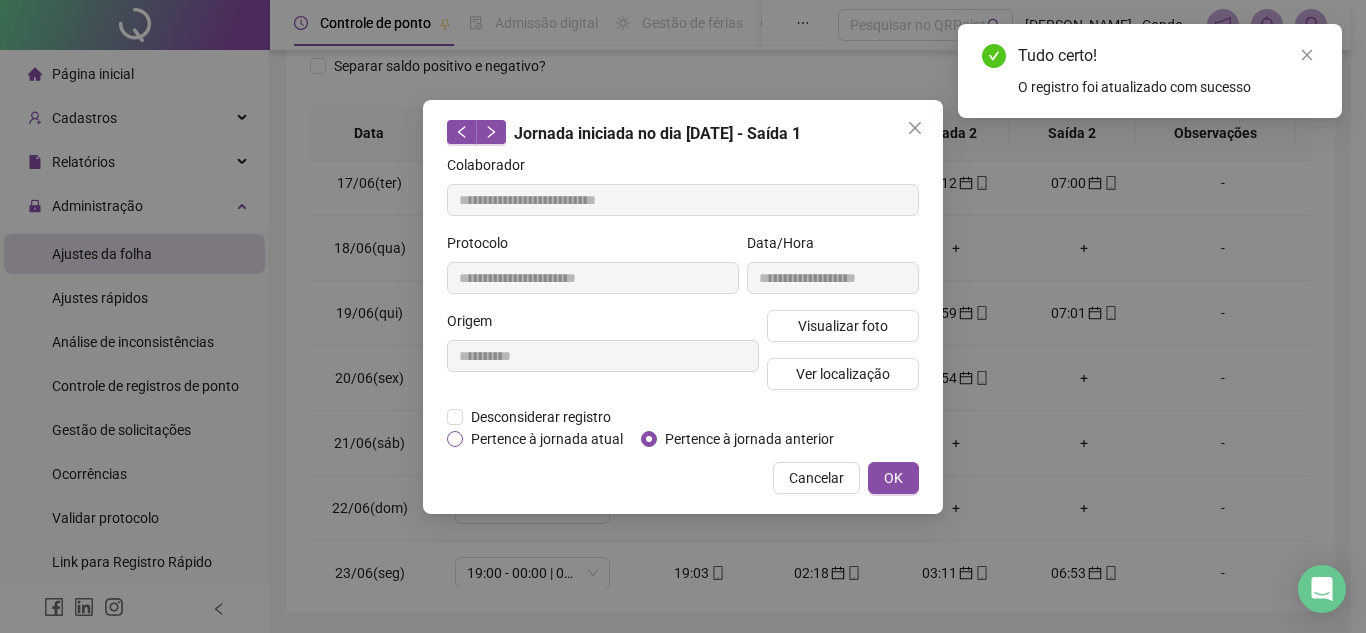 click on "Pertence à jornada atual" at bounding box center [547, 439] 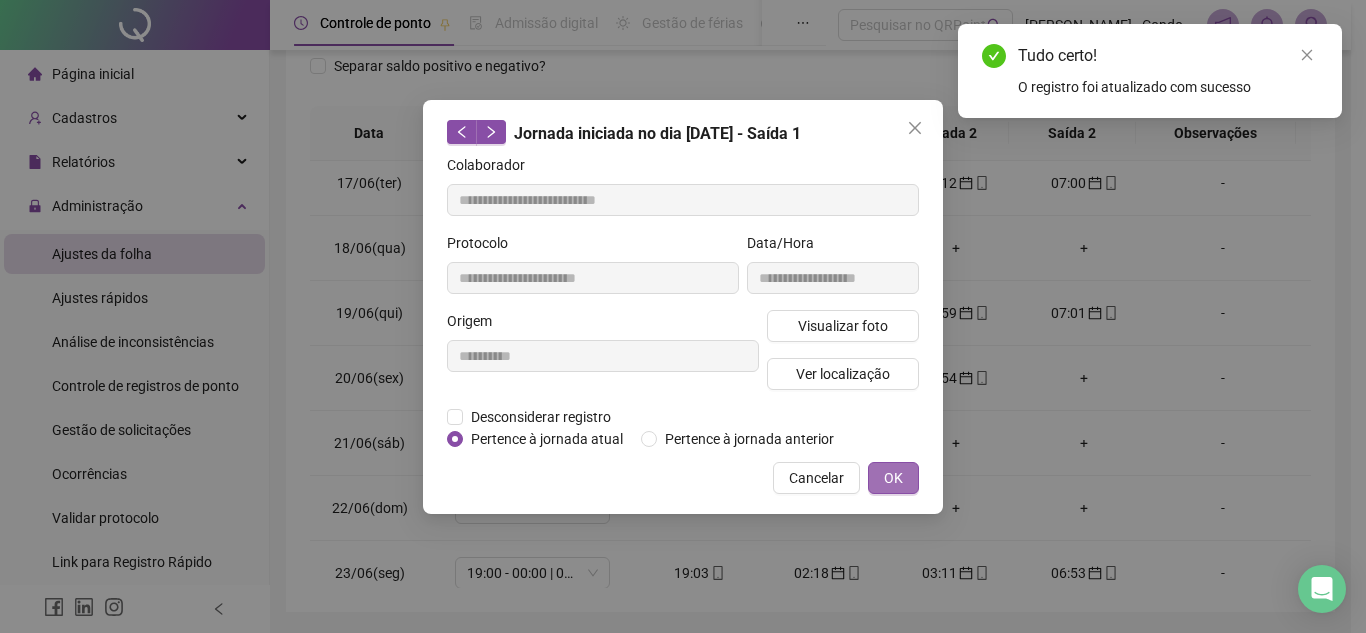 click on "OK" at bounding box center [893, 478] 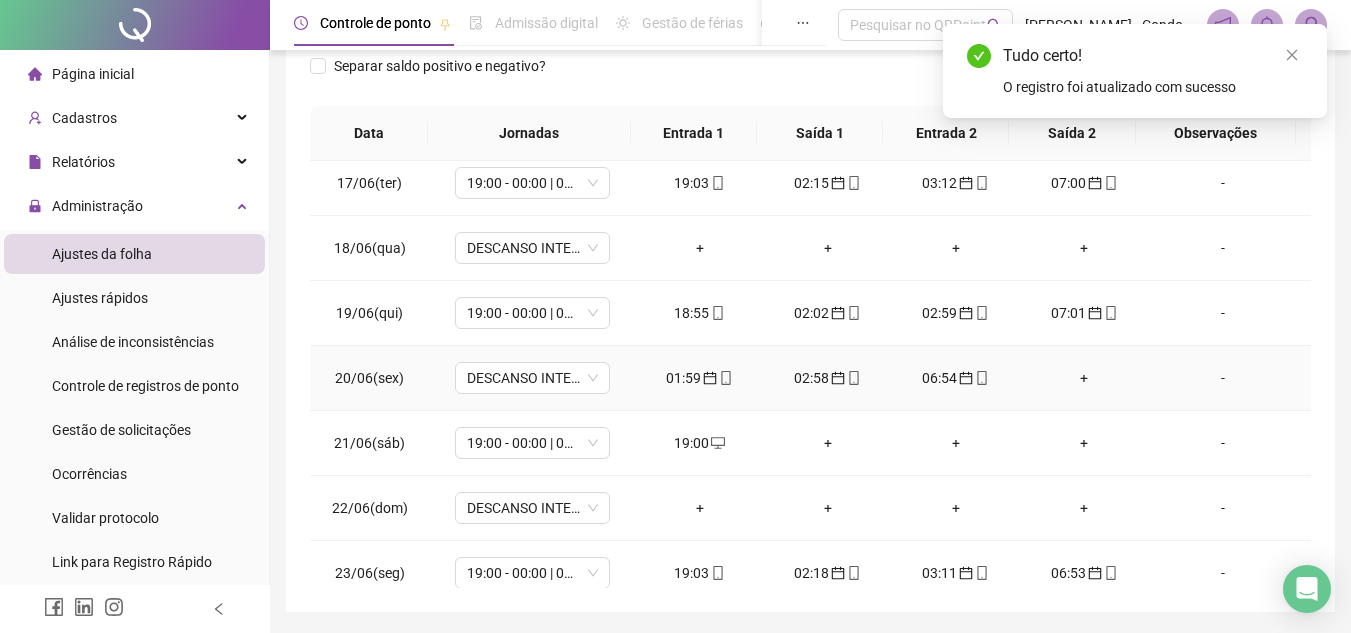 click 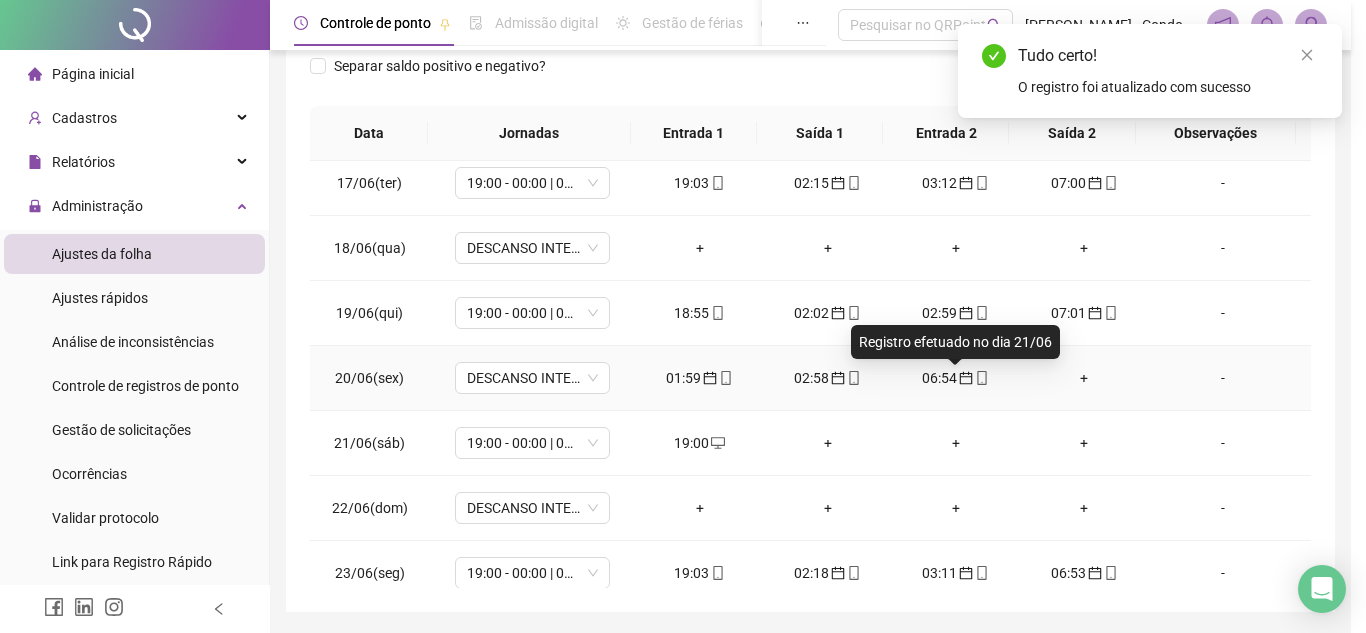 type on "**********" 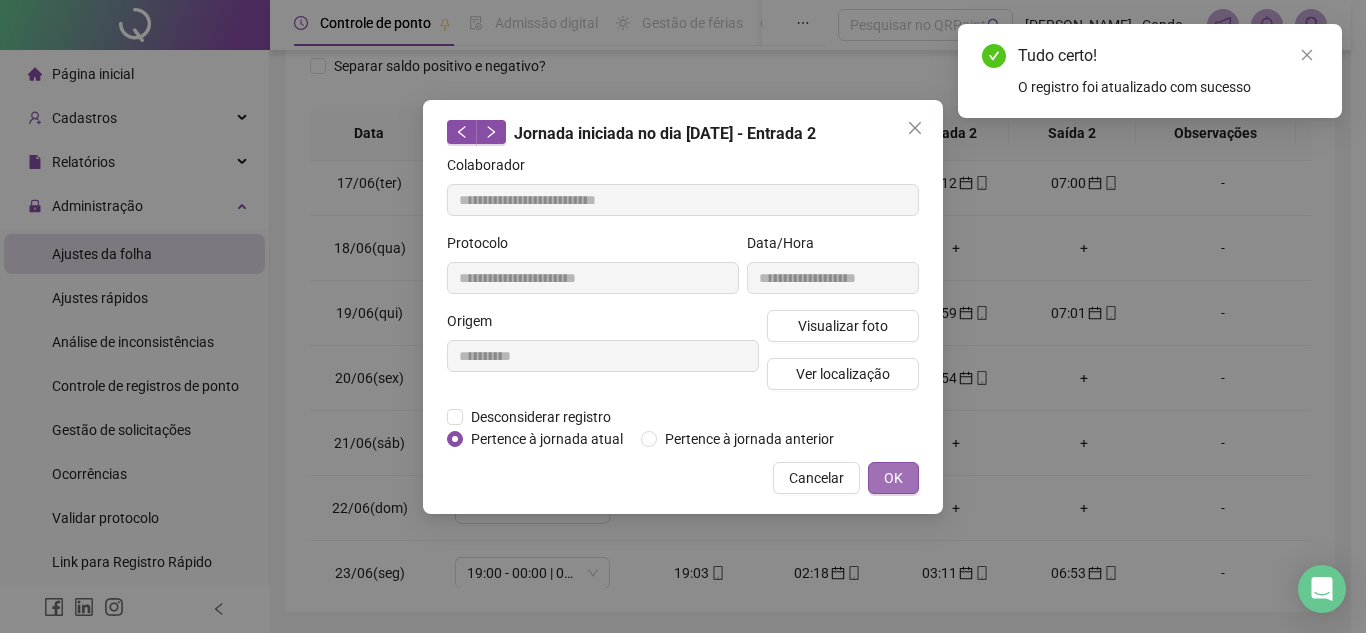 click on "OK" at bounding box center (893, 478) 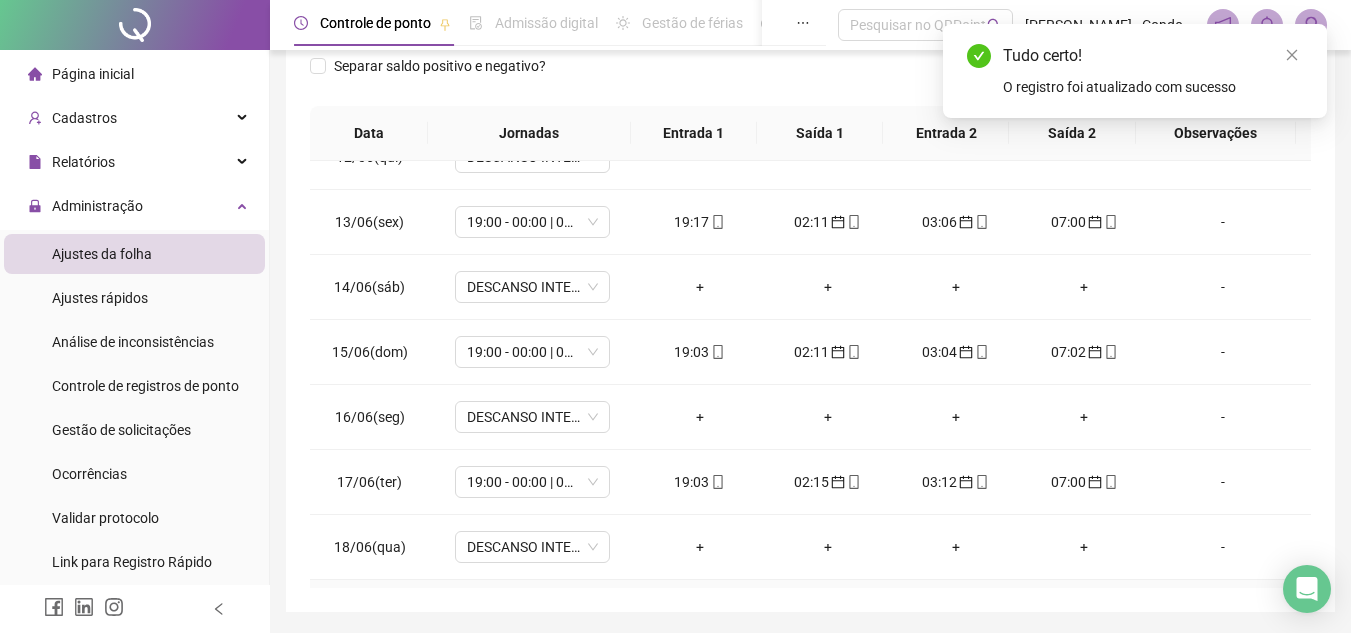 scroll, scrollTop: 100, scrollLeft: 0, axis: vertical 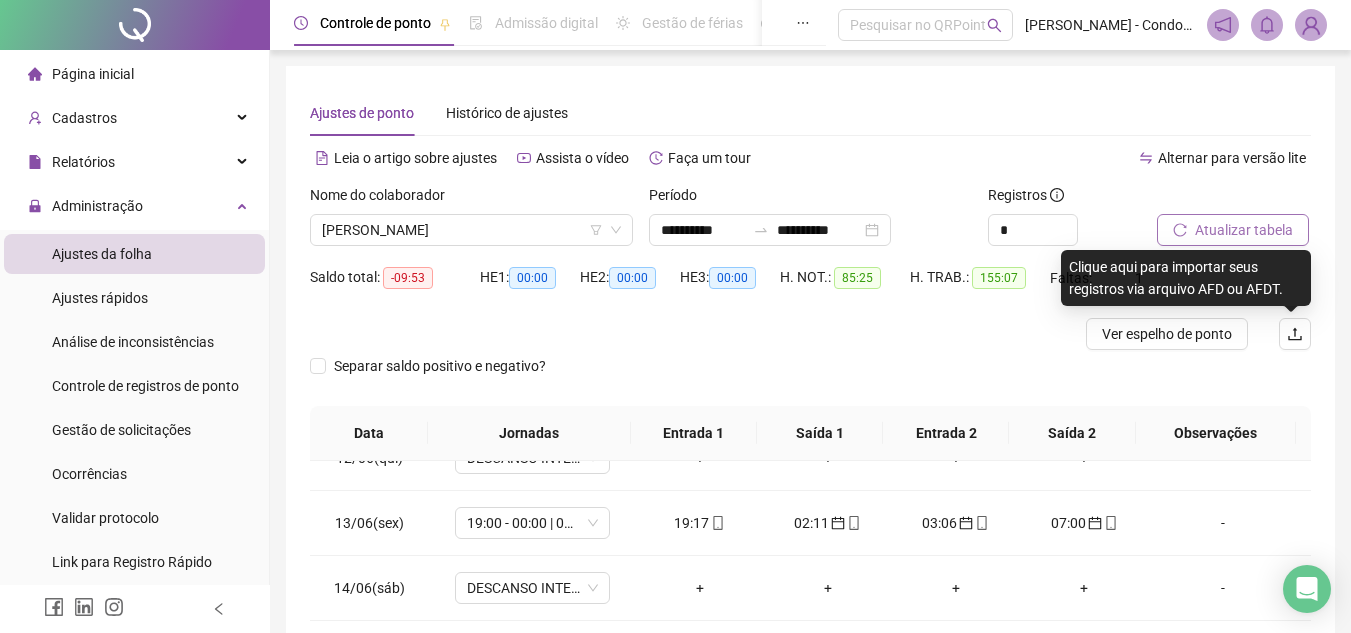 click on "Atualizar tabela" at bounding box center (1244, 230) 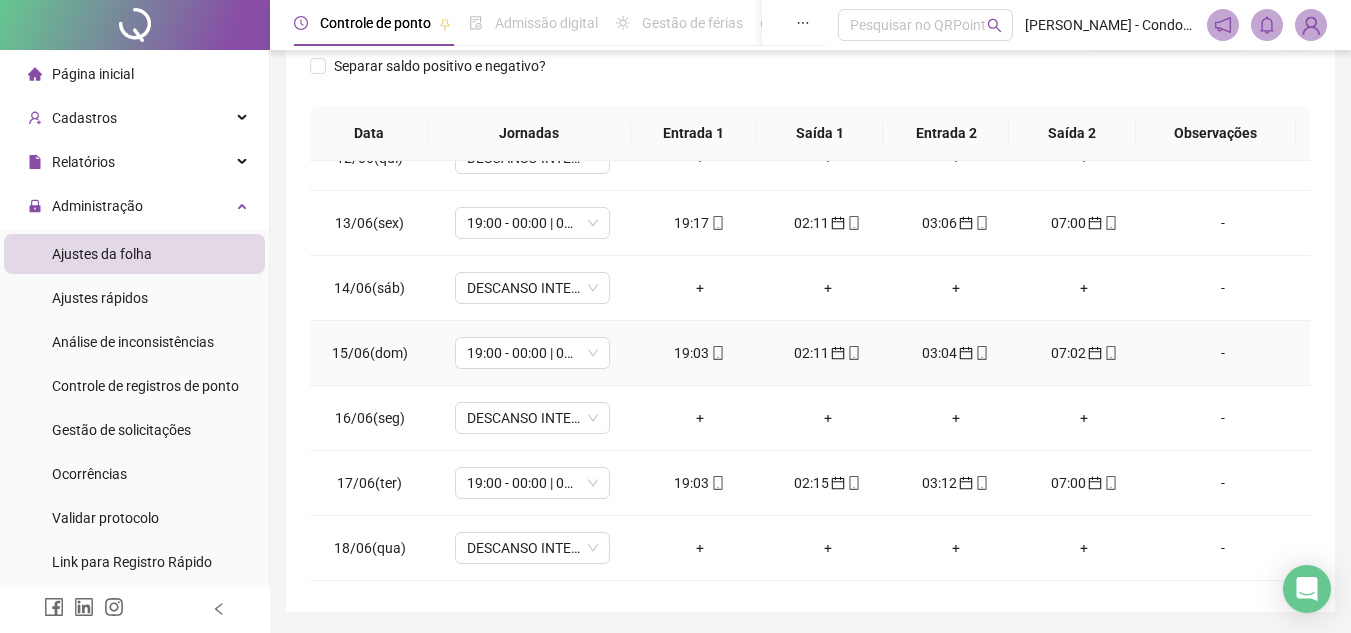 scroll, scrollTop: 365, scrollLeft: 0, axis: vertical 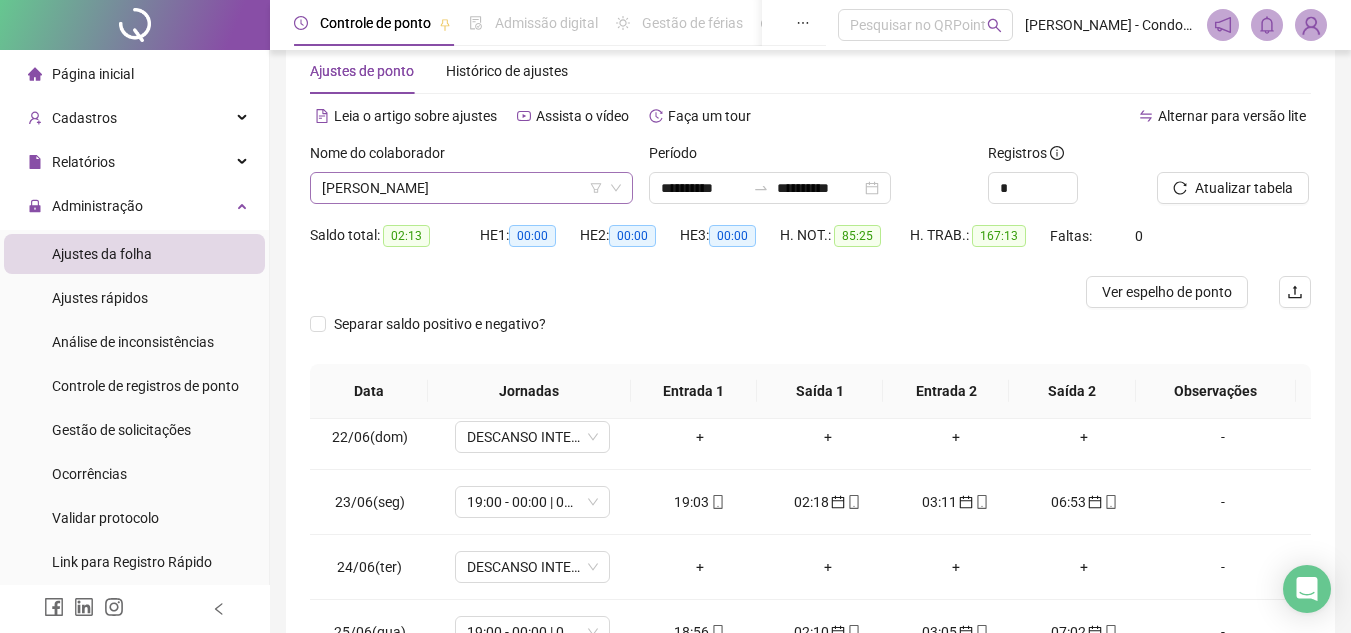 click on "[PERSON_NAME]" at bounding box center (471, 188) 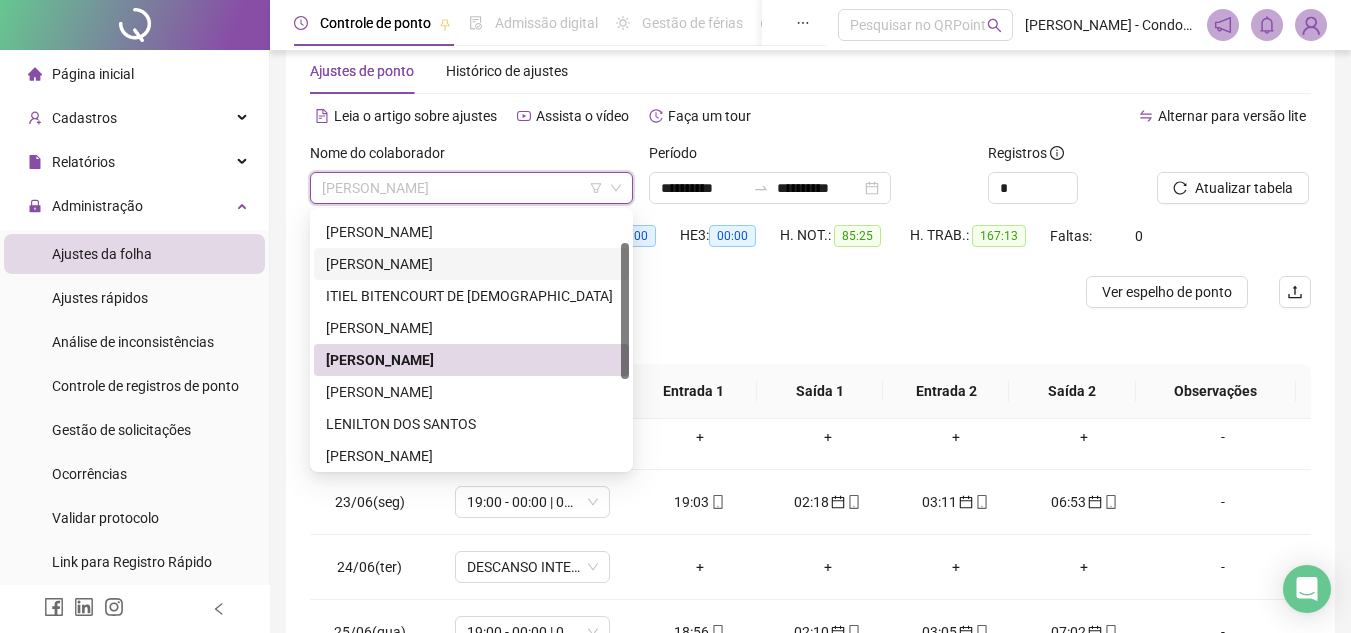 drag, startPoint x: 623, startPoint y: 284, endPoint x: 616, endPoint y: 319, distance: 35.69314 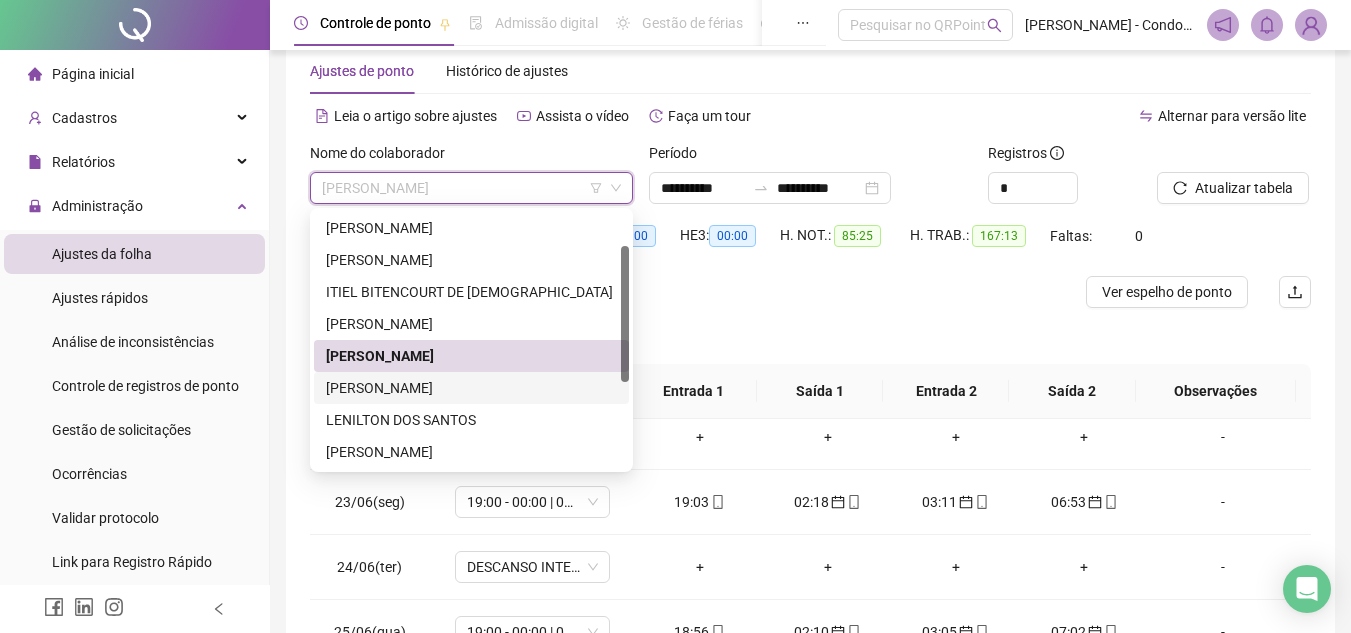 click on "[PERSON_NAME]" at bounding box center [471, 388] 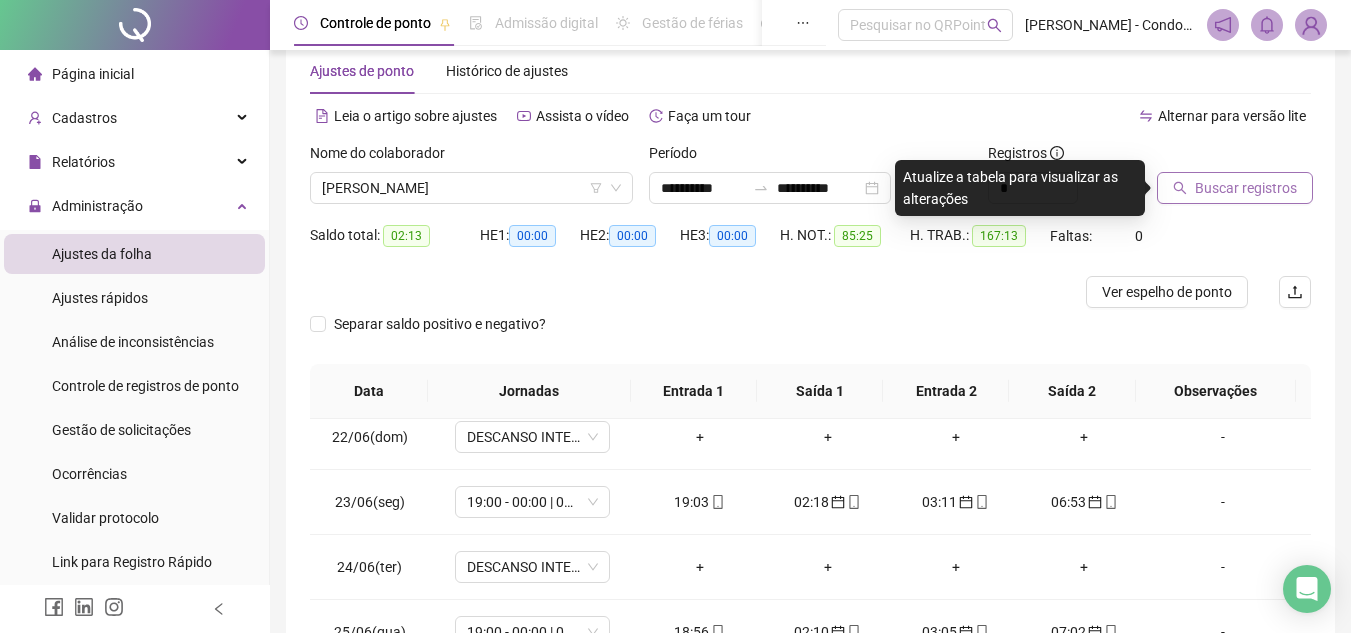 click on "Buscar registros" at bounding box center [1246, 188] 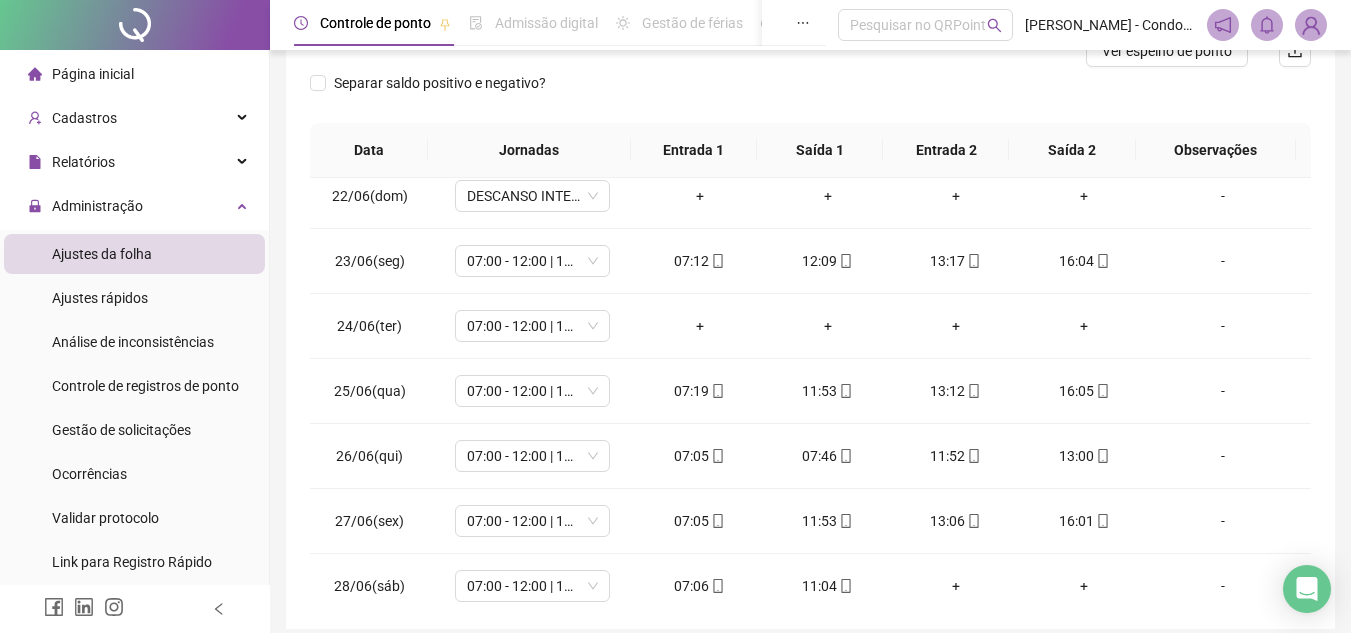 scroll, scrollTop: 290, scrollLeft: 0, axis: vertical 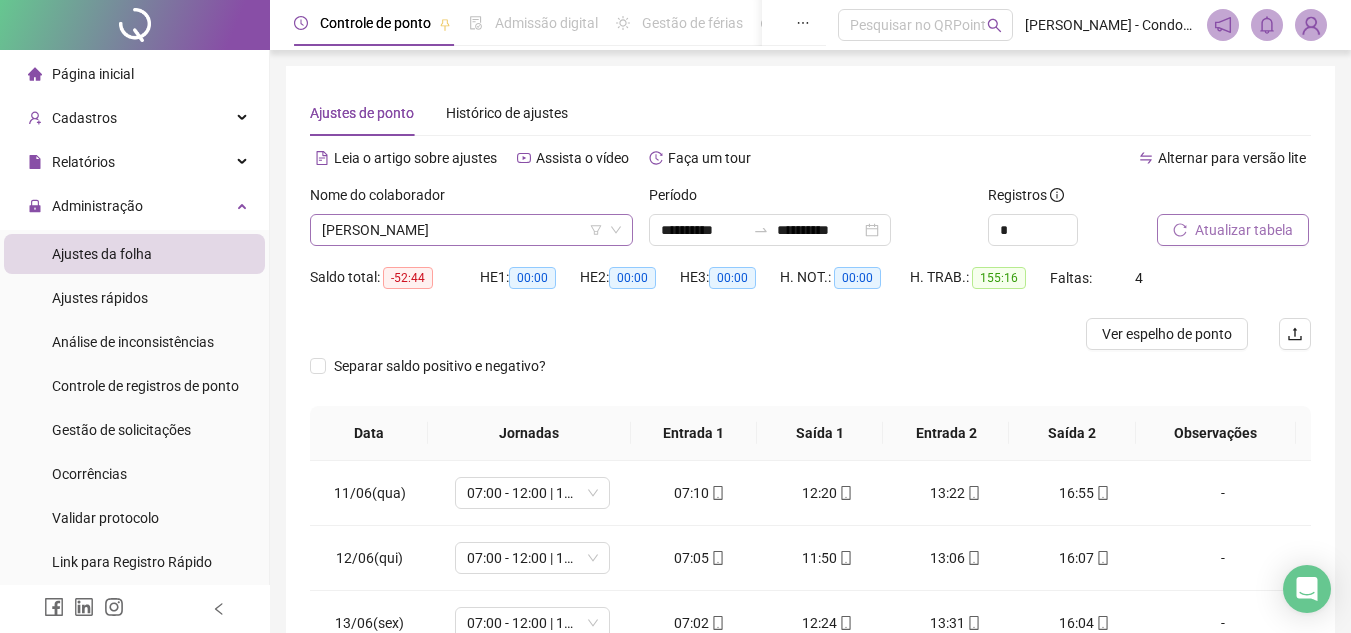 click on "[PERSON_NAME]" at bounding box center [471, 230] 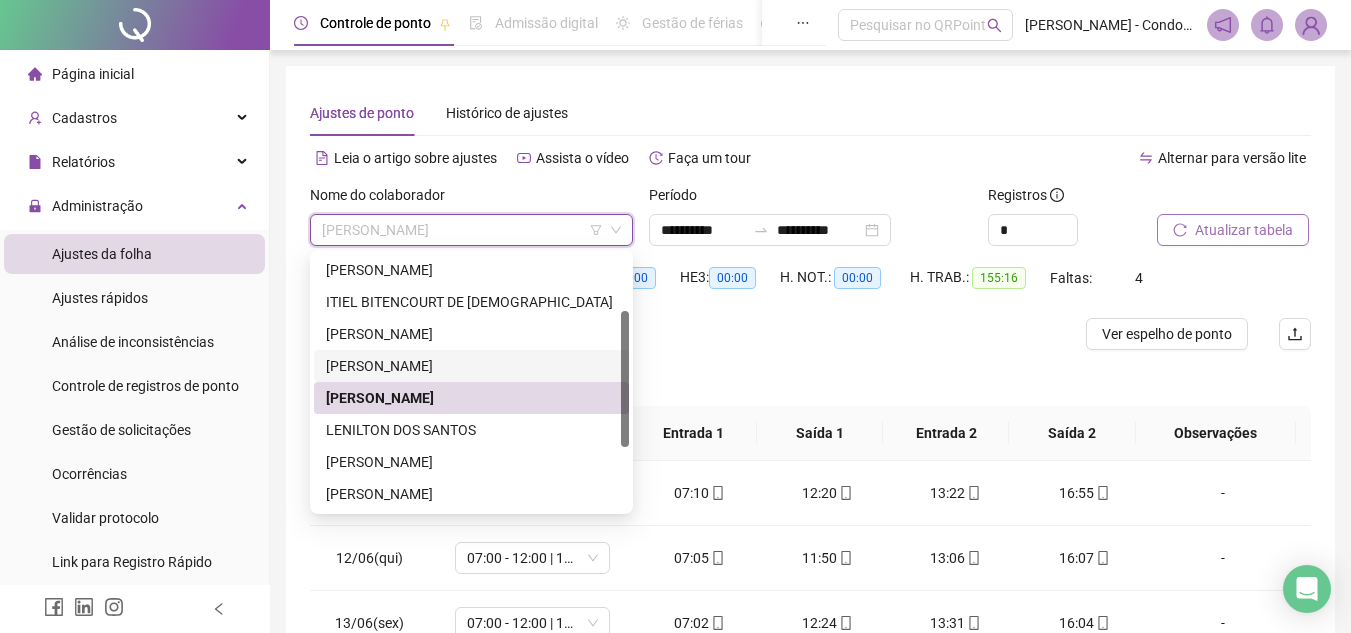 scroll, scrollTop: 107, scrollLeft: 0, axis: vertical 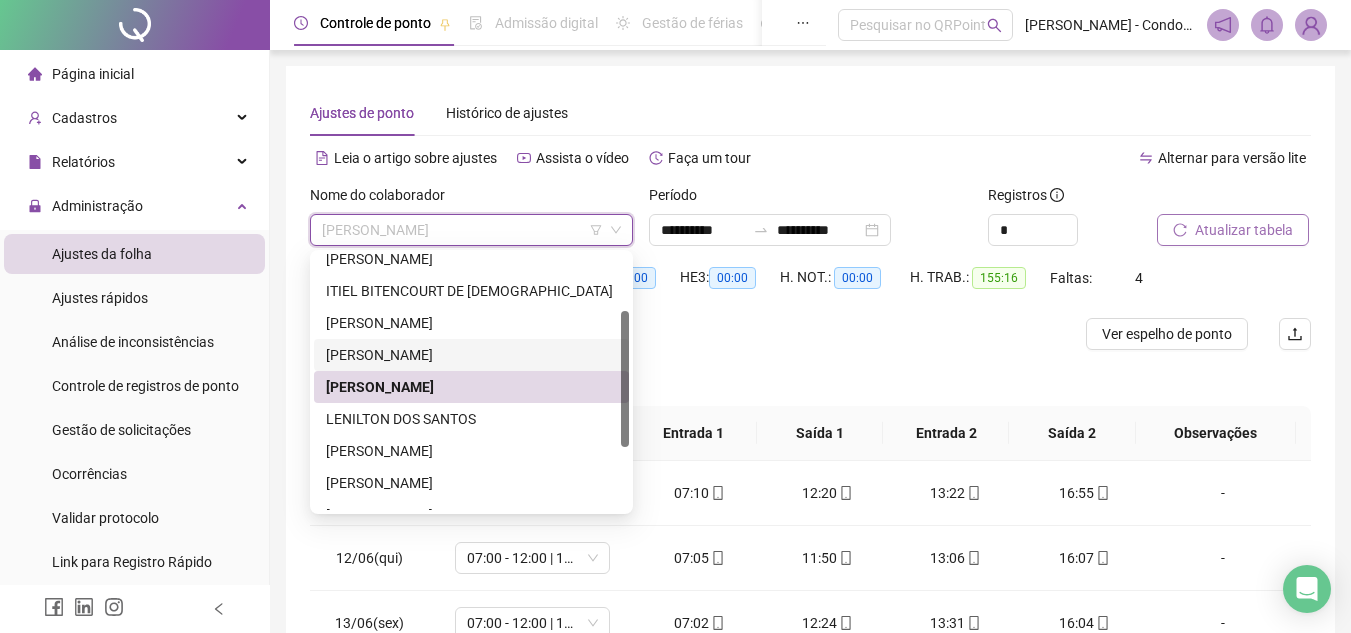 click on "[PERSON_NAME] [PERSON_NAME] DE [PERSON_NAME] [PERSON_NAME] DOS SANTOS [PERSON_NAME]" at bounding box center [471, 382] 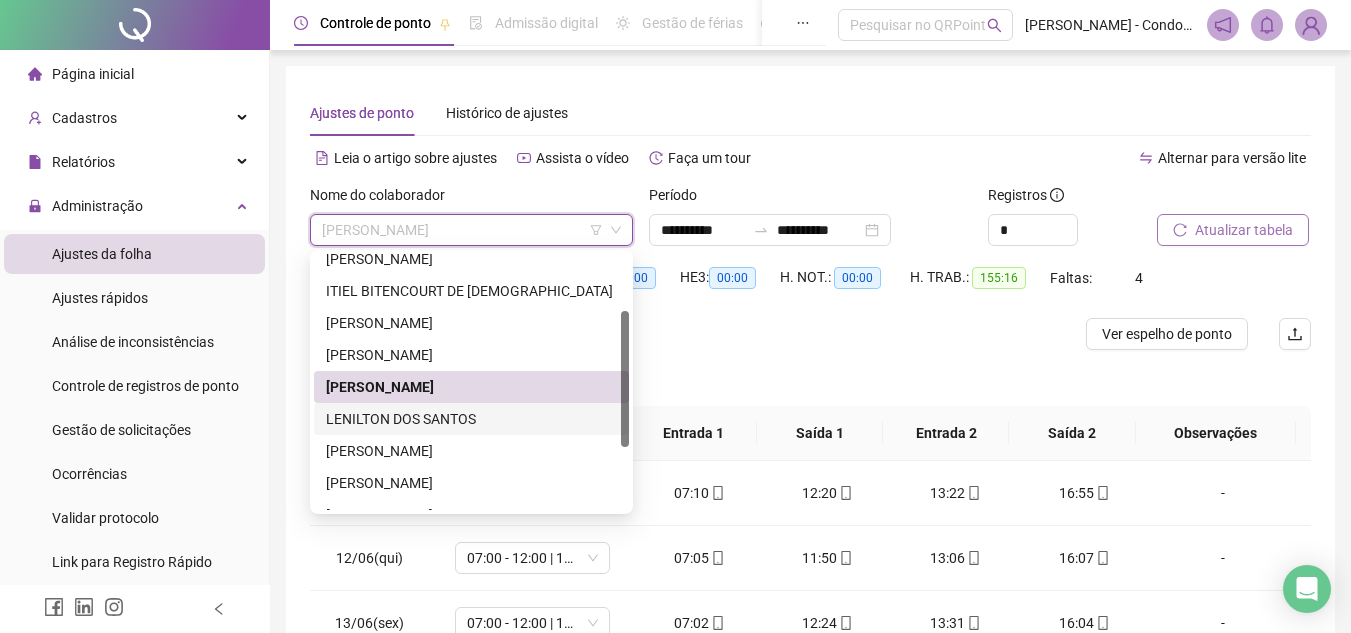 click on "LENILTON DOS SANTOS" at bounding box center [471, 419] 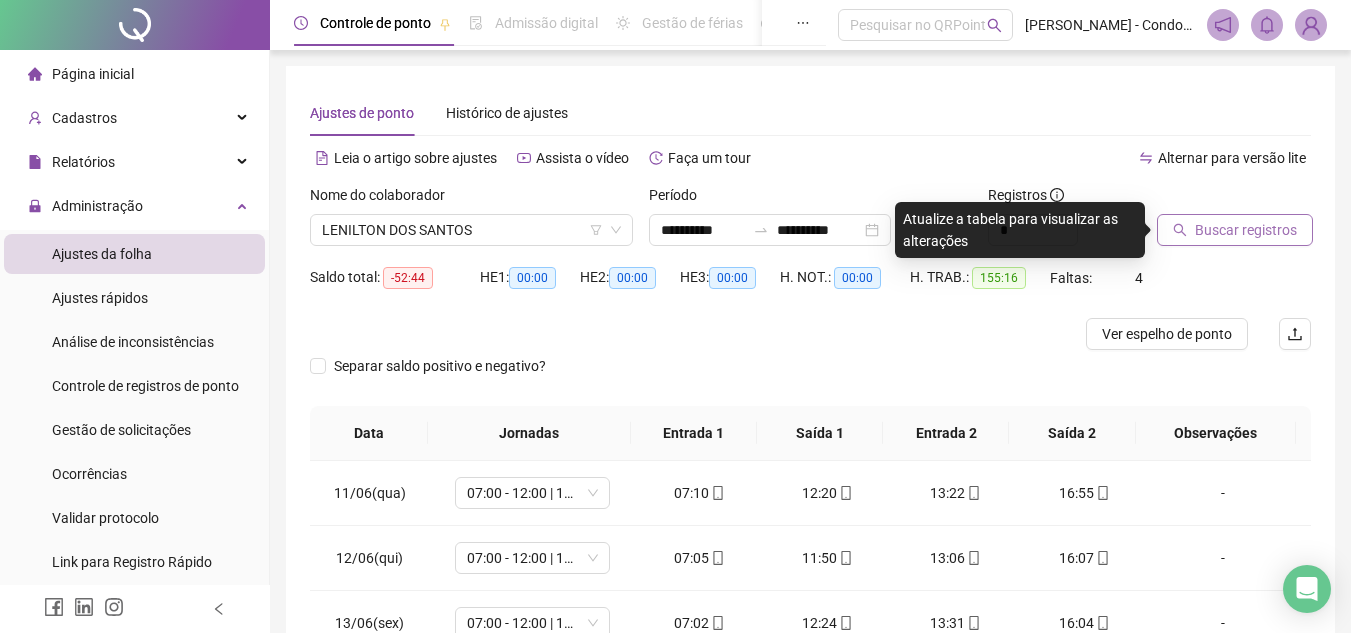 click on "Buscar registros" at bounding box center [1246, 230] 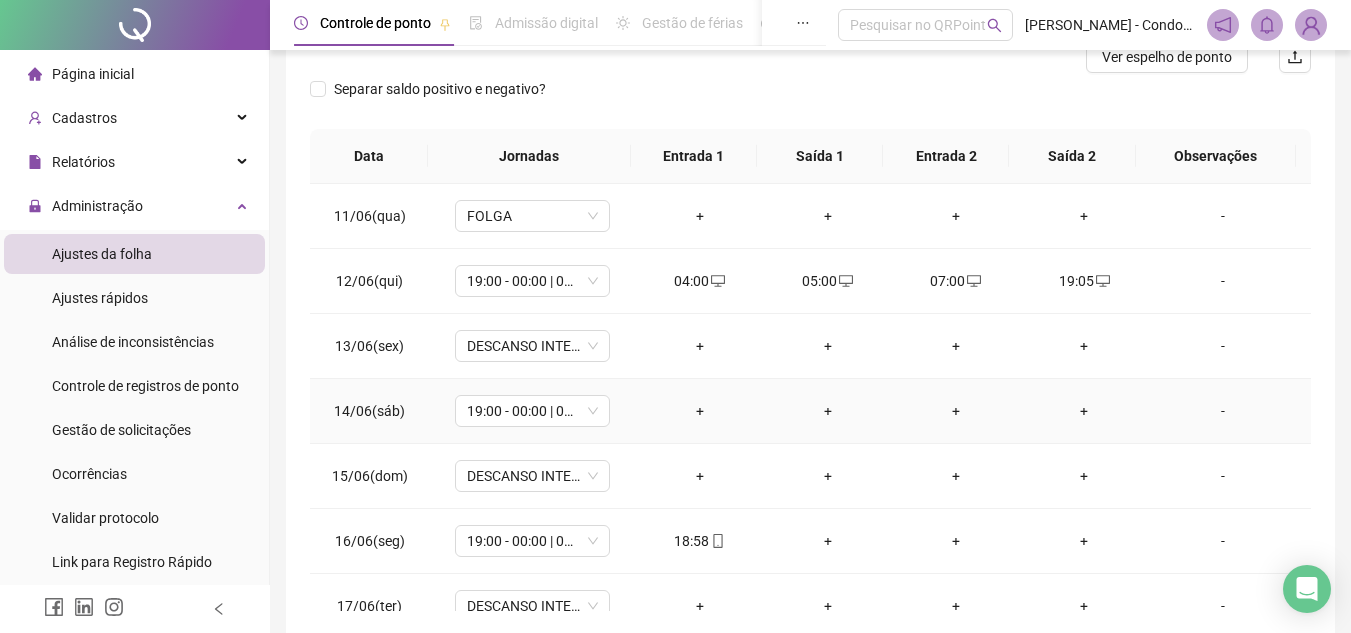scroll, scrollTop: 365, scrollLeft: 0, axis: vertical 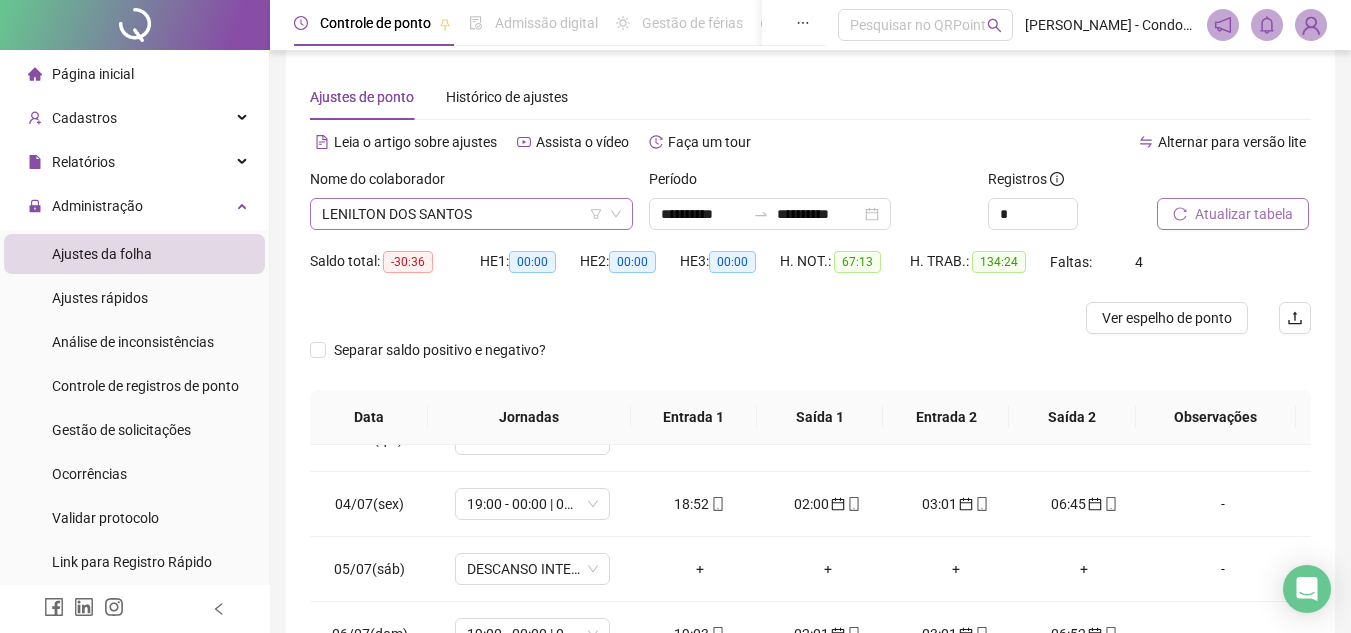 click on "LENILTON DOS SANTOS" at bounding box center (471, 214) 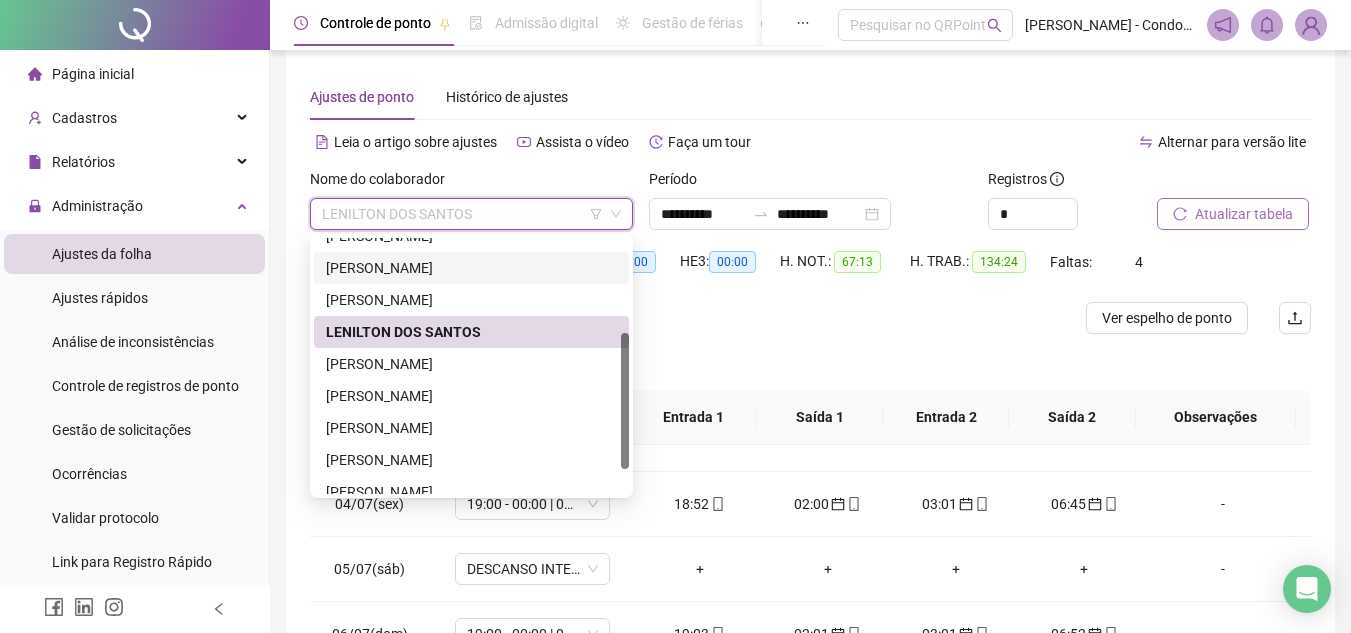 scroll, scrollTop: 190, scrollLeft: 0, axis: vertical 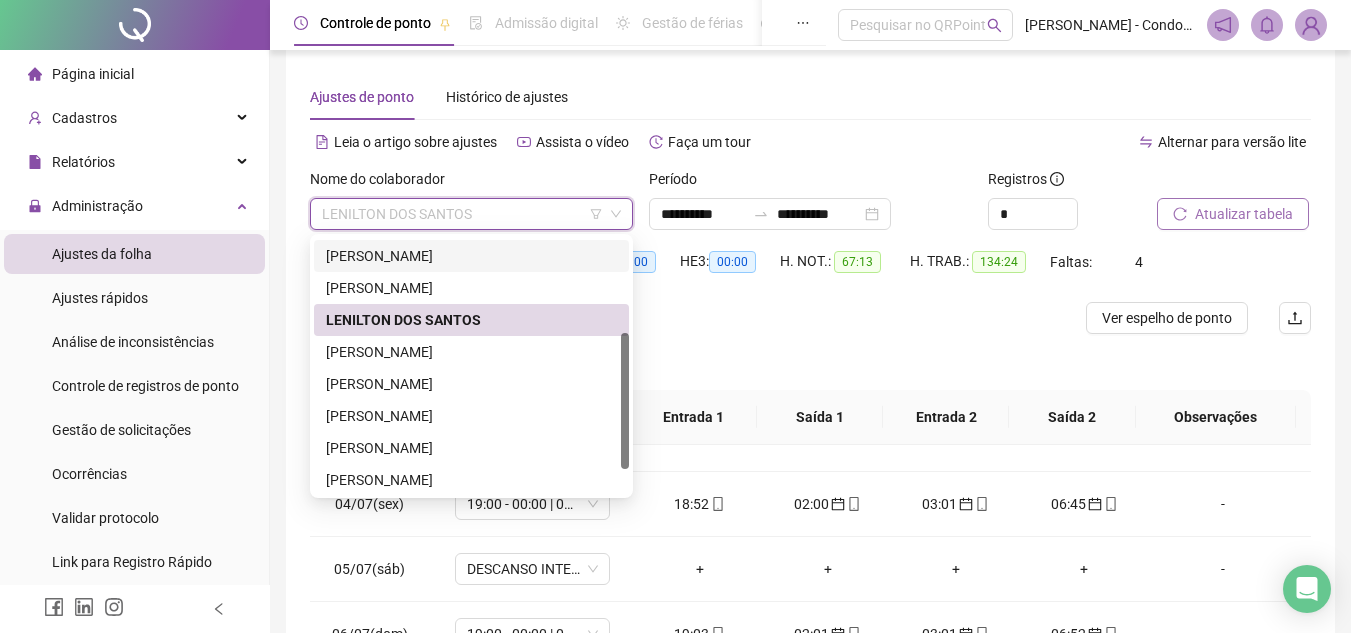 drag, startPoint x: 622, startPoint y: 367, endPoint x: 618, endPoint y: 397, distance: 30.265491 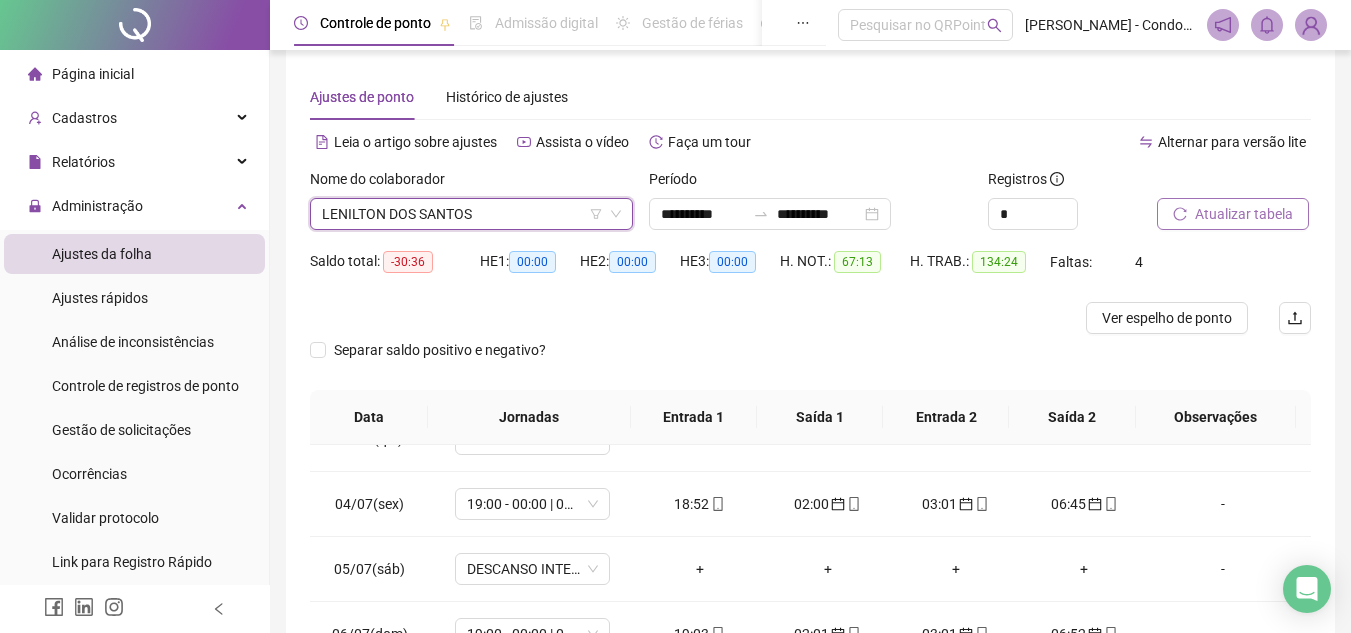 click on "LENILTON DOS SANTOS" at bounding box center (471, 214) 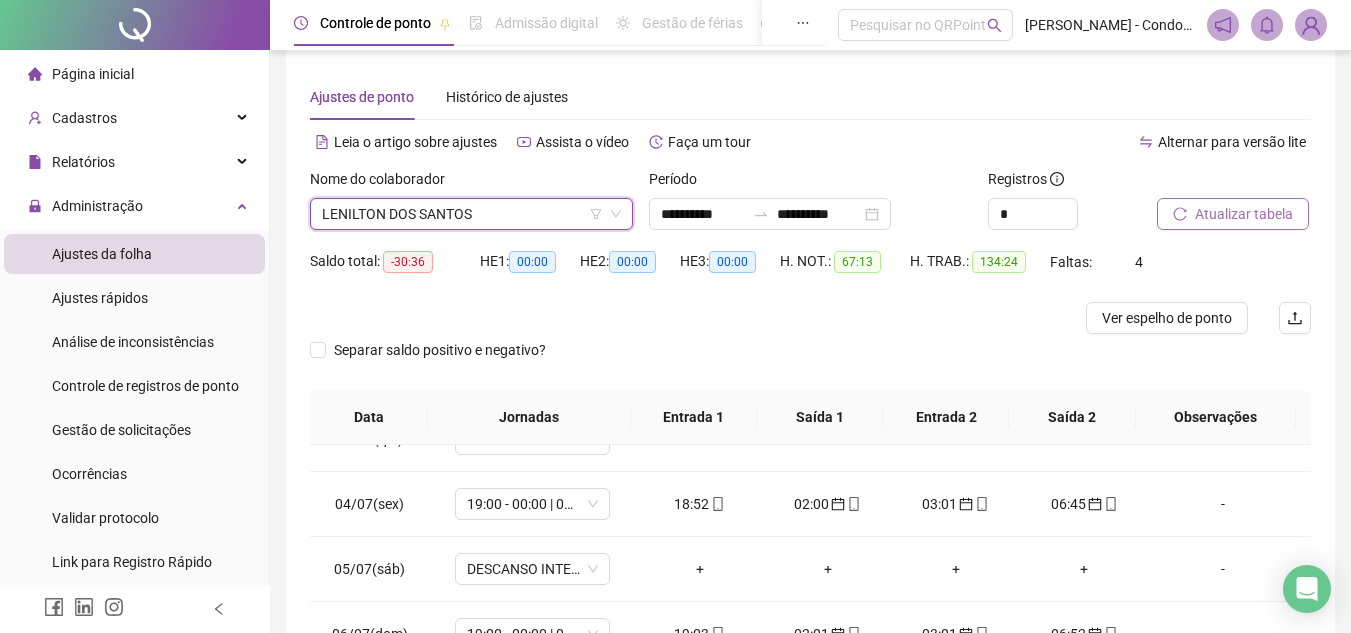 click on "LENILTON DOS SANTOS" at bounding box center (471, 214) 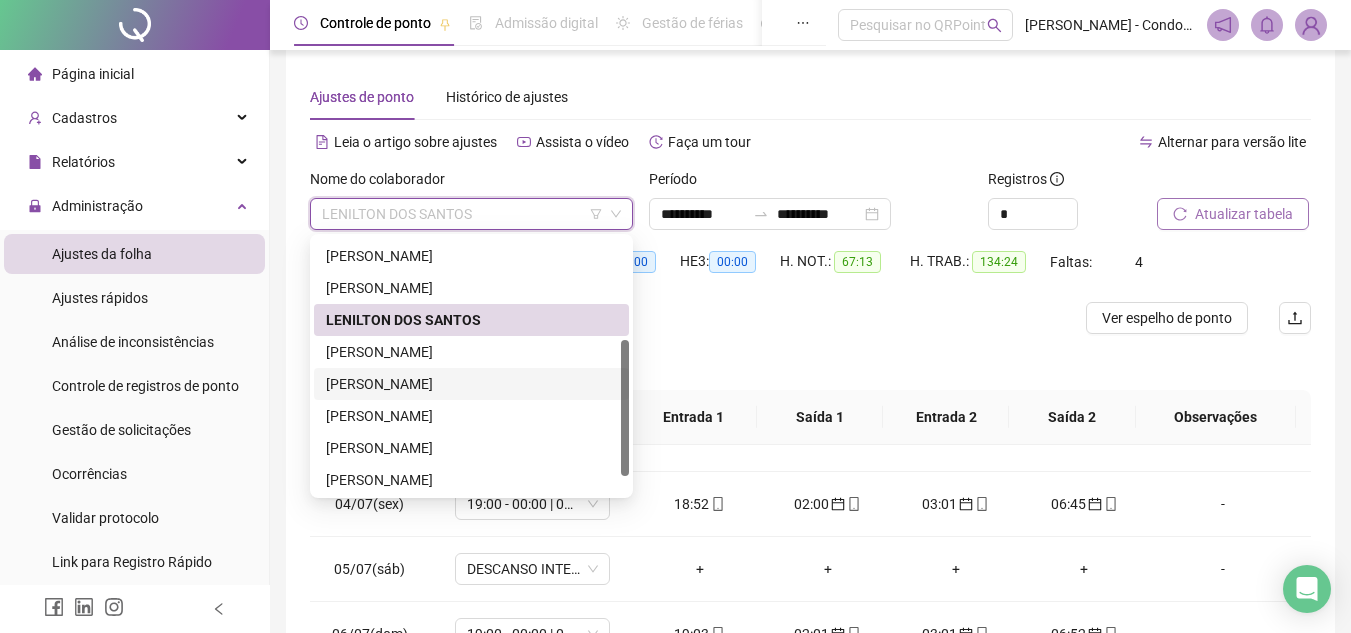 scroll, scrollTop: 224, scrollLeft: 0, axis: vertical 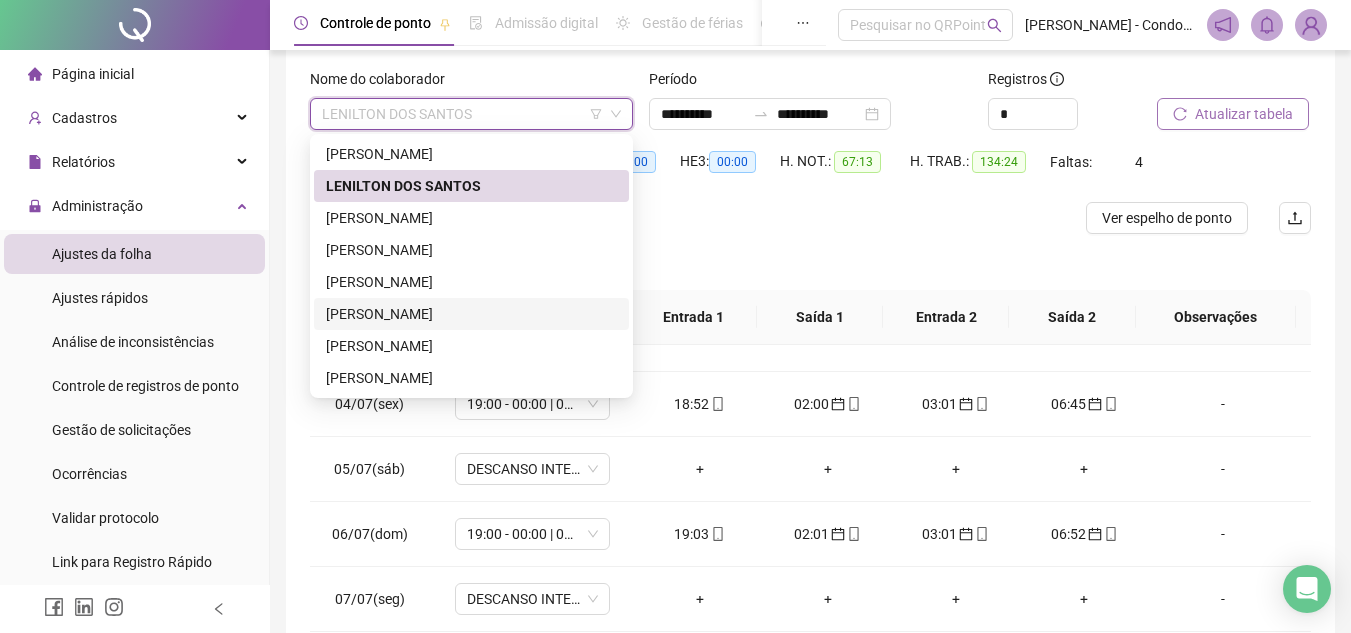 click on "[PERSON_NAME]" at bounding box center [471, 314] 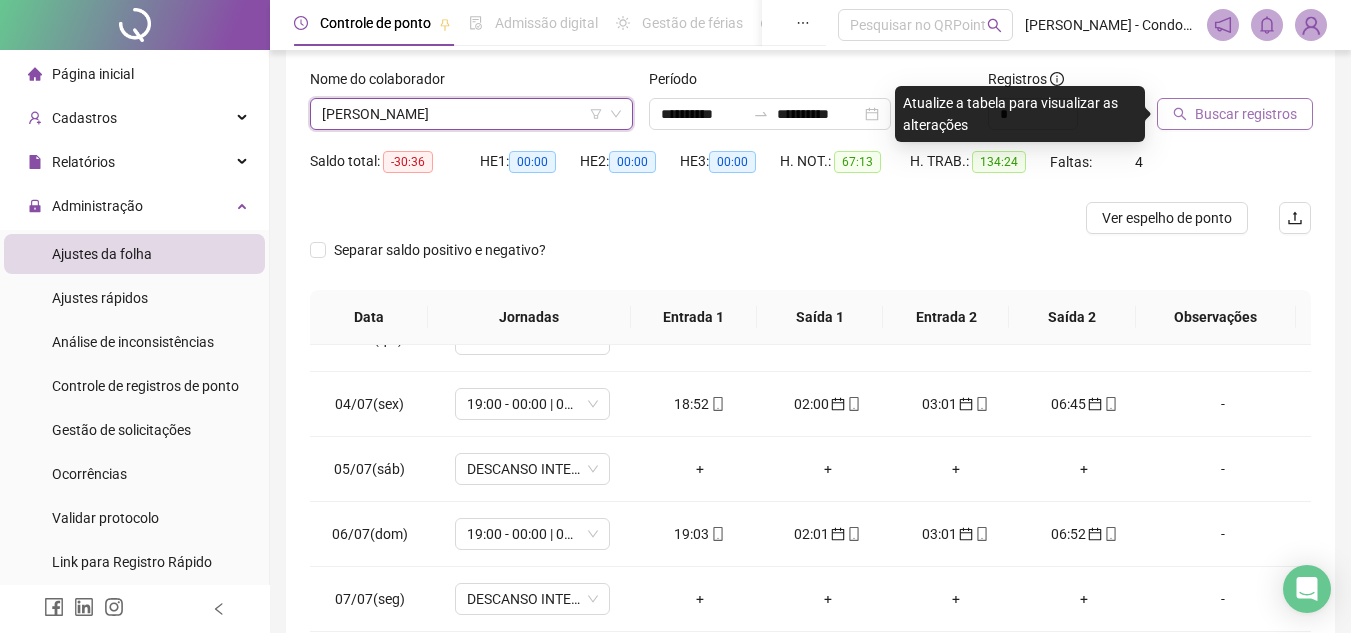click on "Buscar registros" at bounding box center (1246, 114) 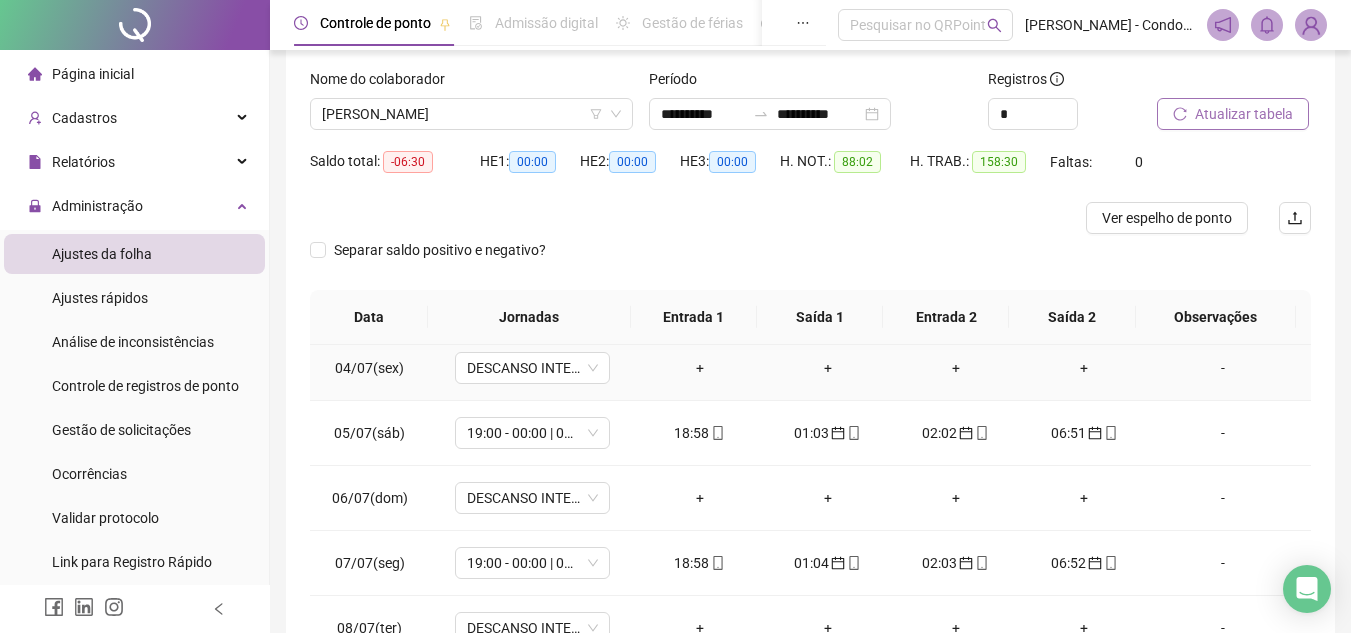 scroll, scrollTop: 1523, scrollLeft: 0, axis: vertical 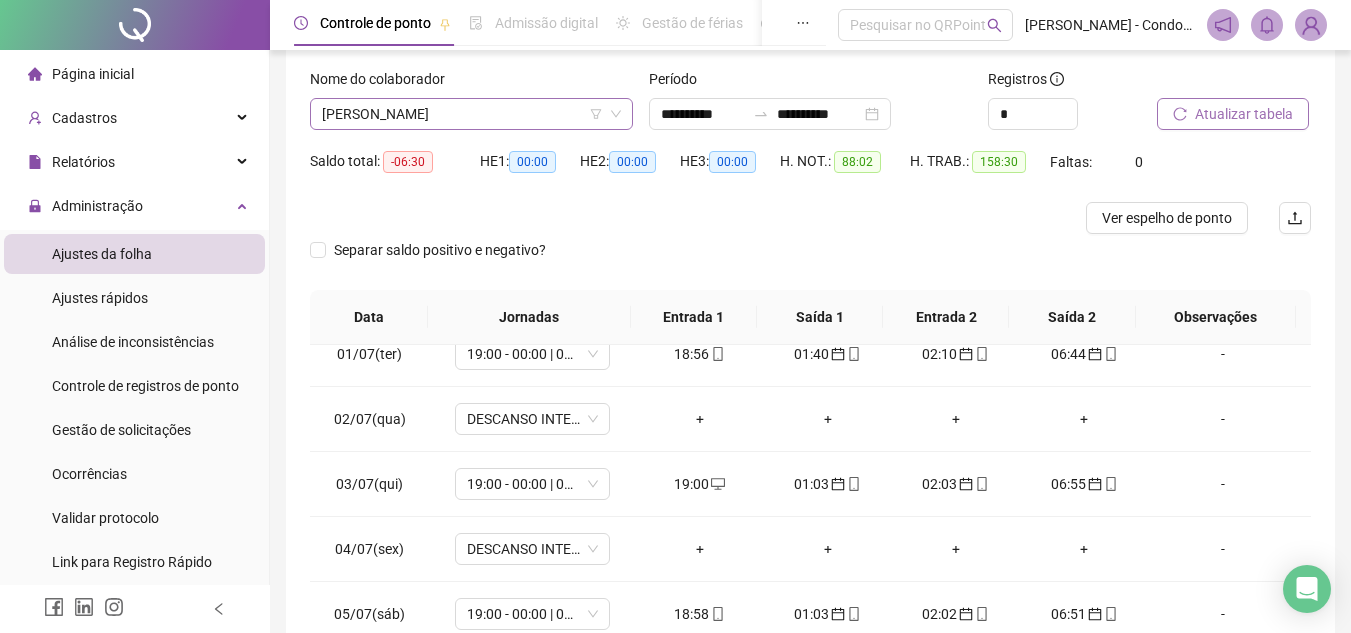 click on "[PERSON_NAME]" at bounding box center [471, 114] 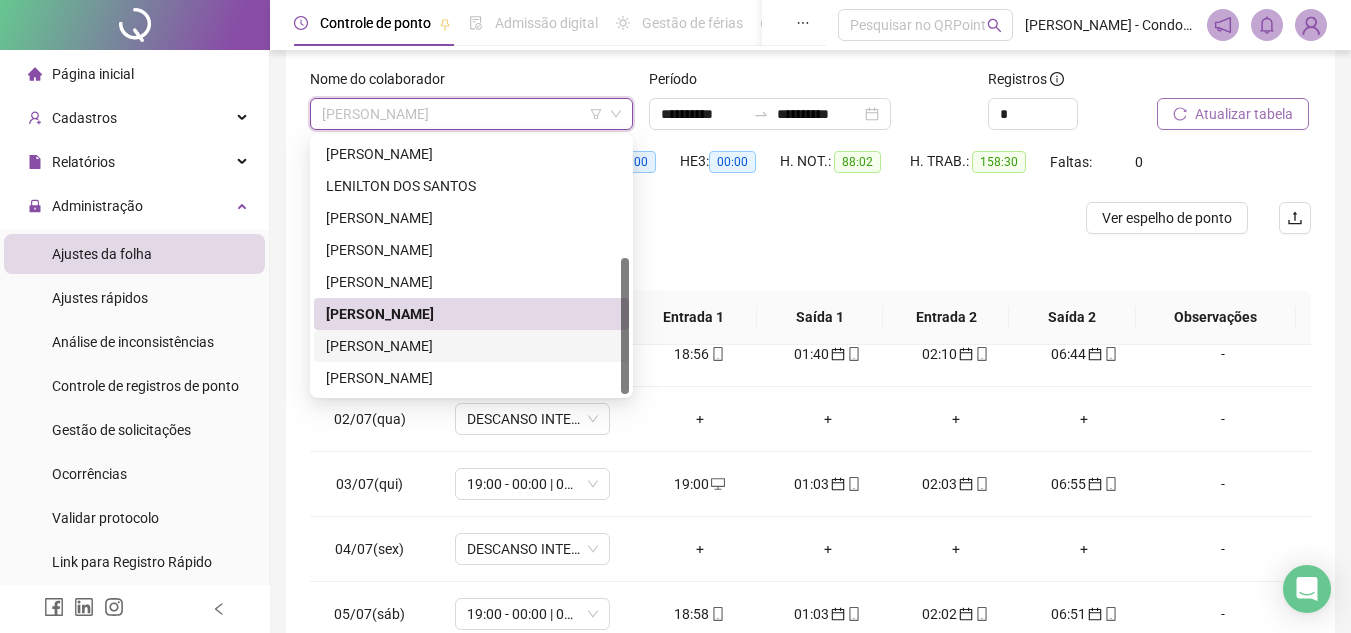 click on "[PERSON_NAME]" at bounding box center (471, 346) 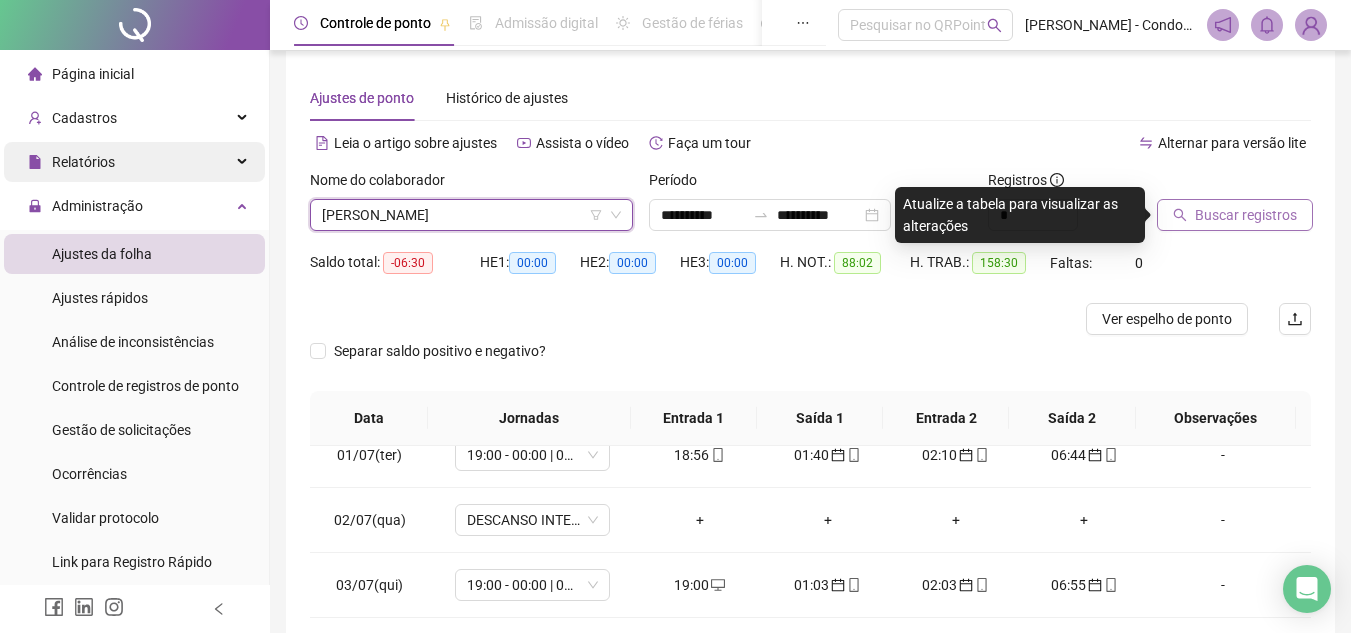 scroll, scrollTop: 0, scrollLeft: 0, axis: both 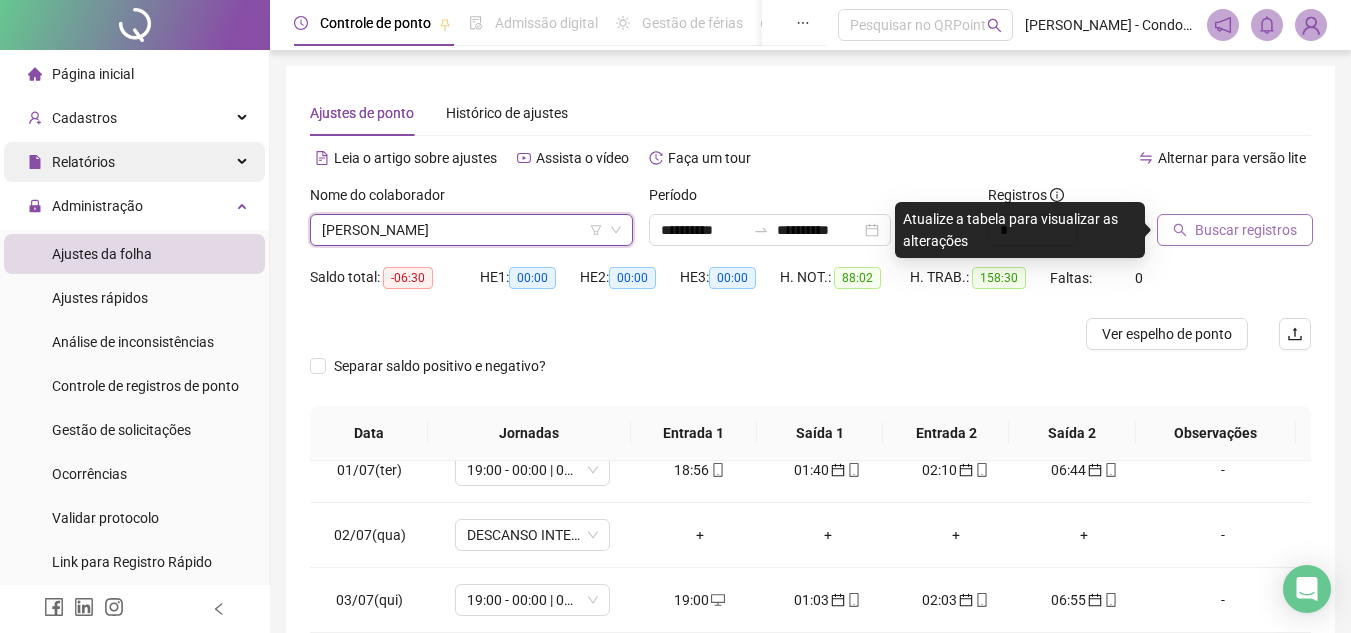 click on "Relatórios" at bounding box center [134, 162] 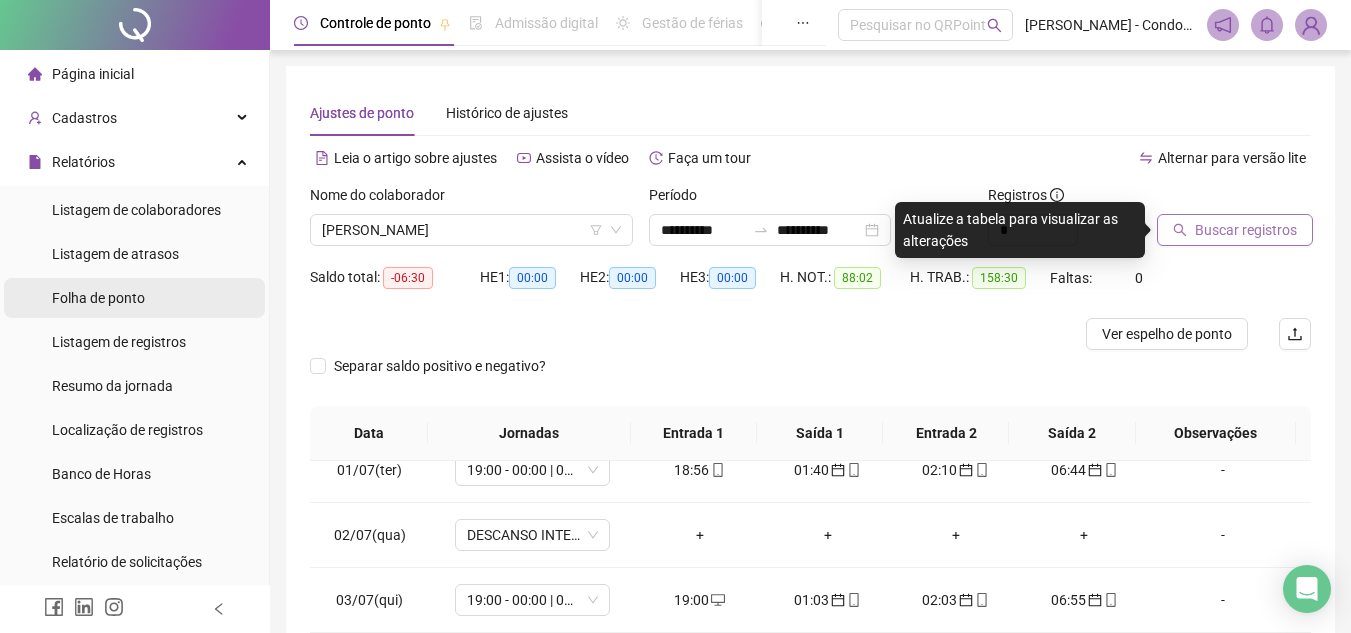 click on "Folha de ponto" at bounding box center [98, 298] 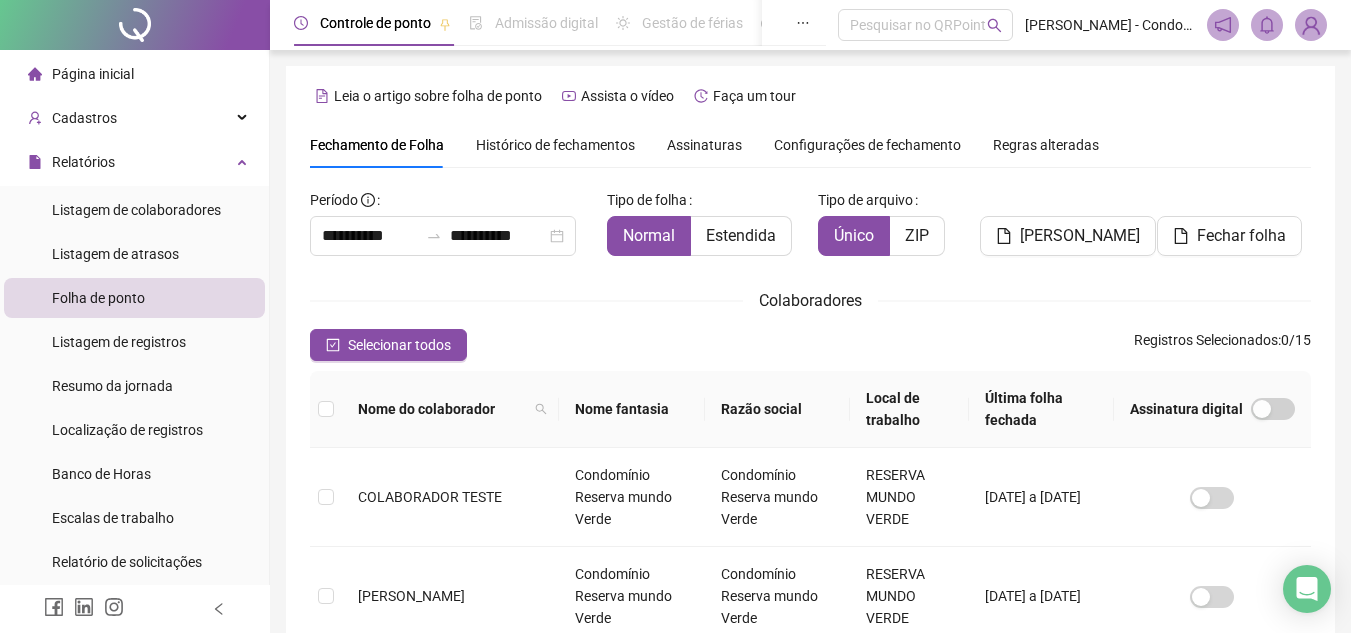 scroll, scrollTop: 93, scrollLeft: 0, axis: vertical 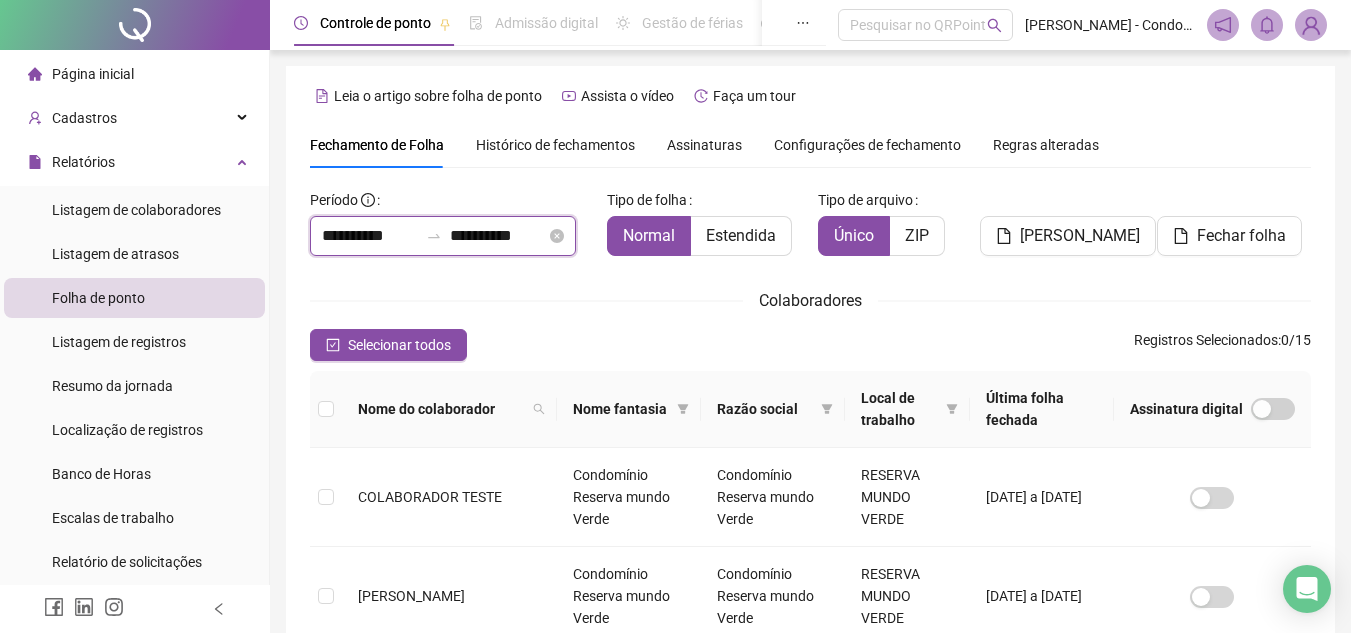click on "**********" at bounding box center [370, 236] 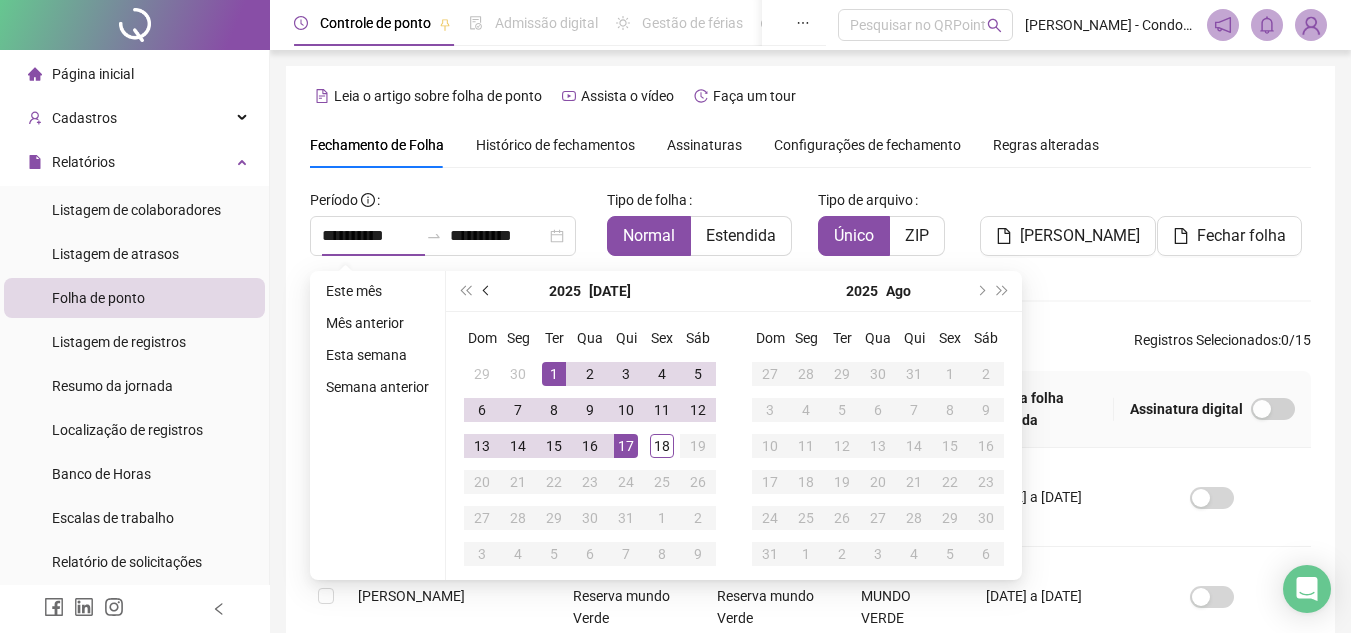 click at bounding box center (488, 291) 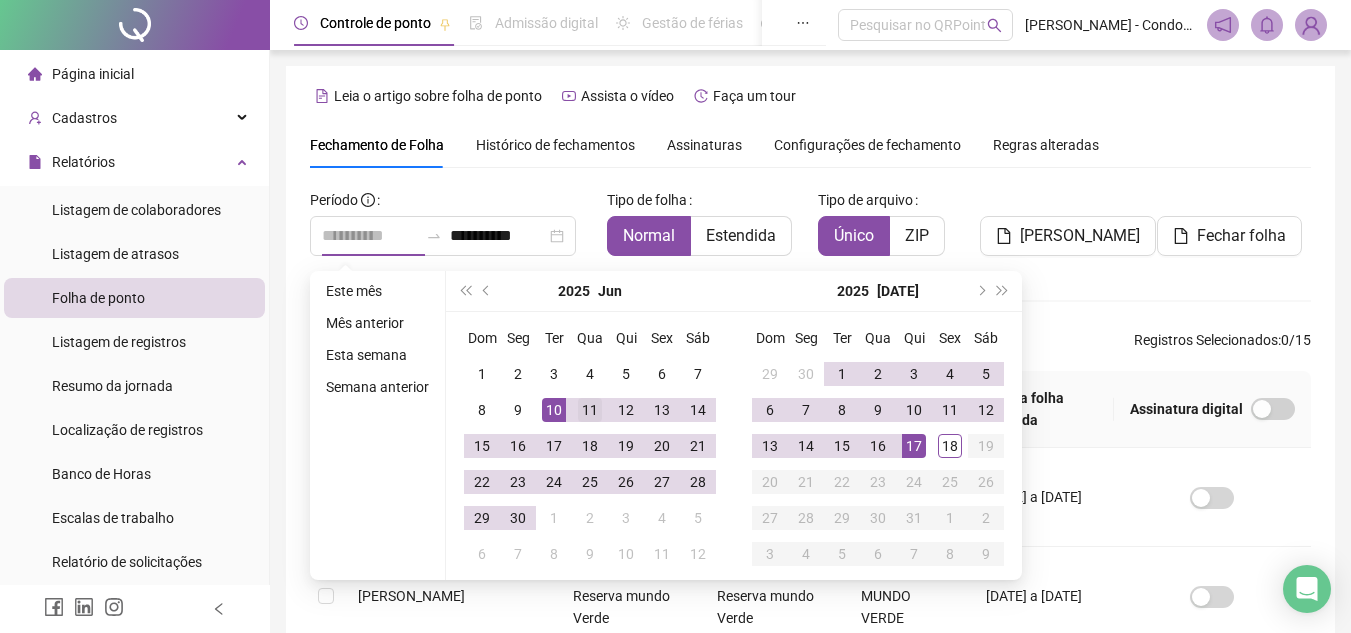 type on "**********" 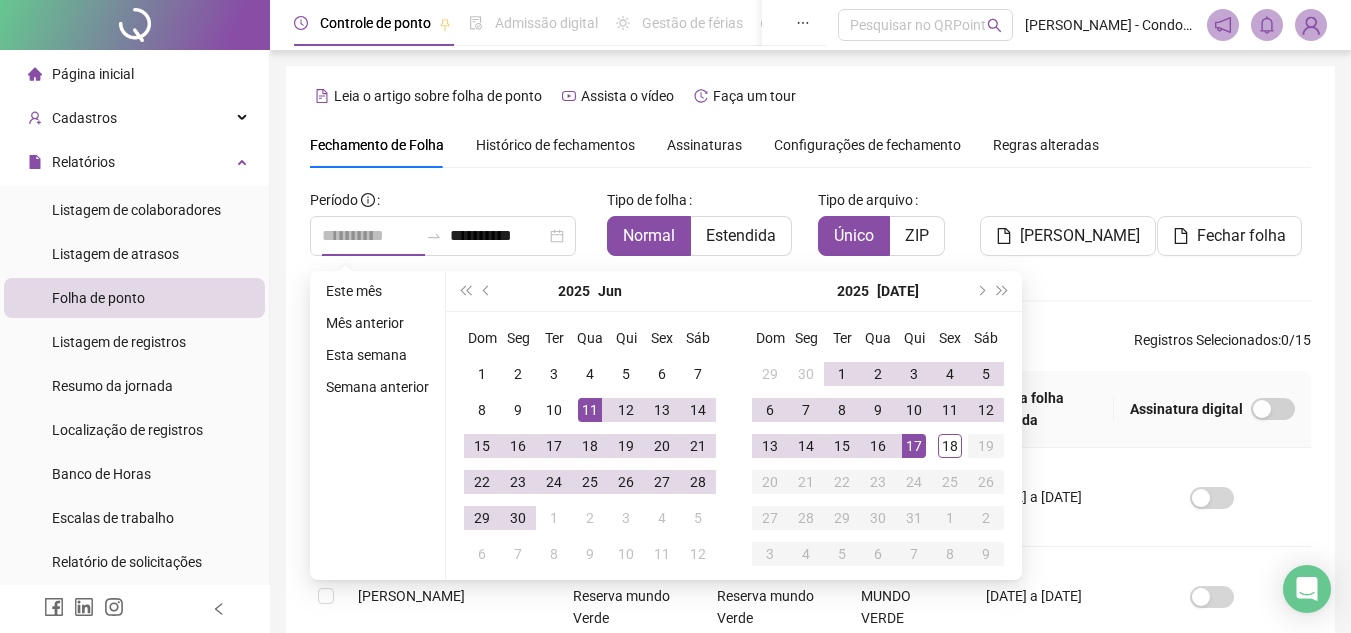 click on "11" at bounding box center [590, 410] 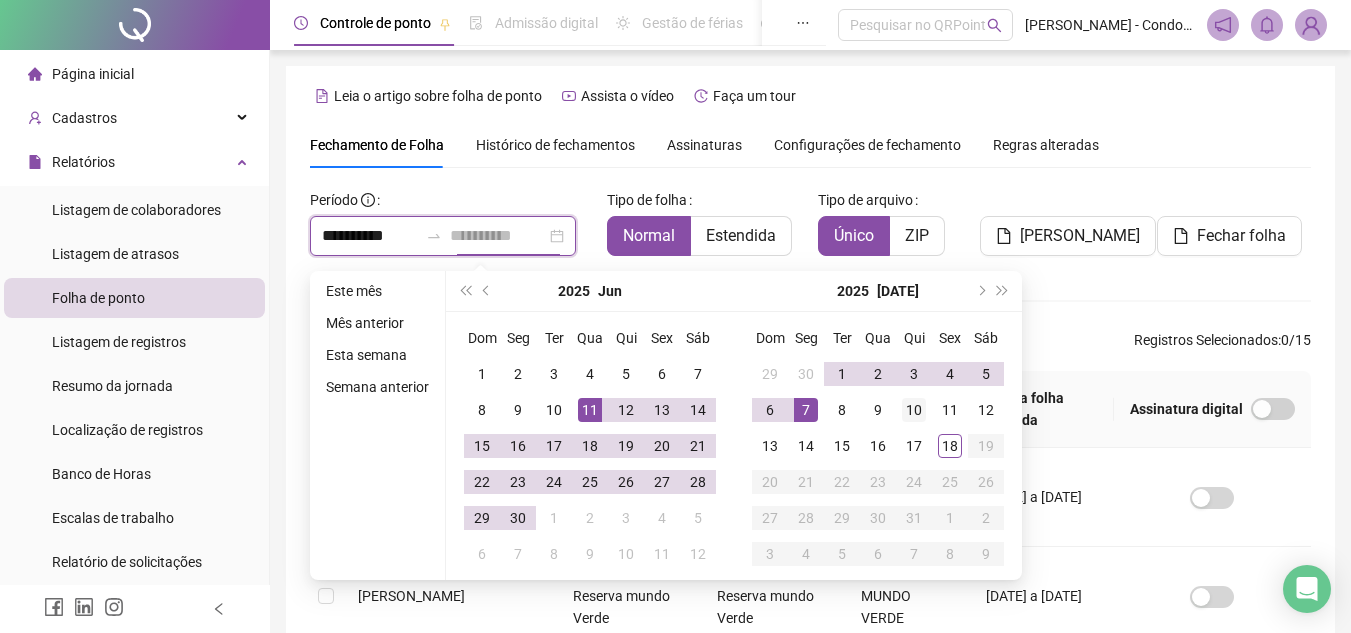 type on "**********" 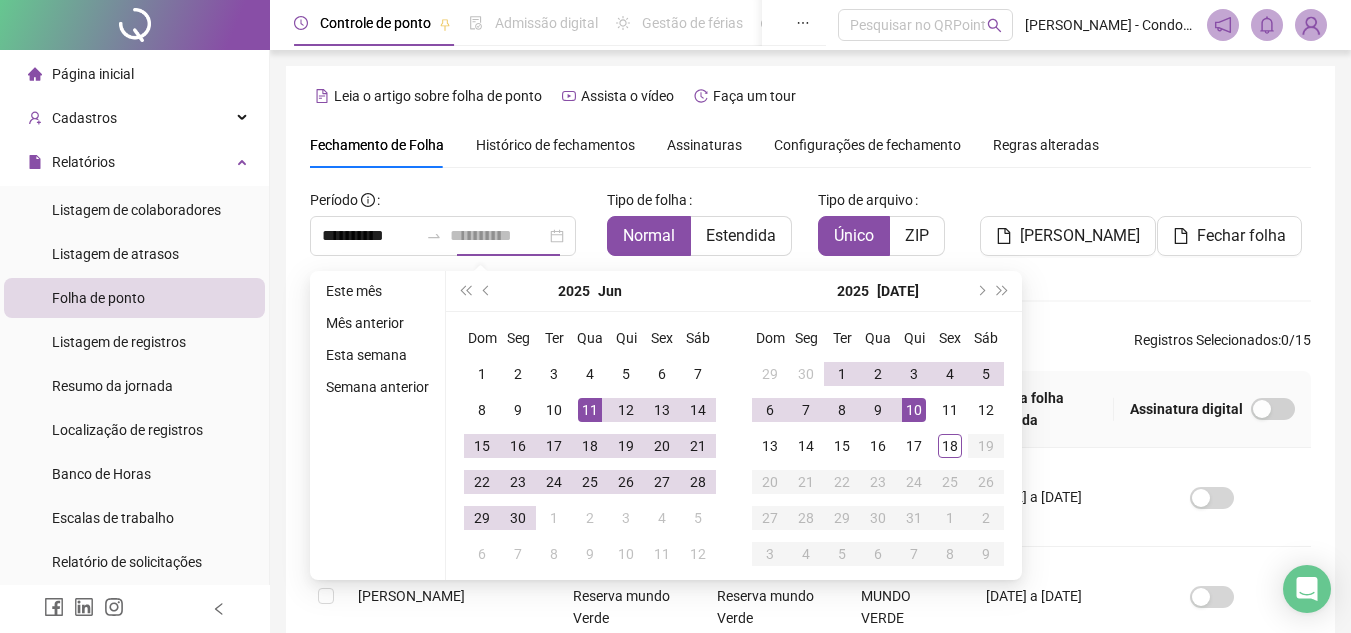 click on "10" at bounding box center (914, 410) 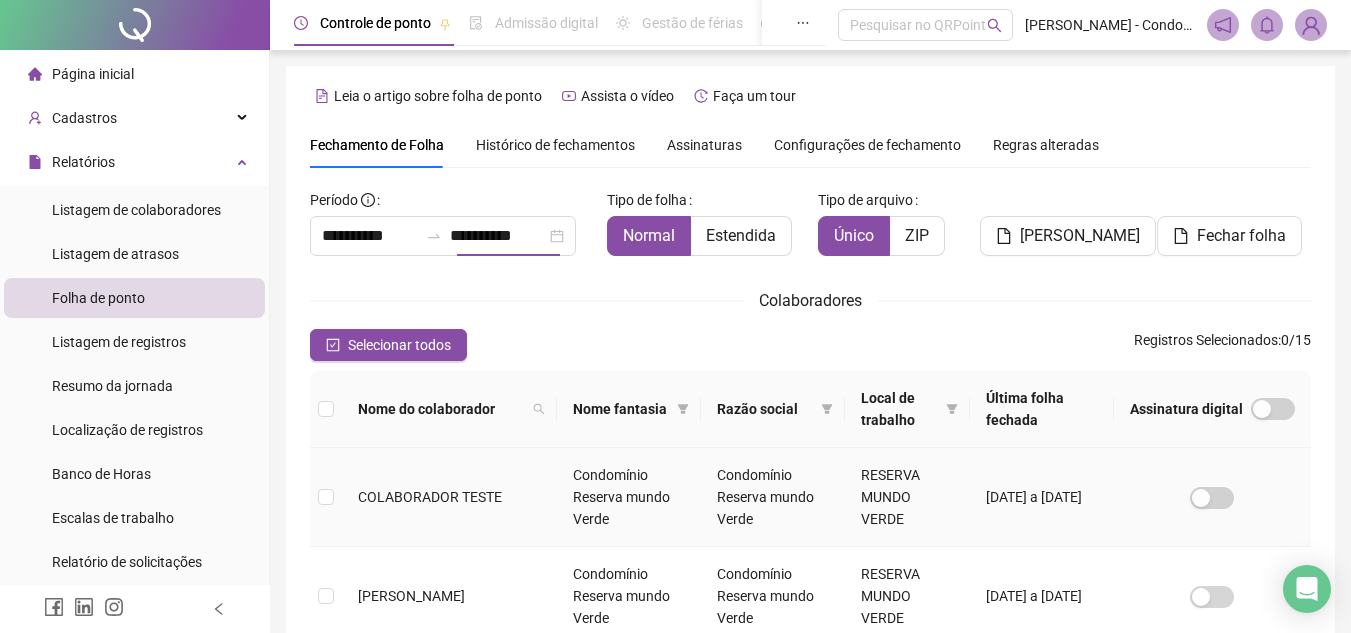 scroll, scrollTop: 93, scrollLeft: 0, axis: vertical 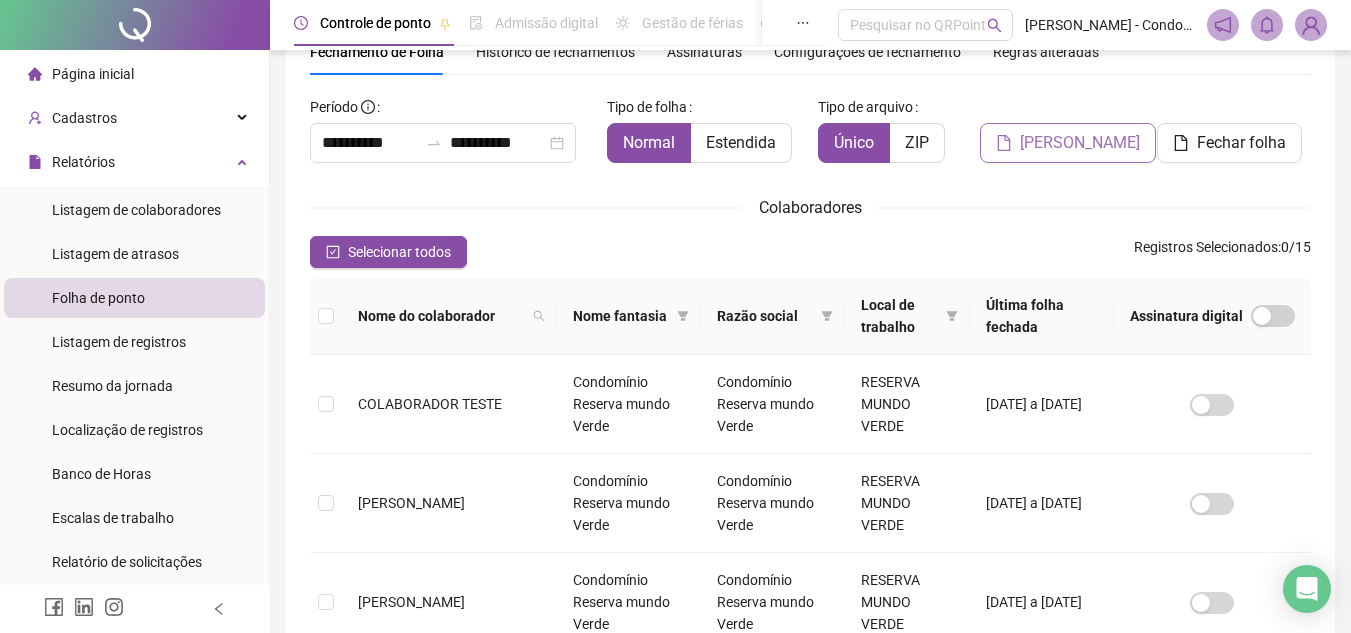 click on "[PERSON_NAME]" at bounding box center [1080, 143] 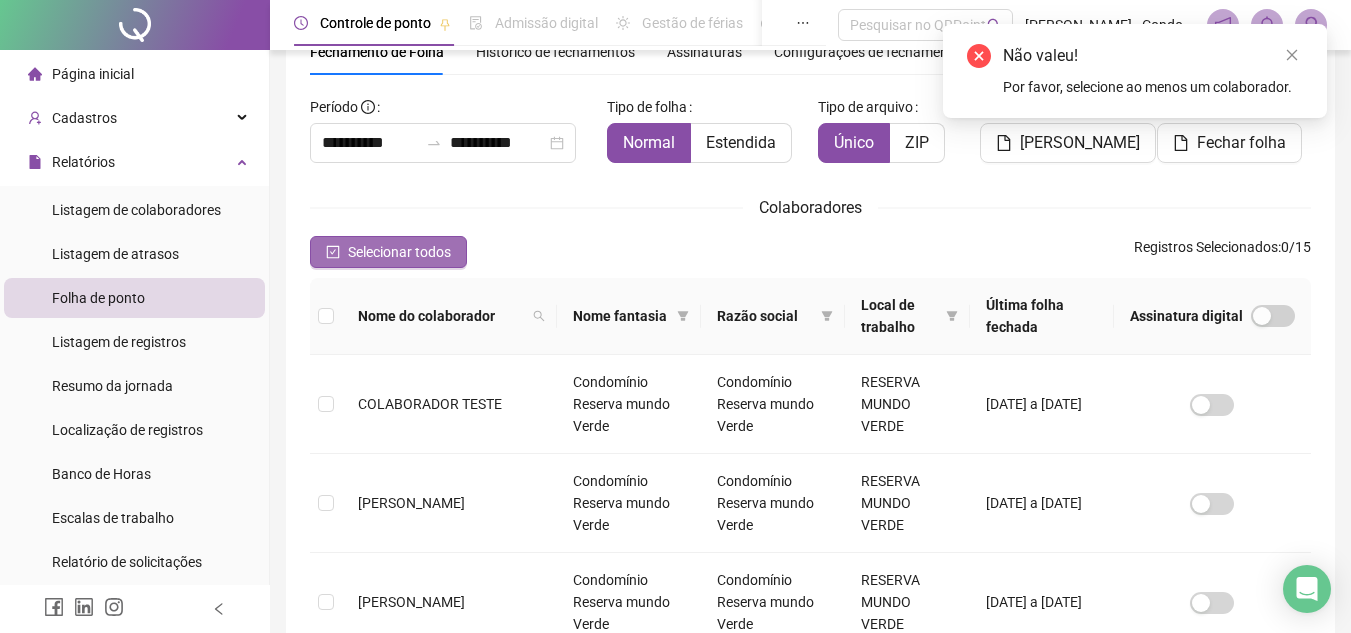 click 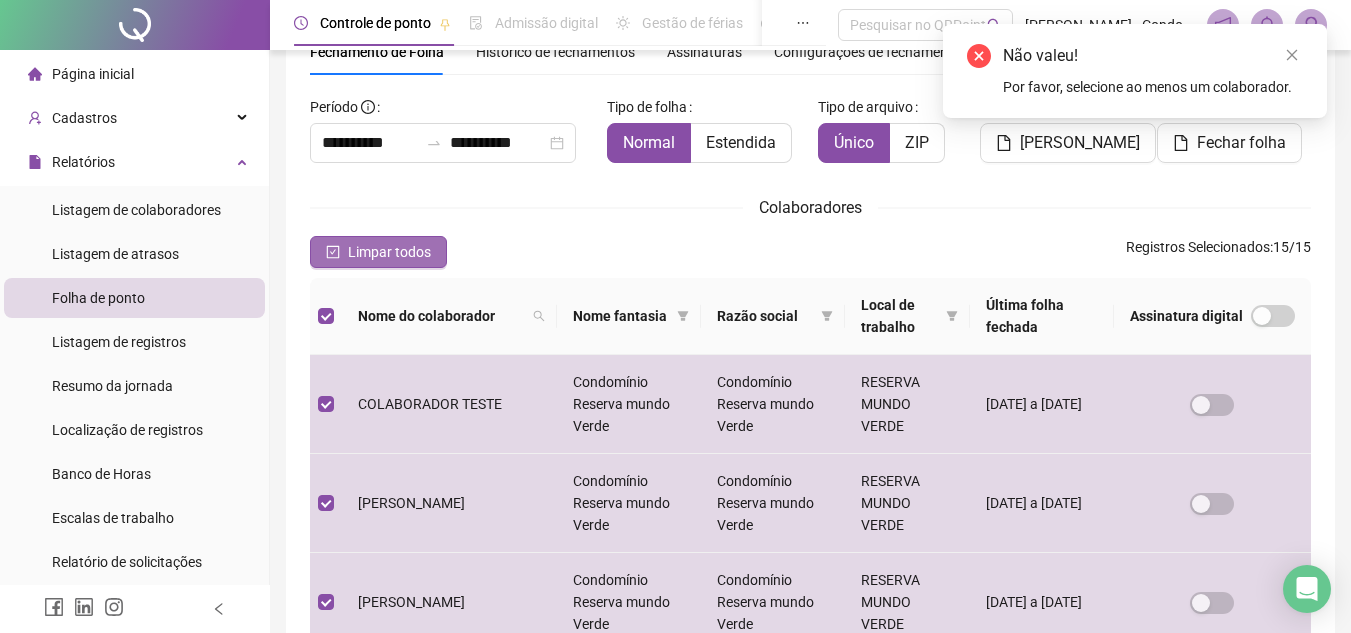 click 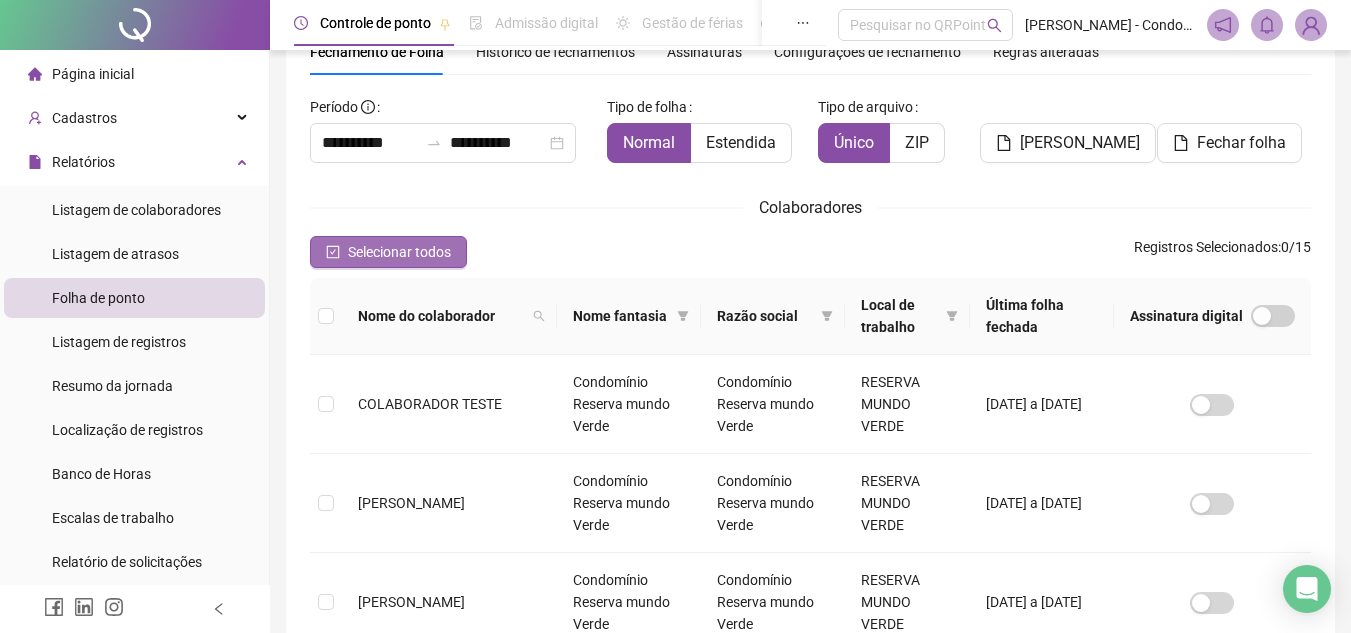 click 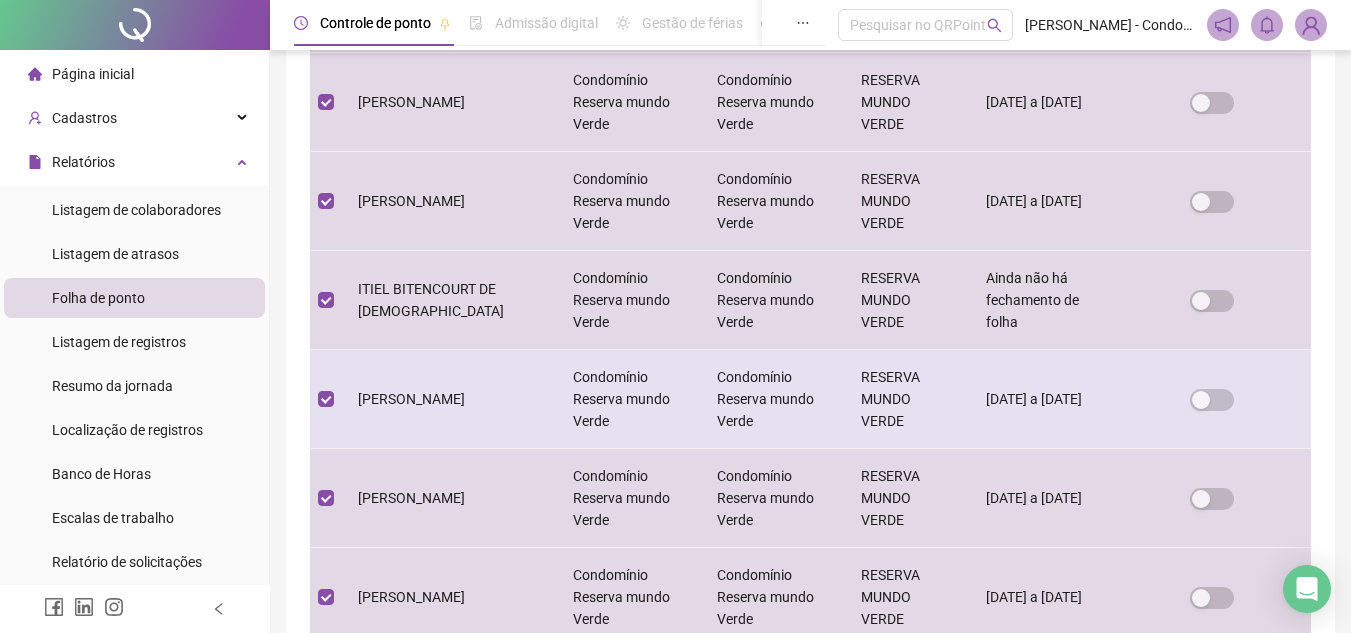 scroll, scrollTop: 979, scrollLeft: 0, axis: vertical 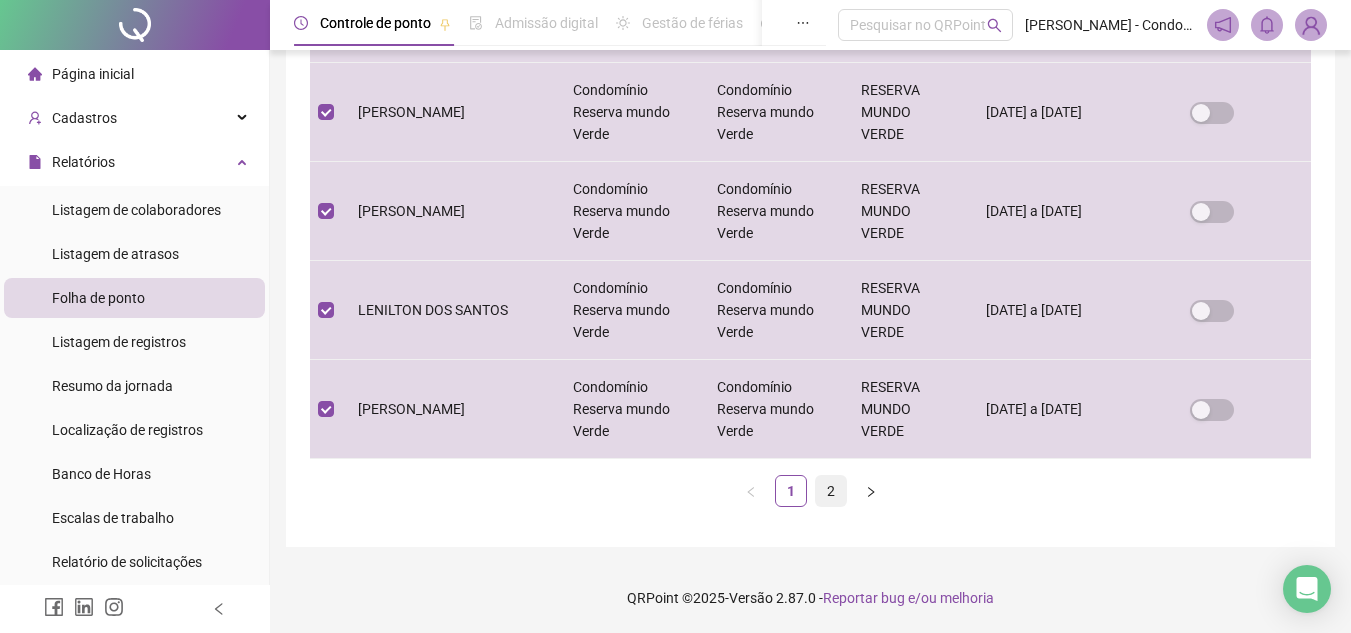 click on "2" at bounding box center [831, 491] 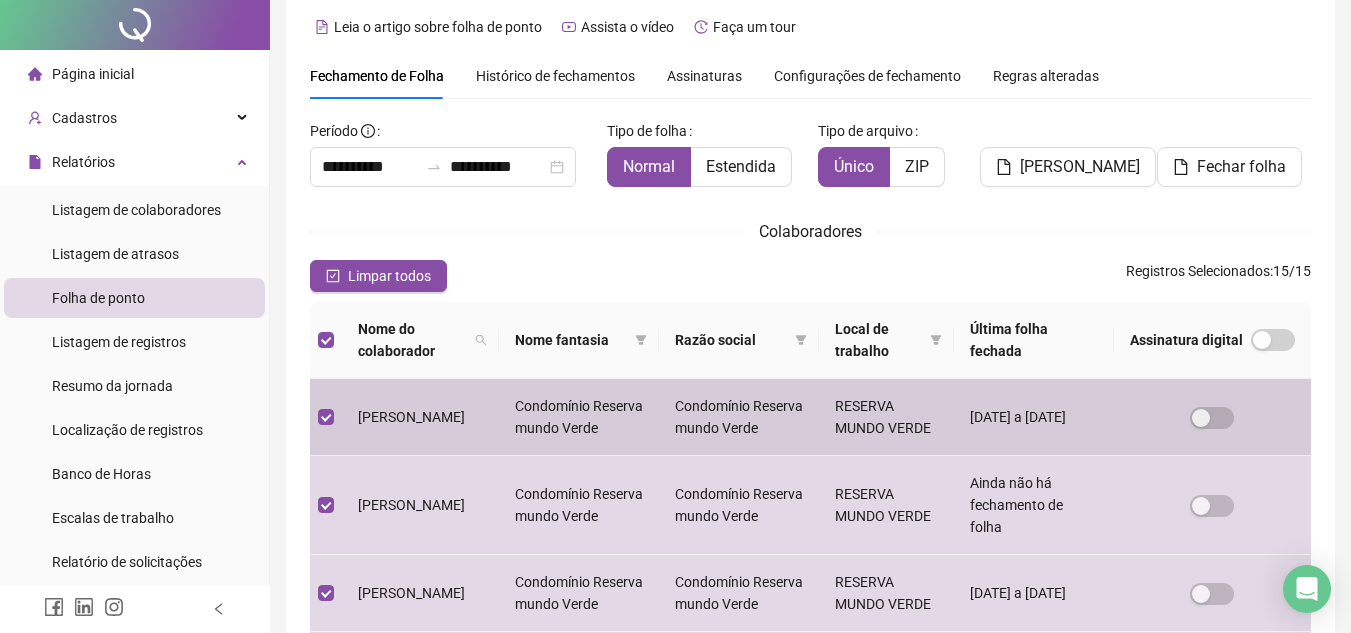 scroll, scrollTop: 0, scrollLeft: 0, axis: both 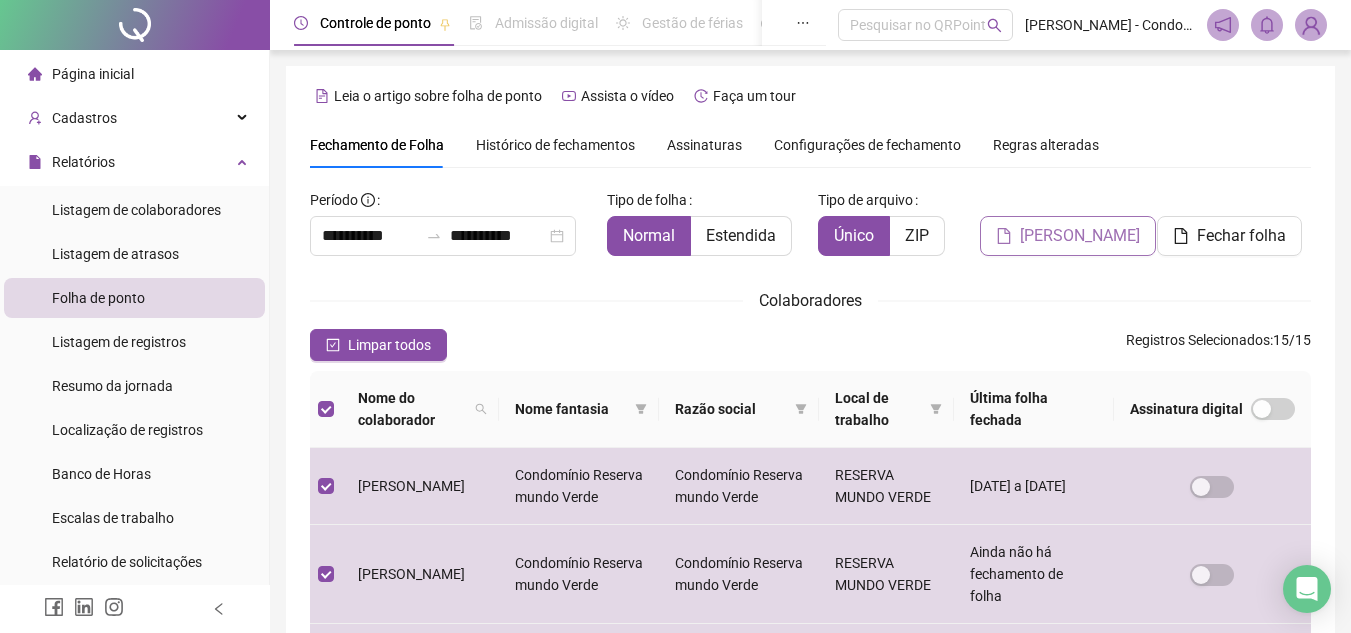 click on "[PERSON_NAME]" at bounding box center (1068, 236) 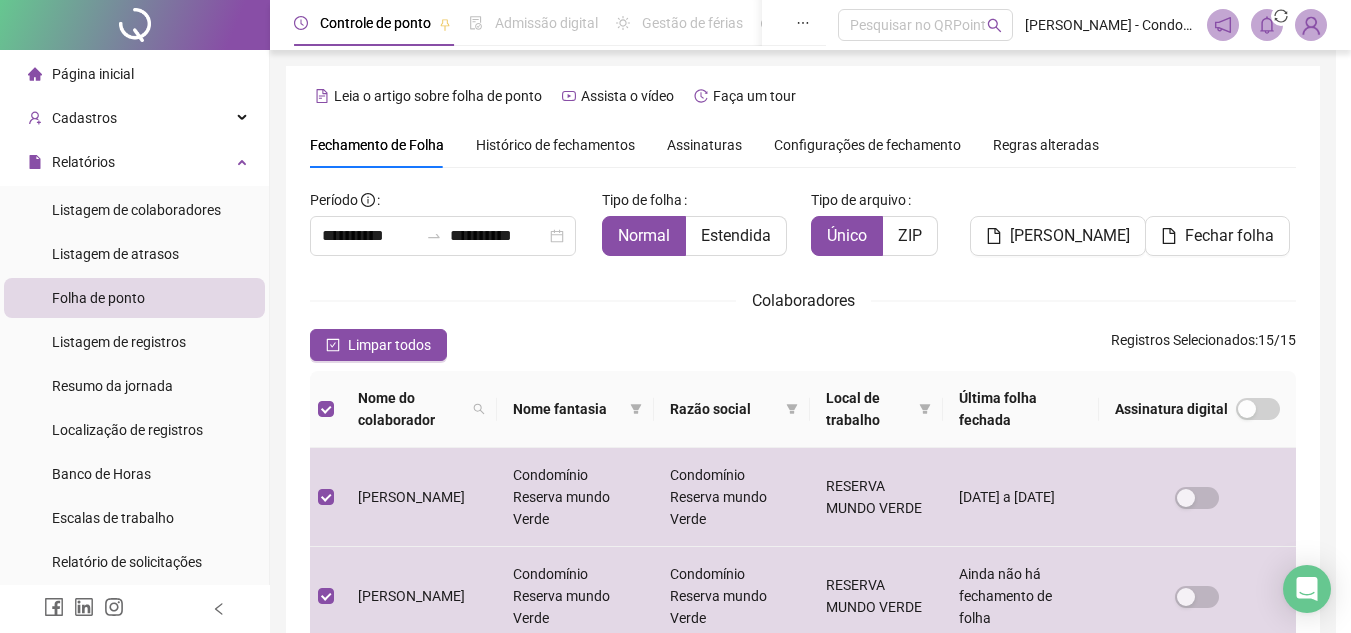 scroll, scrollTop: 93, scrollLeft: 0, axis: vertical 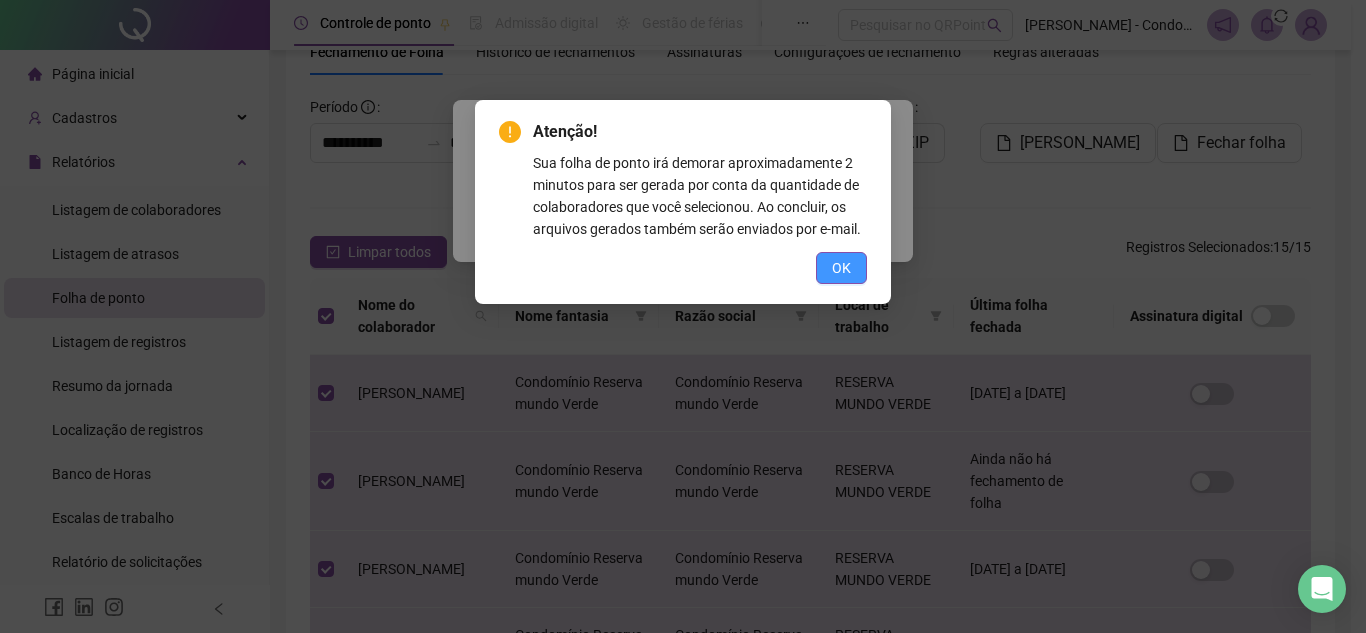 click on "OK" at bounding box center [841, 268] 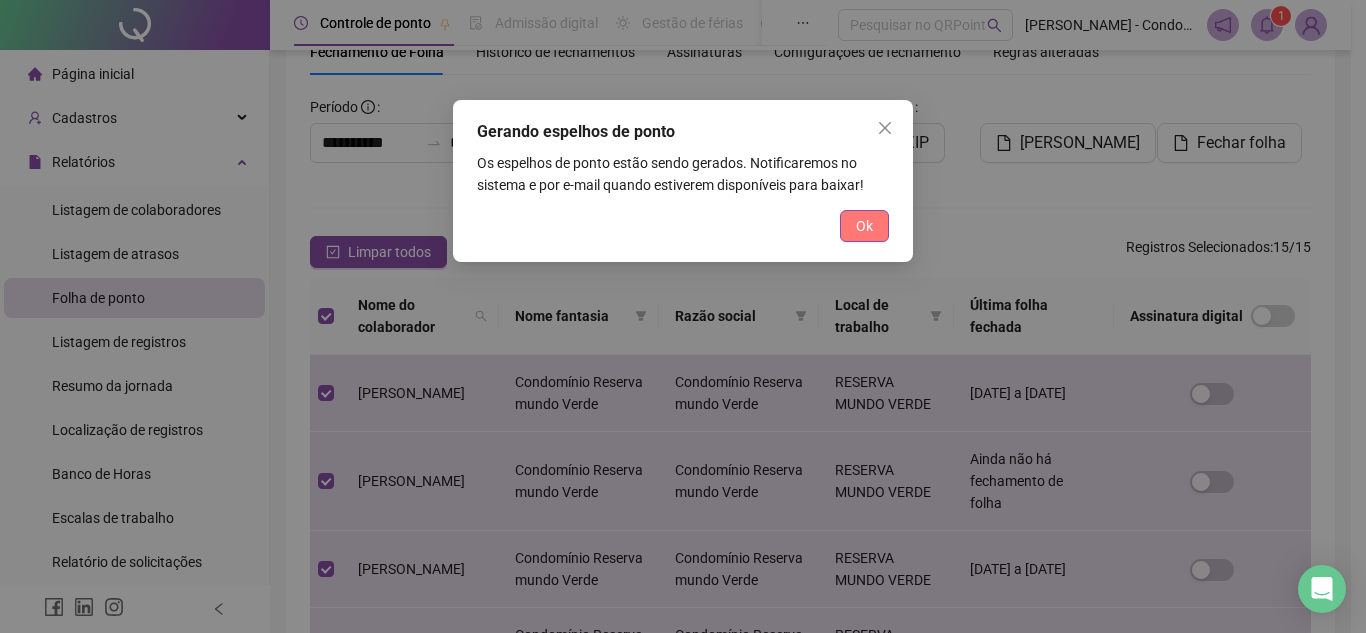 click on "Ok" at bounding box center (864, 226) 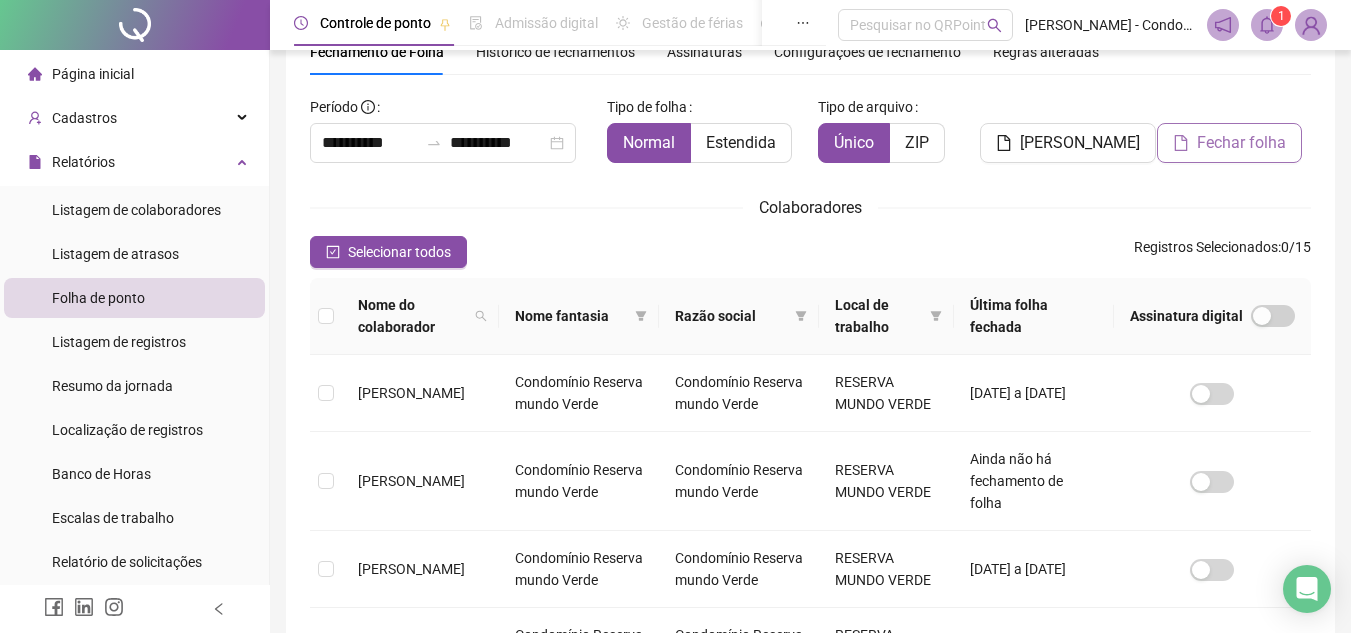 click on "Fechar folha" at bounding box center [1241, 143] 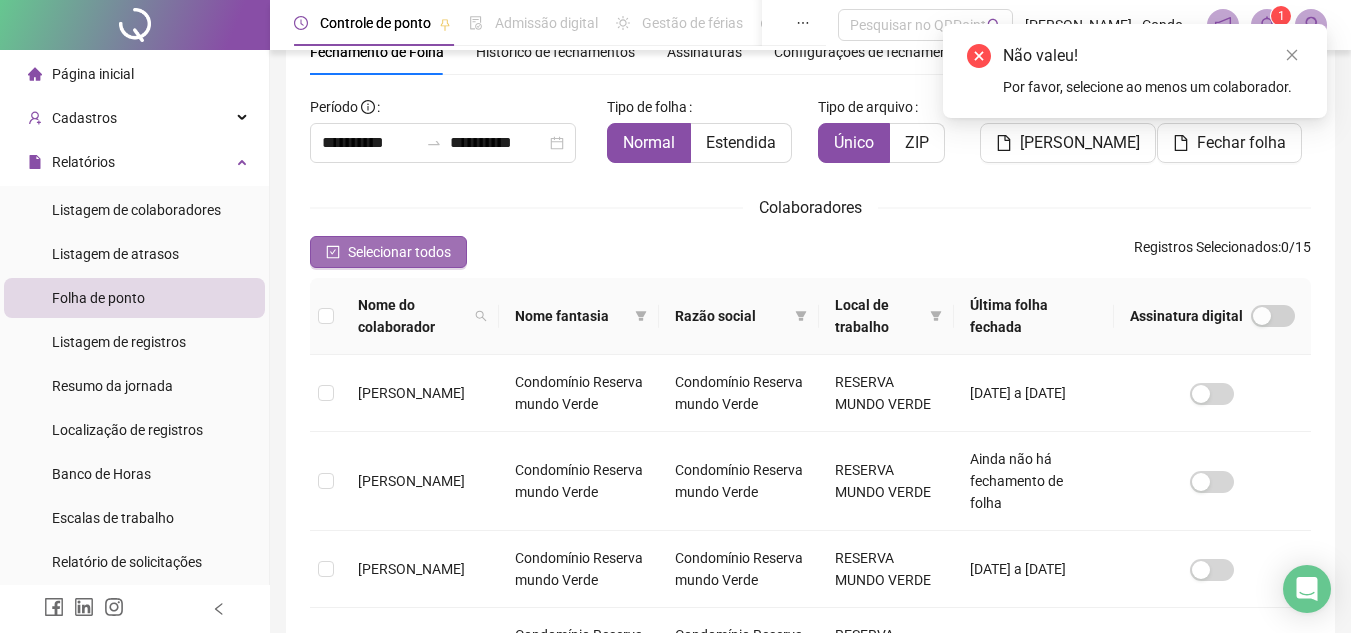 click 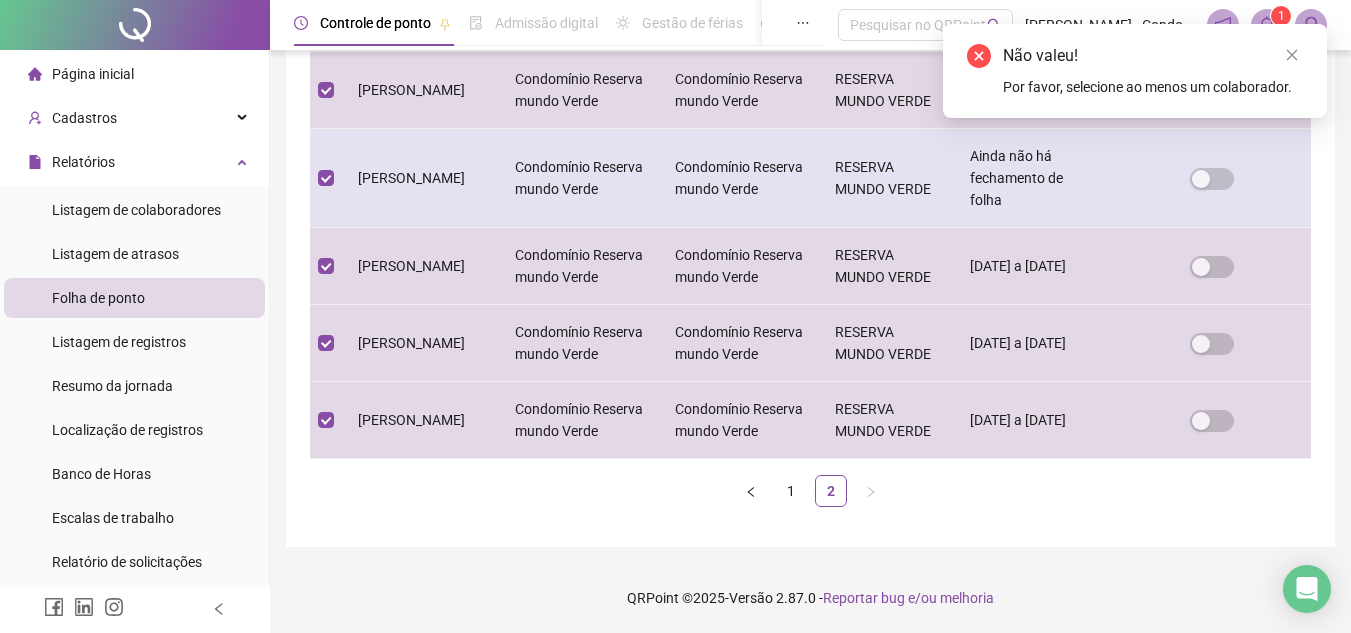 scroll, scrollTop: 484, scrollLeft: 0, axis: vertical 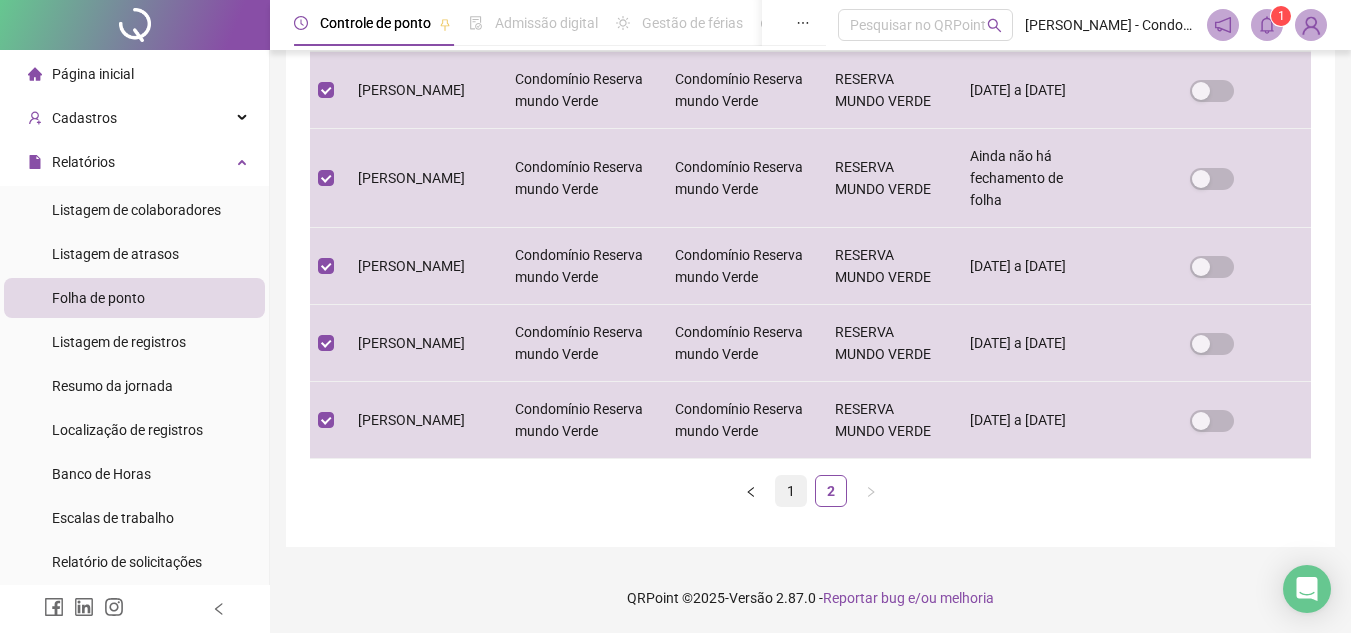 click on "1" at bounding box center (791, 491) 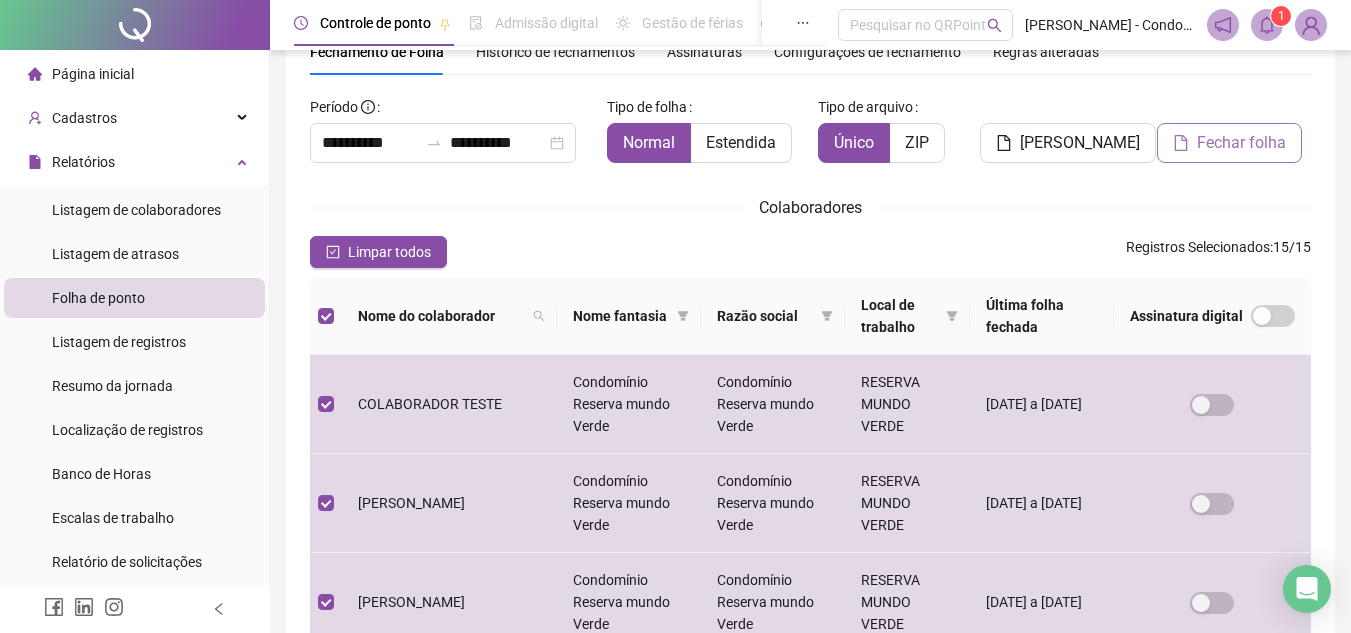scroll, scrollTop: 0, scrollLeft: 0, axis: both 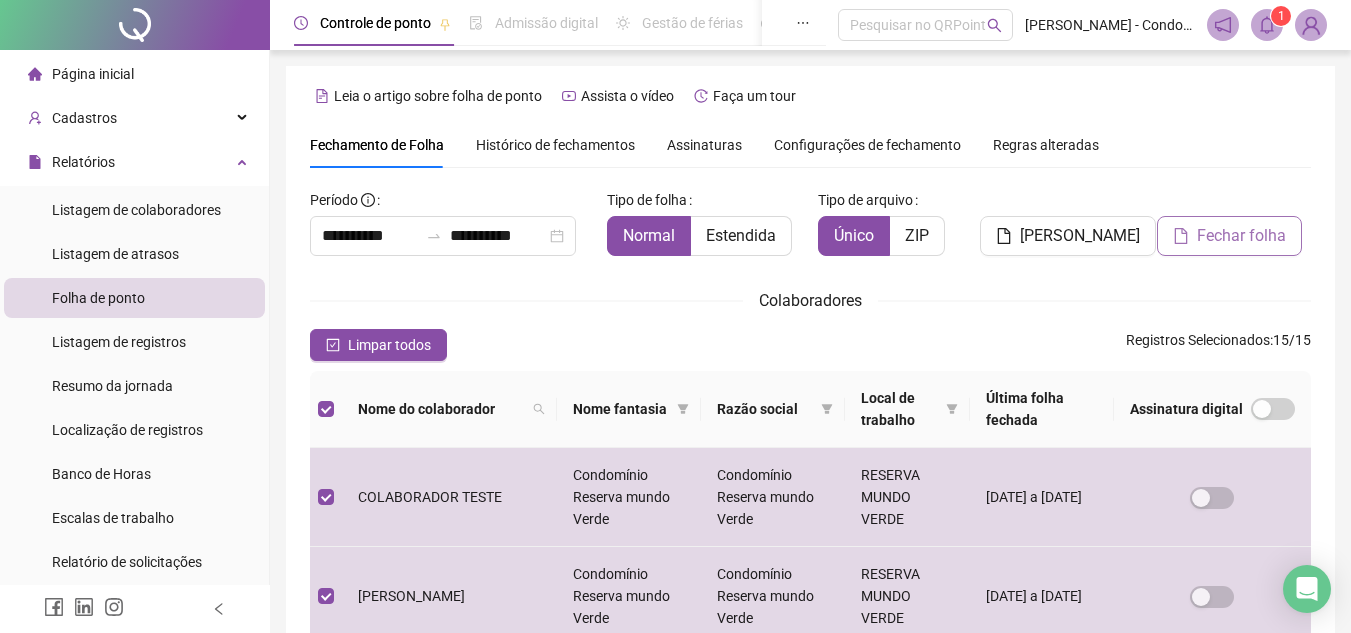 click on "Fechar folha" at bounding box center (1241, 236) 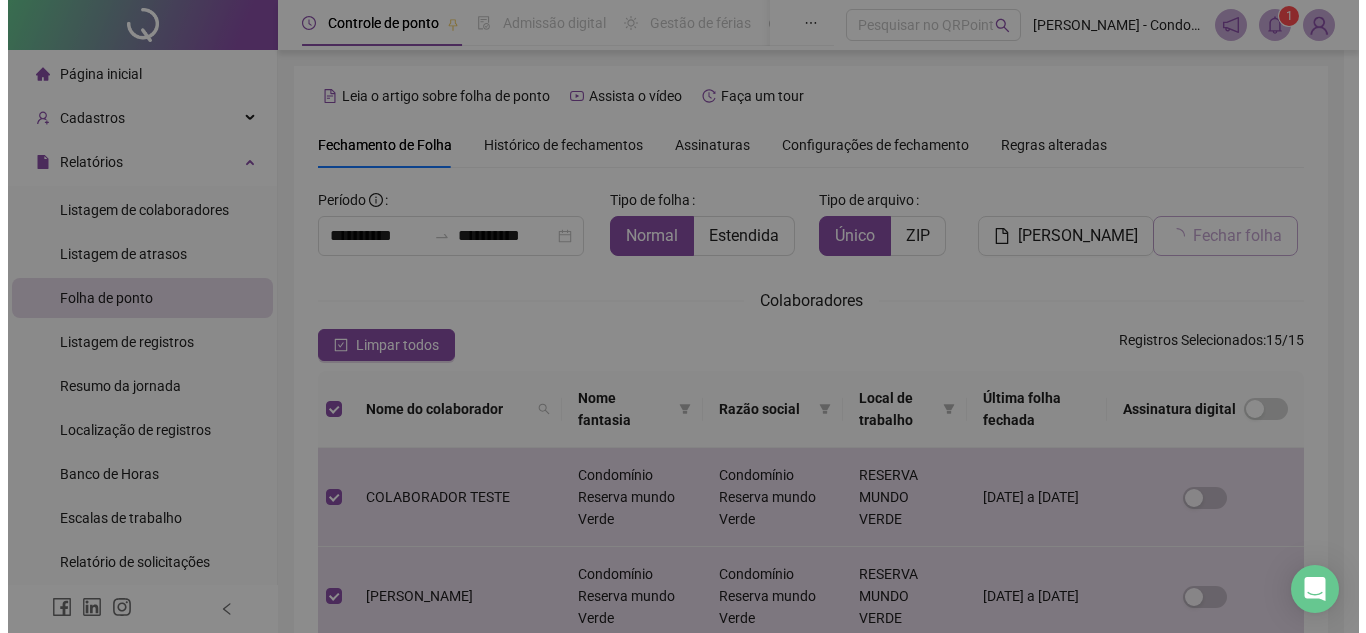 scroll, scrollTop: 93, scrollLeft: 0, axis: vertical 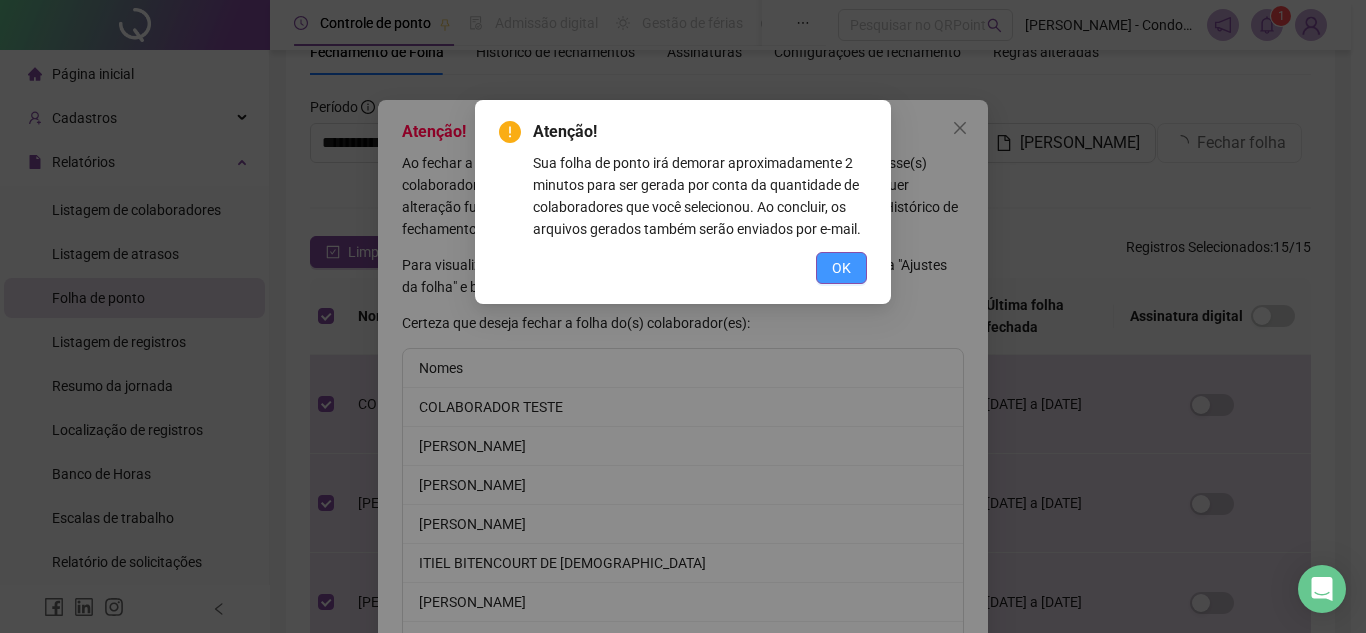 click on "OK" at bounding box center (841, 268) 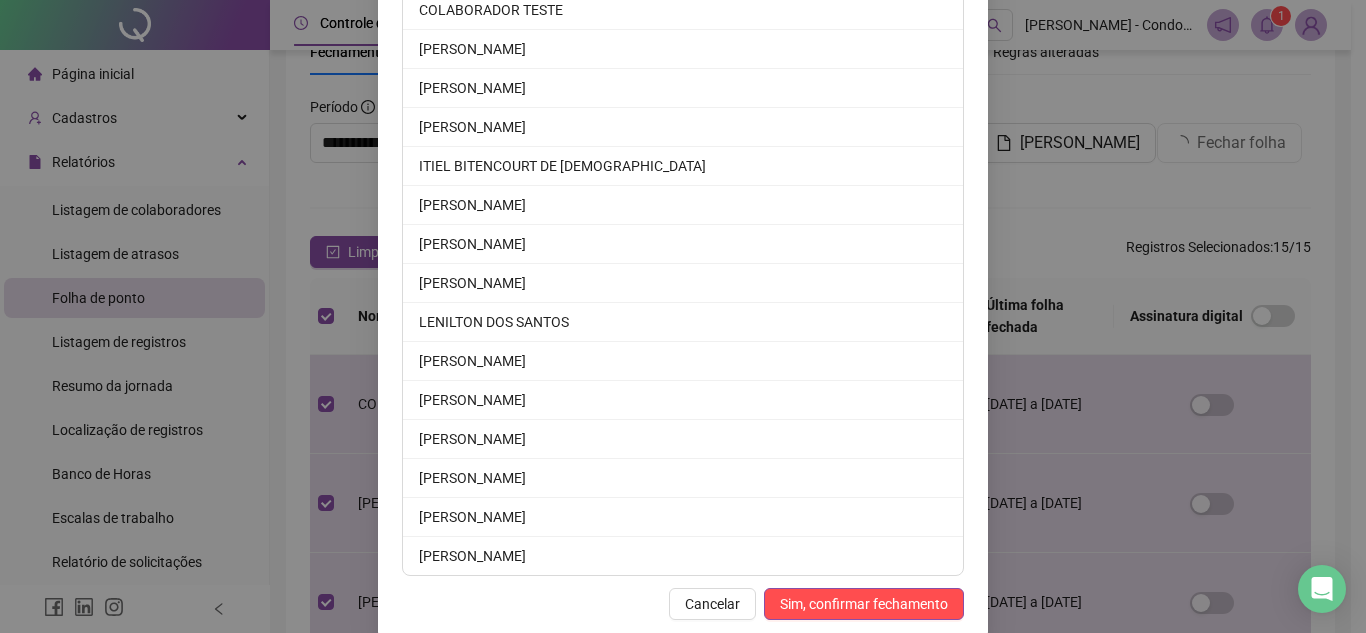 scroll, scrollTop: 428, scrollLeft: 0, axis: vertical 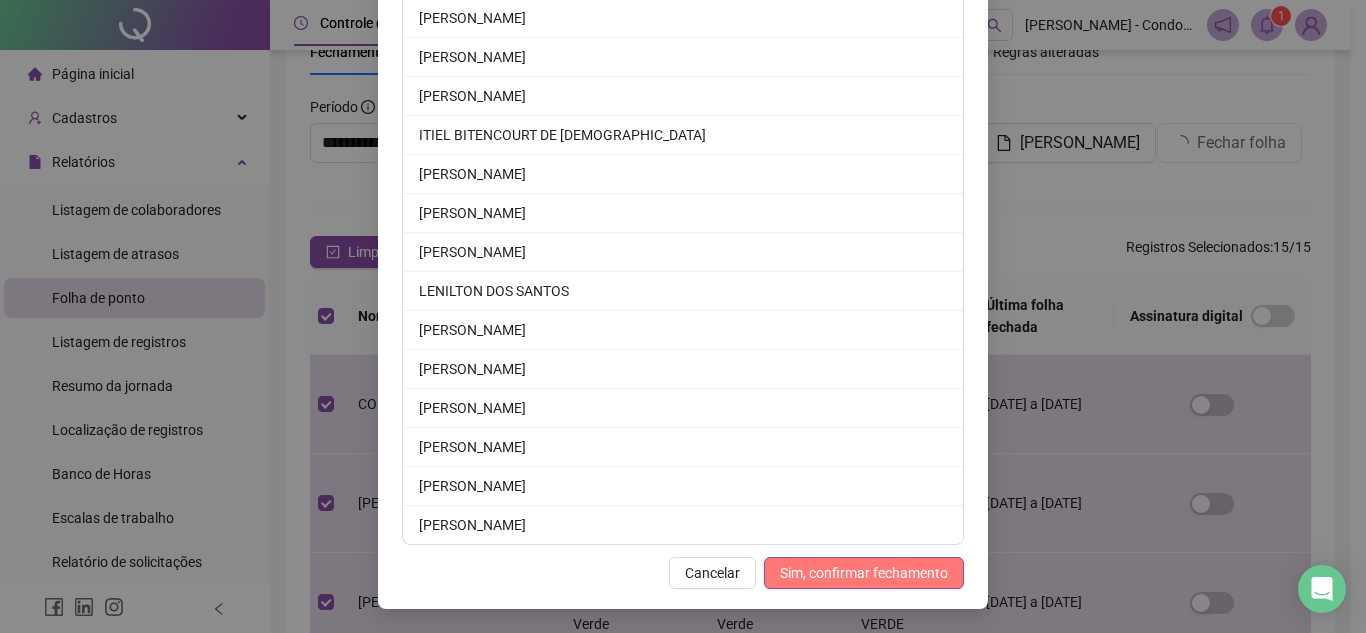 click on "Sim, confirmar fechamento" at bounding box center [864, 573] 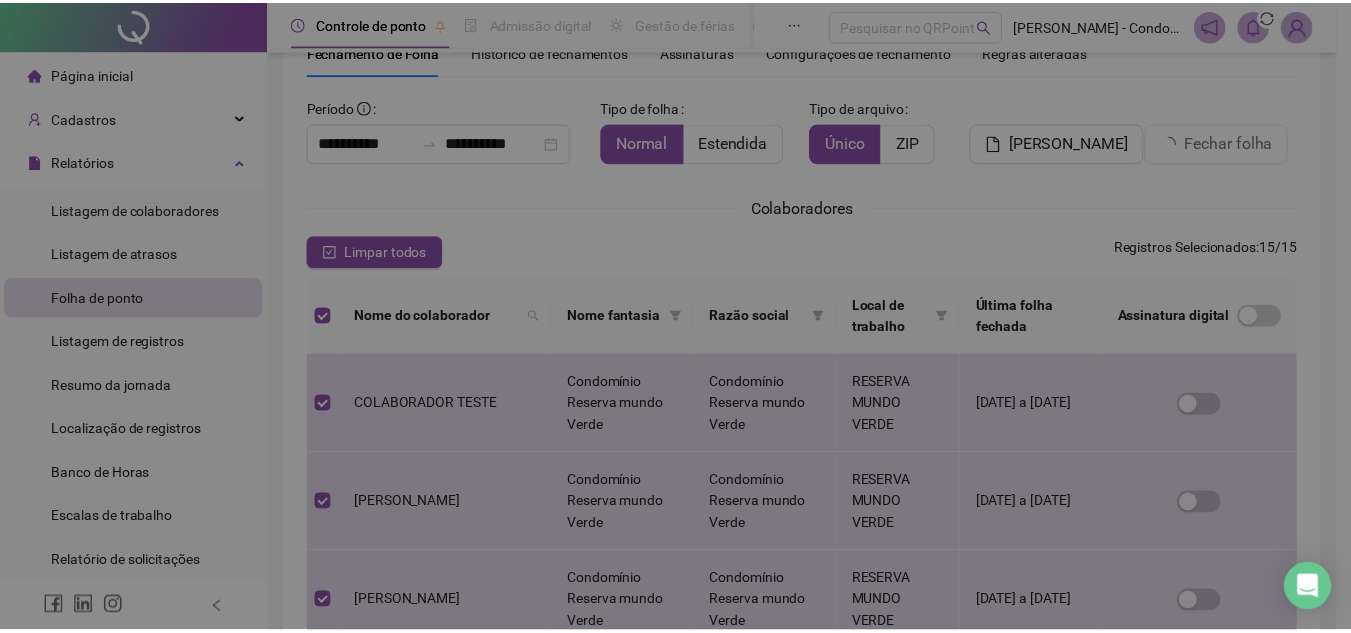 scroll, scrollTop: 330, scrollLeft: 0, axis: vertical 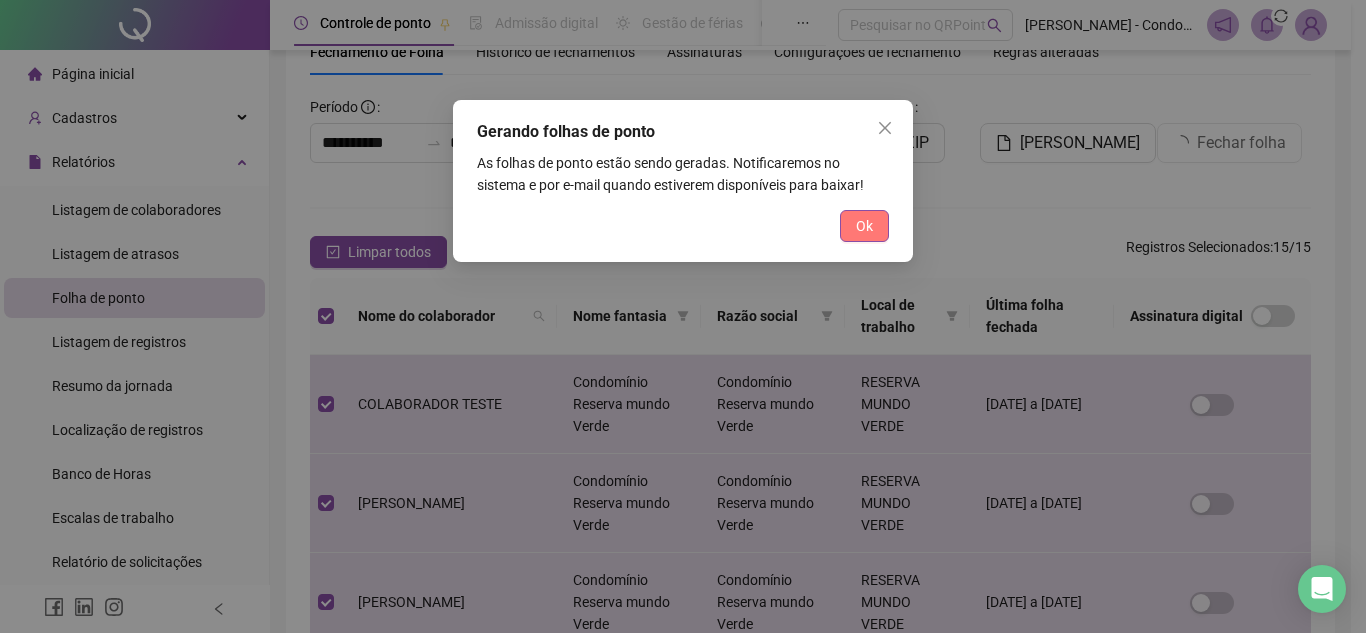 click on "Ok" at bounding box center [864, 226] 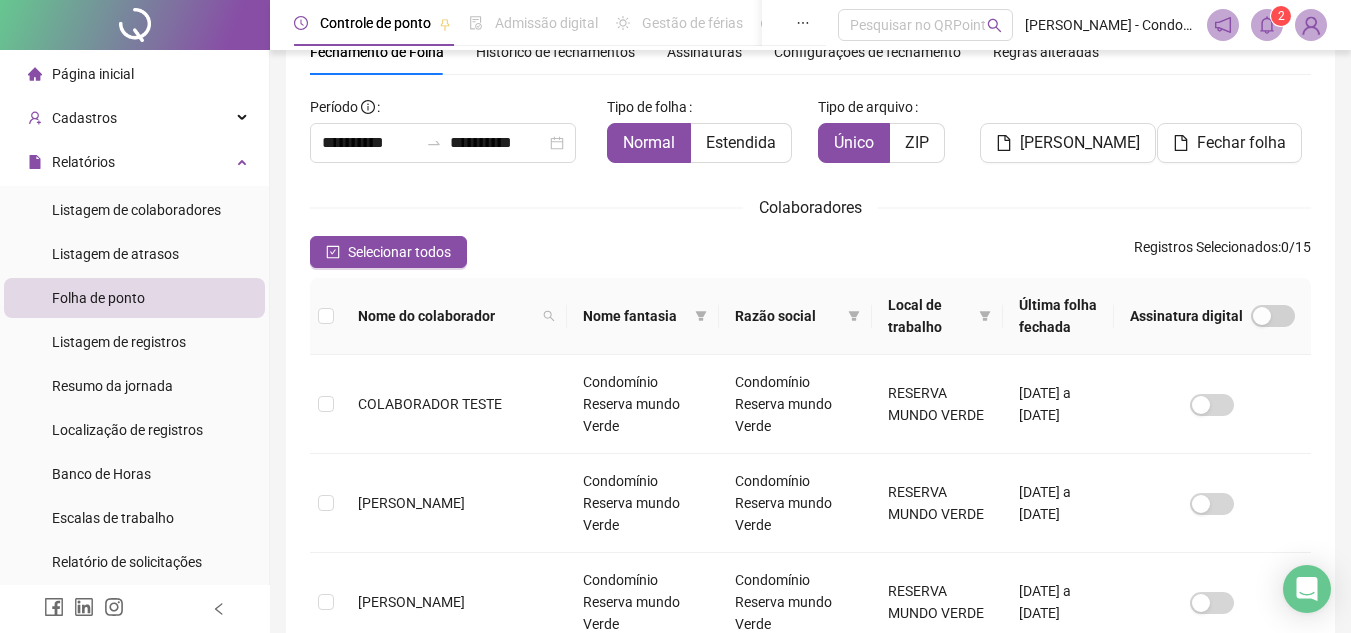 click 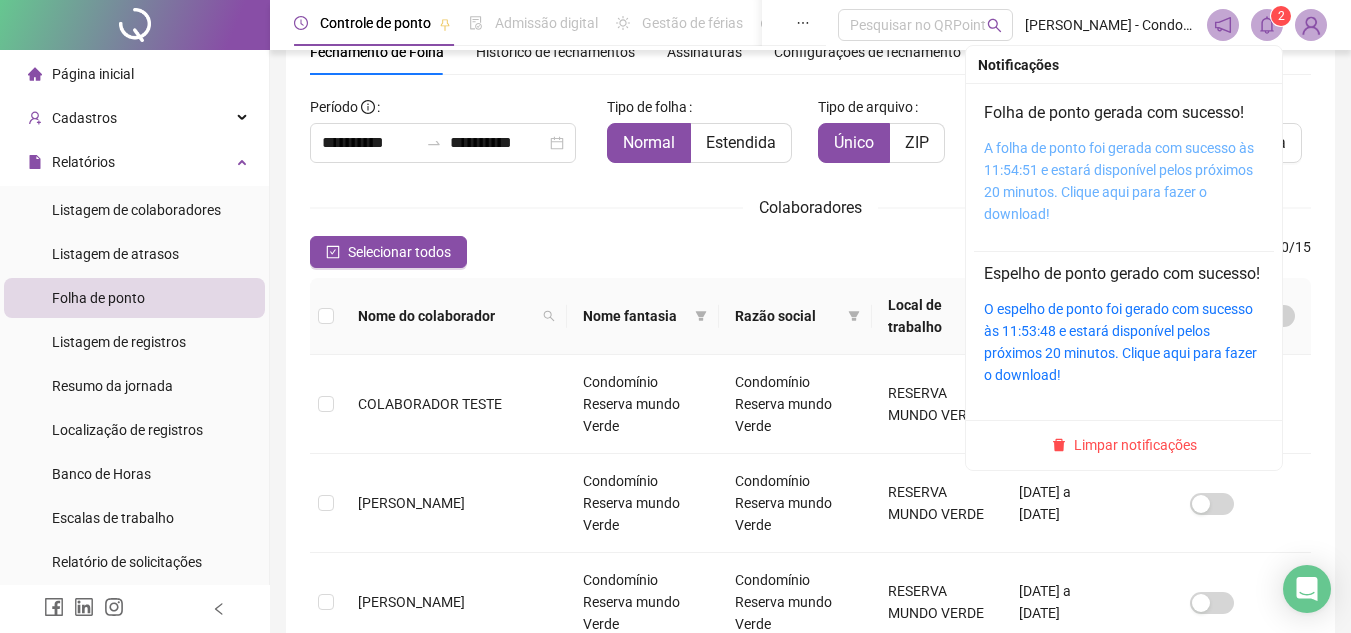 click on "A folha de ponto foi gerada com sucesso às 11:54:51 e estará disponível pelos próximos 20 minutos.
Clique aqui para fazer o download!" at bounding box center (1119, 181) 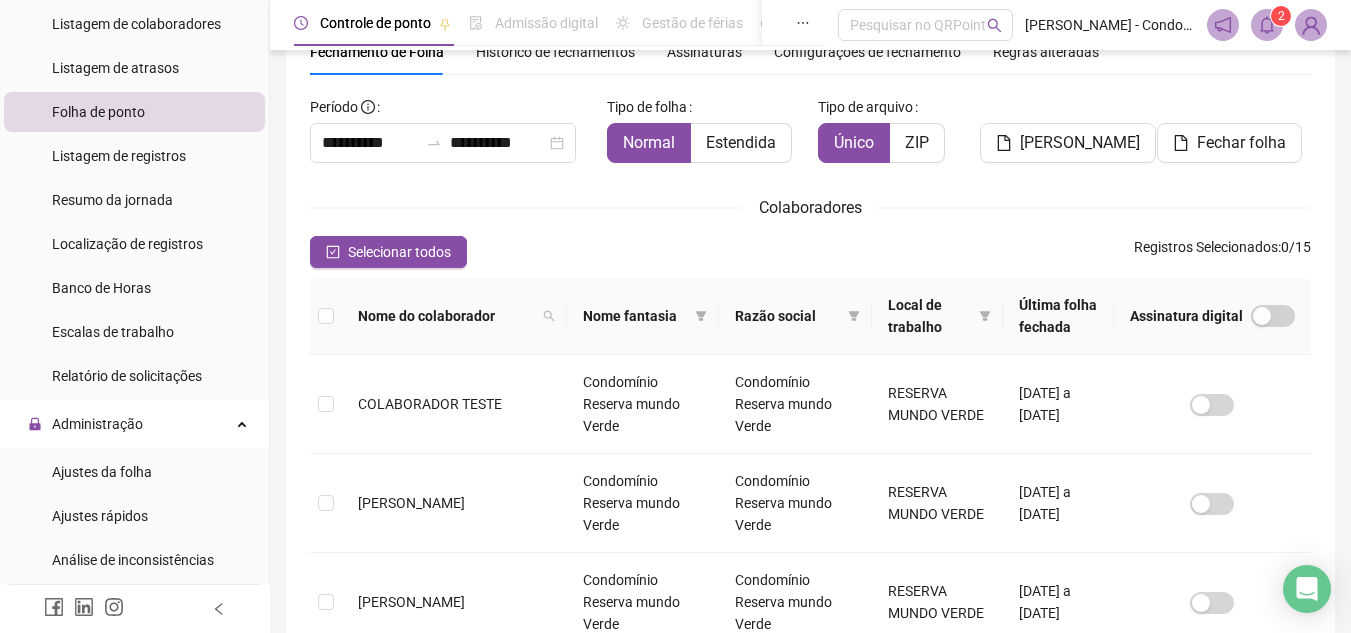 scroll, scrollTop: 300, scrollLeft: 0, axis: vertical 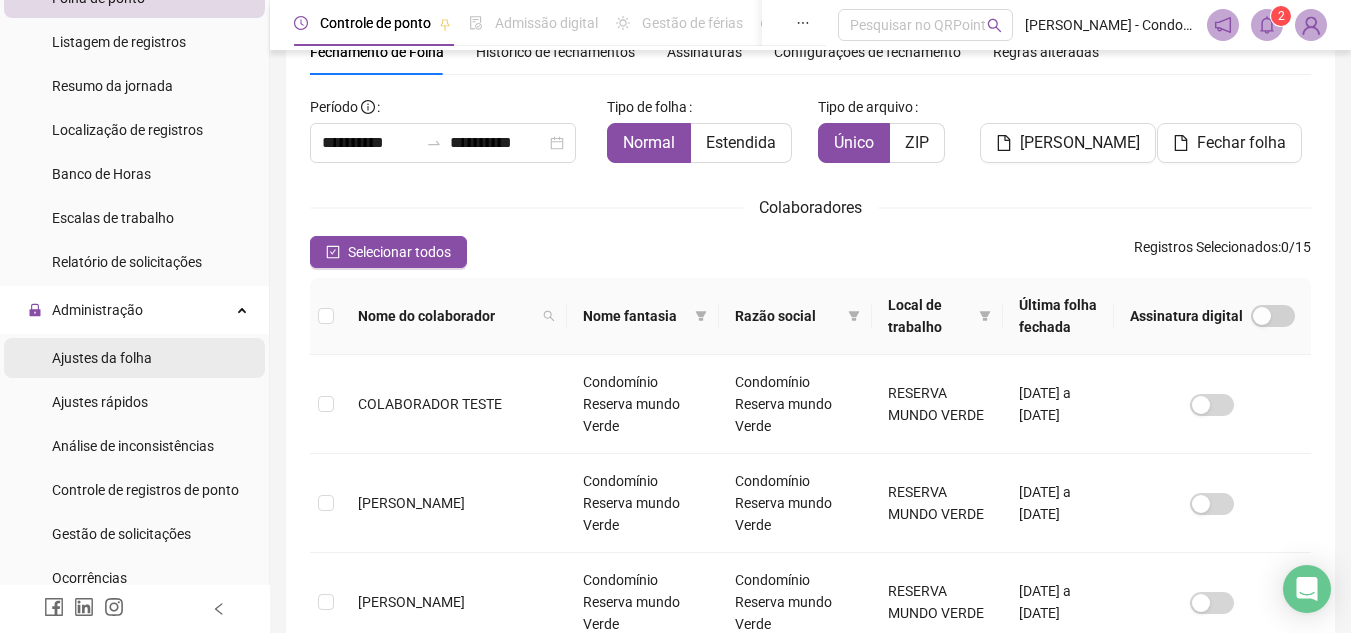 click on "Ajustes da folha" at bounding box center (102, 358) 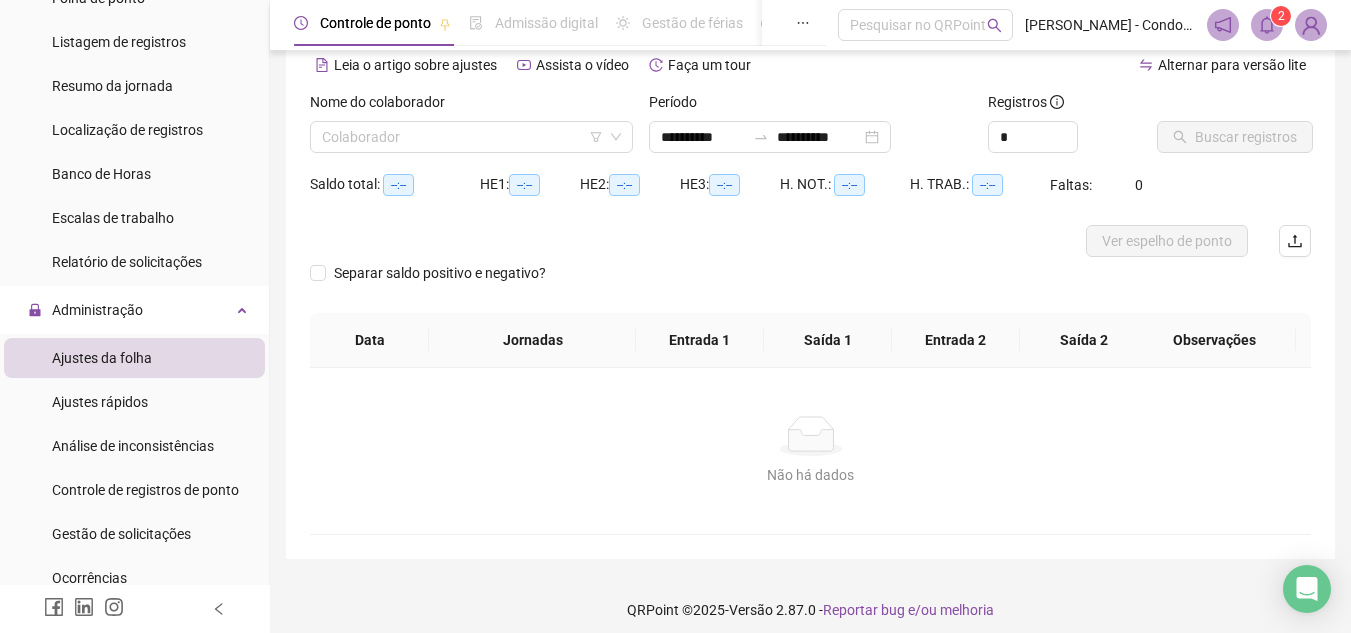 type on "**********" 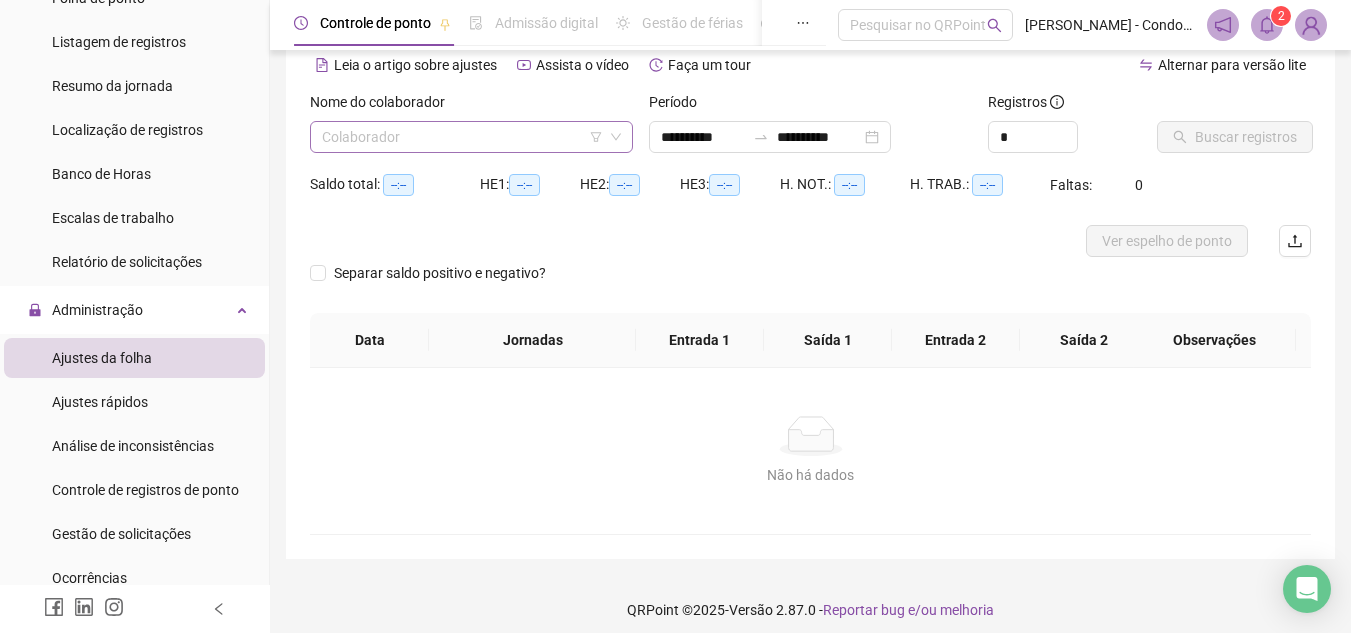 click at bounding box center (465, 137) 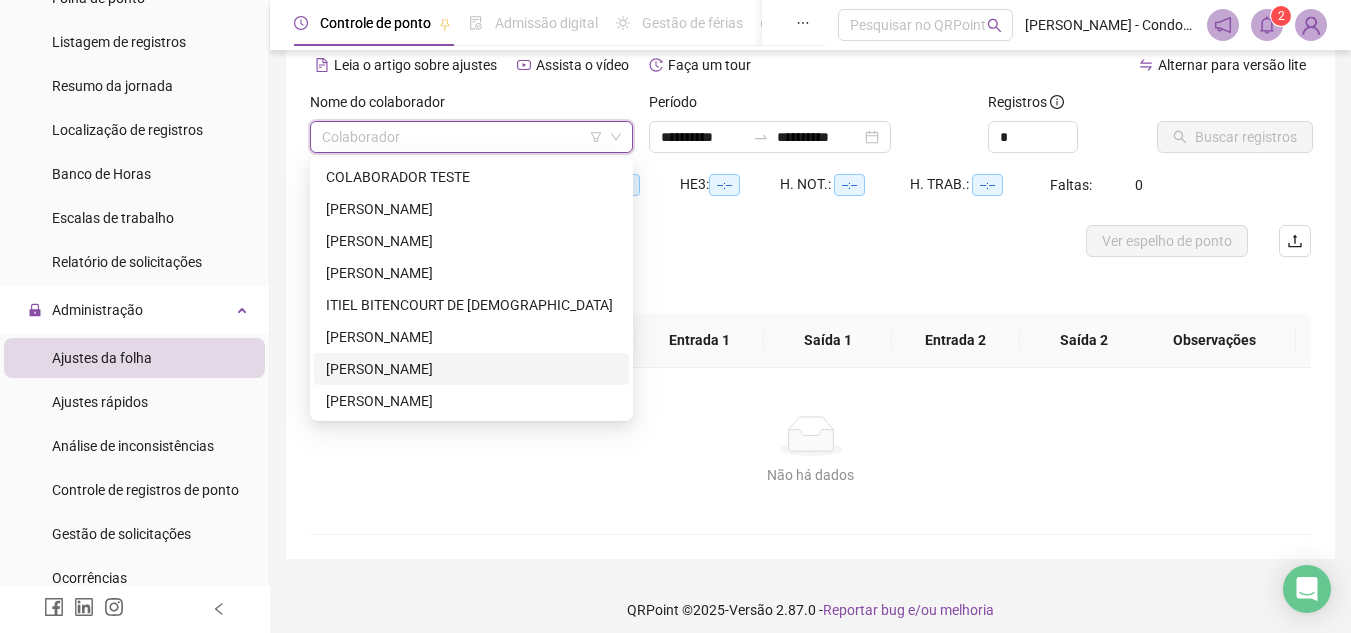click on "[PERSON_NAME]" at bounding box center [471, 369] 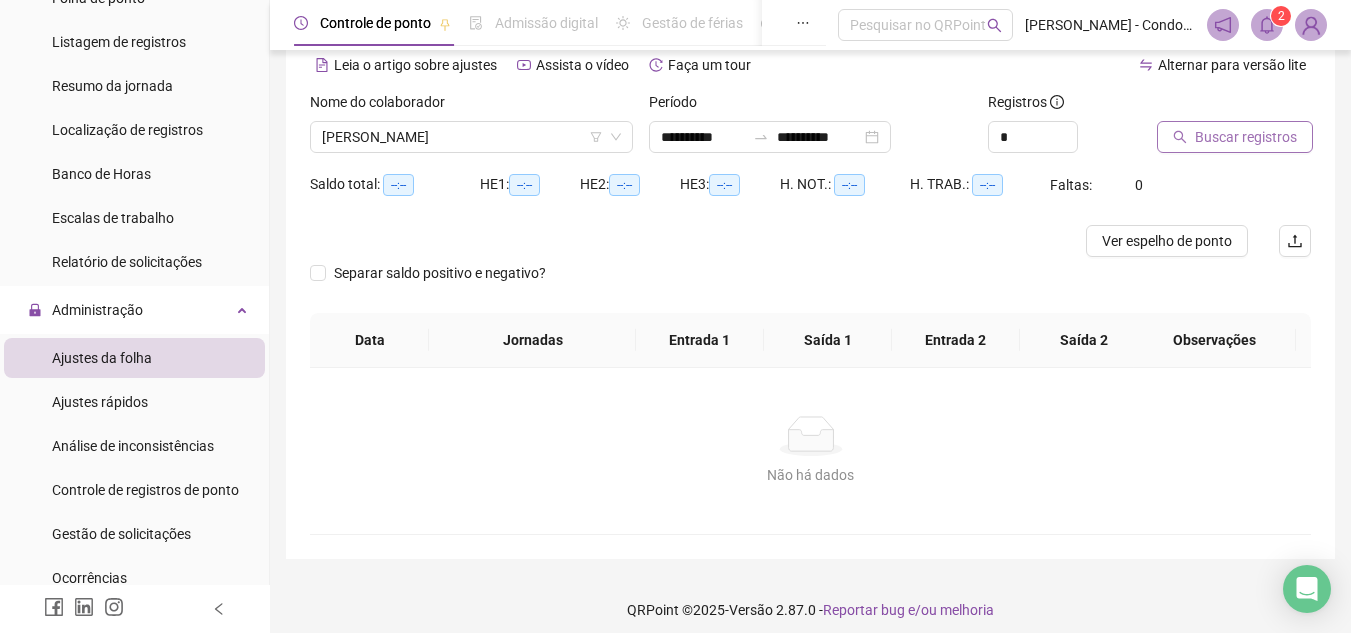 click on "Buscar registros" at bounding box center [1246, 137] 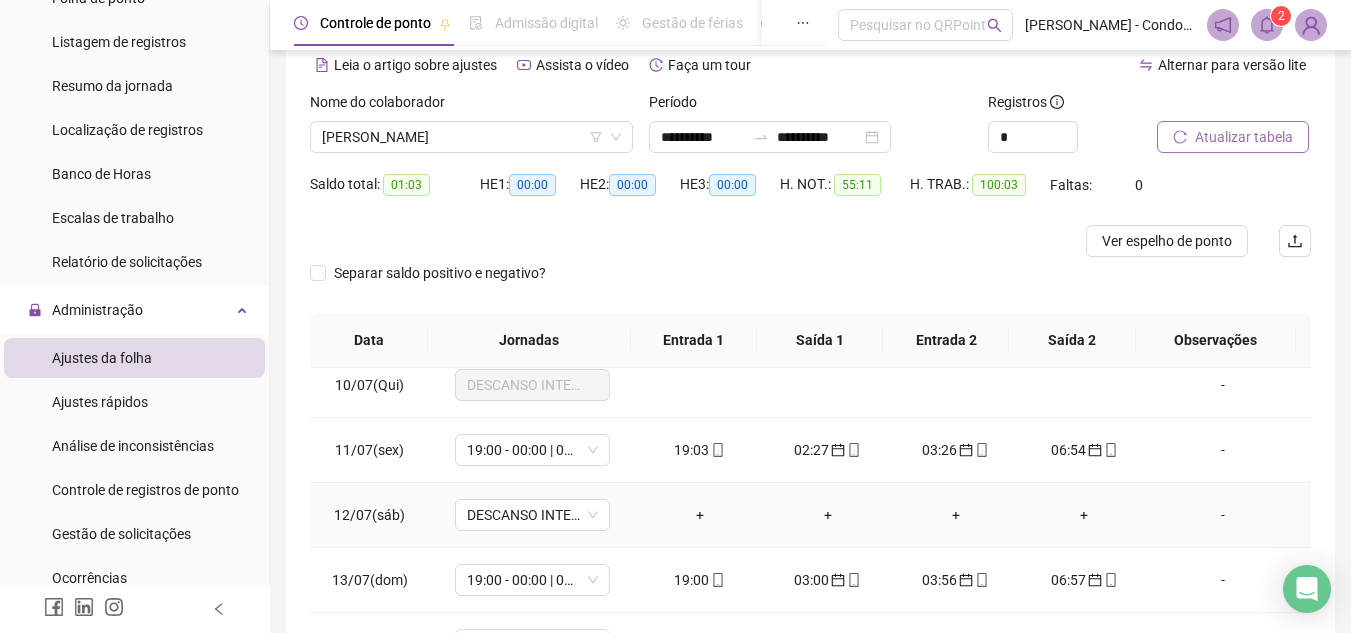 scroll, scrollTop: 678, scrollLeft: 0, axis: vertical 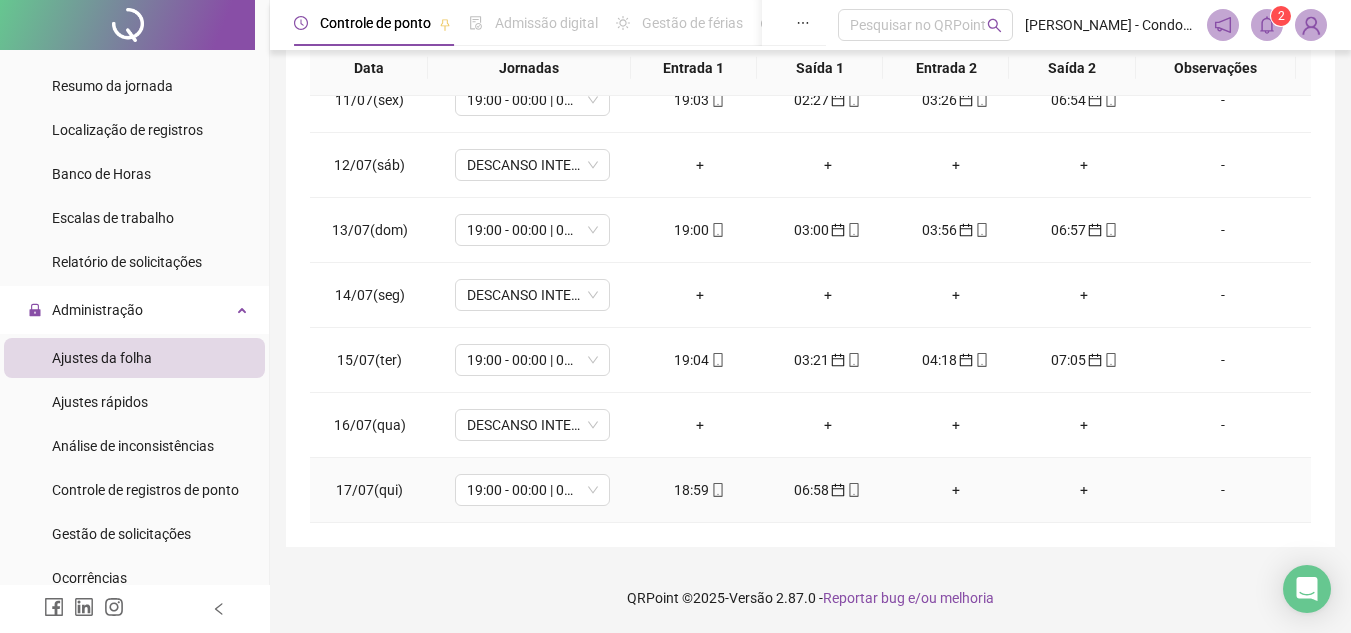 click on "+" at bounding box center (956, 490) 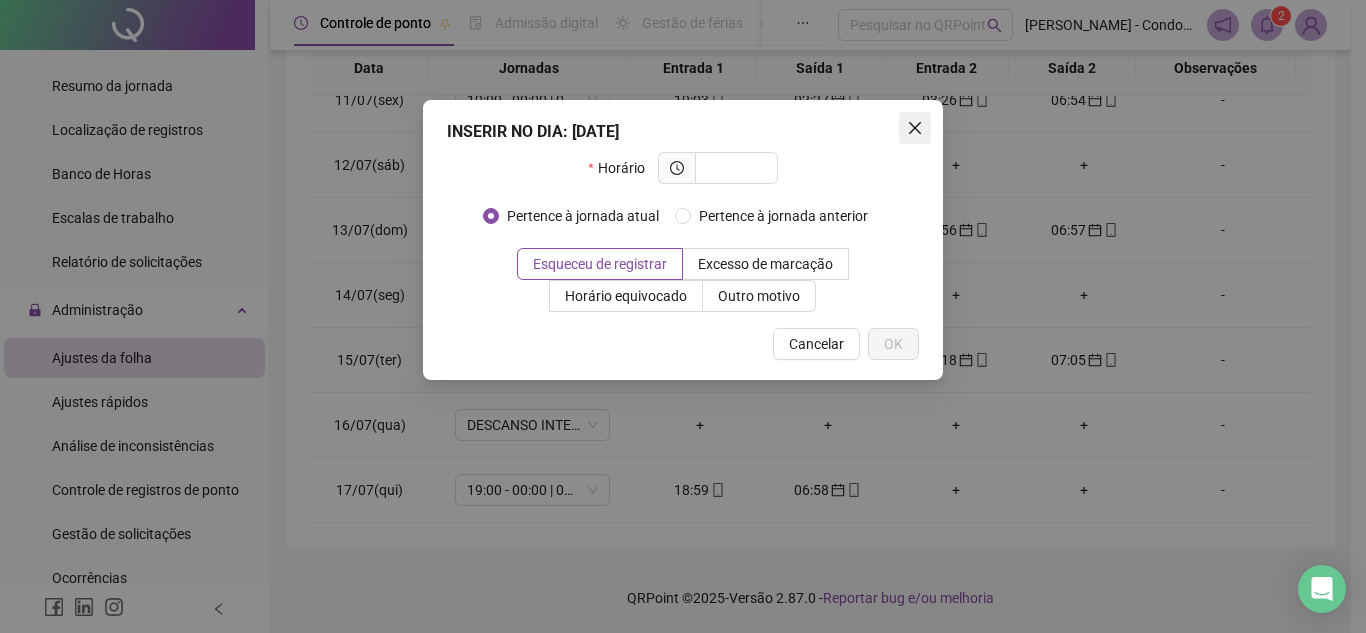click at bounding box center (915, 128) 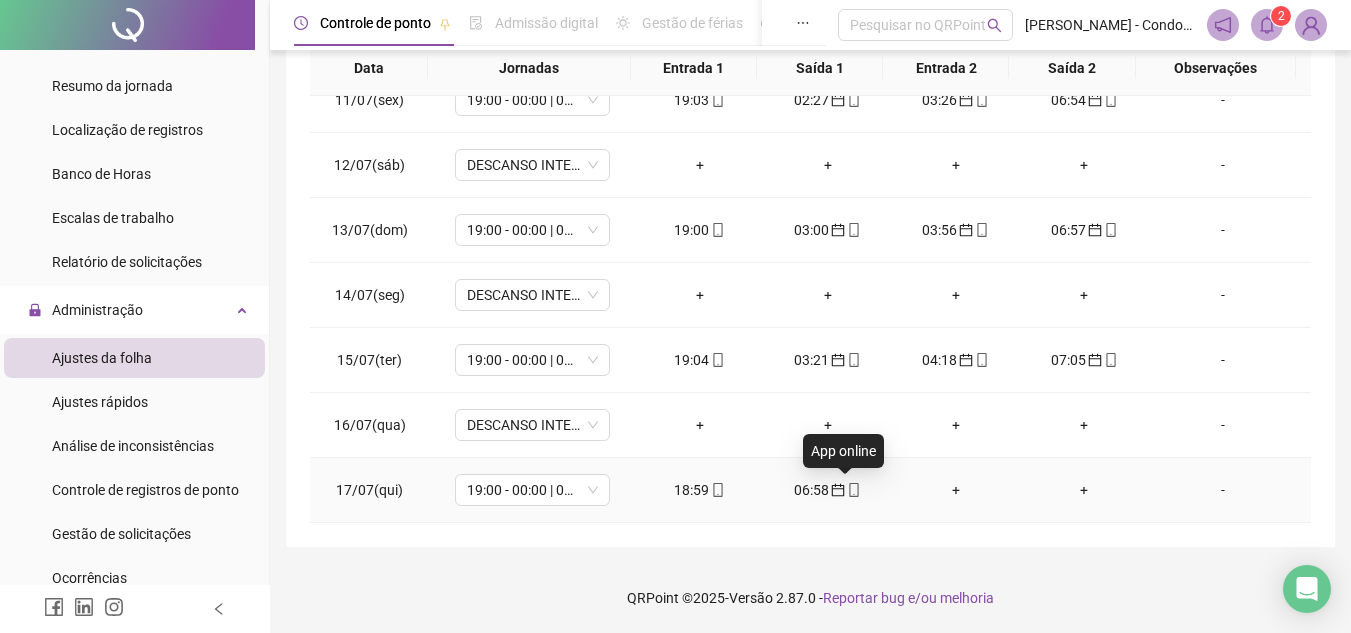 click at bounding box center [853, 490] 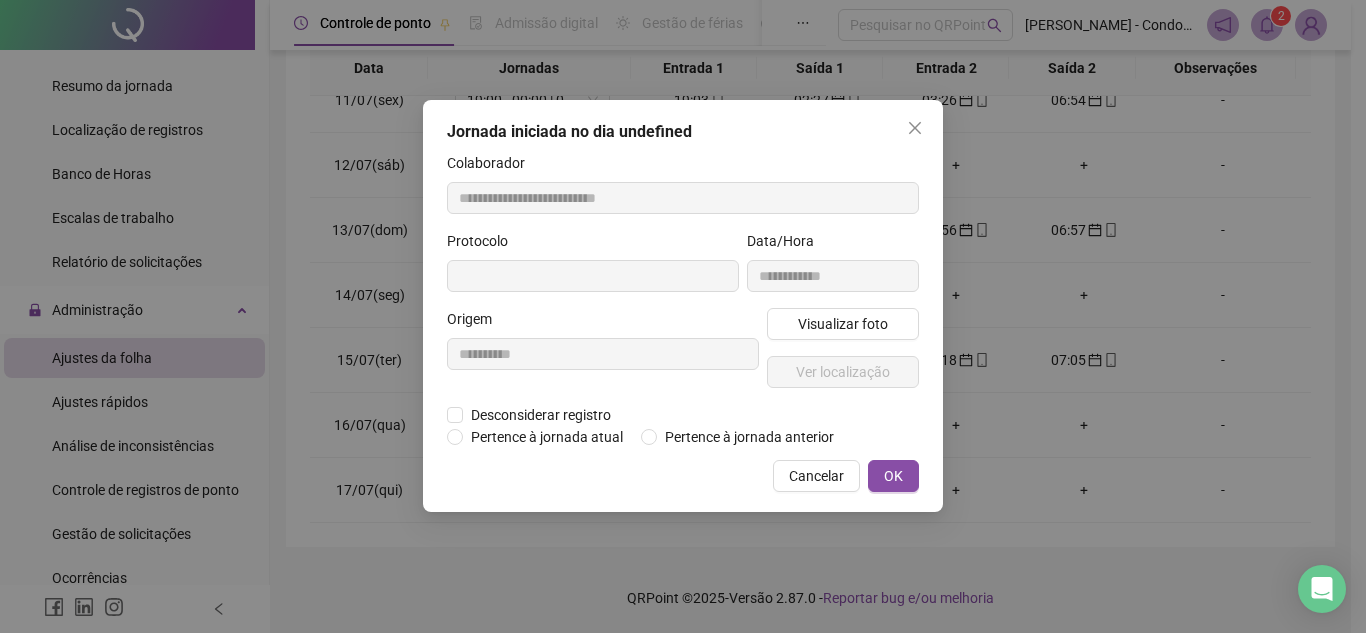 type on "**********" 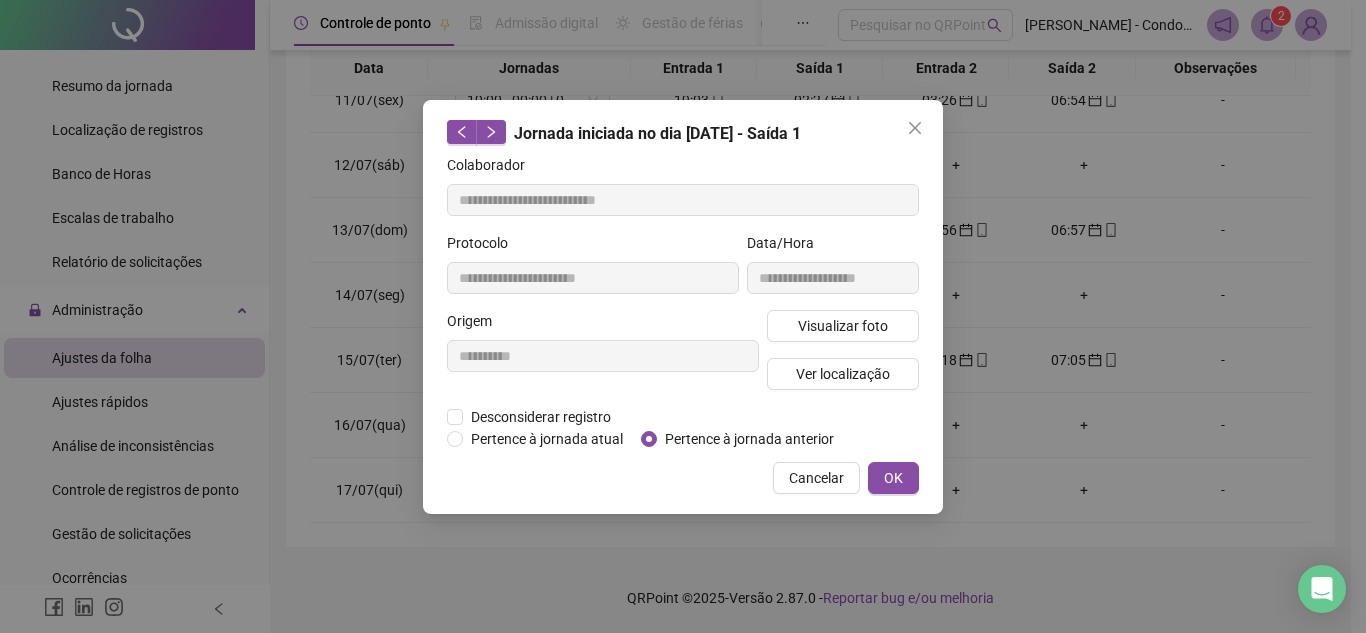 click on "OK" at bounding box center [893, 478] 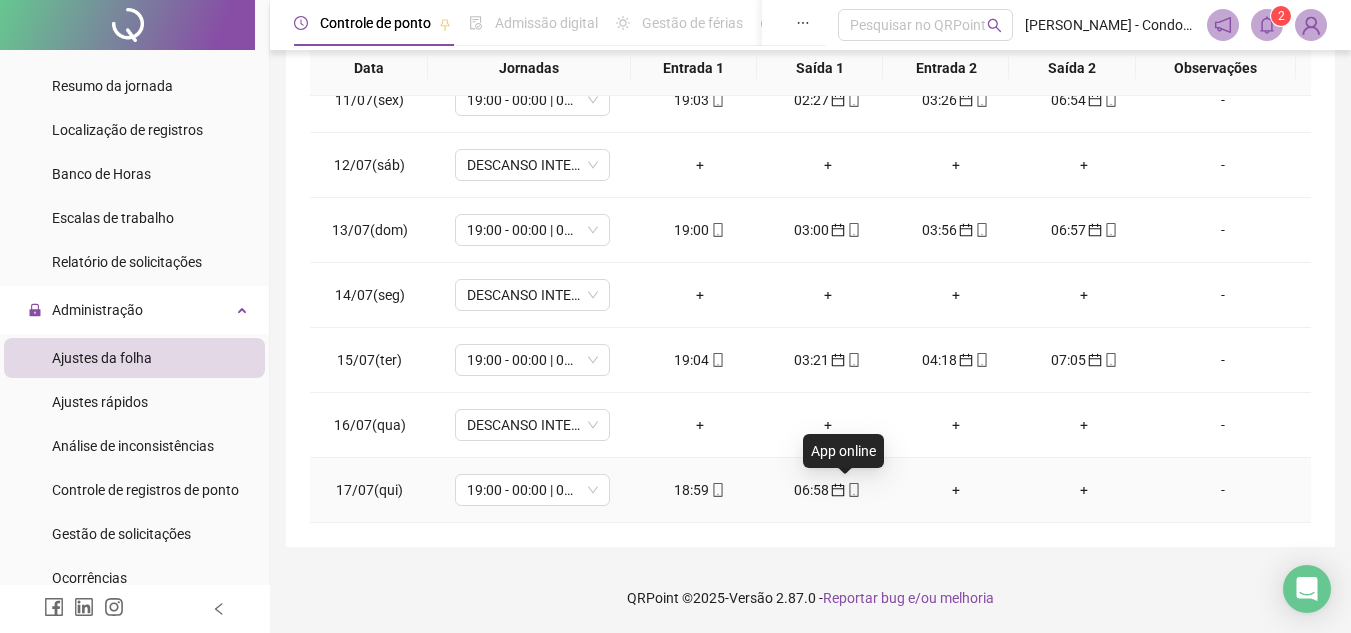 click 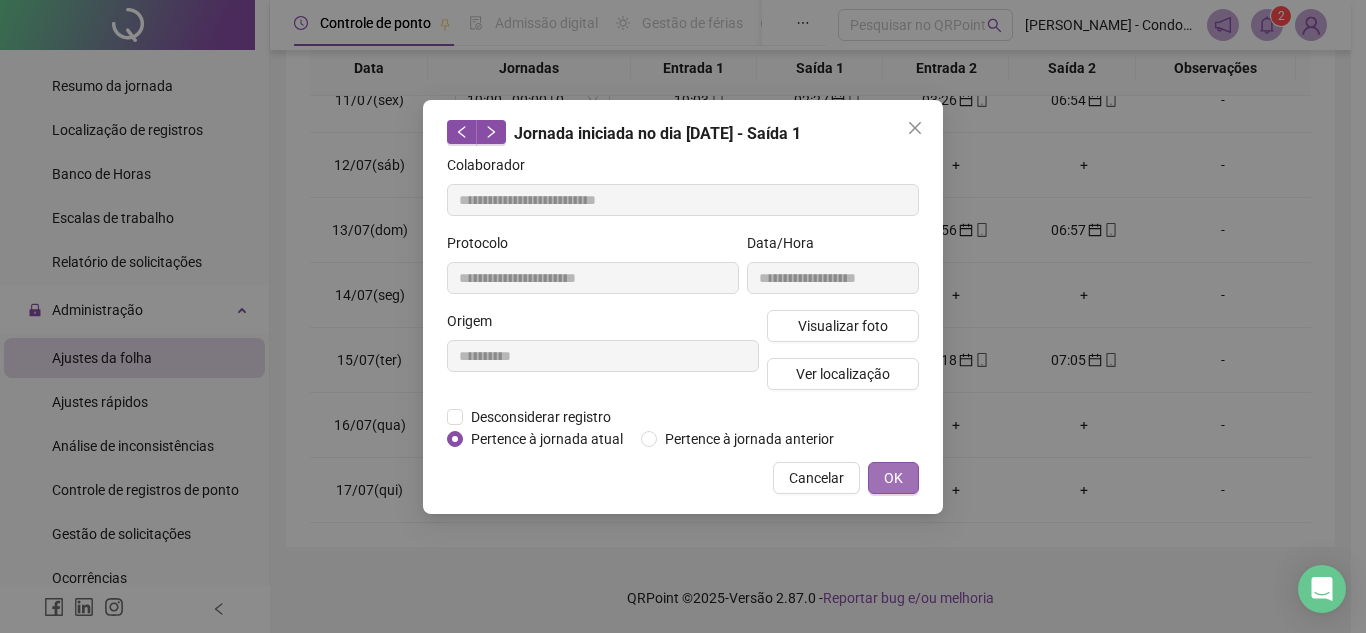 click on "OK" at bounding box center [893, 478] 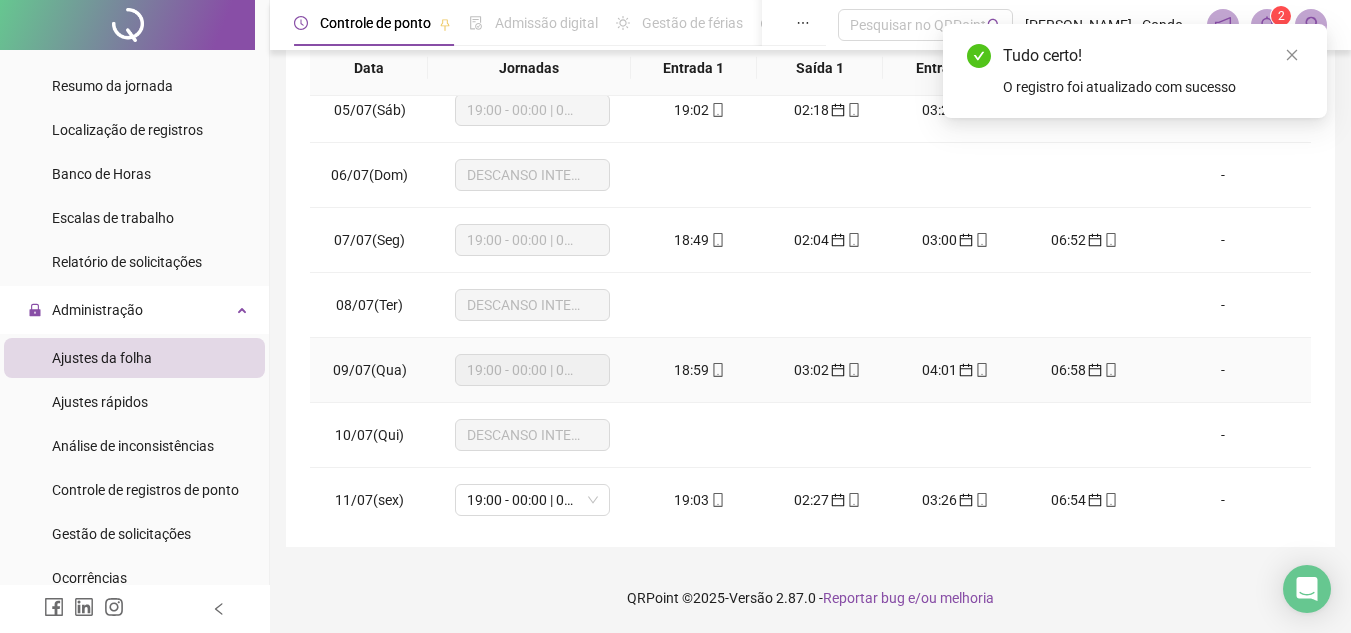 scroll, scrollTop: 0, scrollLeft: 0, axis: both 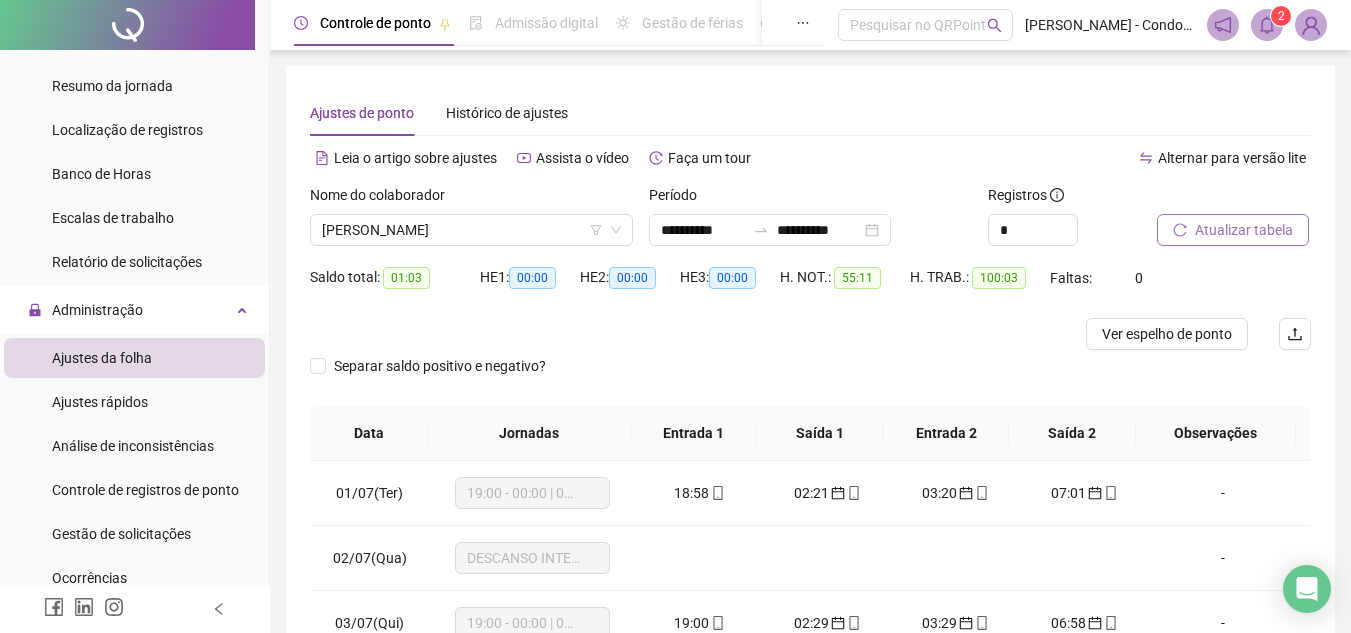 click on "Atualizar tabela" at bounding box center [1244, 230] 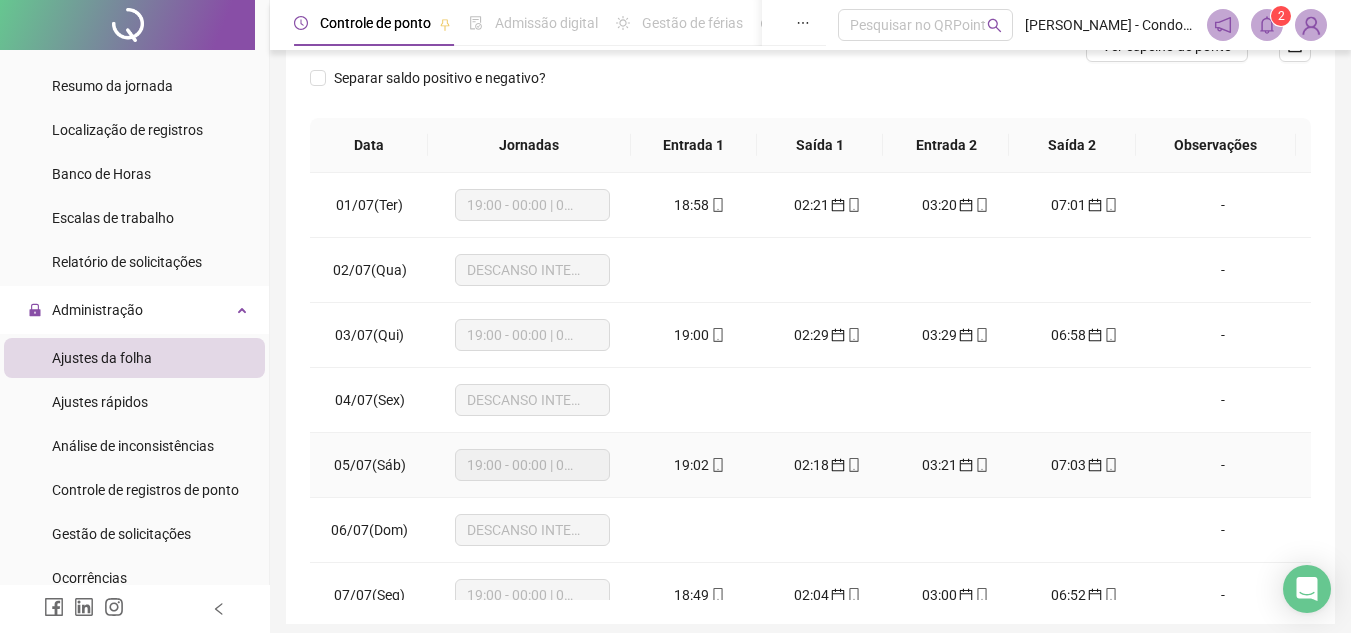 scroll, scrollTop: 365, scrollLeft: 0, axis: vertical 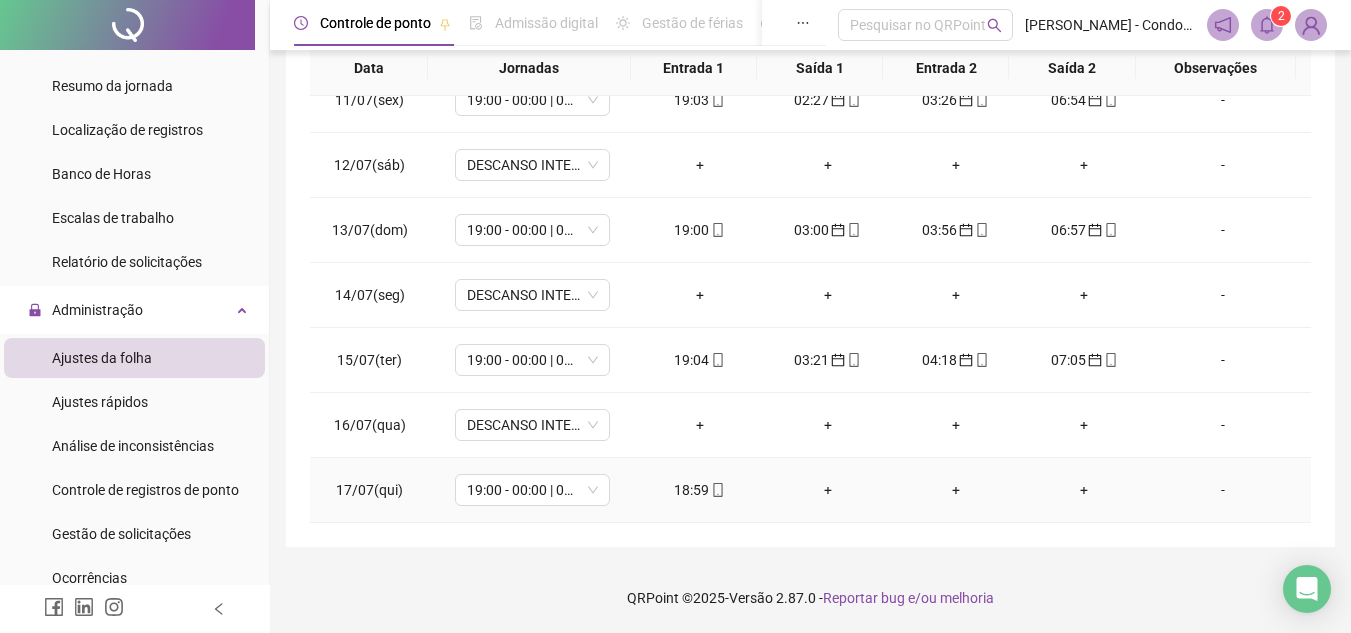click on "+" at bounding box center (828, 490) 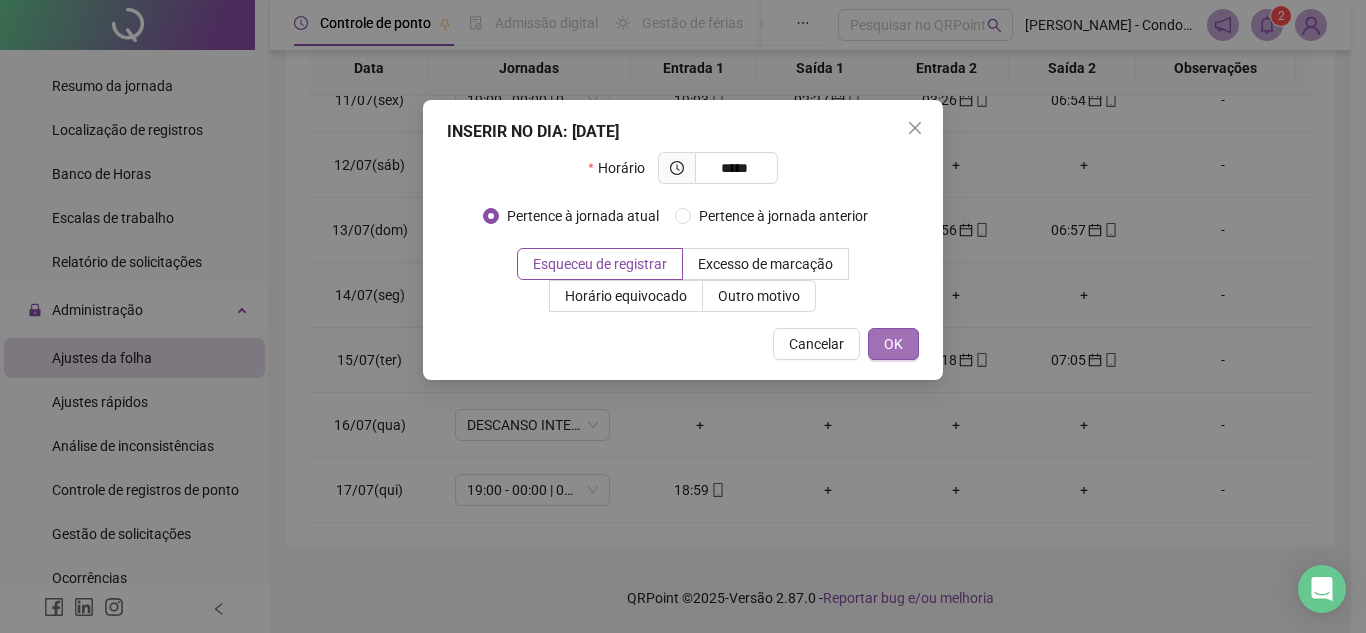 type on "*****" 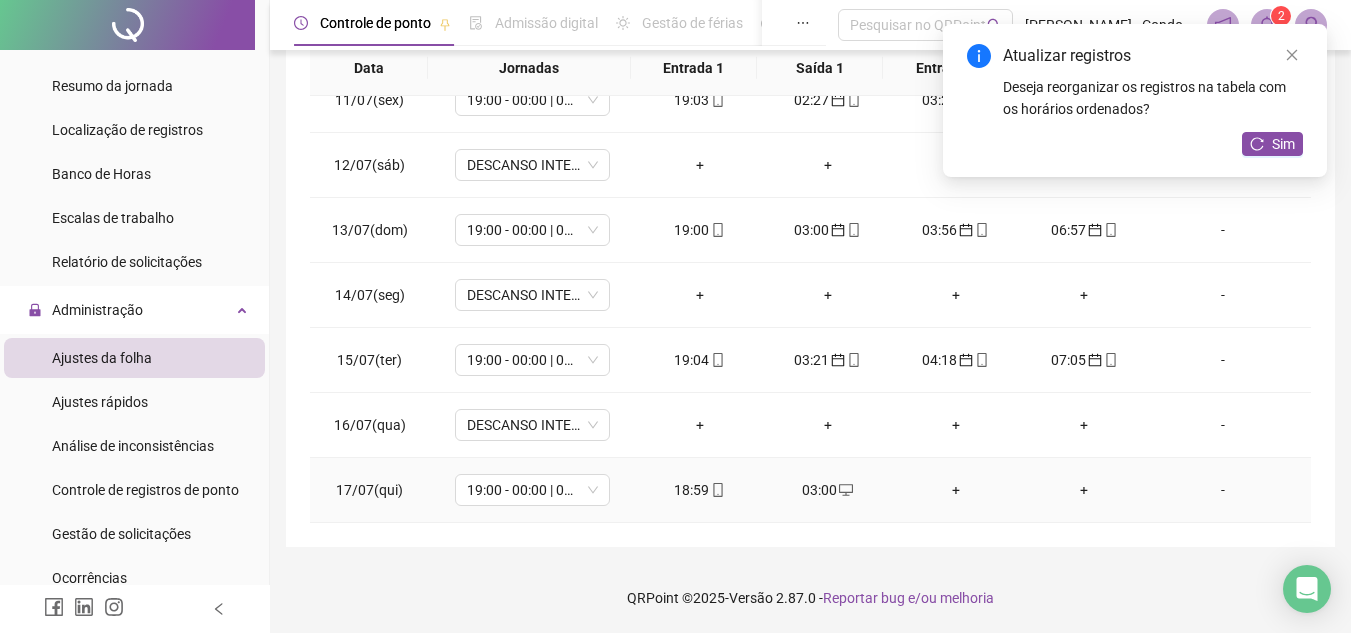click on "+" at bounding box center (956, 490) 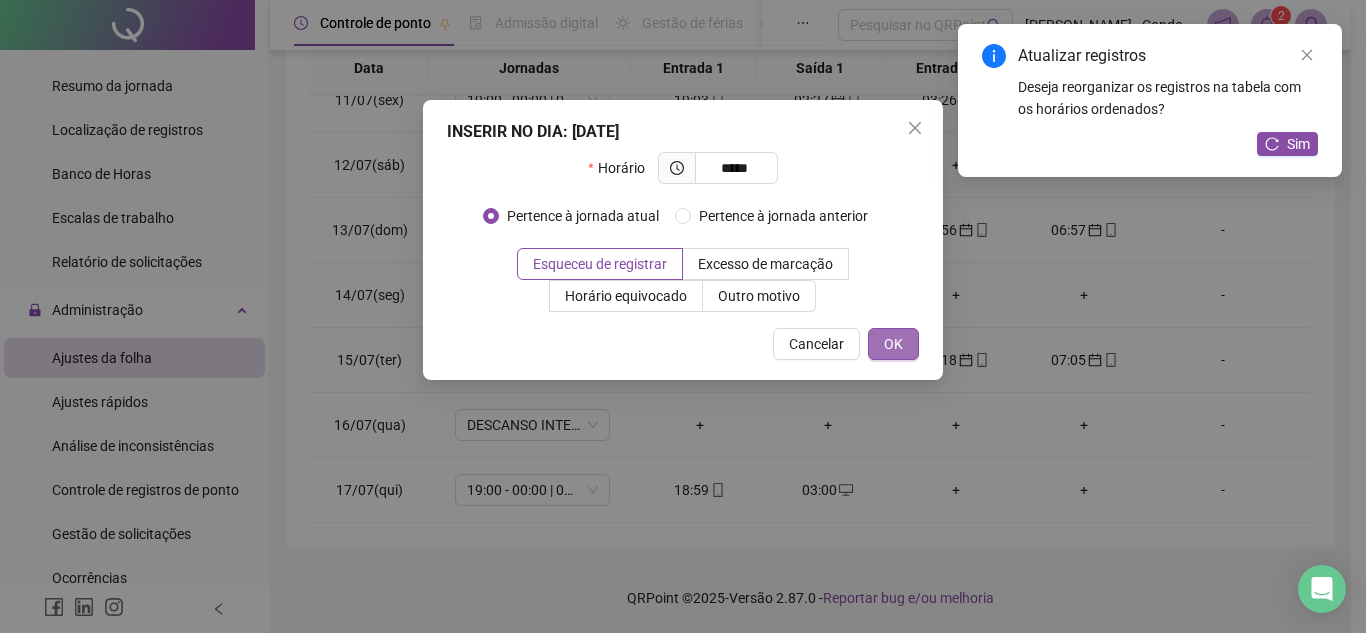type on "*****" 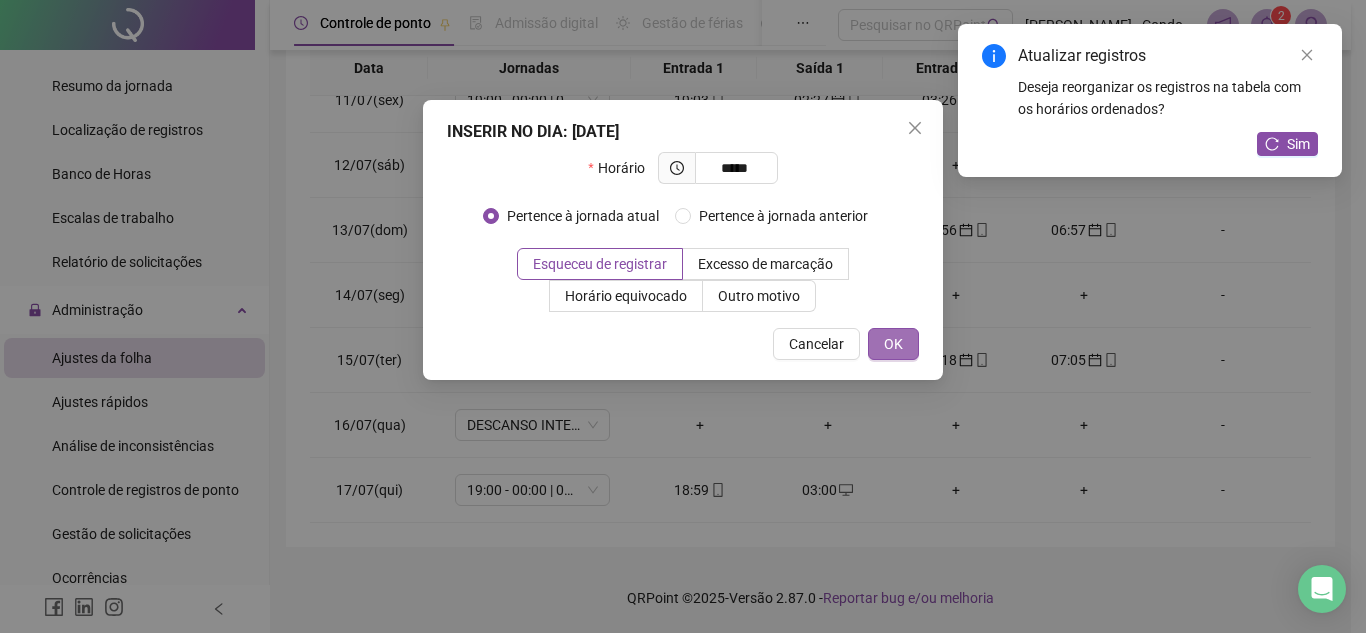 click on "OK" at bounding box center (893, 344) 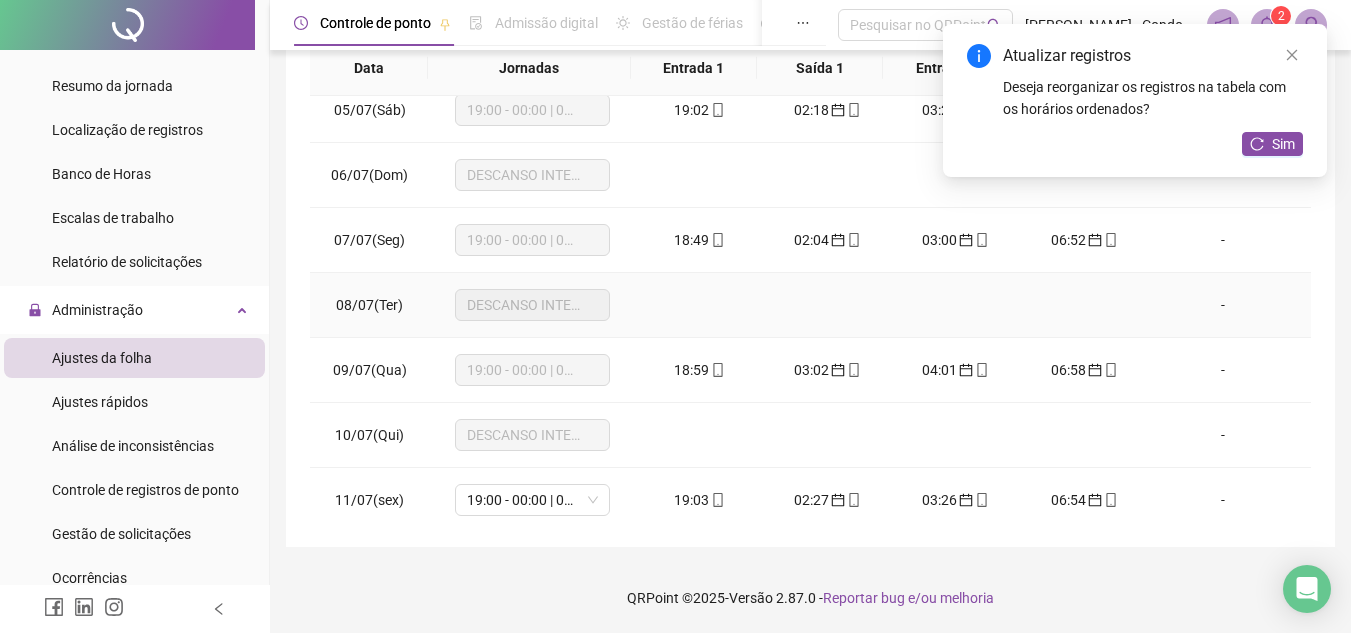 scroll, scrollTop: 0, scrollLeft: 0, axis: both 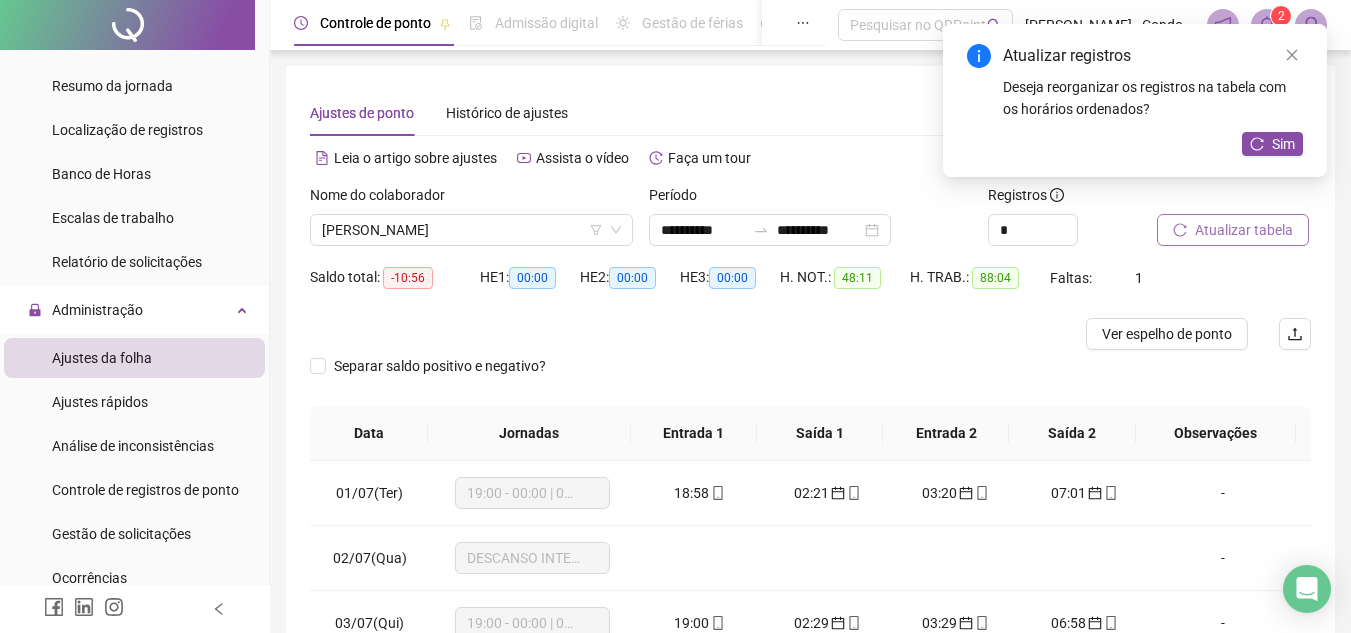 click on "Atualizar tabela" at bounding box center (1244, 230) 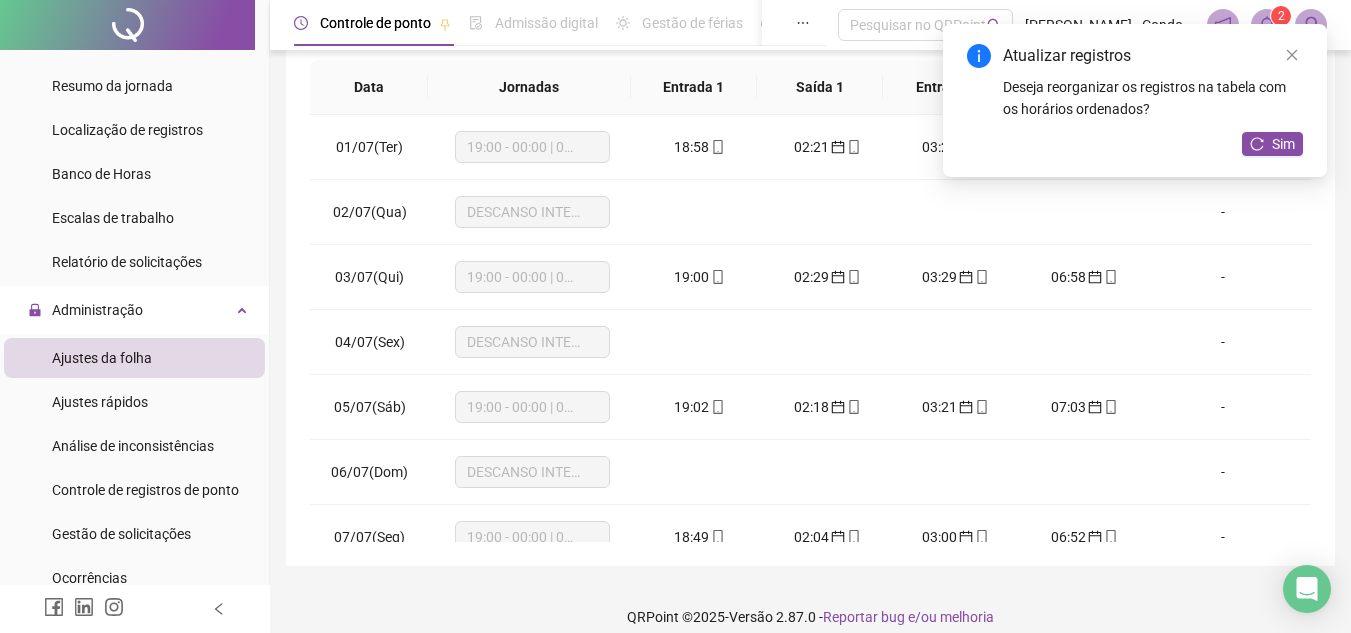 scroll, scrollTop: 365, scrollLeft: 0, axis: vertical 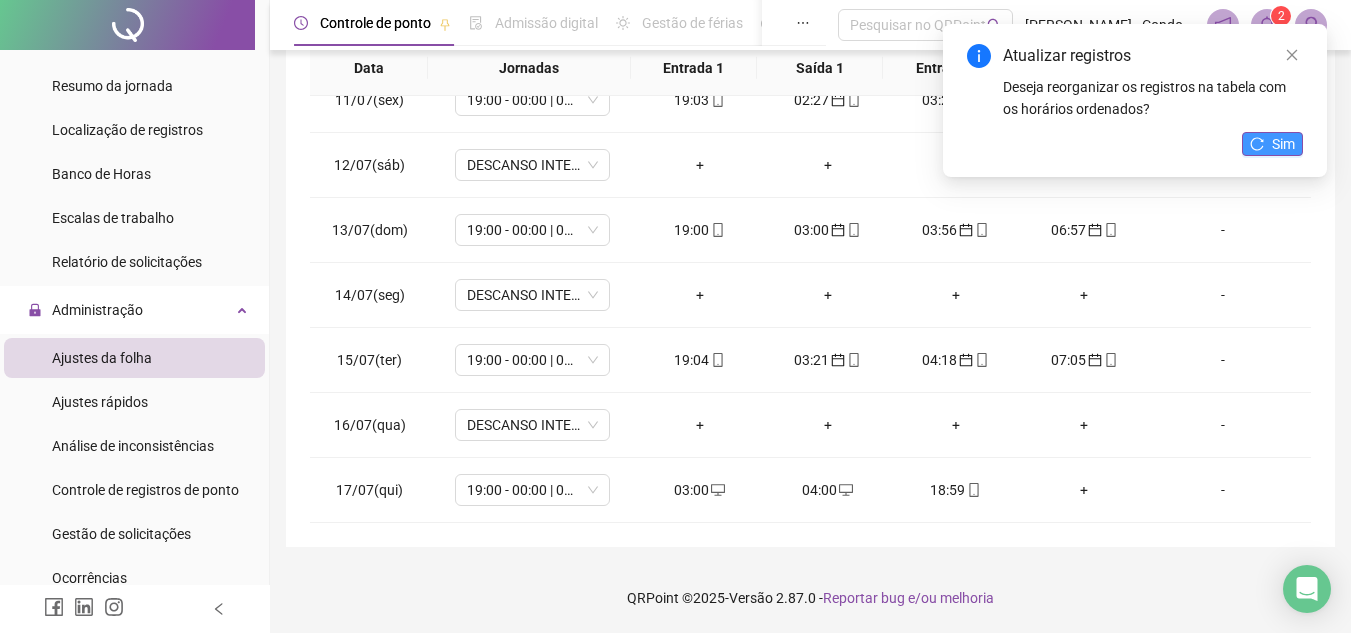 click on "Sim" at bounding box center (1283, 144) 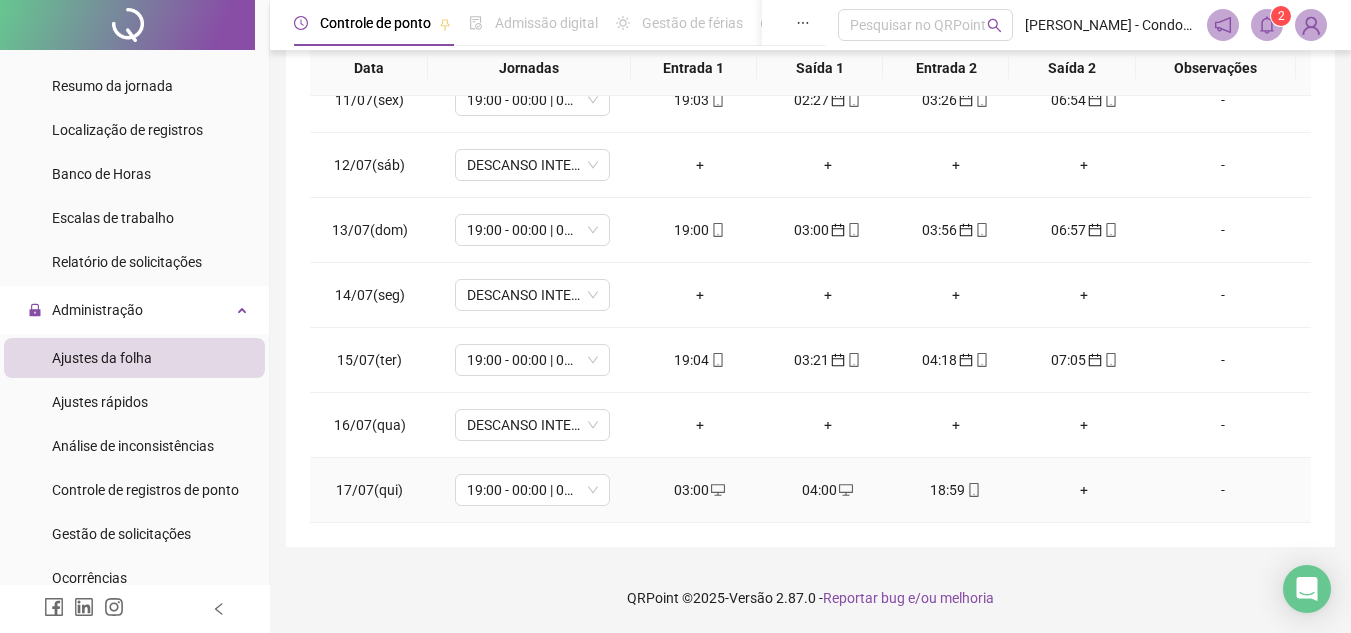 click 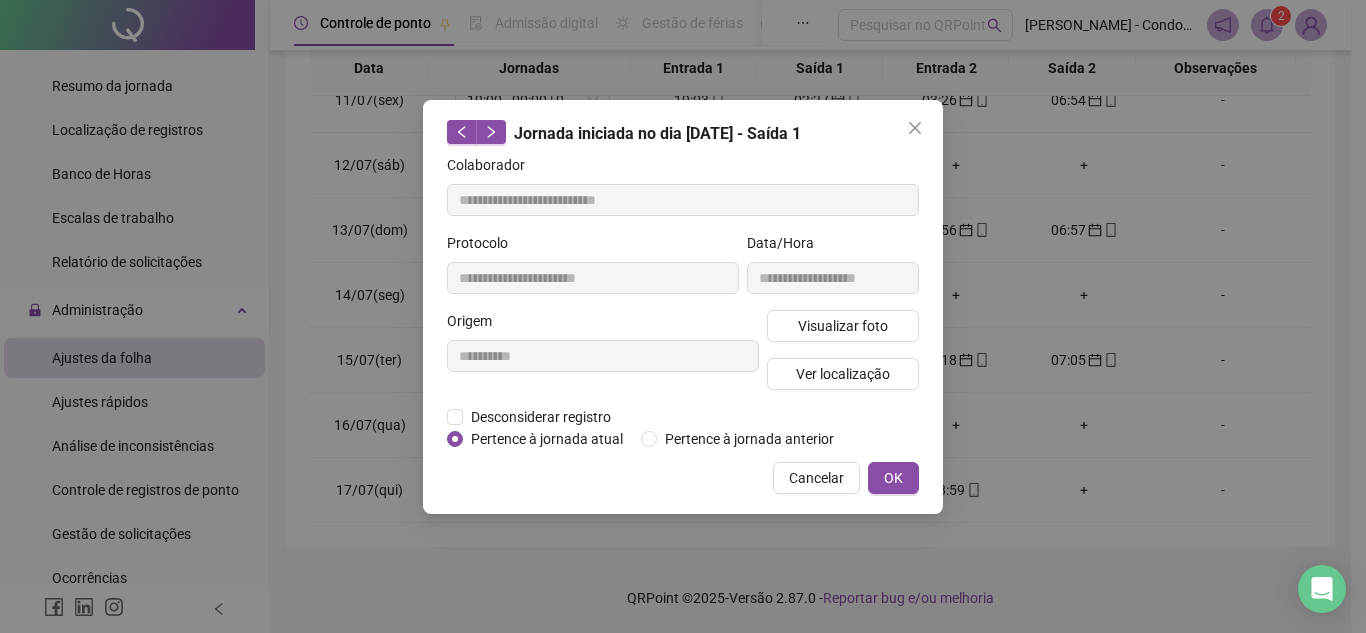 type on "**********" 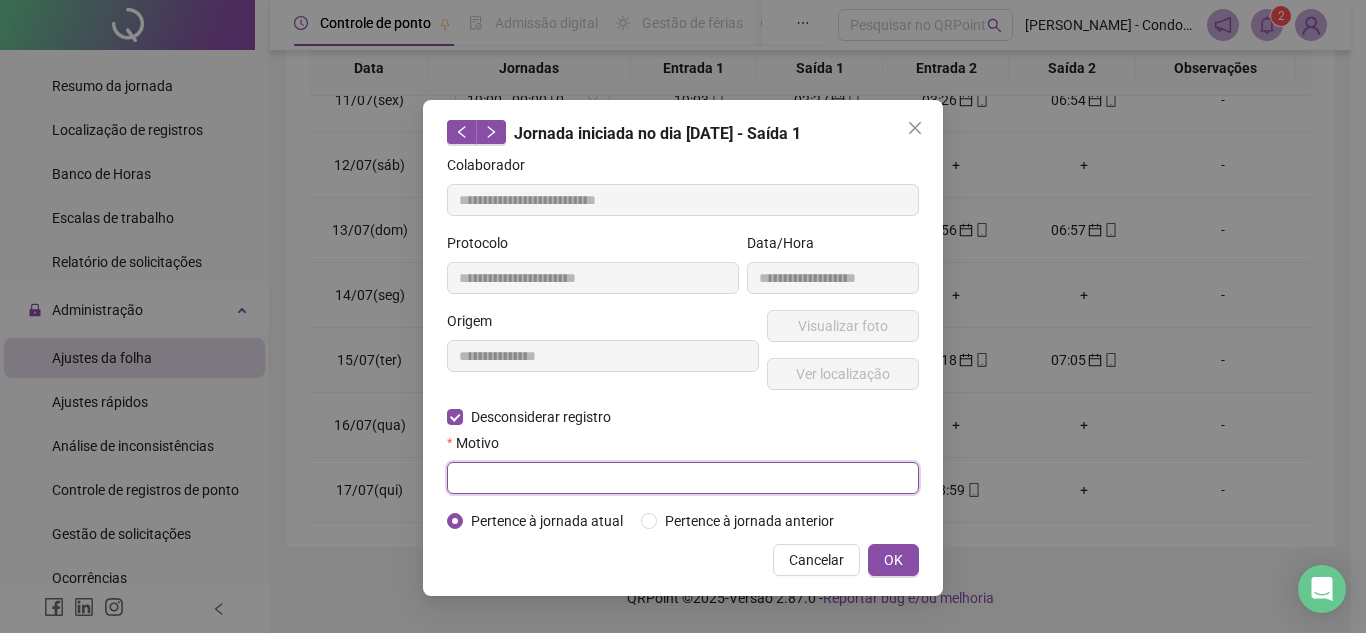 click at bounding box center [683, 478] 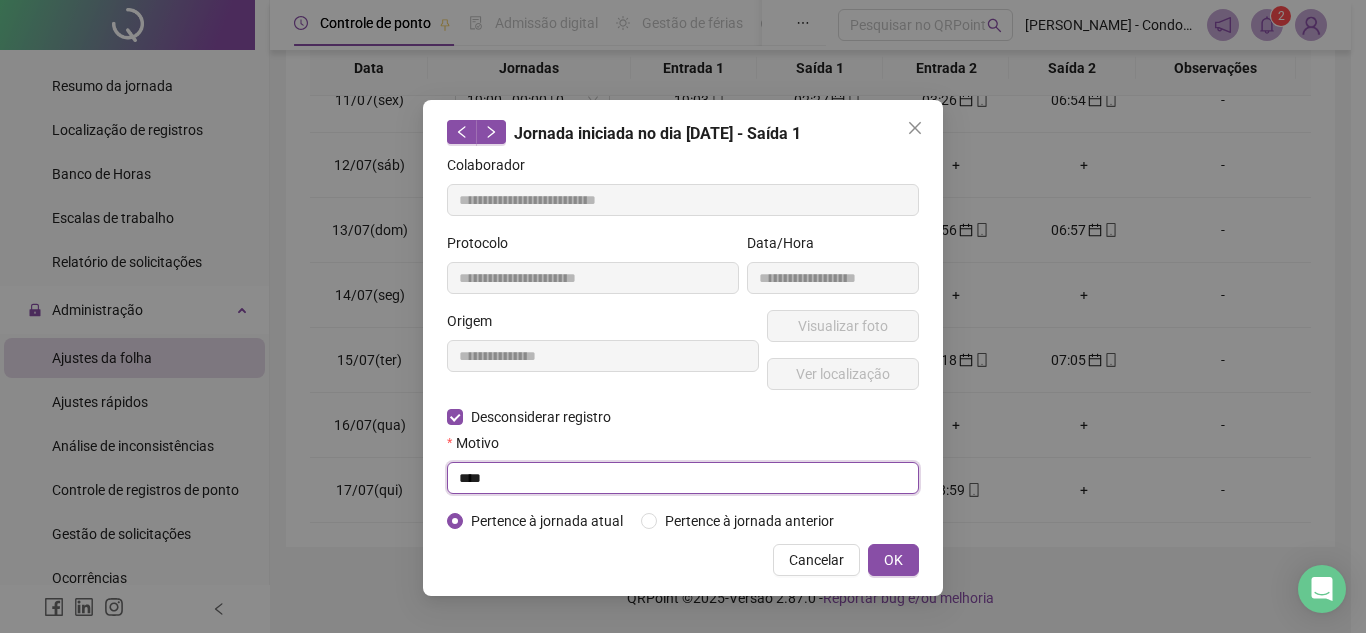 type on "****" 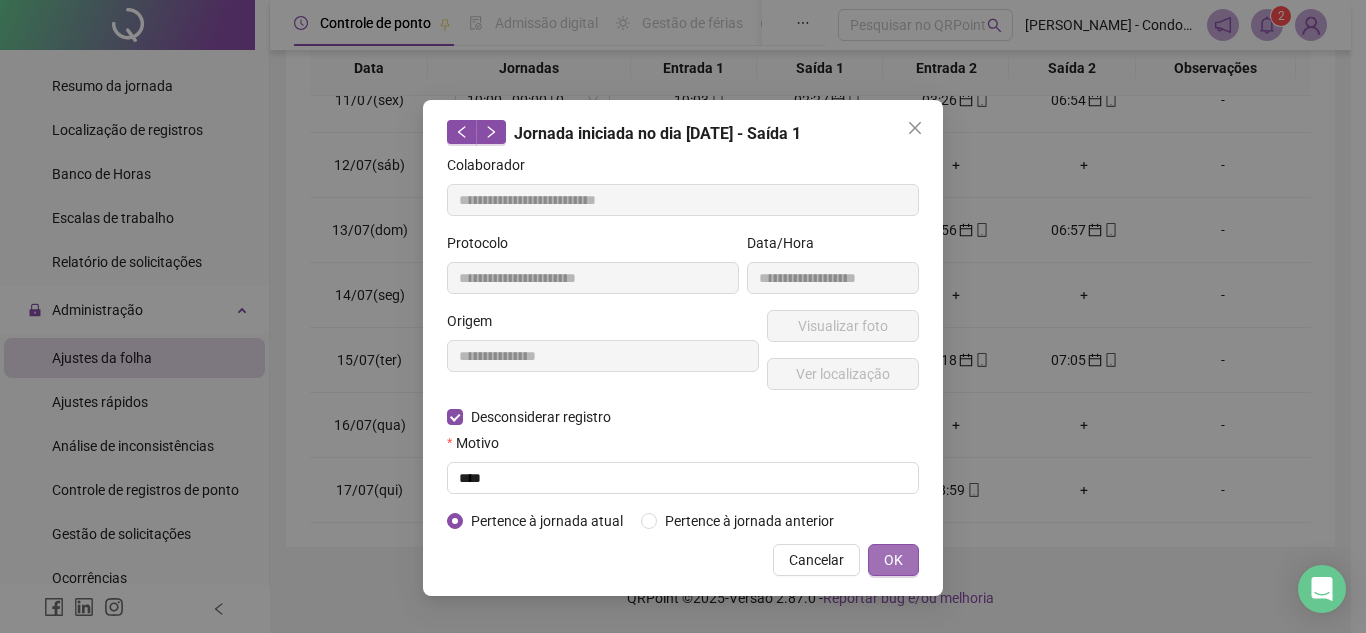 click on "**********" at bounding box center (683, 348) 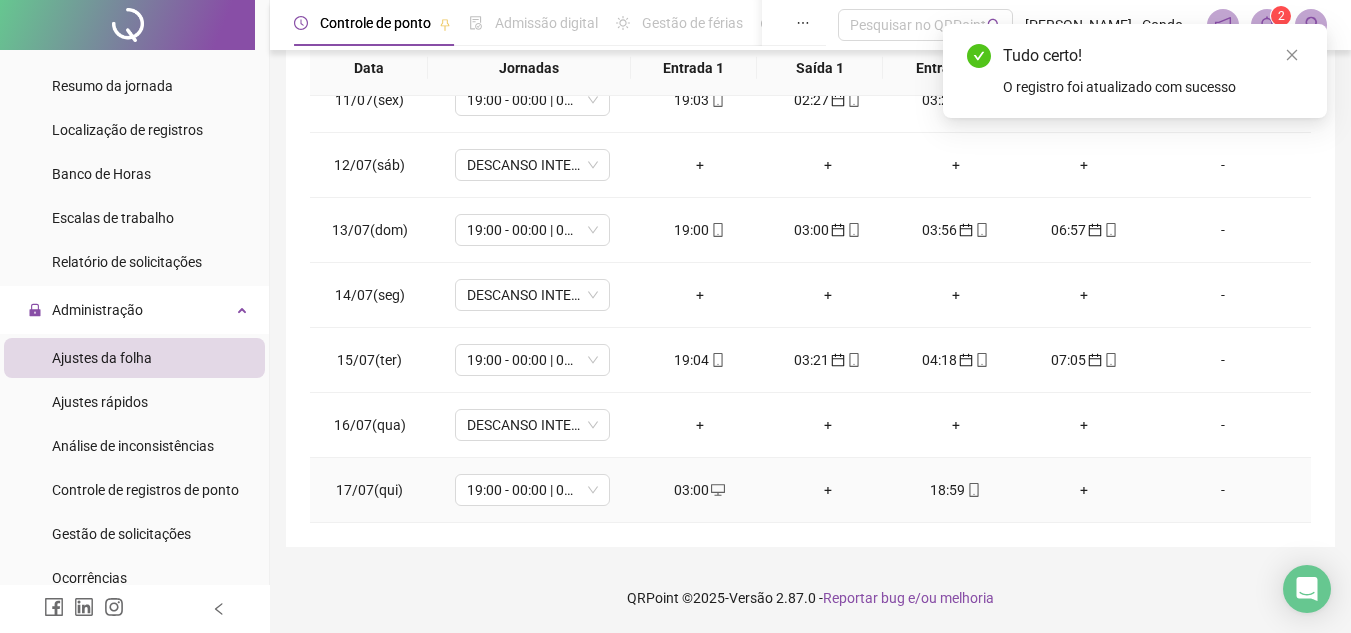 click on "03:00" at bounding box center [700, 490] 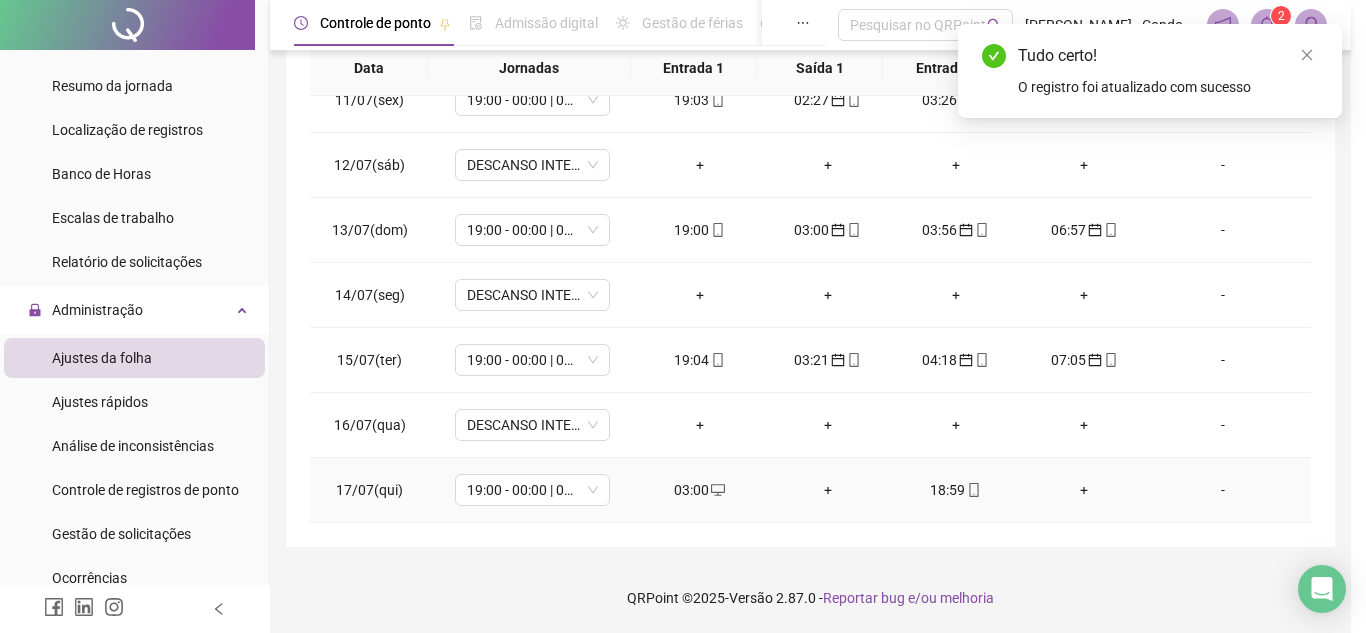 type on "**********" 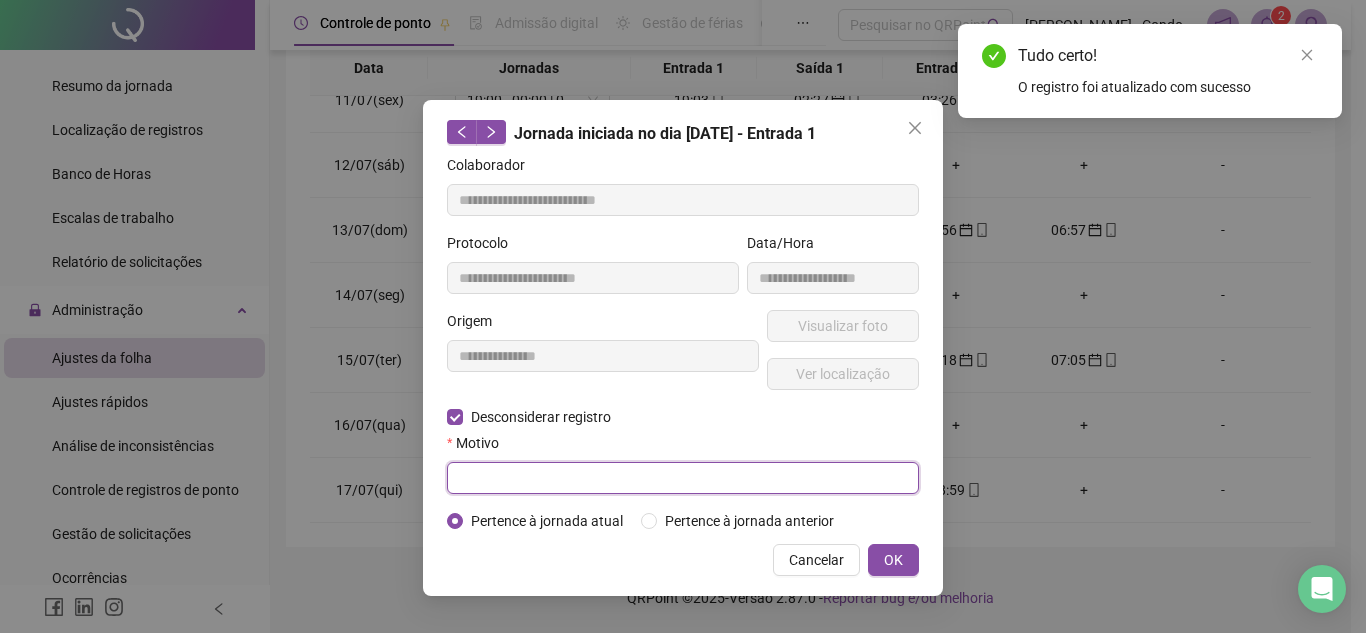 click at bounding box center [683, 478] 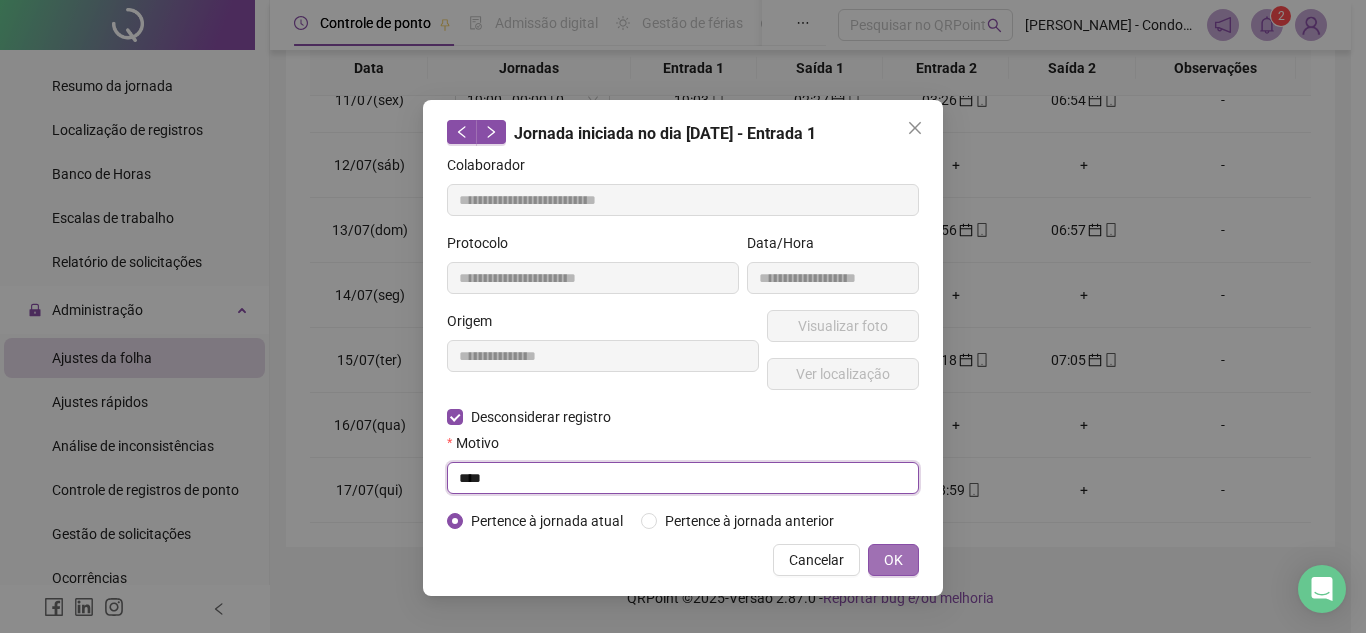 type on "****" 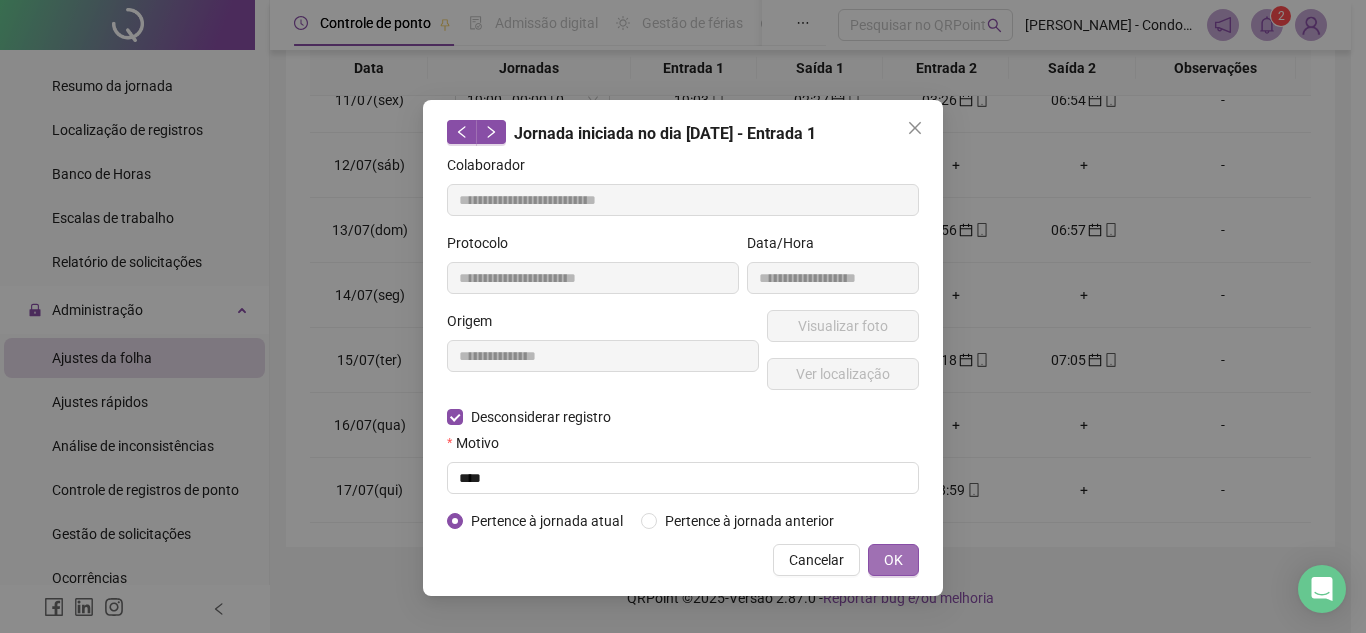 click on "OK" at bounding box center (893, 560) 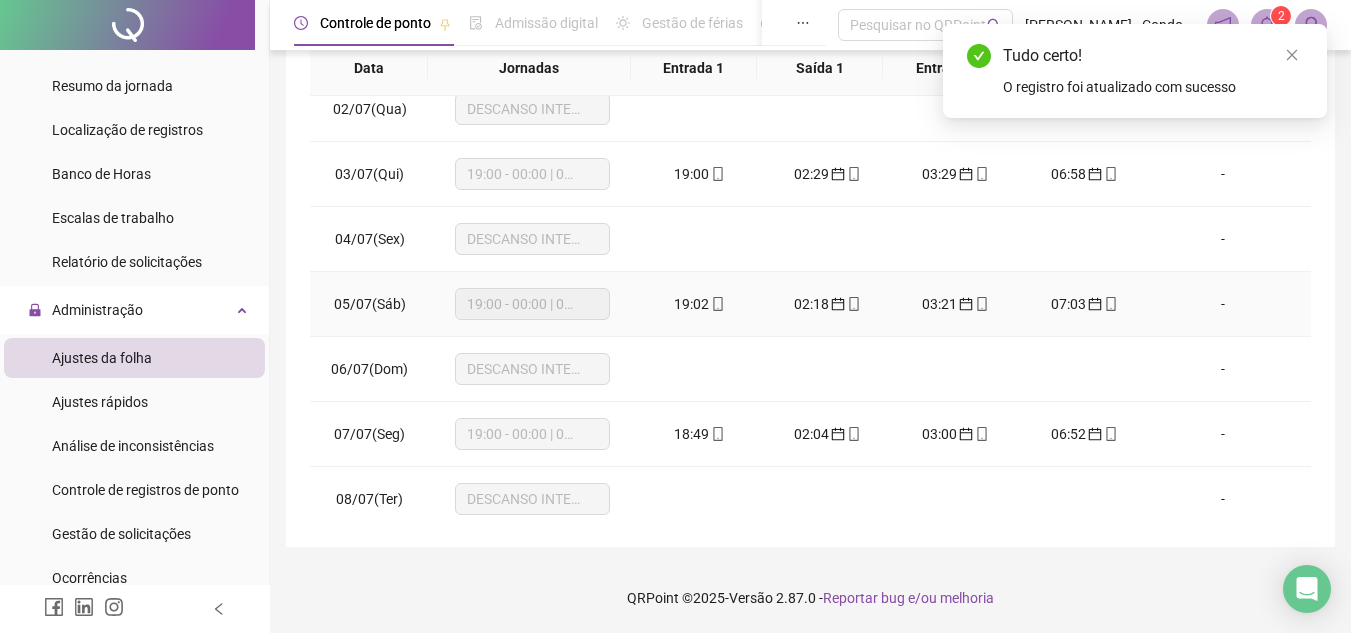 scroll, scrollTop: 0, scrollLeft: 0, axis: both 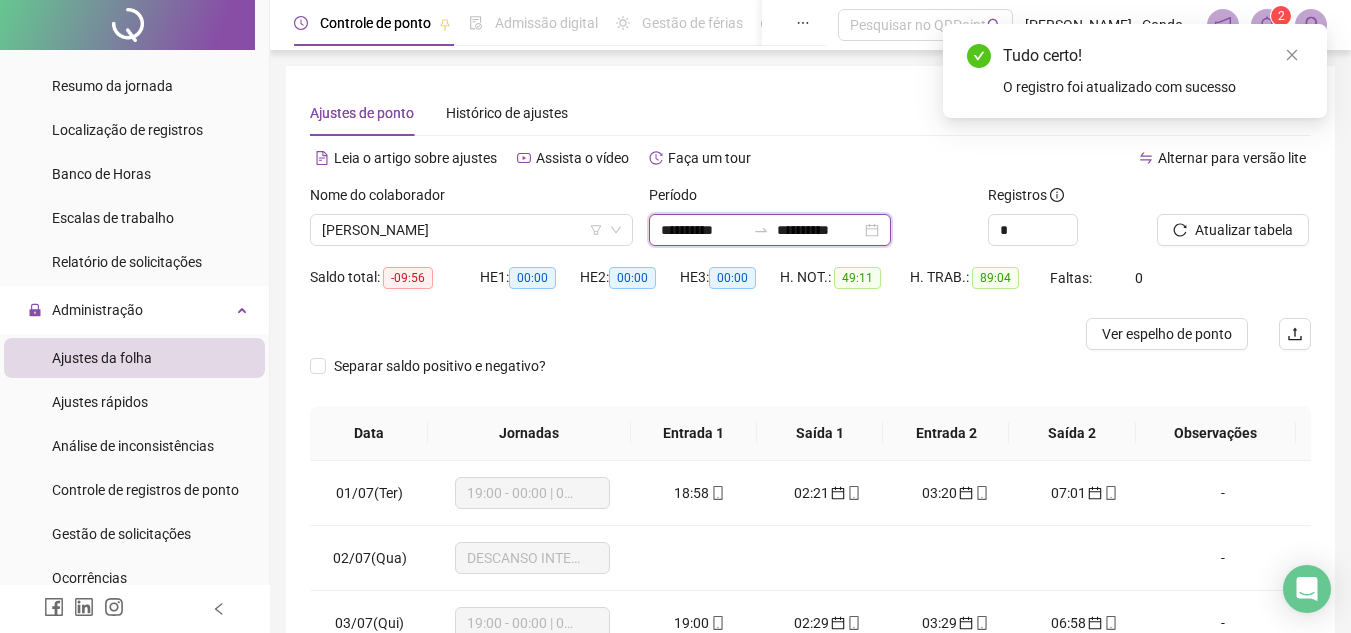 click on "**********" at bounding box center [819, 230] 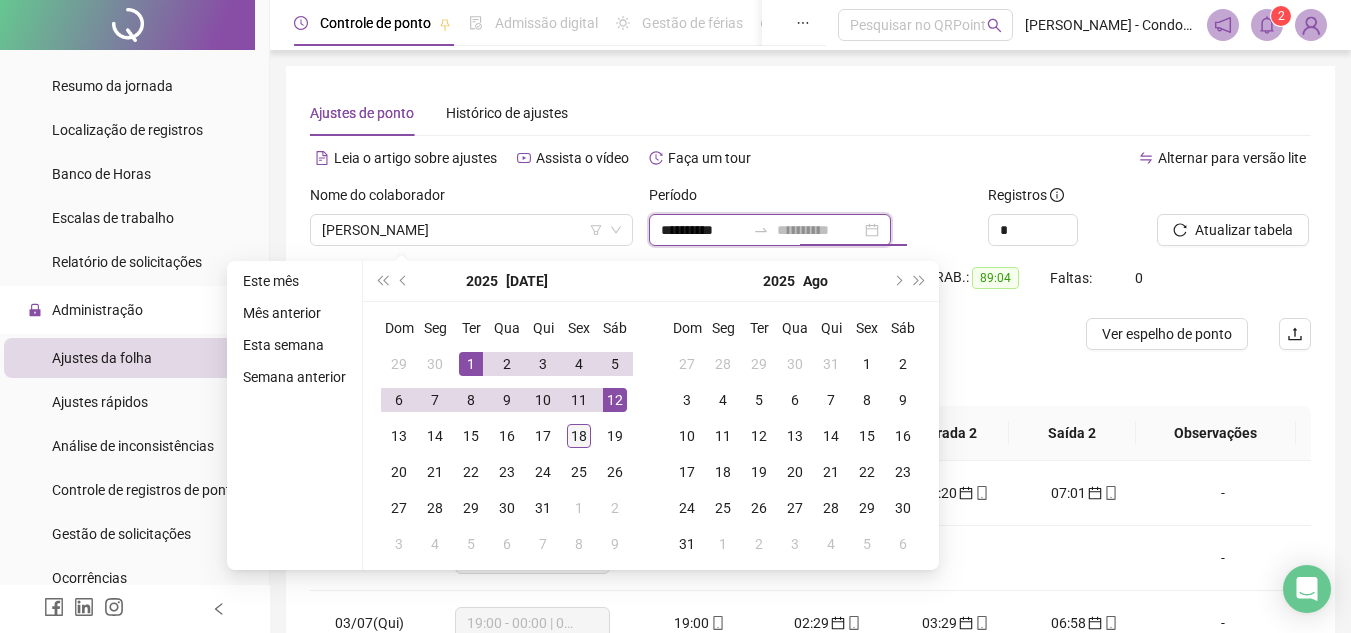 type on "**********" 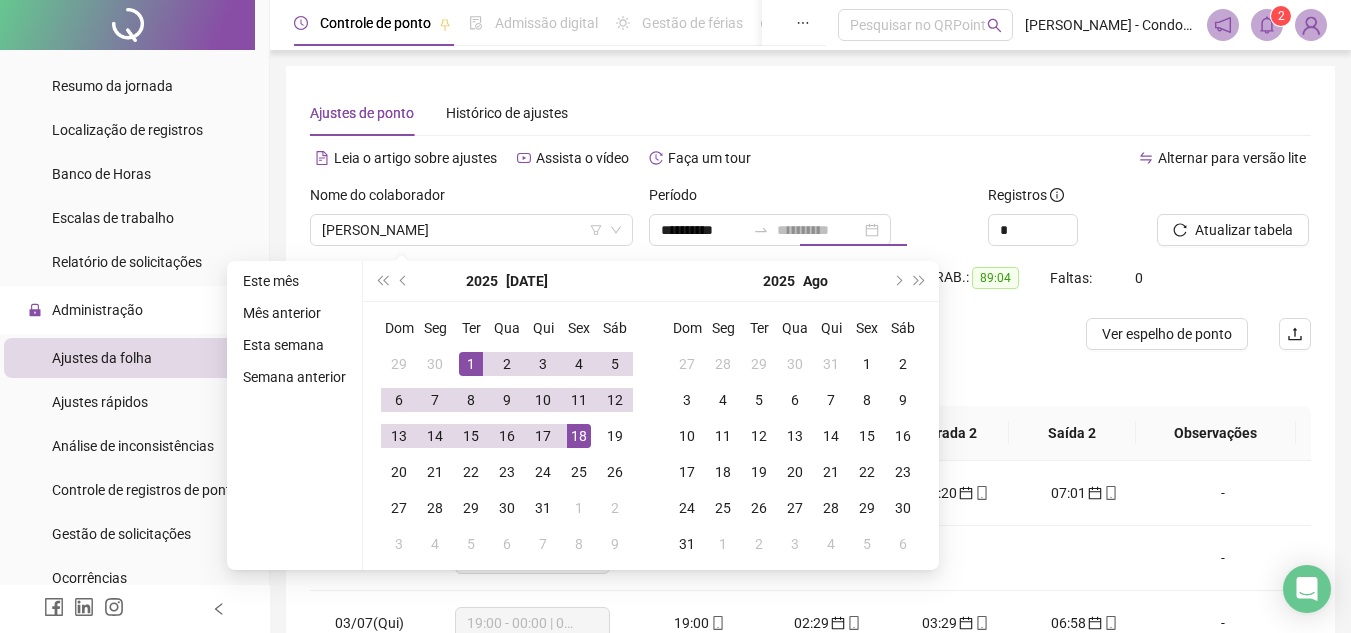 click on "18" at bounding box center [579, 436] 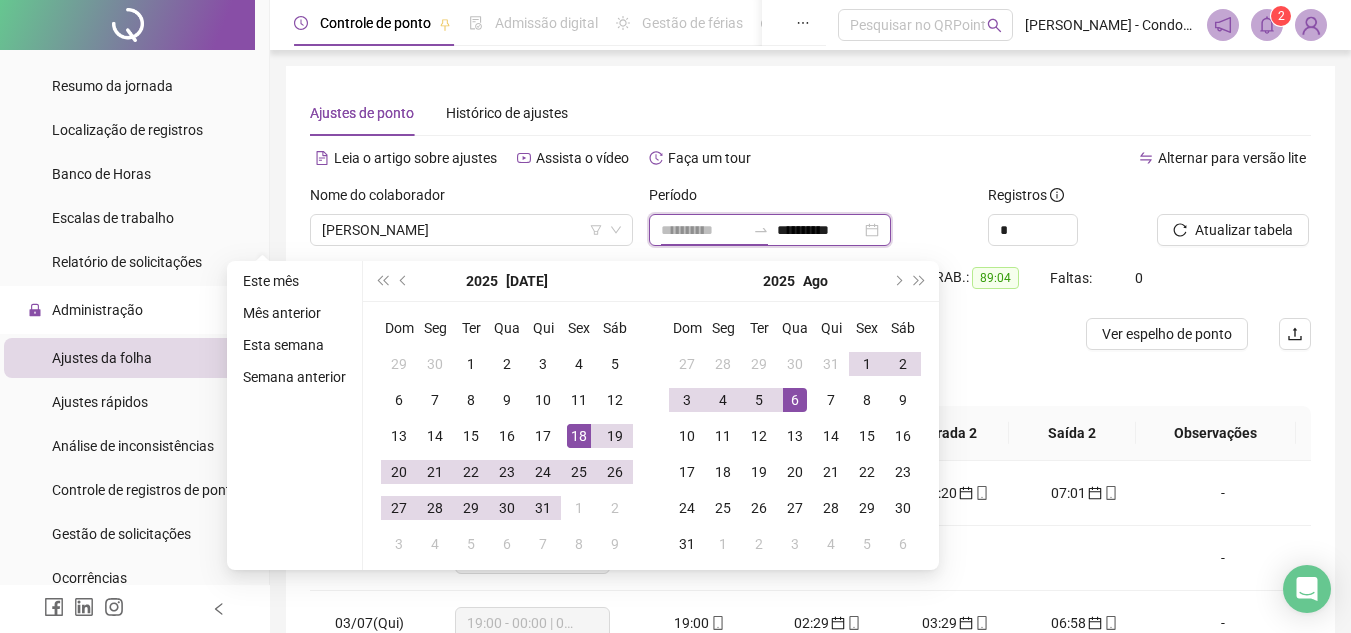 type on "**********" 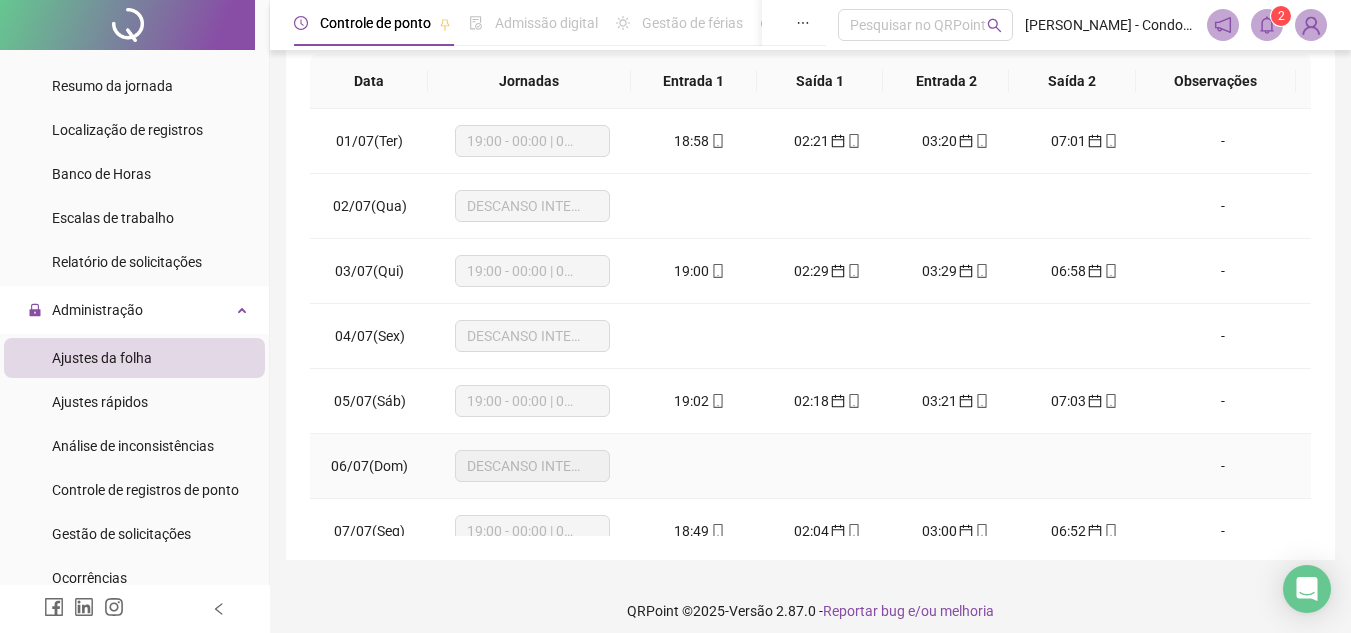 scroll, scrollTop: 365, scrollLeft: 0, axis: vertical 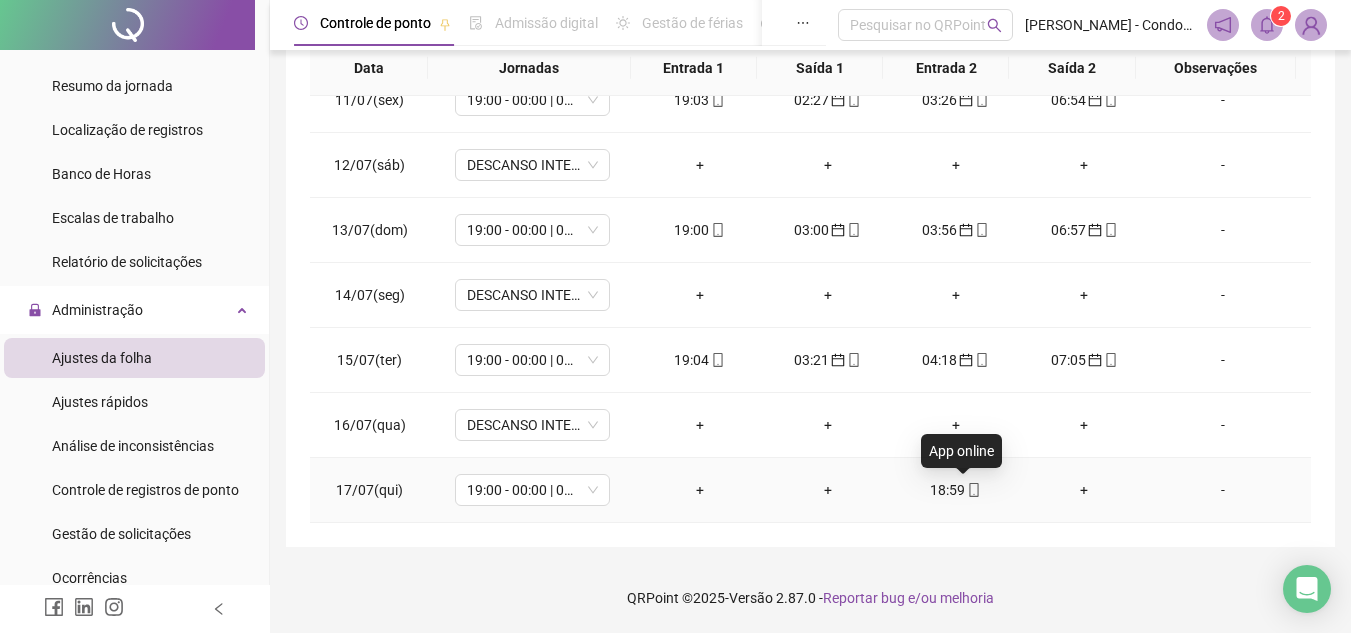 click on "18:59" at bounding box center [956, 490] 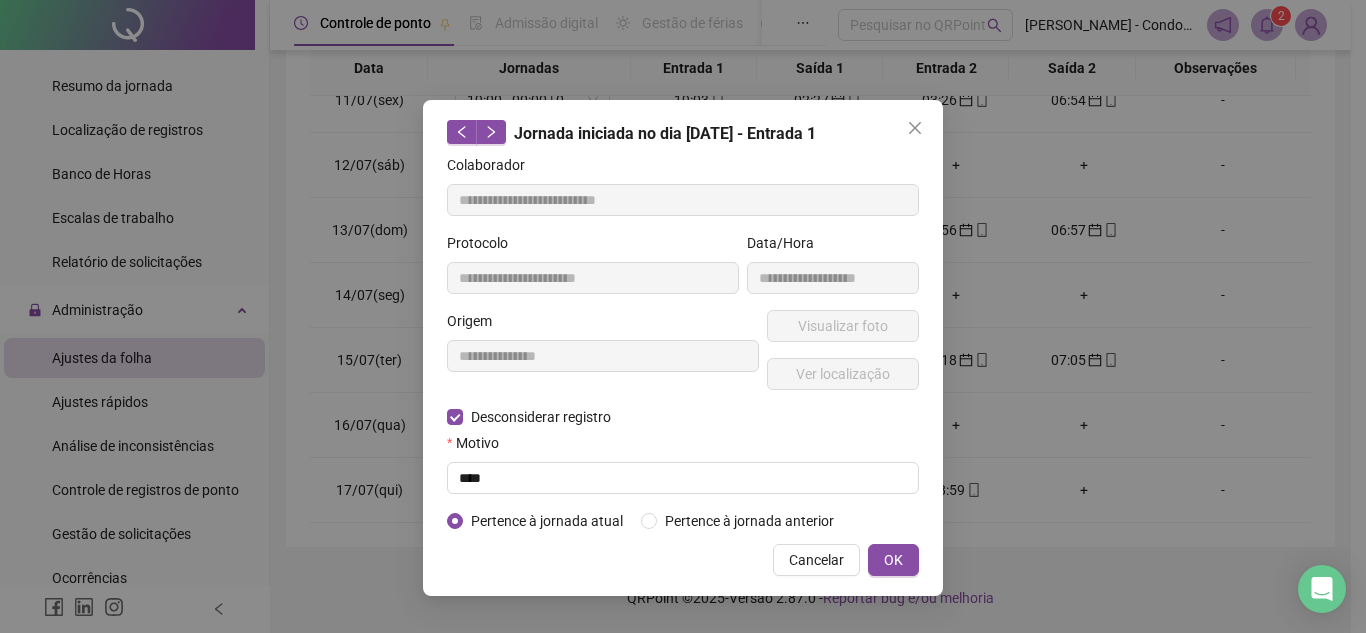 type on "**********" 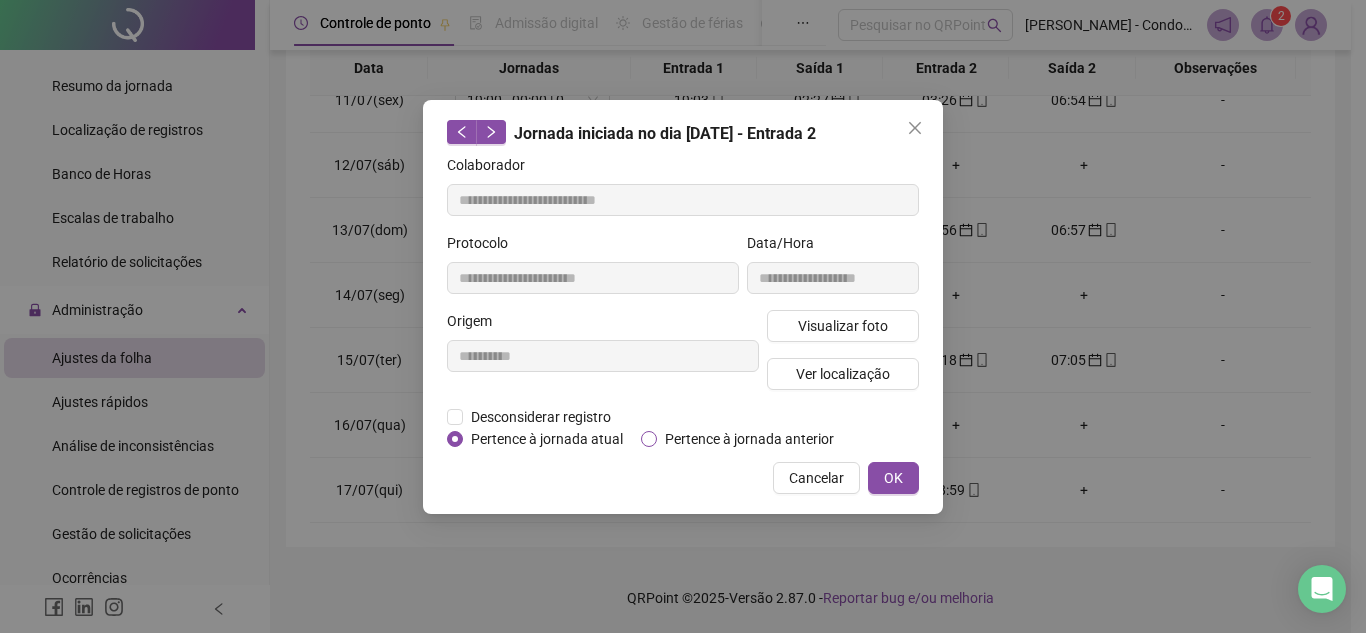 click on "Pertence à jornada anterior" at bounding box center [749, 439] 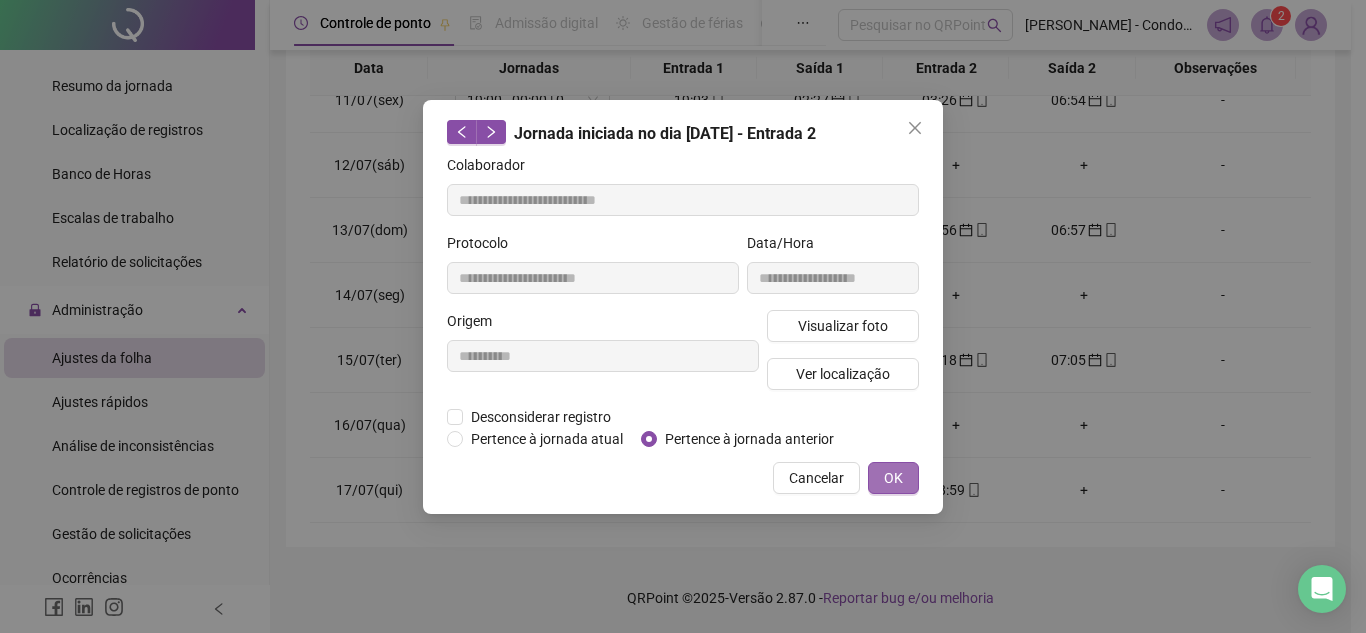 click on "OK" at bounding box center [893, 478] 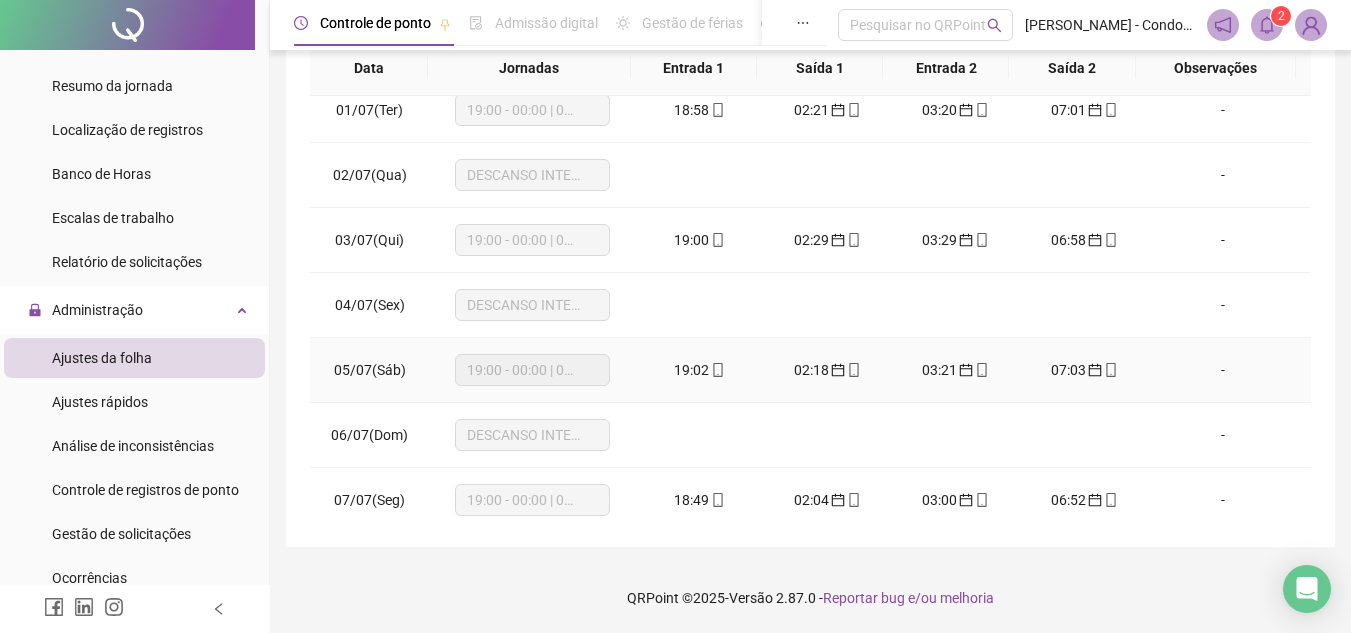 scroll, scrollTop: 0, scrollLeft: 0, axis: both 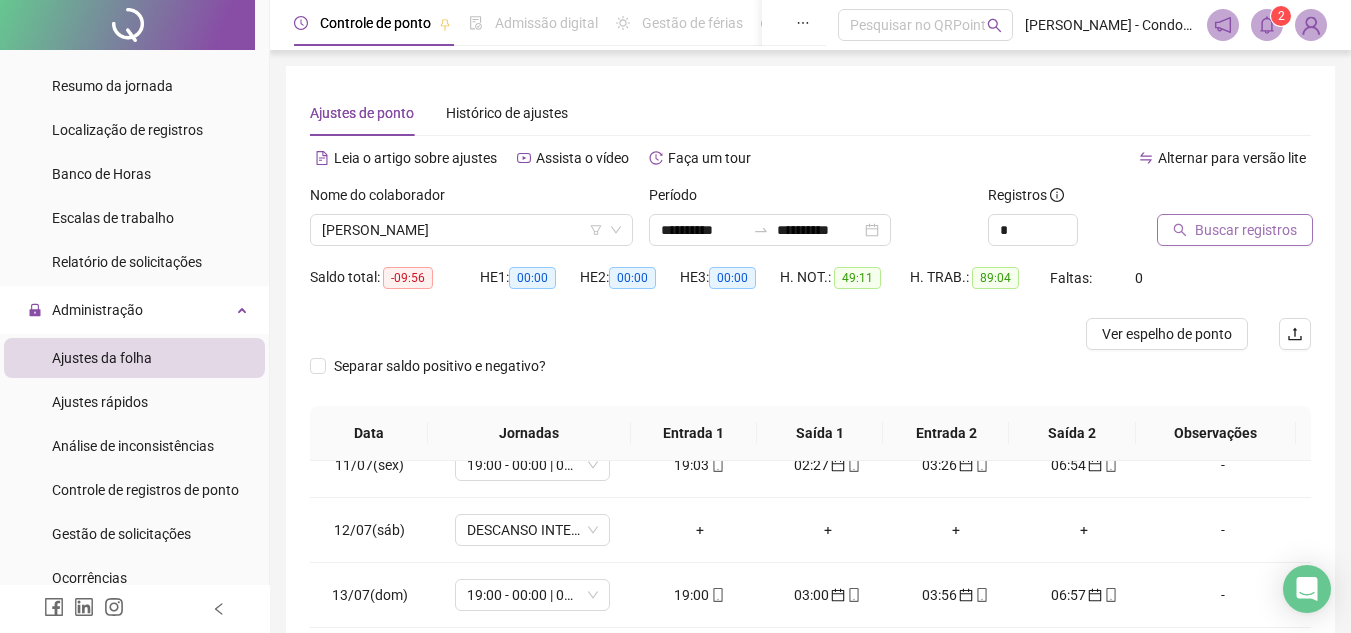 click on "Buscar registros" at bounding box center (1246, 230) 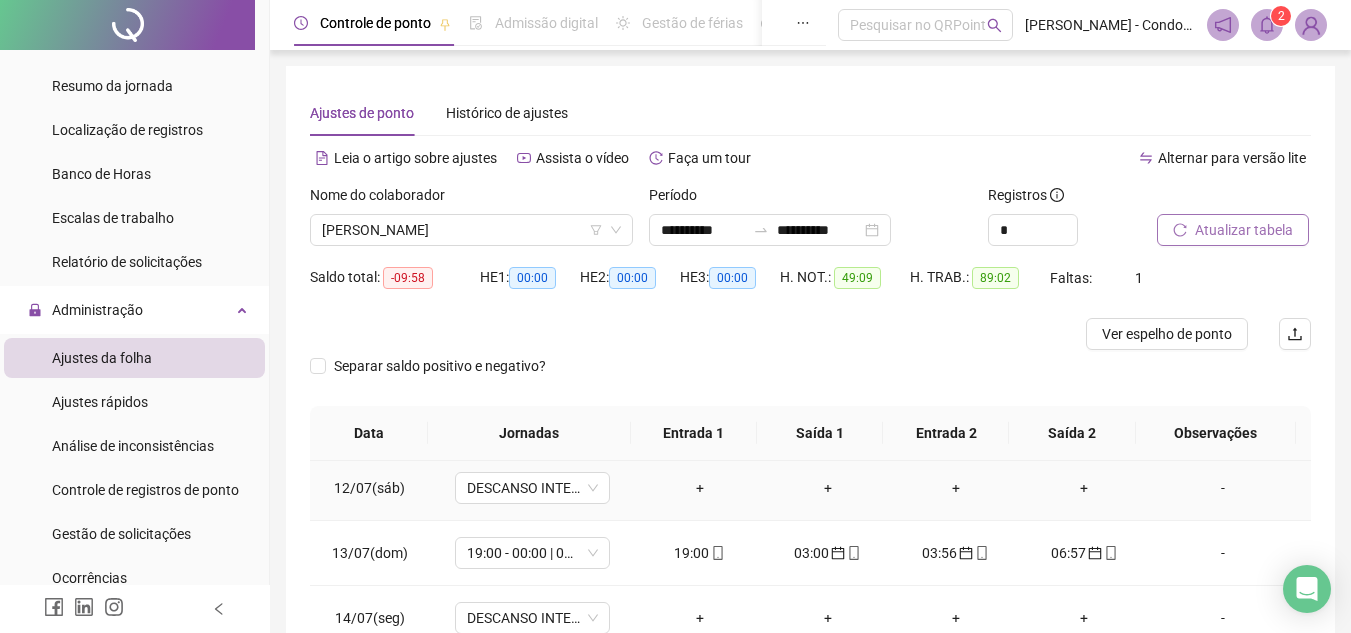 scroll, scrollTop: 743, scrollLeft: 0, axis: vertical 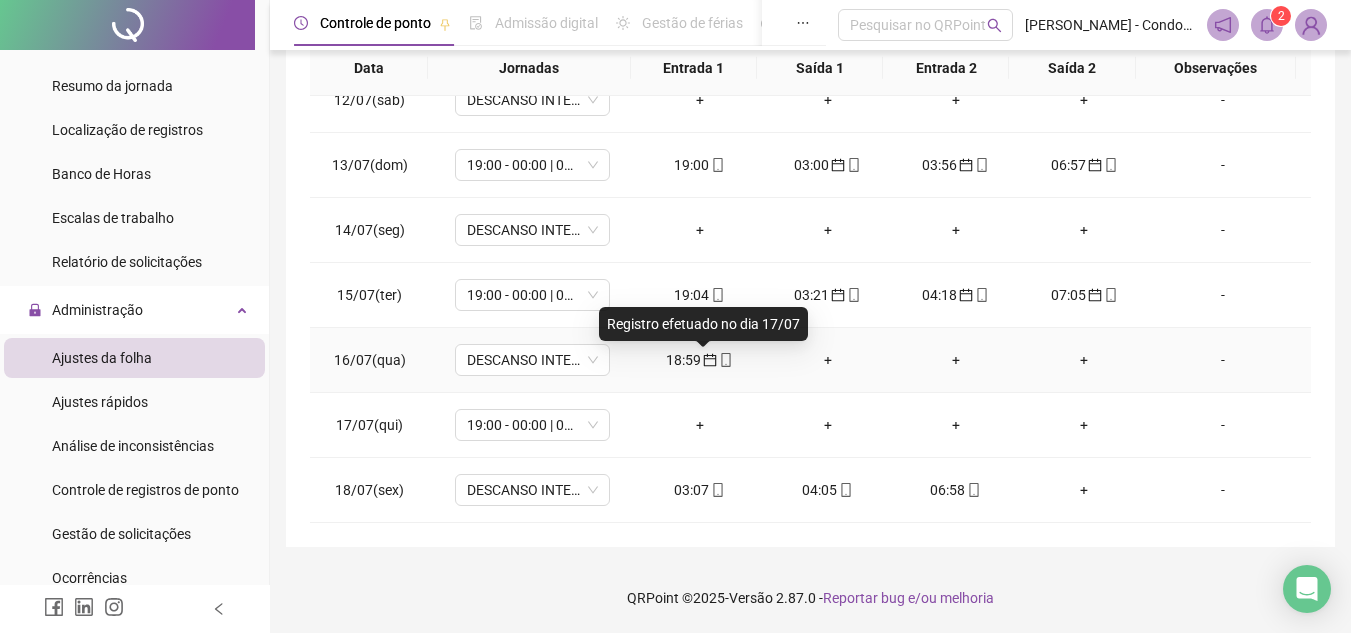 click 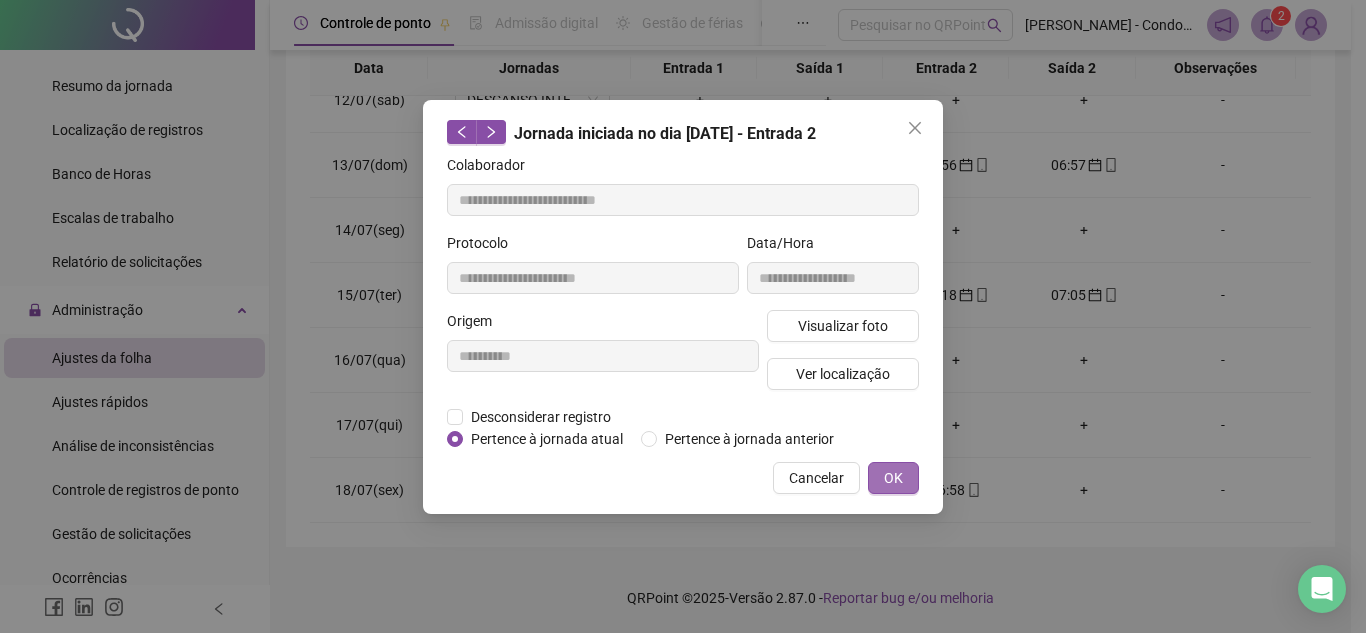 click on "OK" at bounding box center [893, 478] 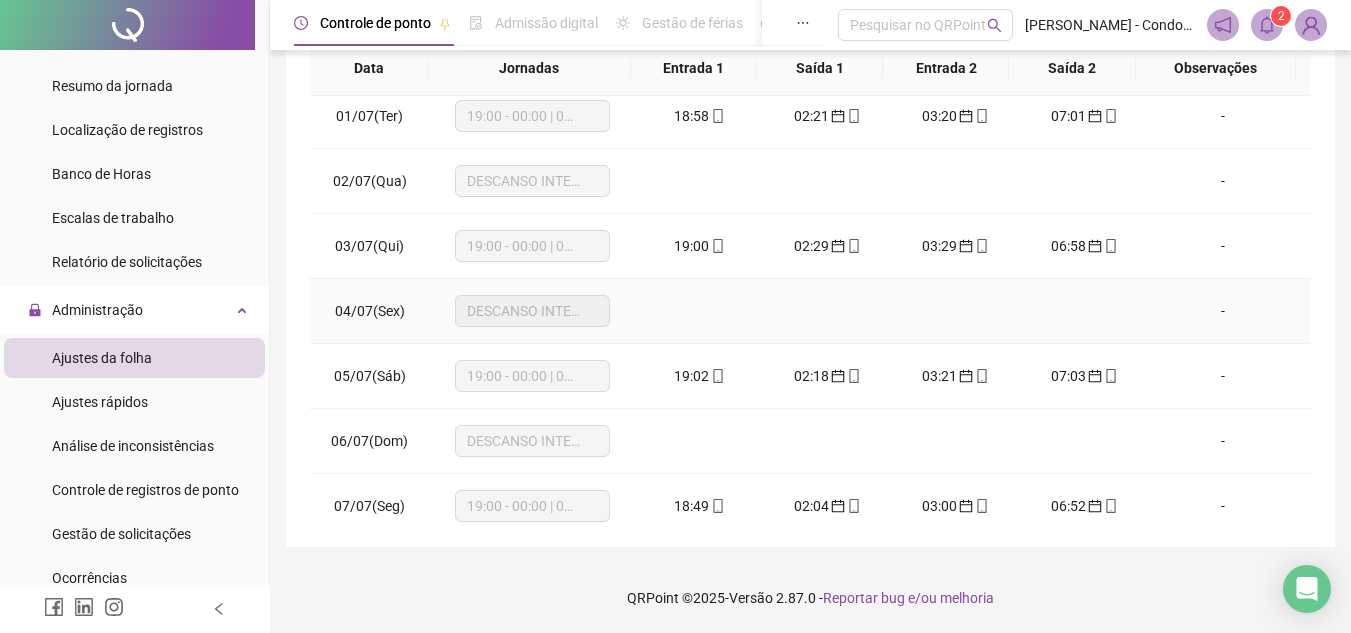 scroll, scrollTop: 0, scrollLeft: 0, axis: both 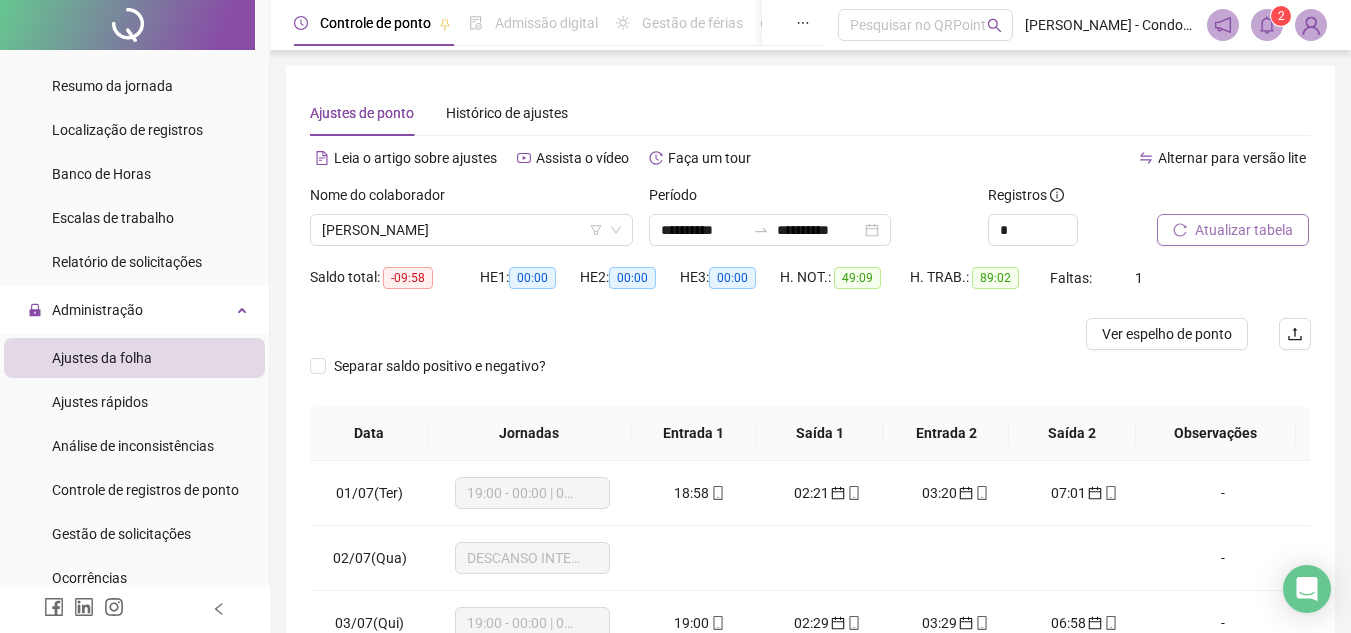 click on "Atualizar tabela" at bounding box center (1244, 230) 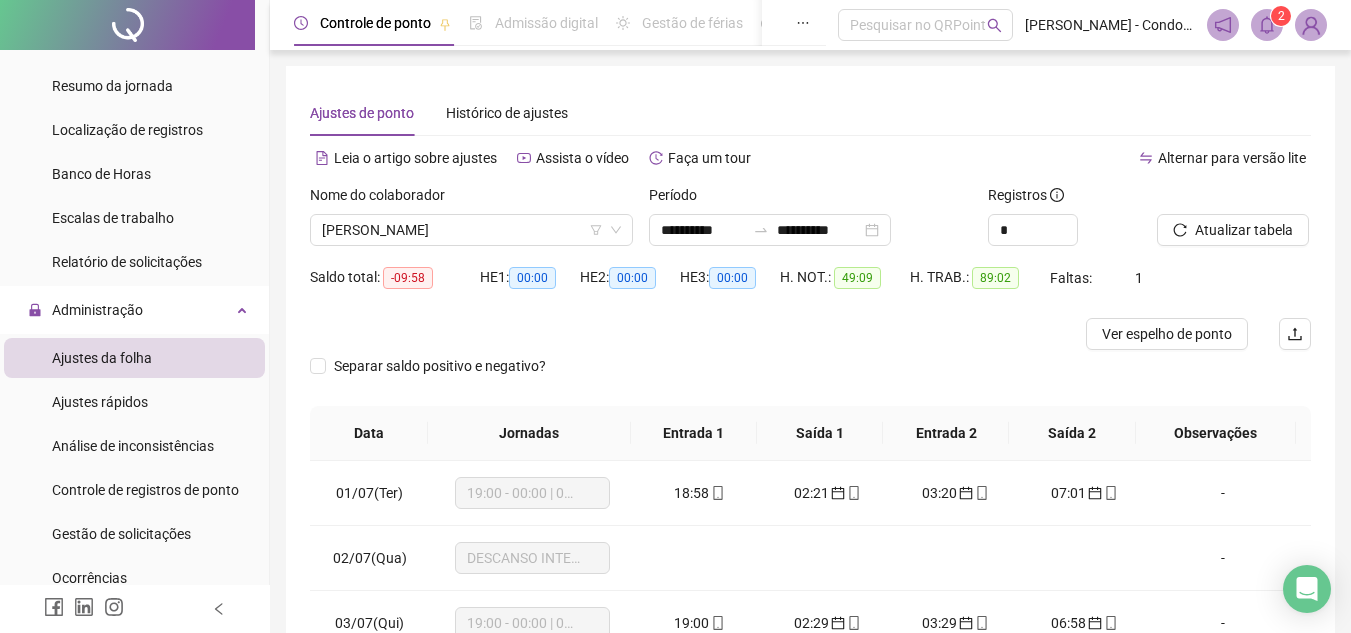 scroll, scrollTop: 365, scrollLeft: 0, axis: vertical 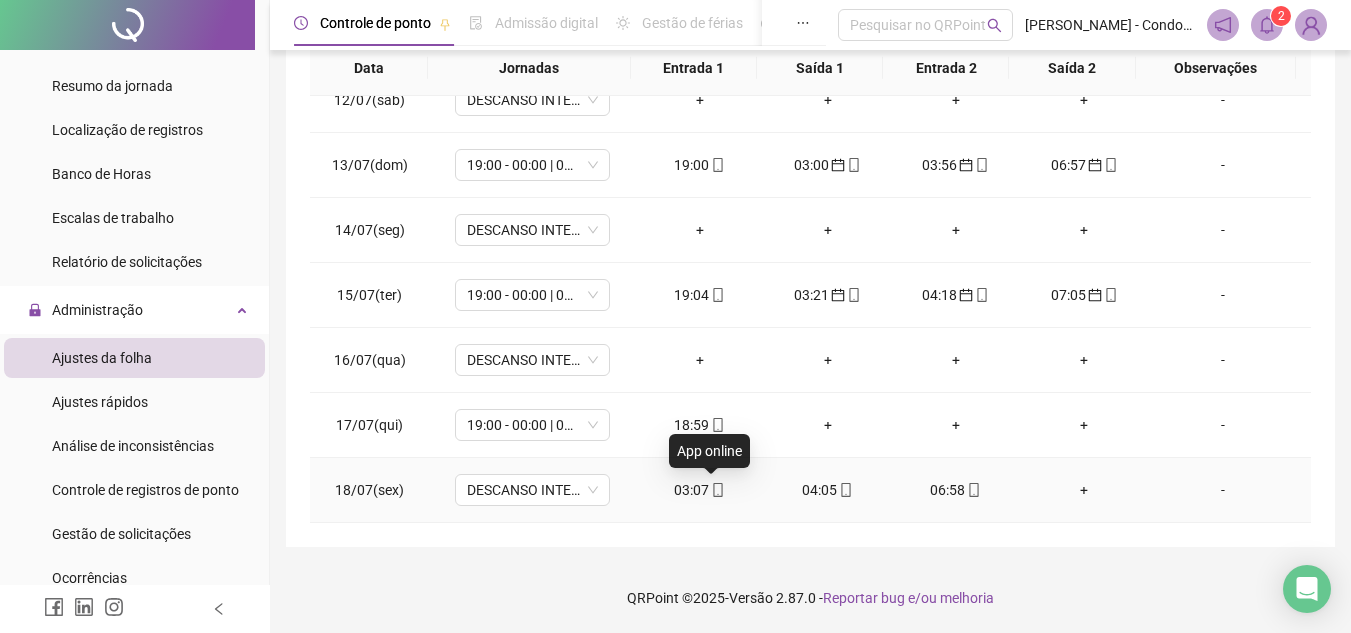 click 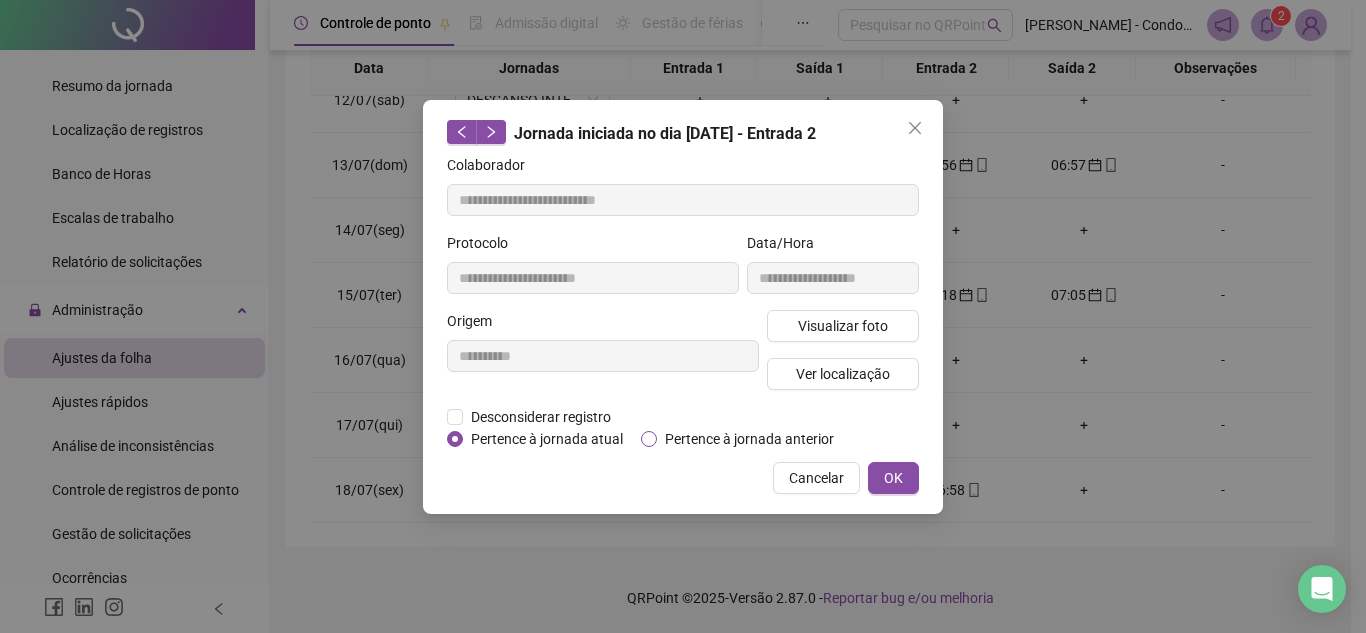 type on "**********" 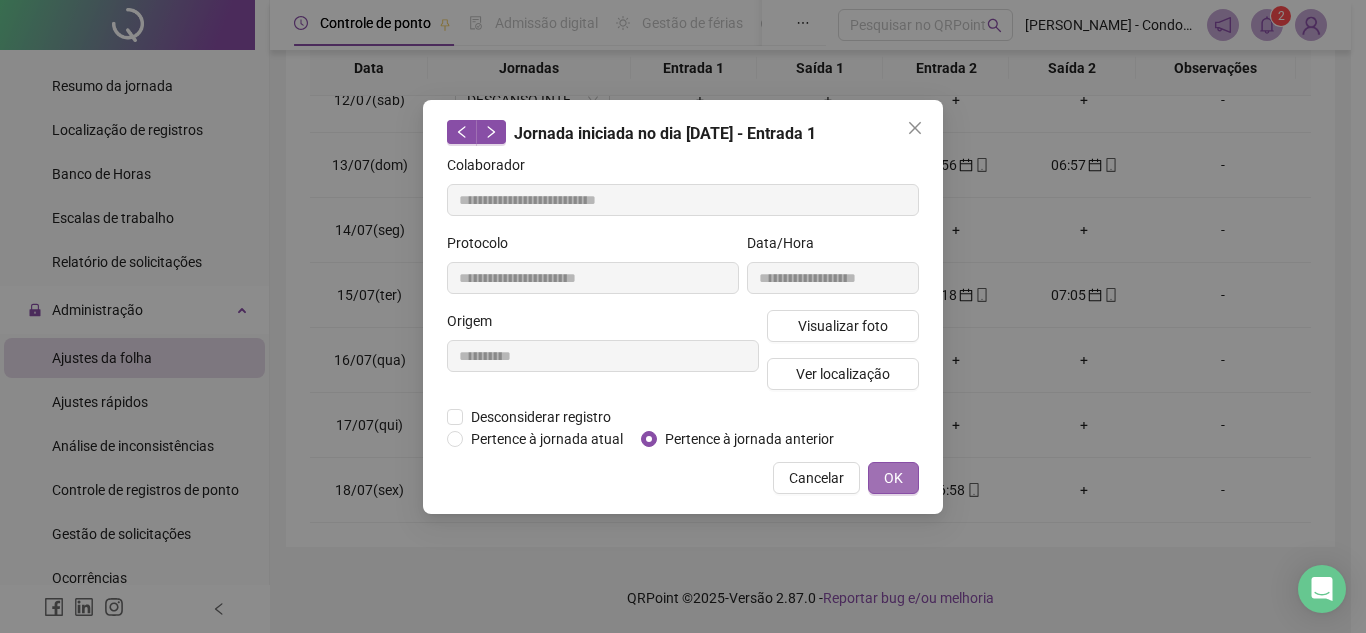 click on "OK" at bounding box center (893, 478) 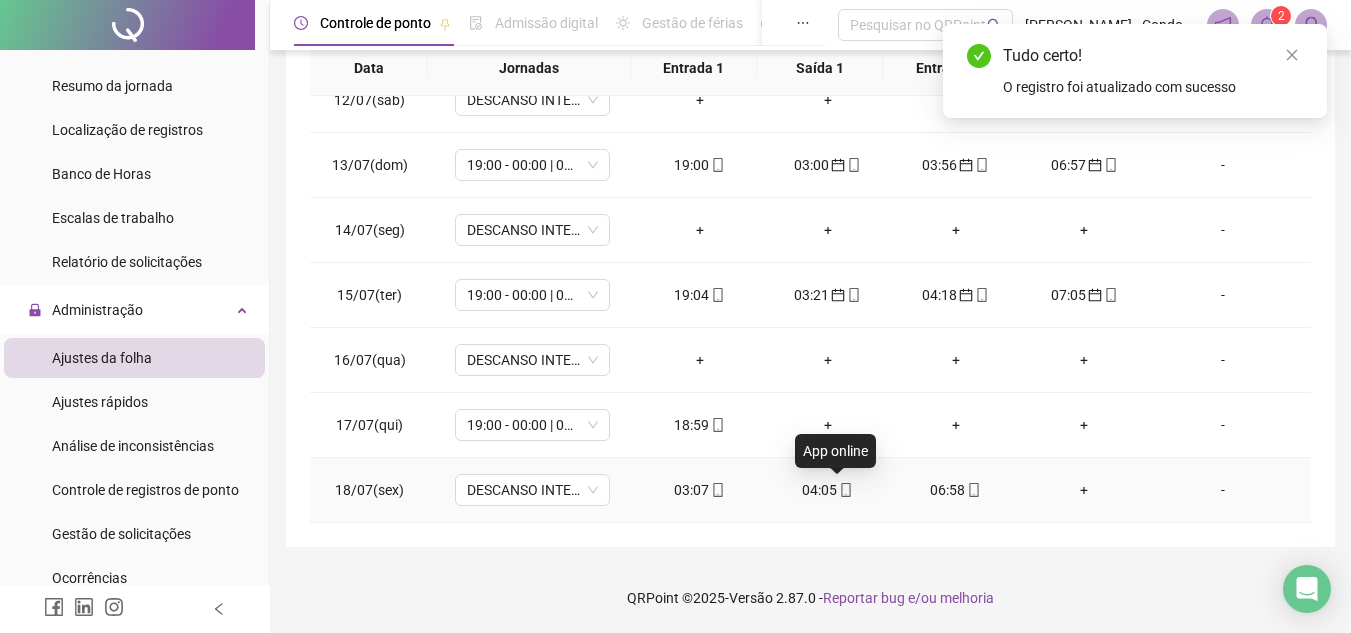 click 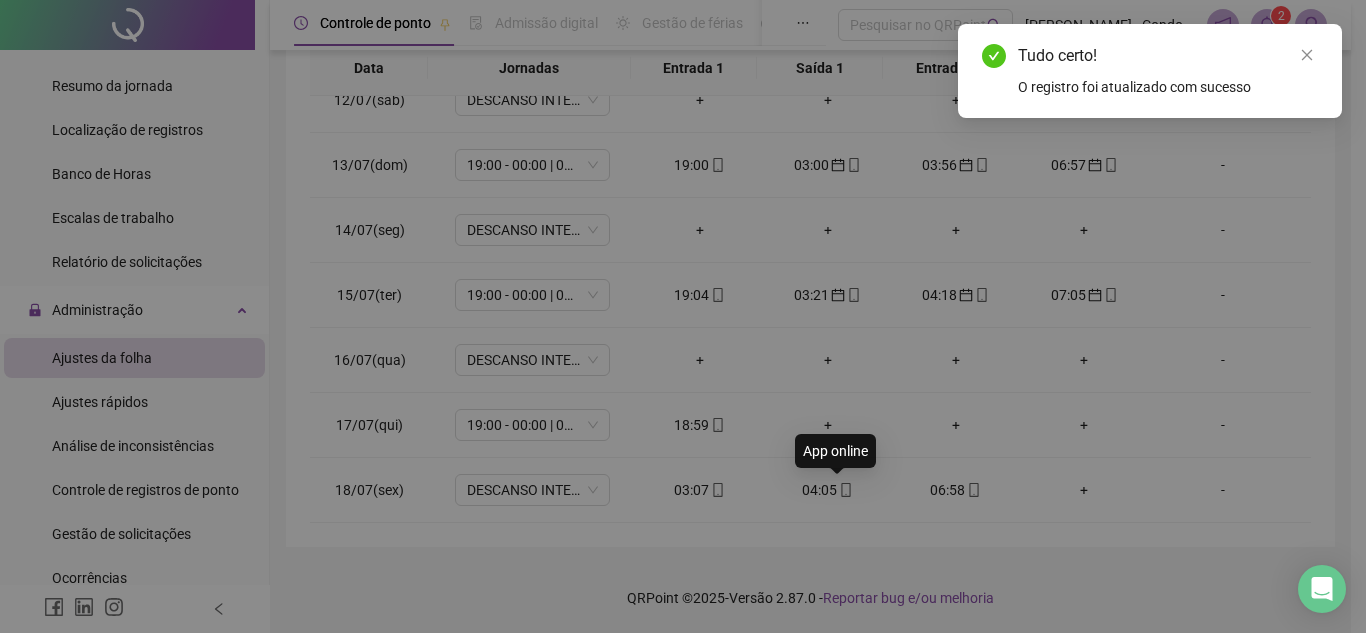 type on "**********" 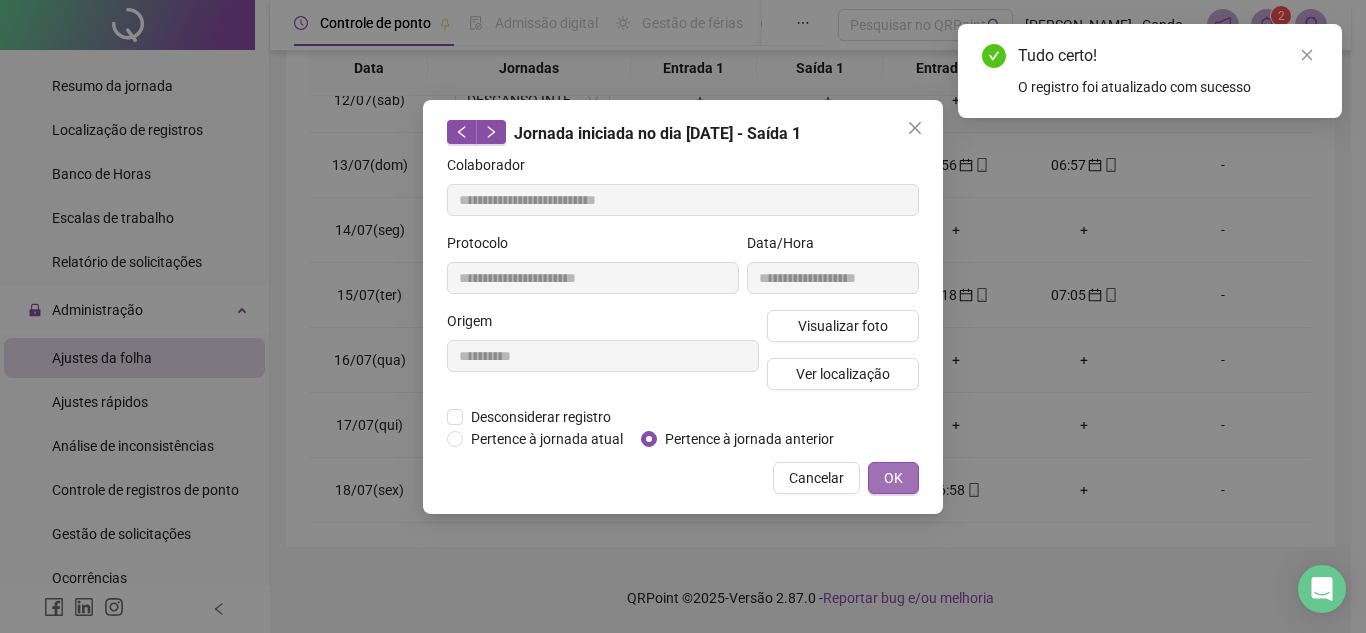 click on "OK" at bounding box center (893, 478) 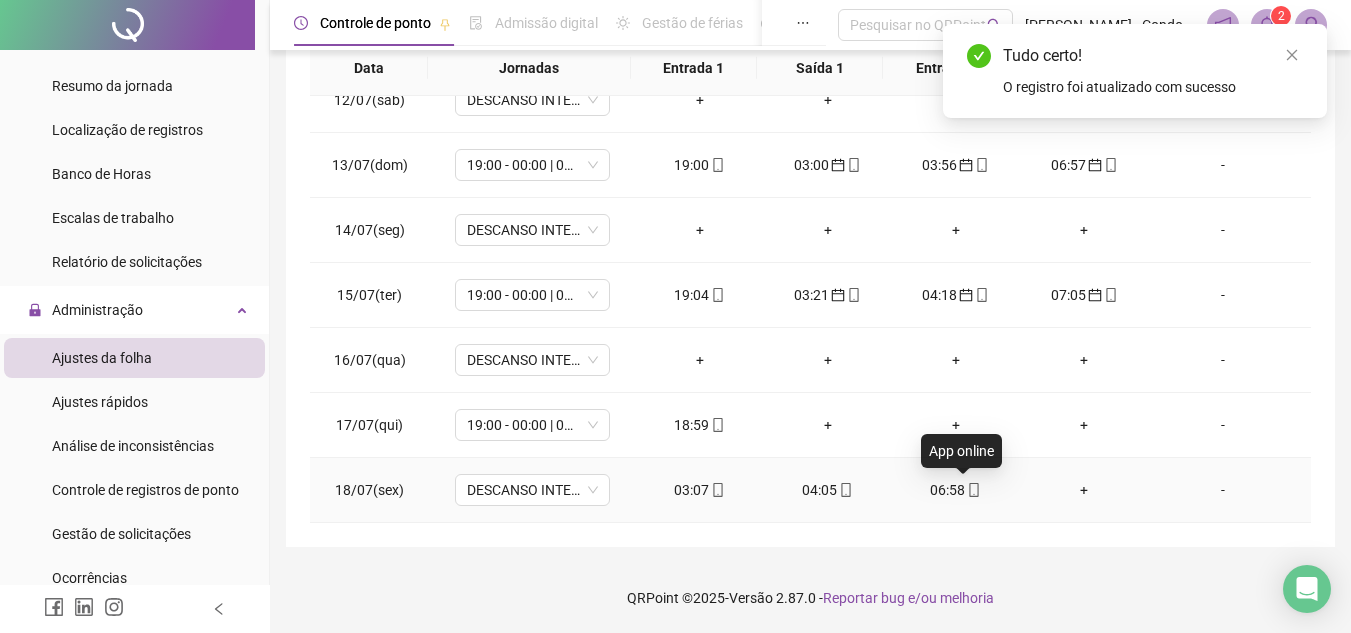 click 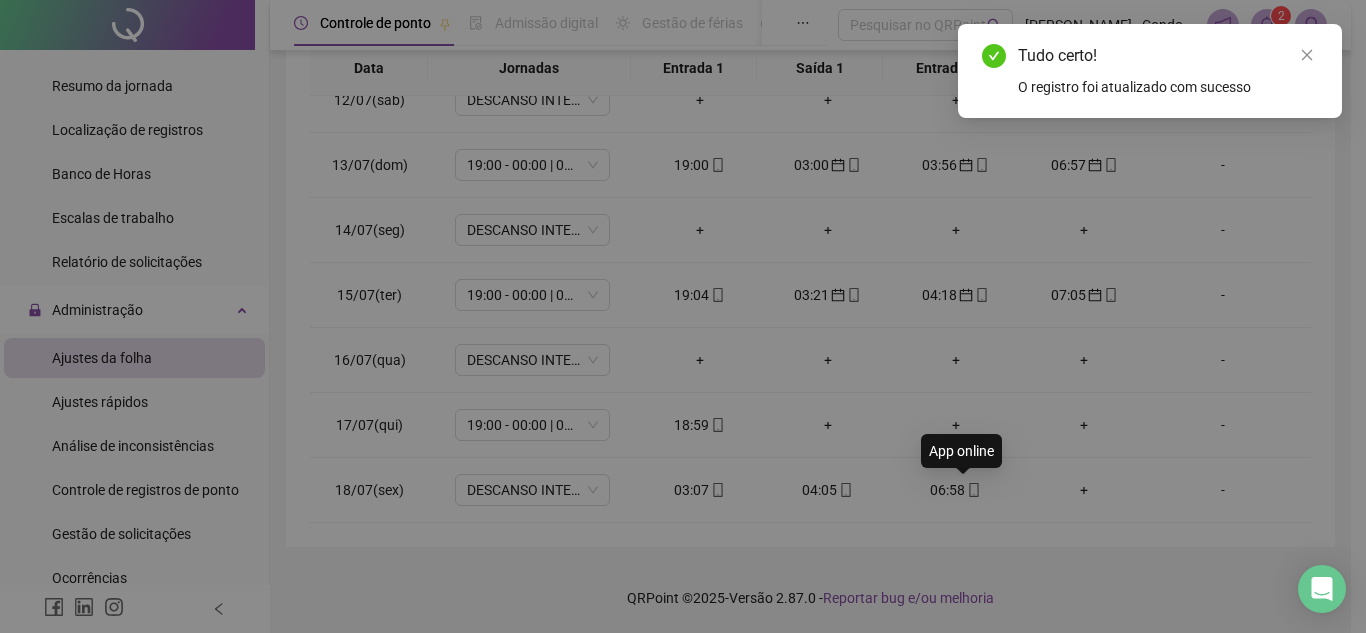 type on "**********" 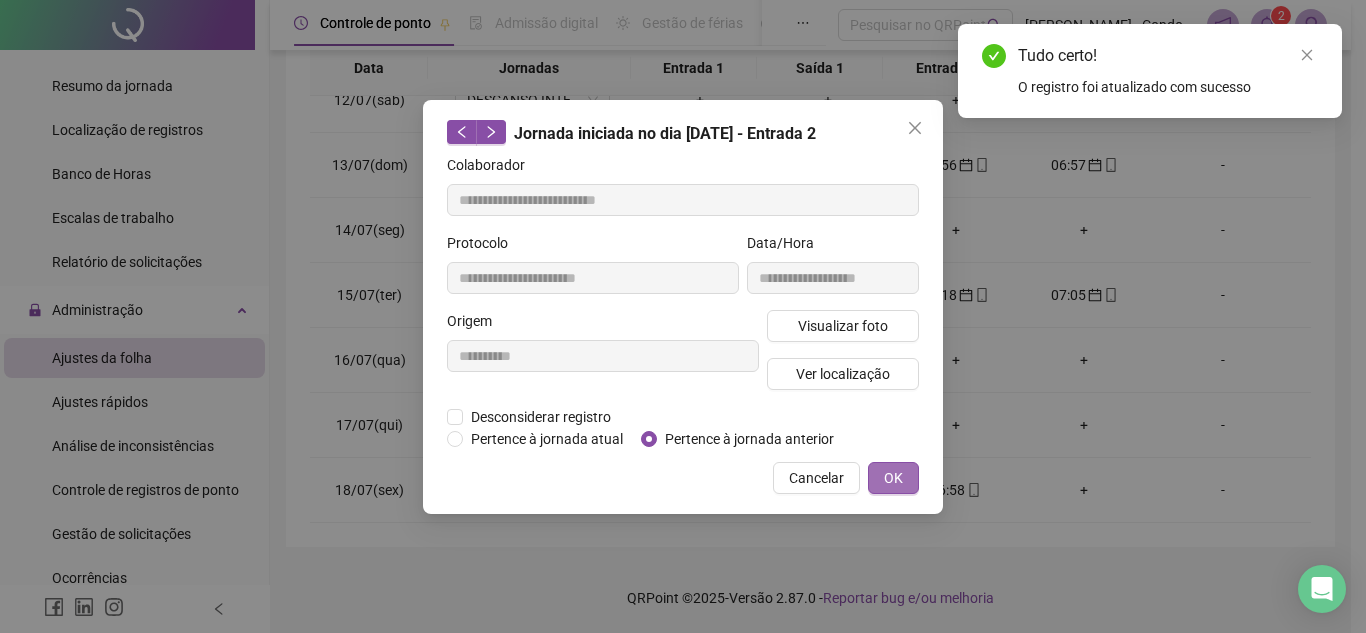 click on "OK" at bounding box center [893, 478] 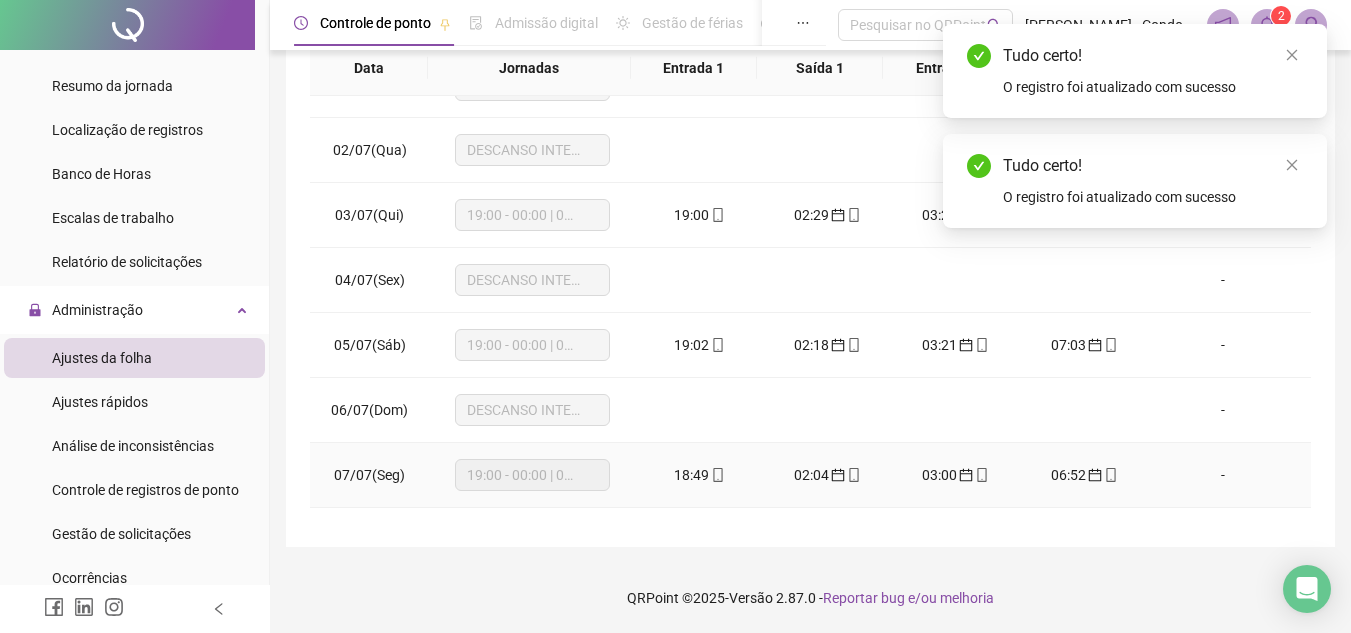 scroll, scrollTop: 0, scrollLeft: 0, axis: both 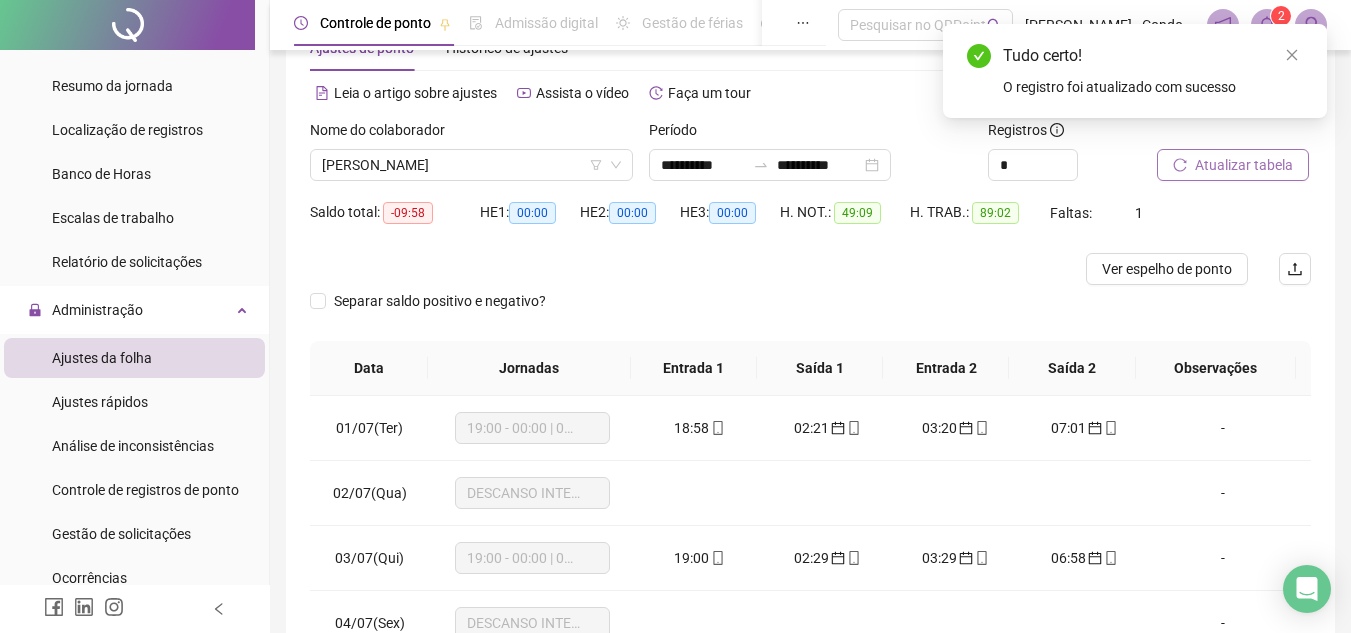click on "Atualizar tabela" at bounding box center (1244, 165) 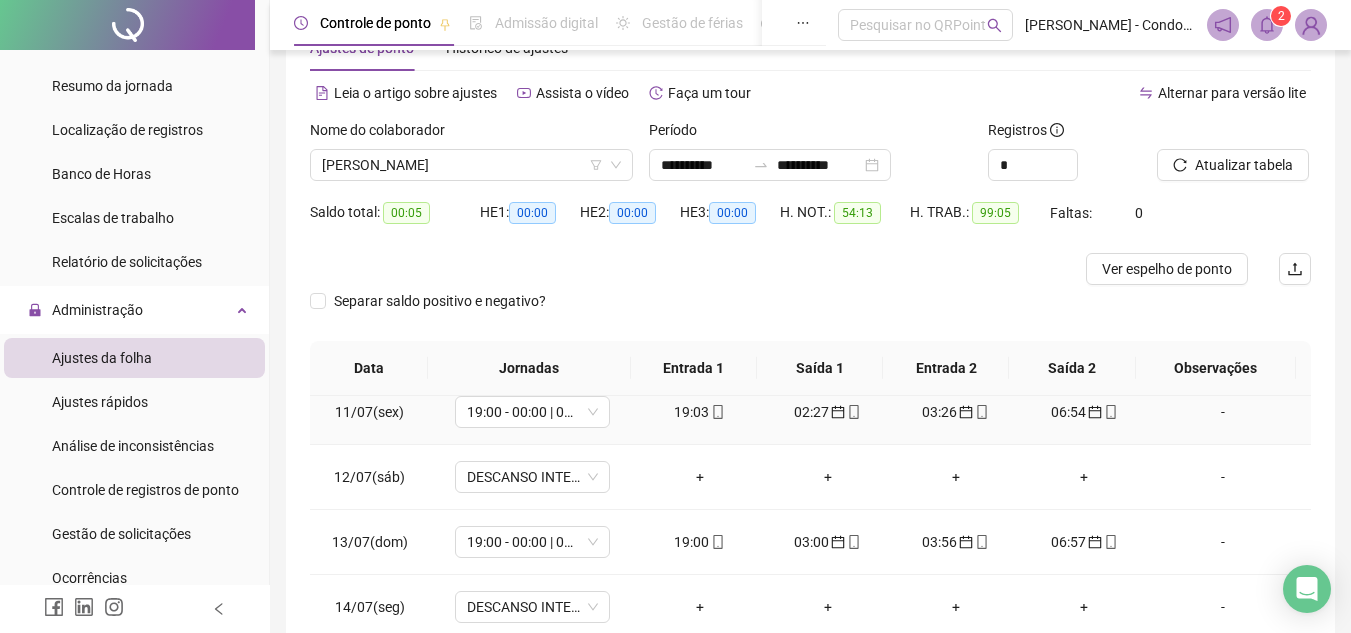 scroll, scrollTop: 743, scrollLeft: 0, axis: vertical 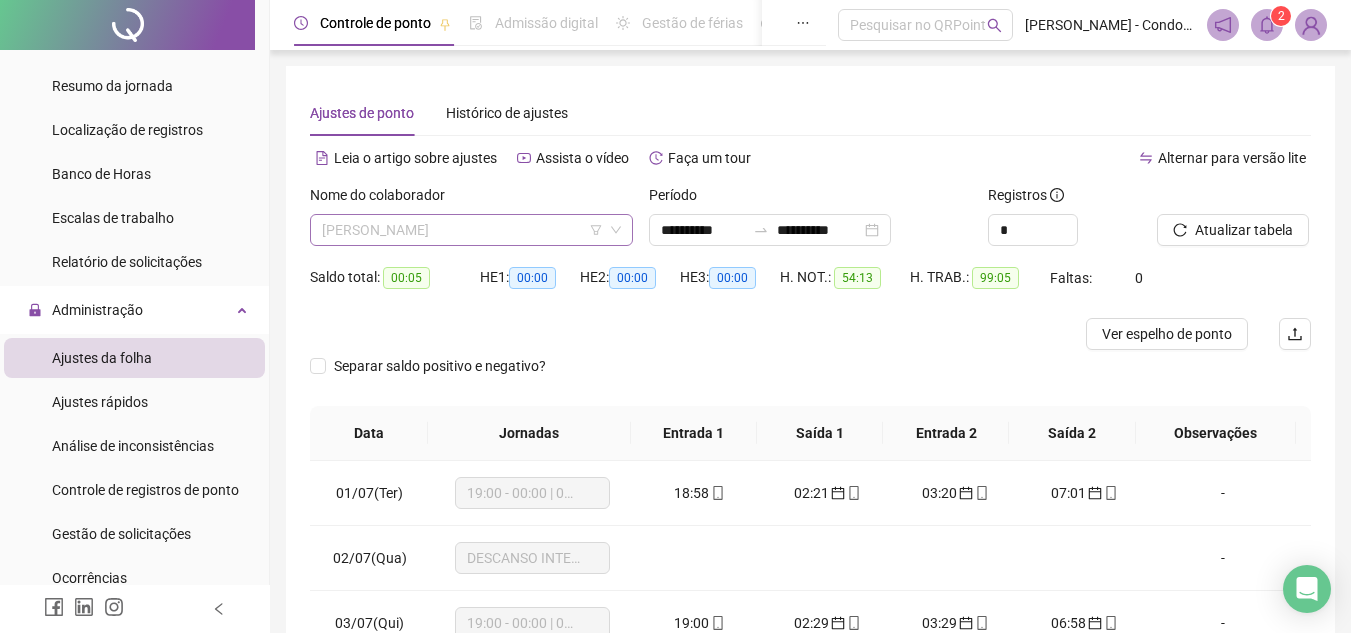 click on "[PERSON_NAME]" at bounding box center [471, 230] 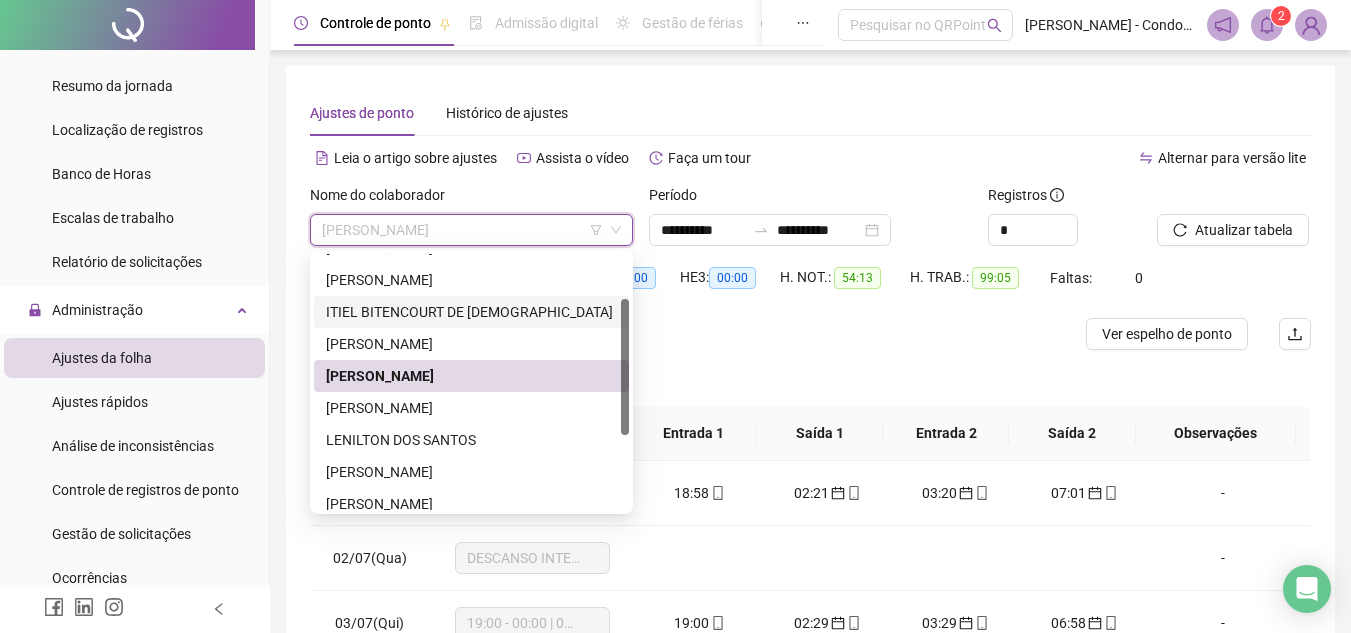 drag, startPoint x: 624, startPoint y: 358, endPoint x: 624, endPoint y: 405, distance: 47 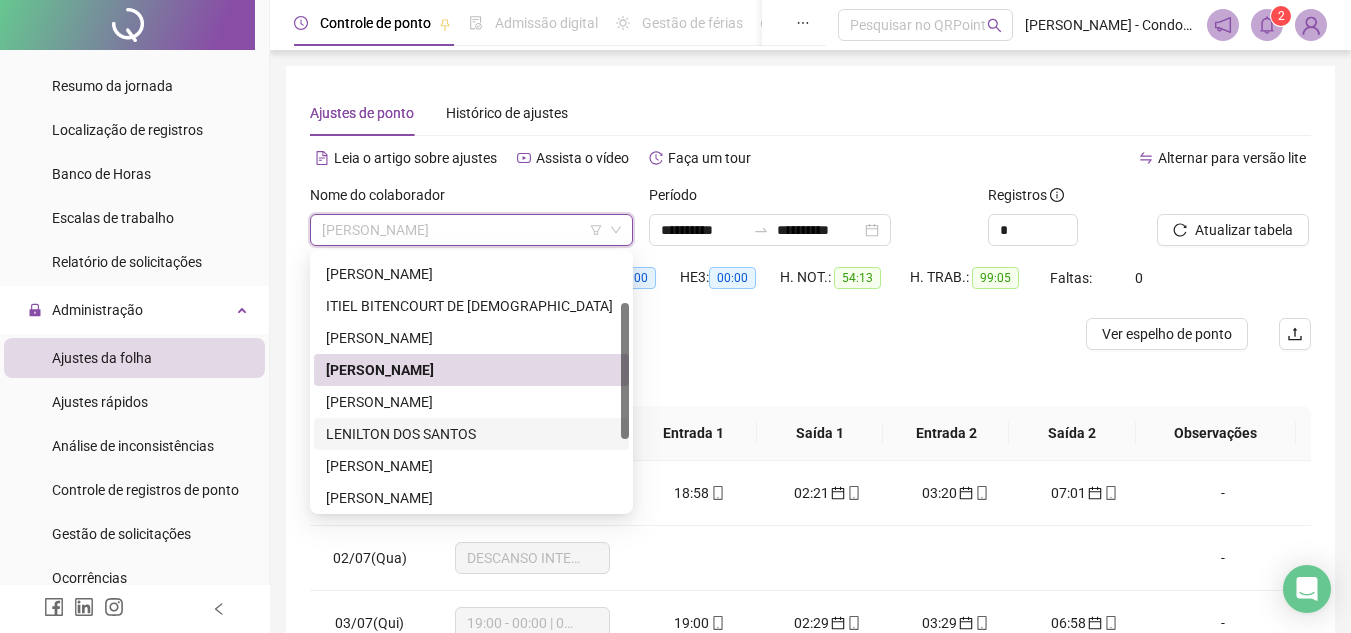 click on "LENILTON DOS SANTOS" at bounding box center (471, 434) 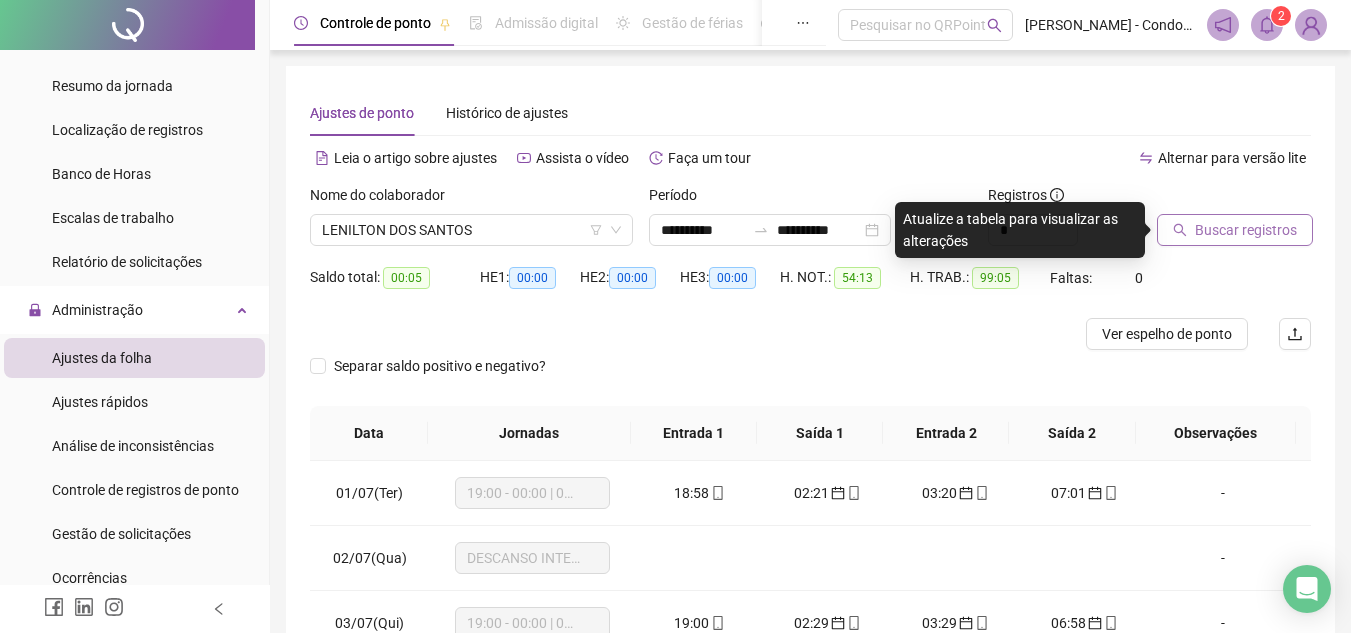 click on "Buscar registros" at bounding box center [1246, 230] 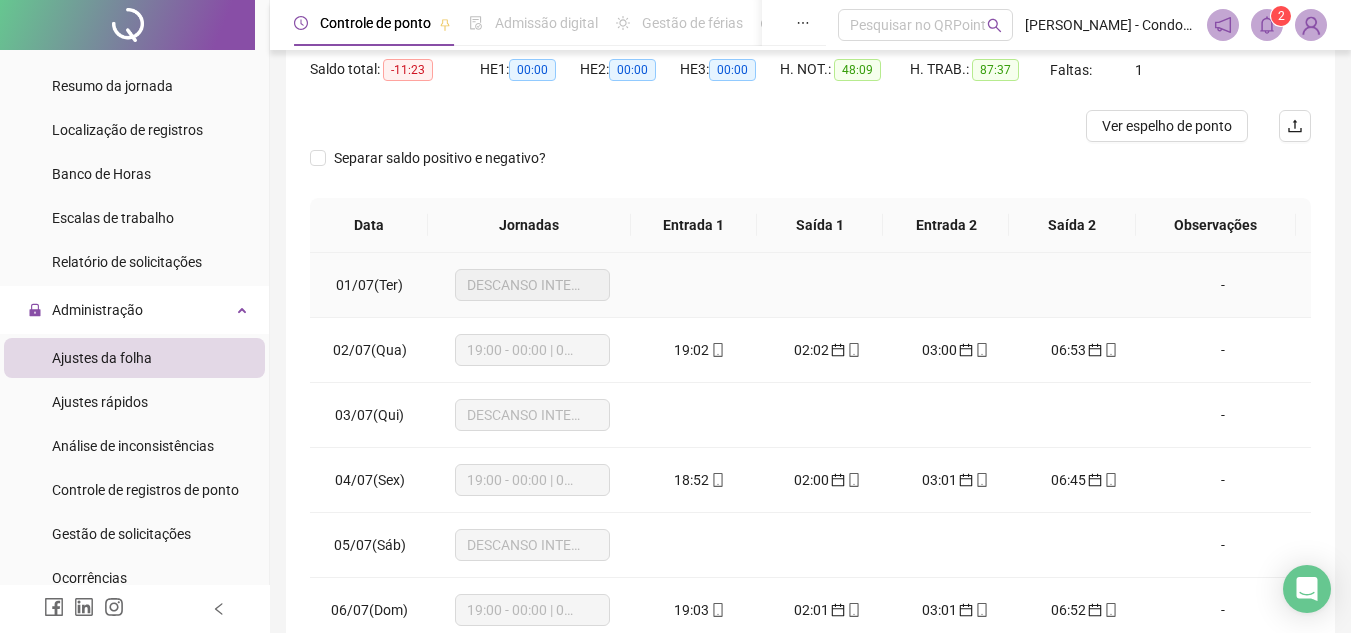 scroll, scrollTop: 365, scrollLeft: 0, axis: vertical 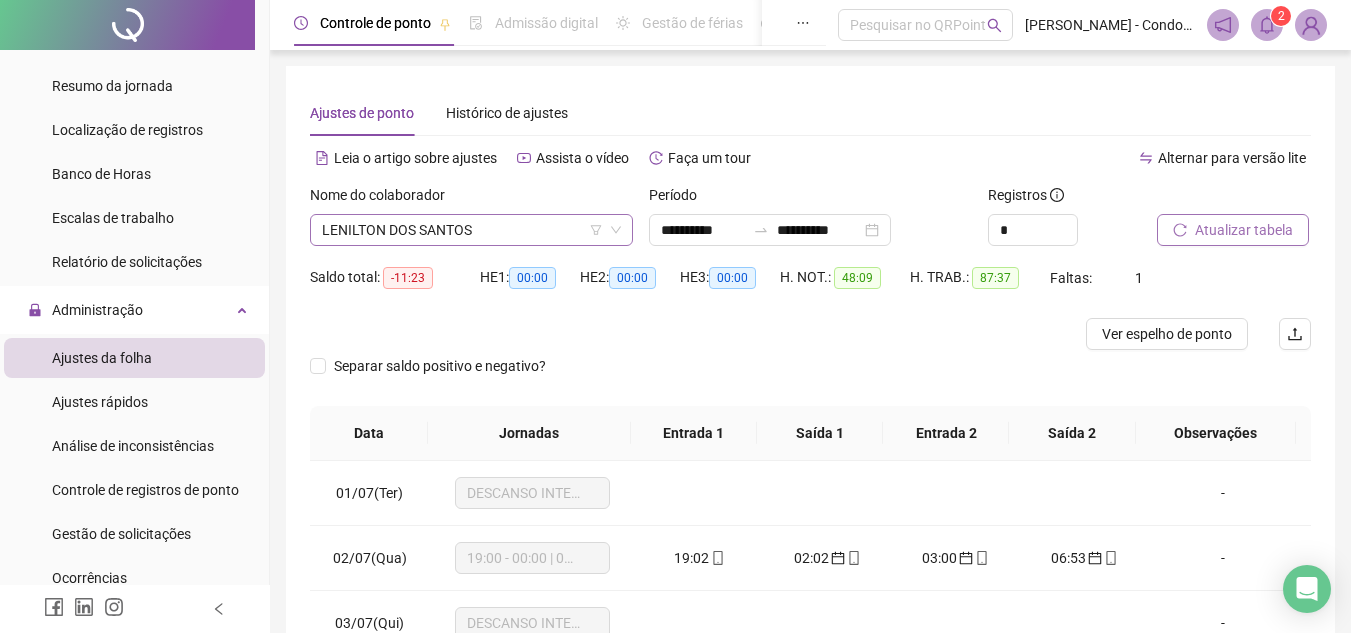 click on "LENILTON DOS SANTOS" at bounding box center (471, 230) 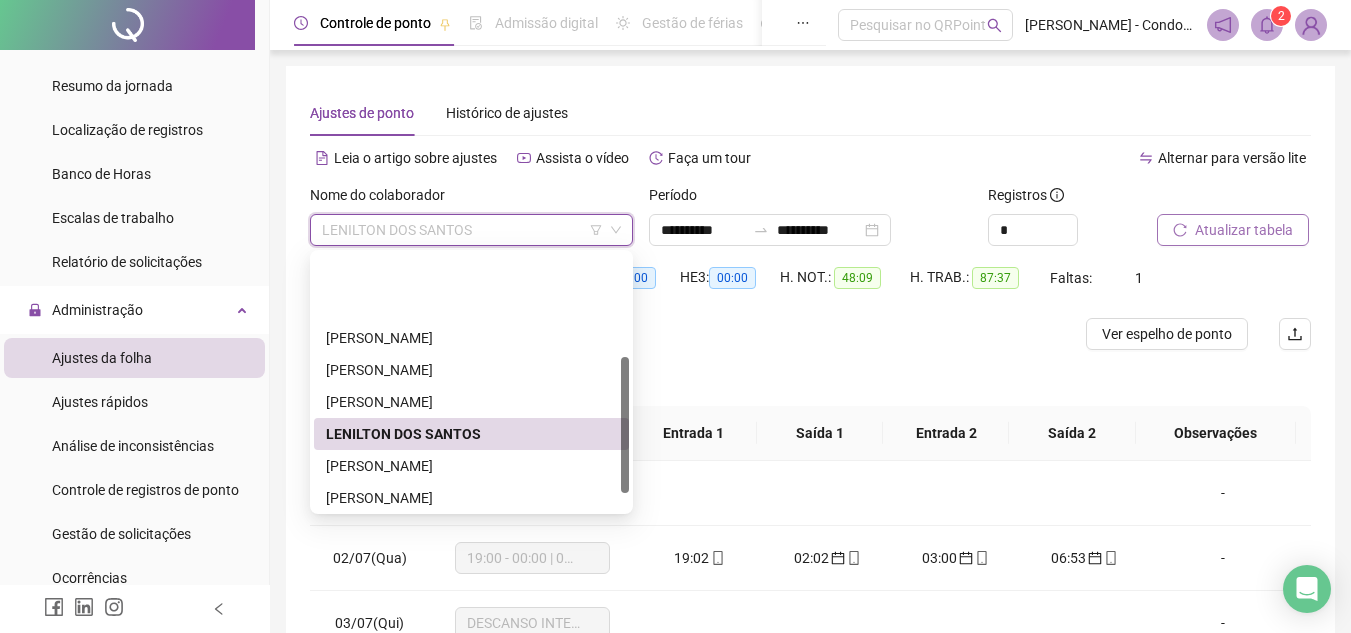 scroll, scrollTop: 192, scrollLeft: 0, axis: vertical 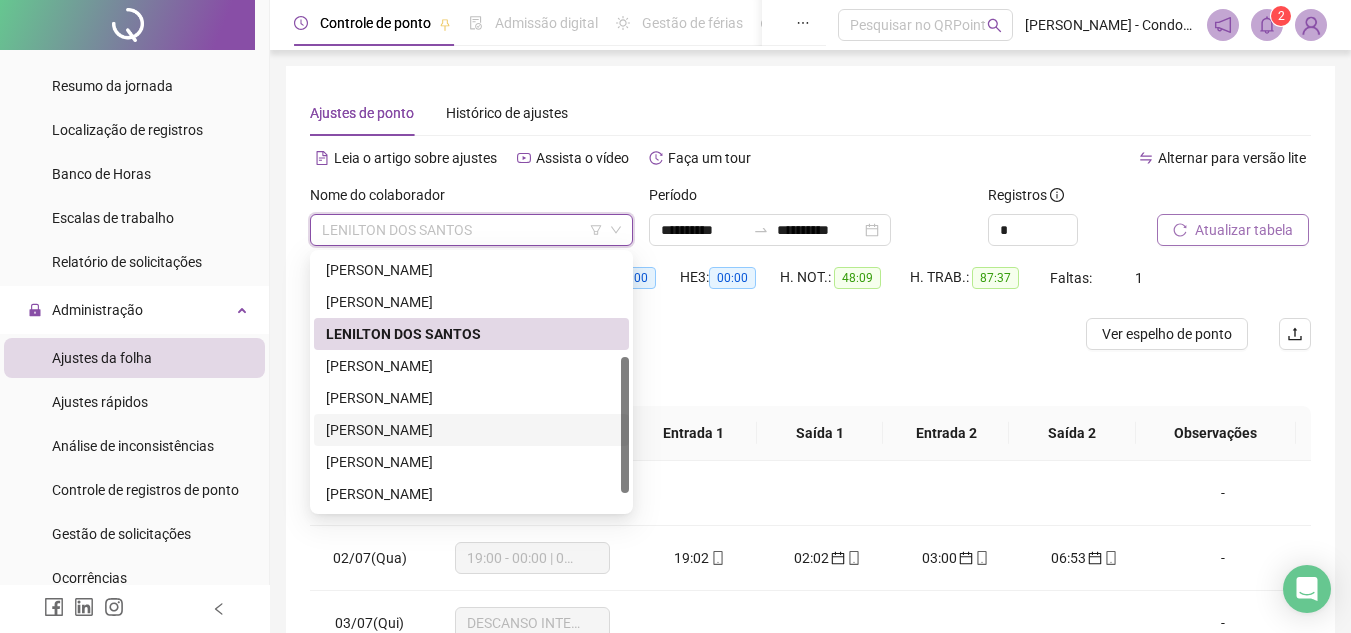 click on "[PERSON_NAME]" at bounding box center [471, 430] 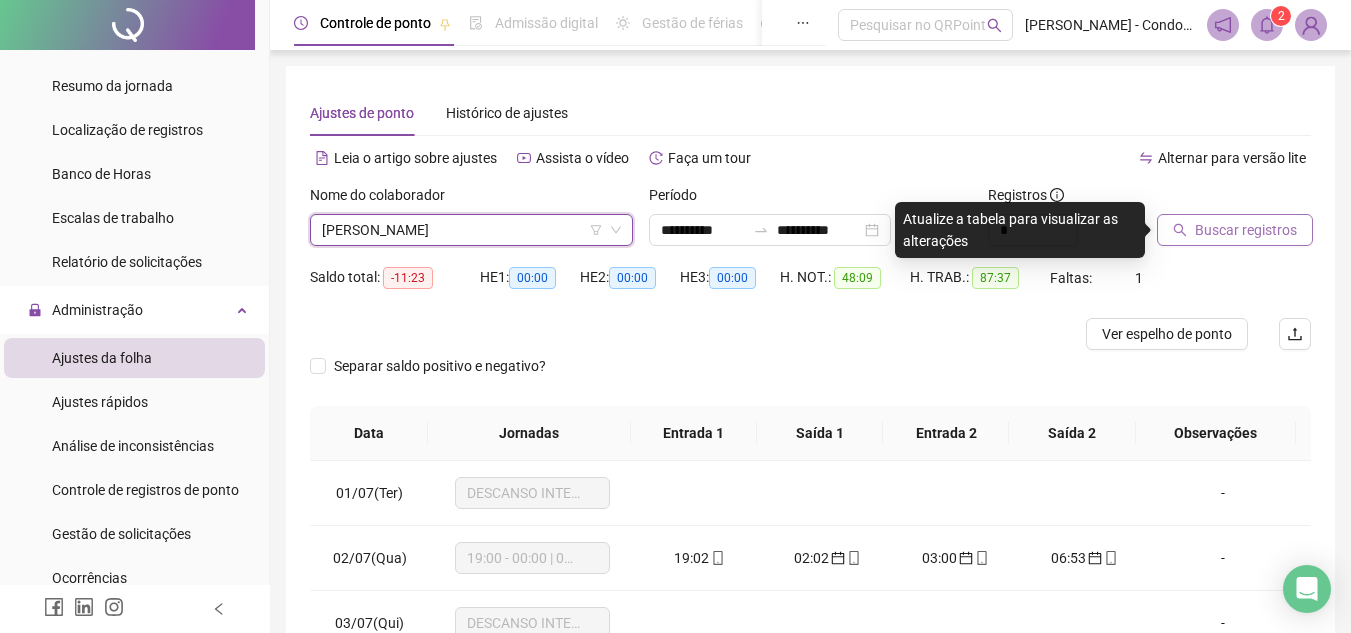click on "Buscar registros" at bounding box center (1246, 230) 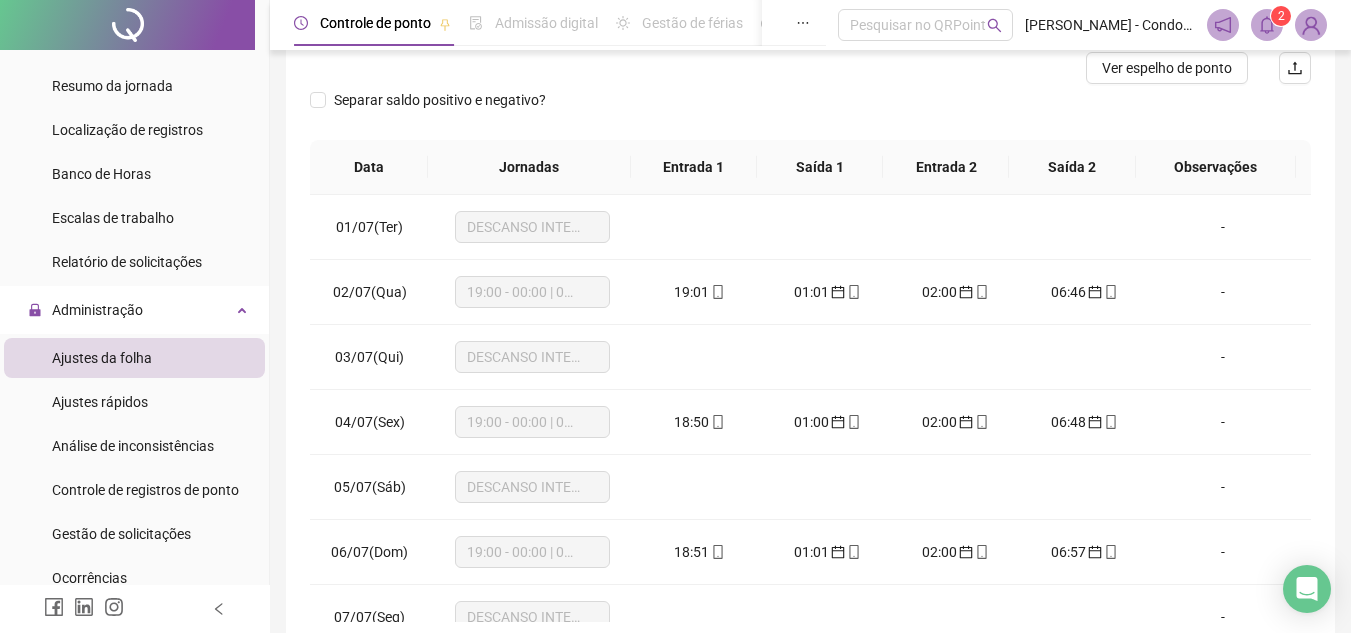 scroll, scrollTop: 365, scrollLeft: 0, axis: vertical 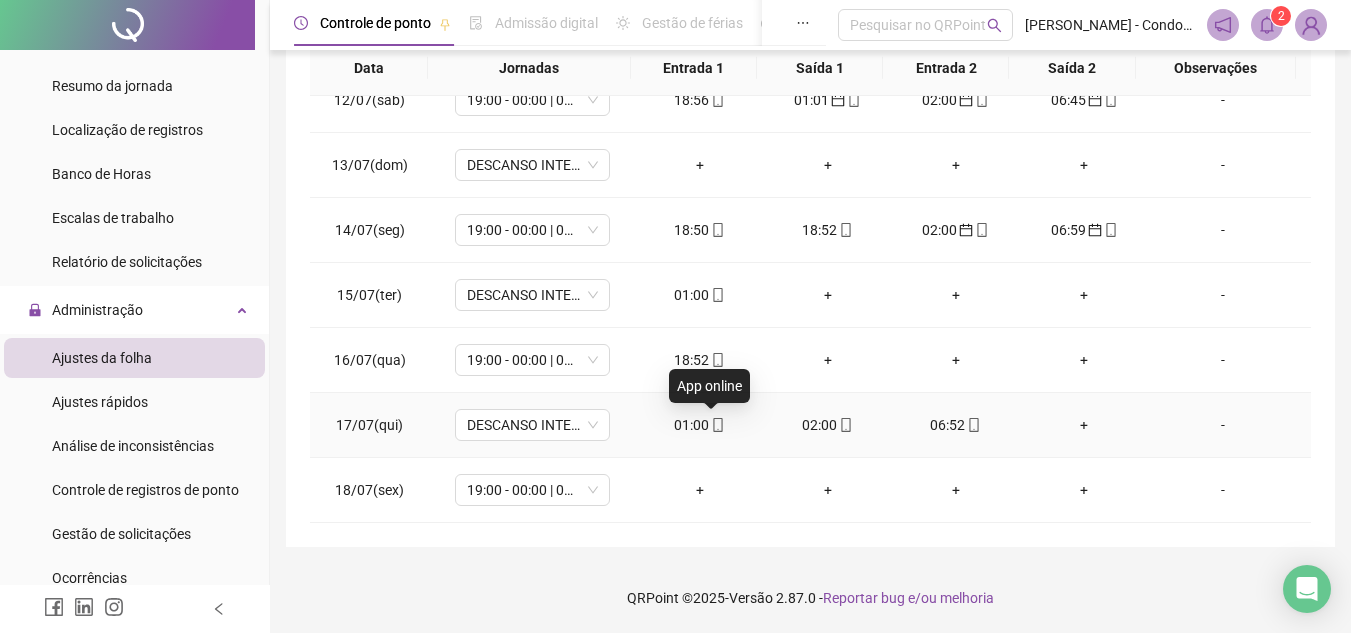 click 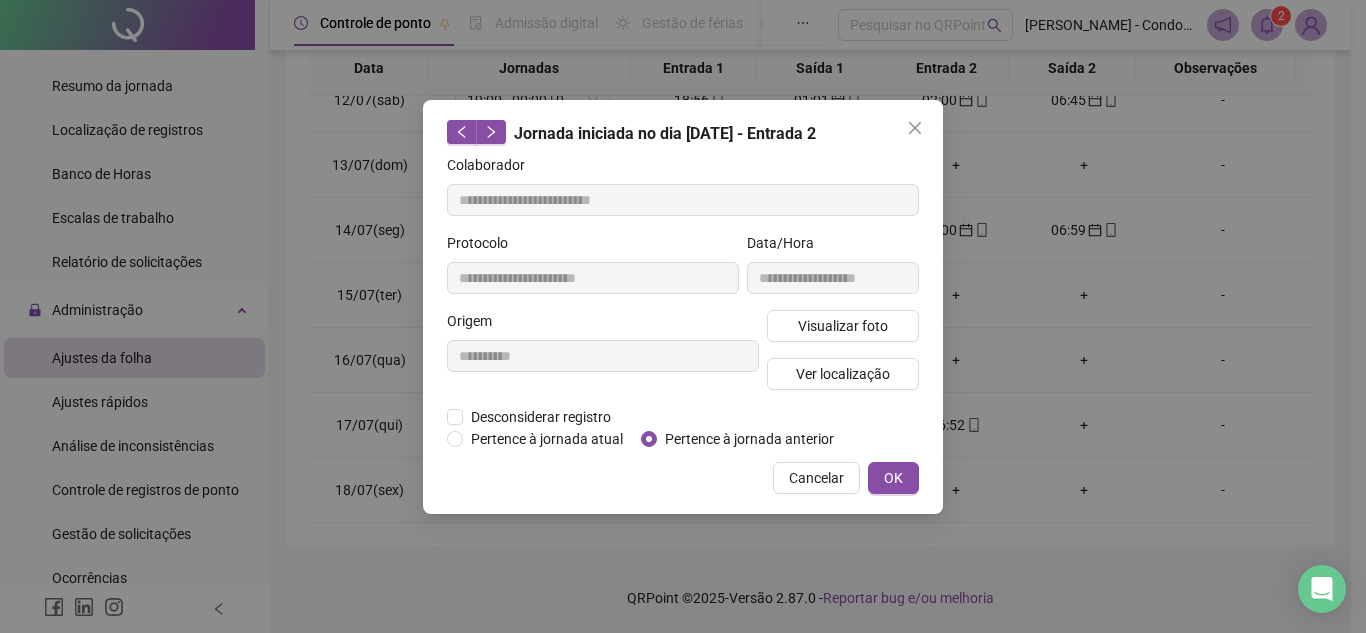 type on "**********" 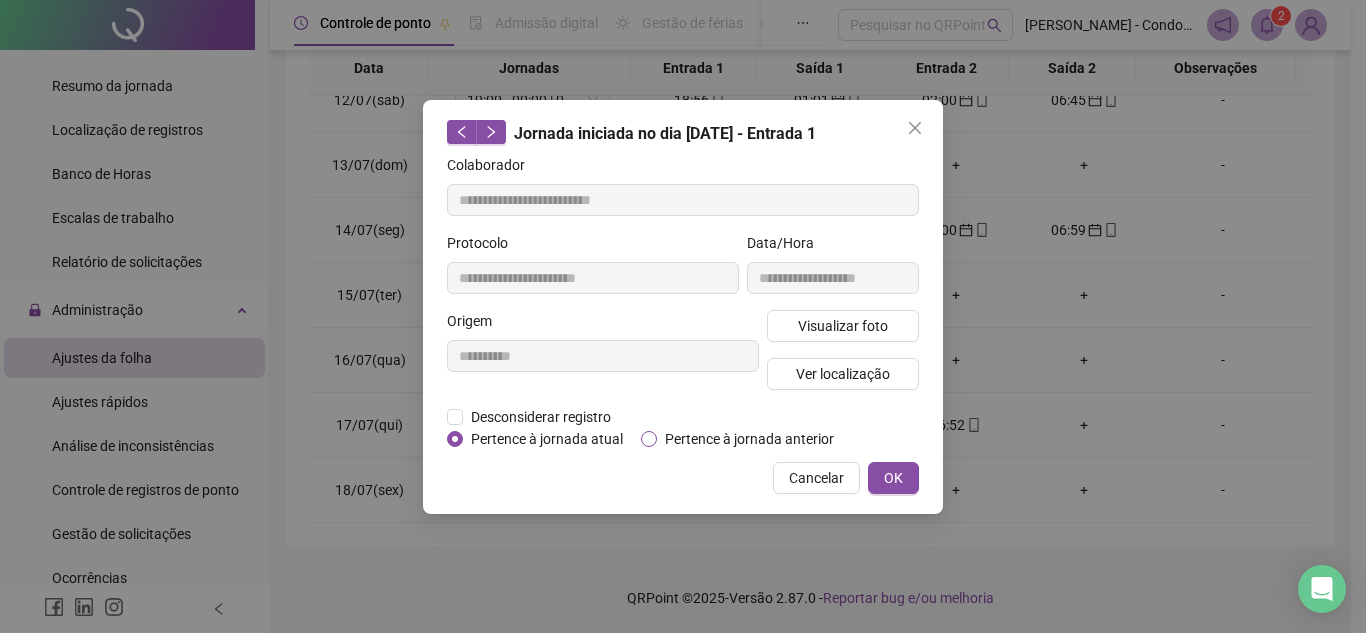 click on "Pertence à jornada anterior" at bounding box center [741, 439] 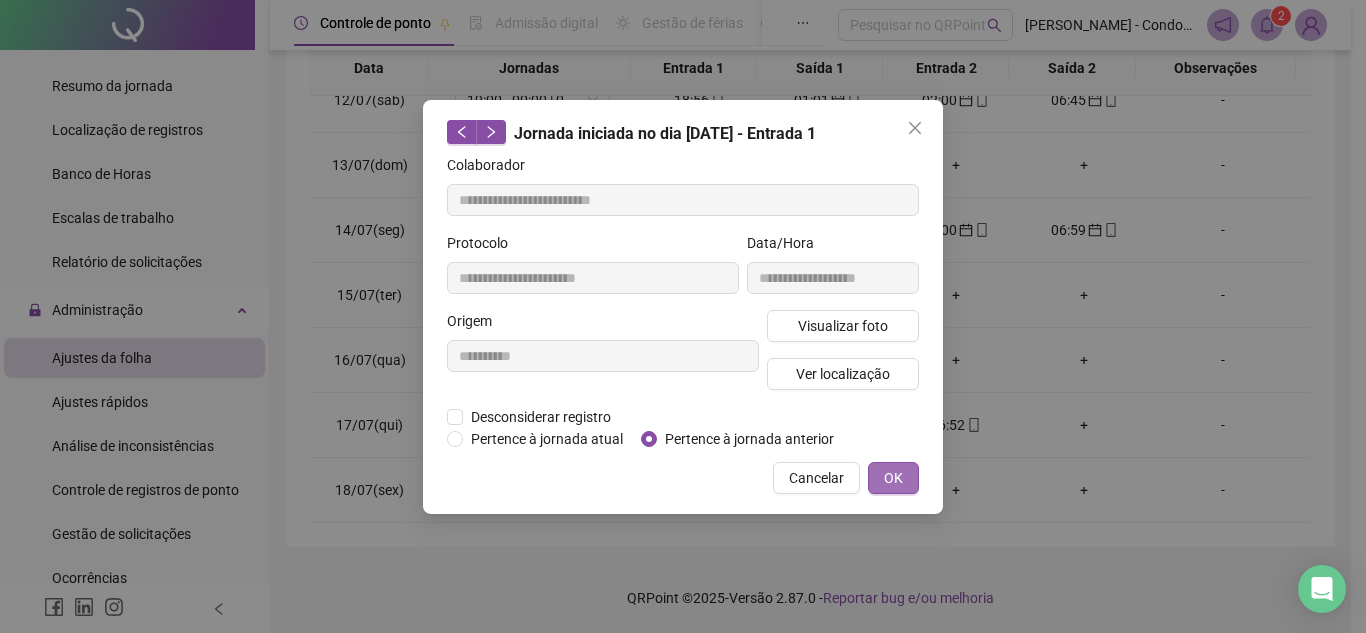 click on "OK" at bounding box center (893, 478) 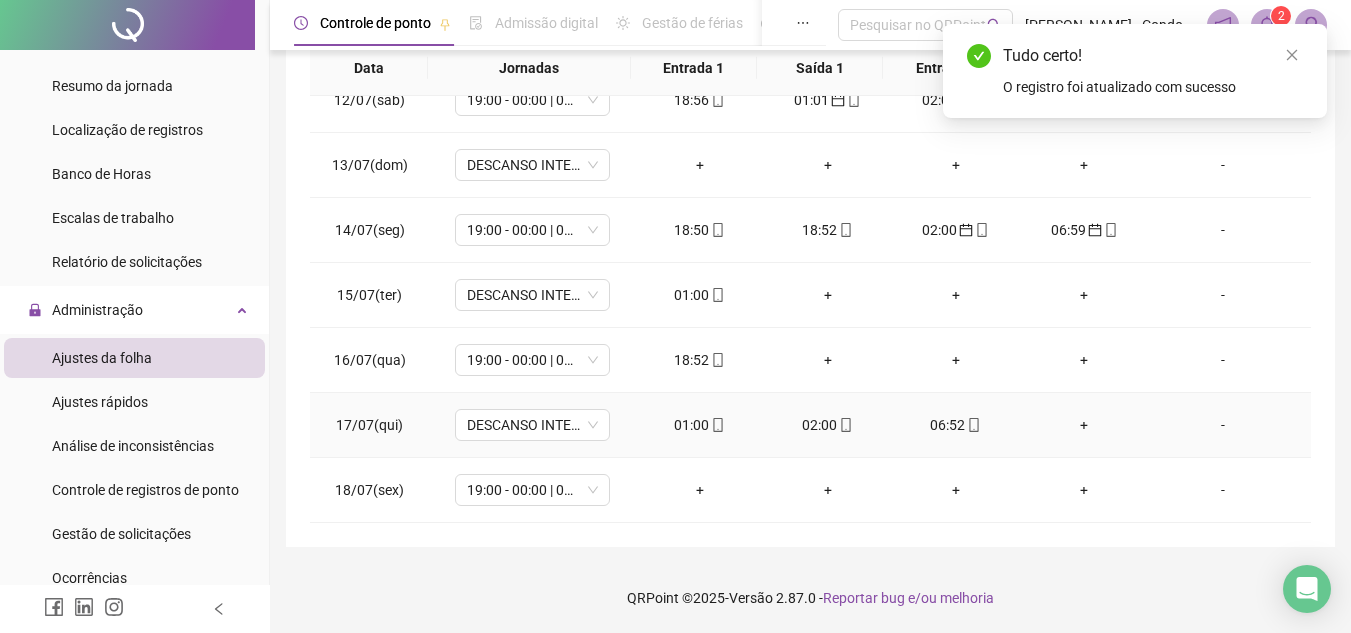 click 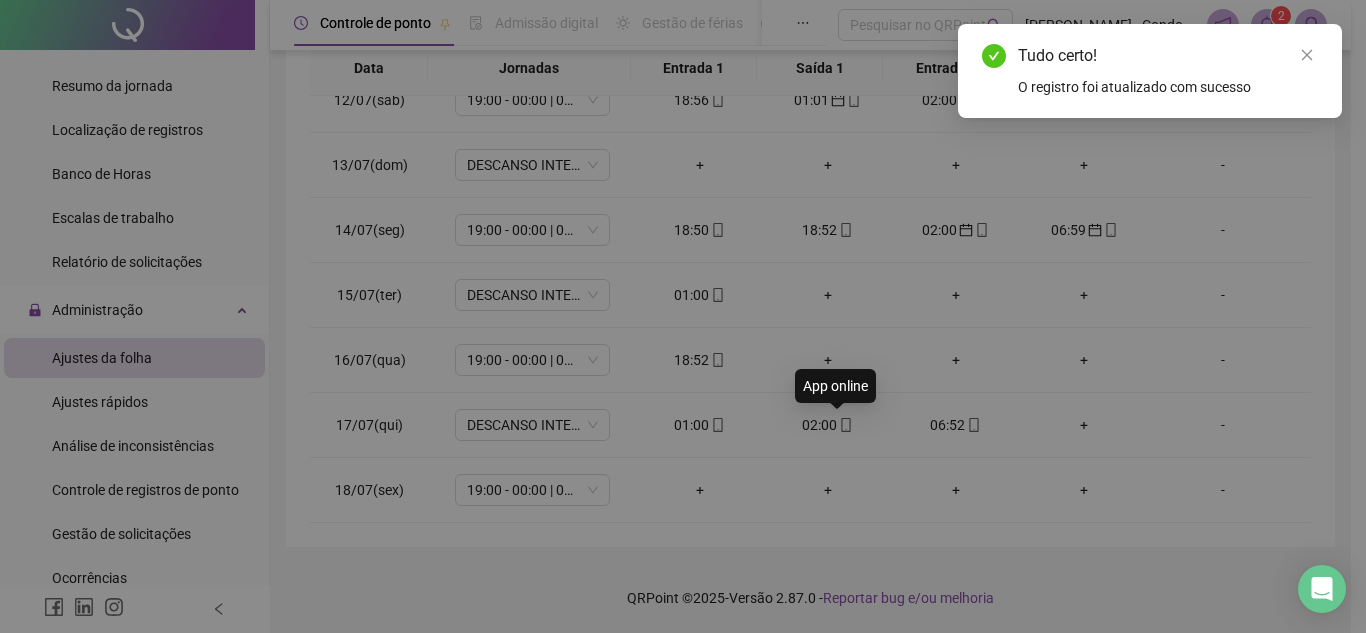 type on "**********" 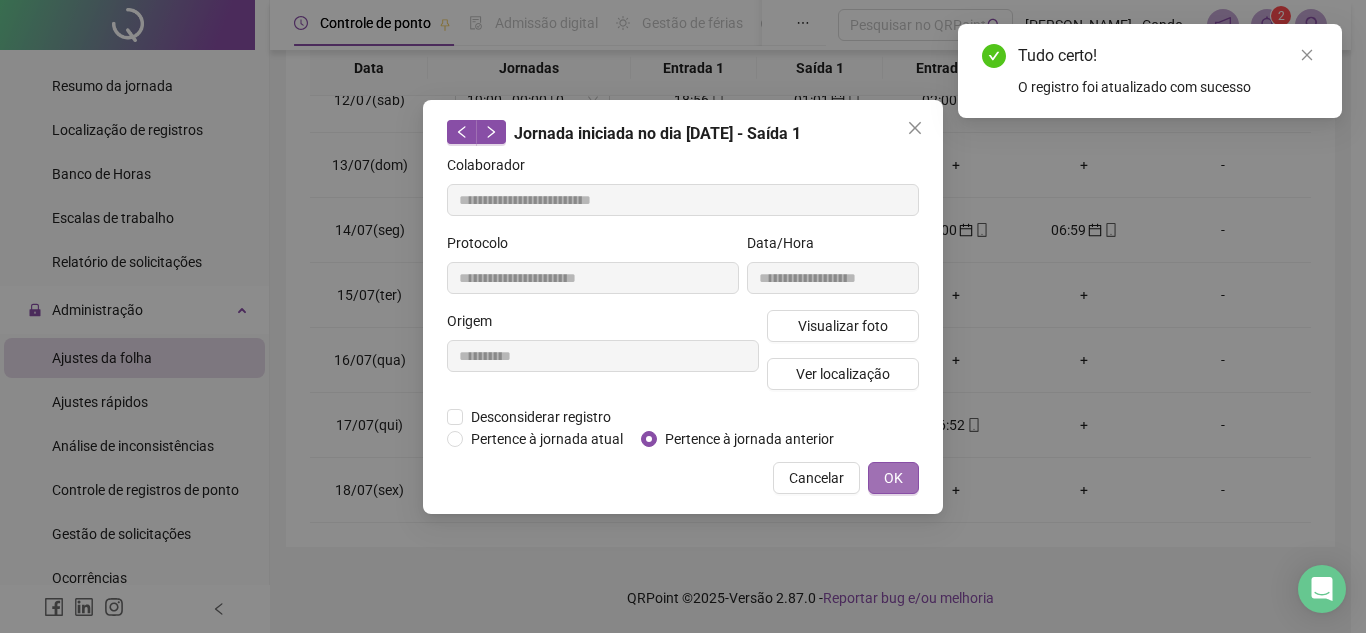 click on "OK" at bounding box center (893, 478) 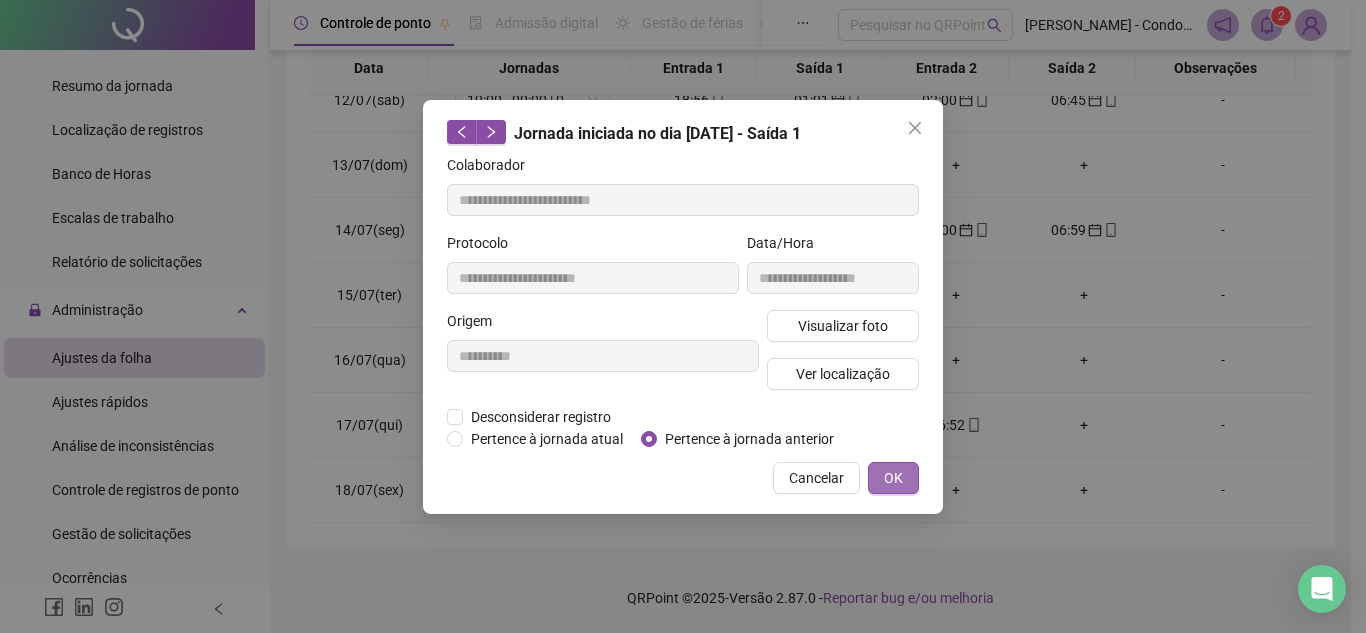 click on "**********" at bounding box center (683, 316) 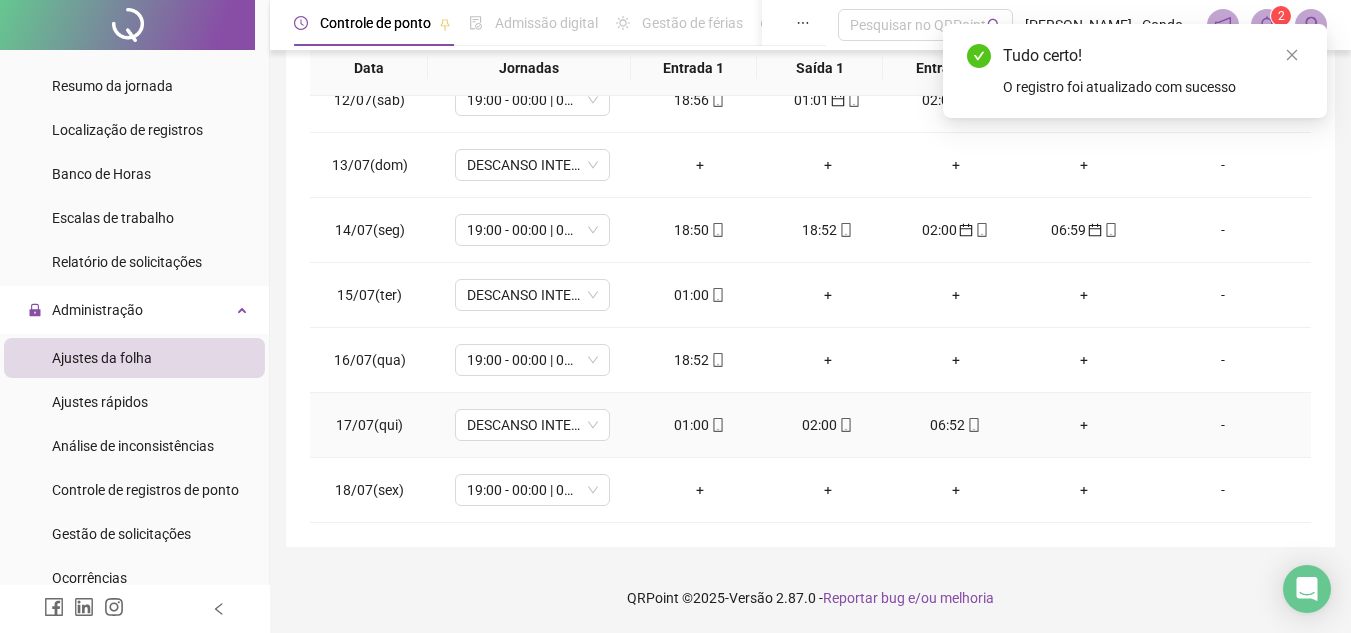 click on "06:52" at bounding box center (956, 425) 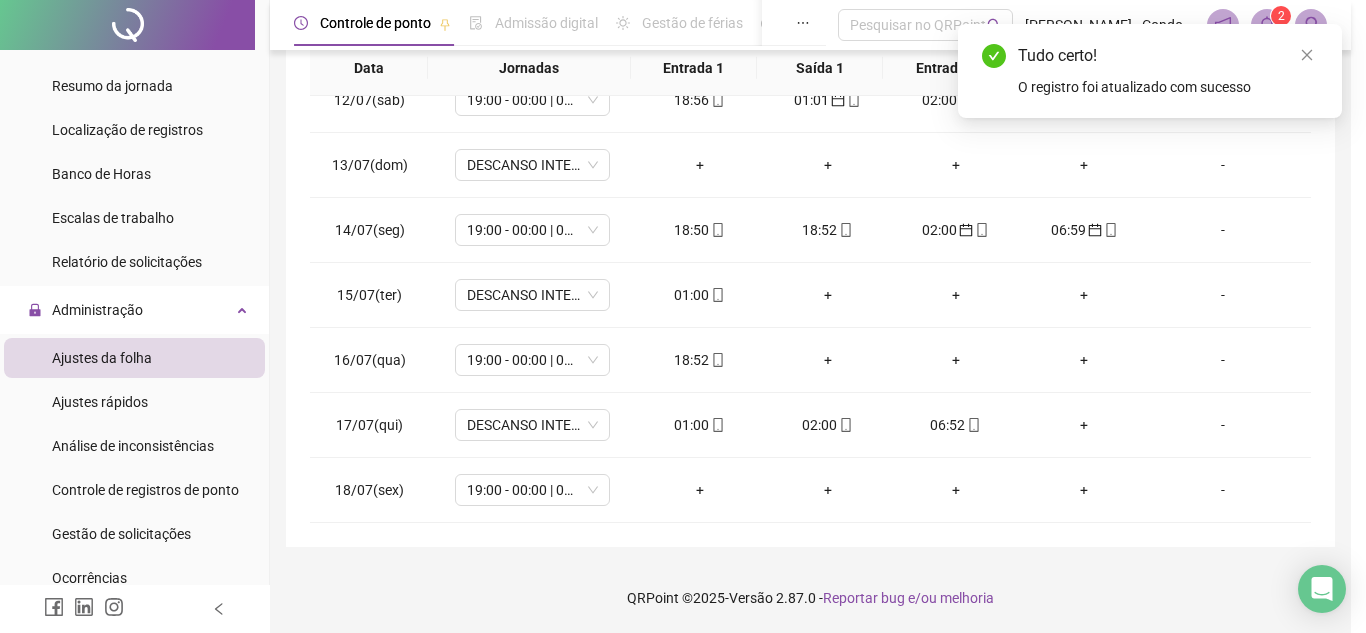 type on "**********" 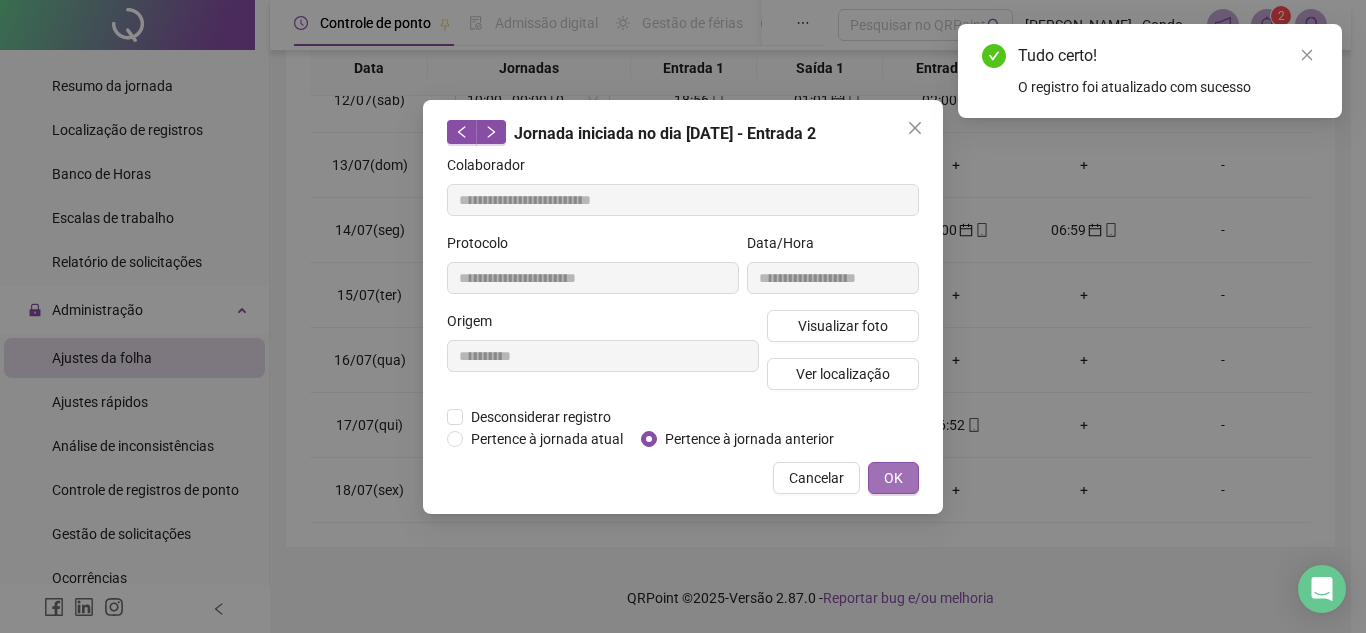 click on "OK" at bounding box center (893, 478) 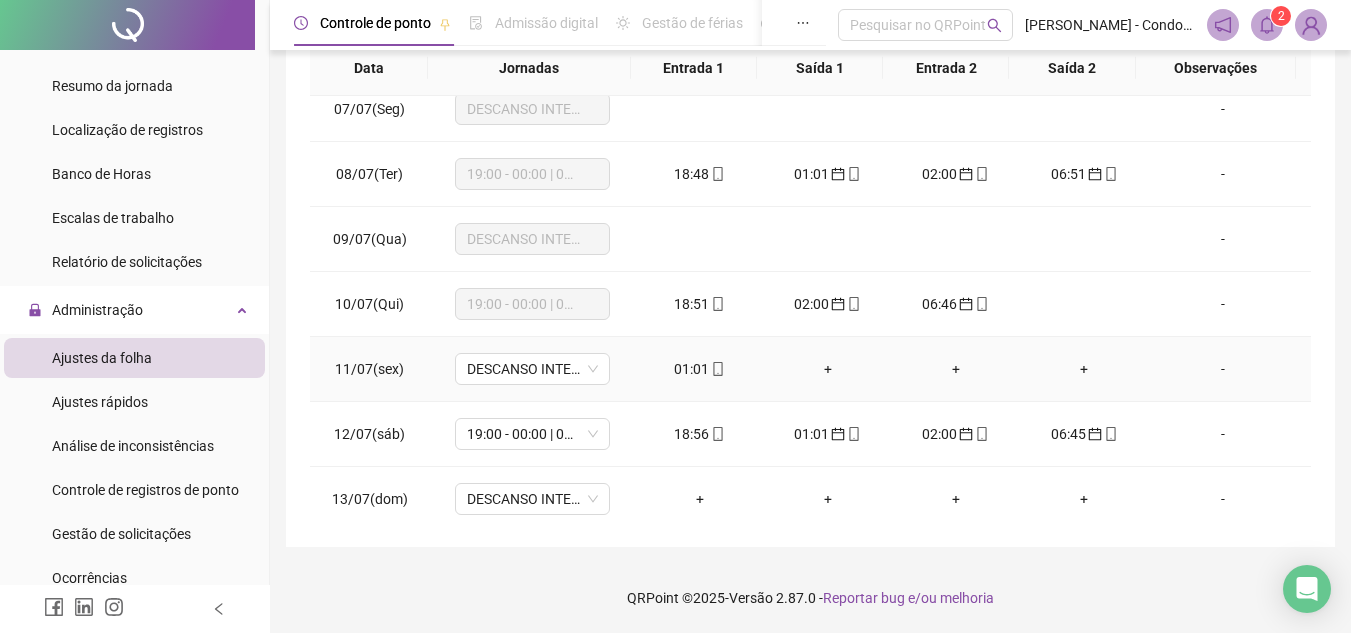 scroll, scrollTop: 443, scrollLeft: 0, axis: vertical 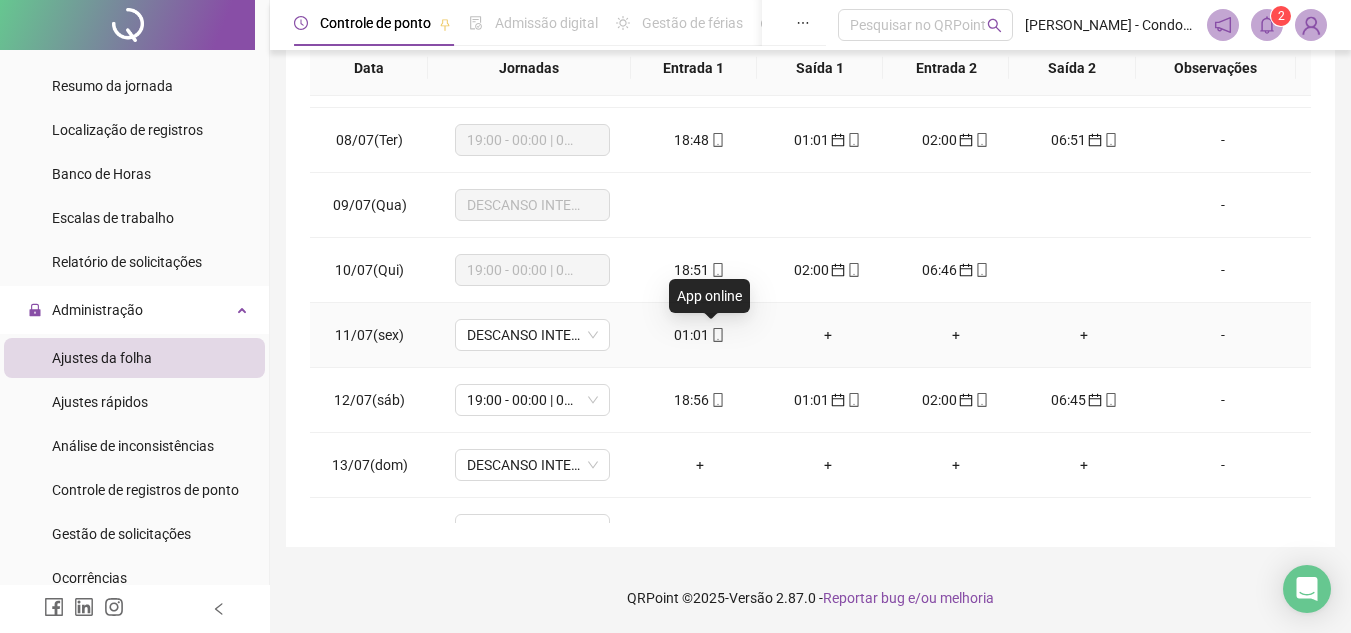 click 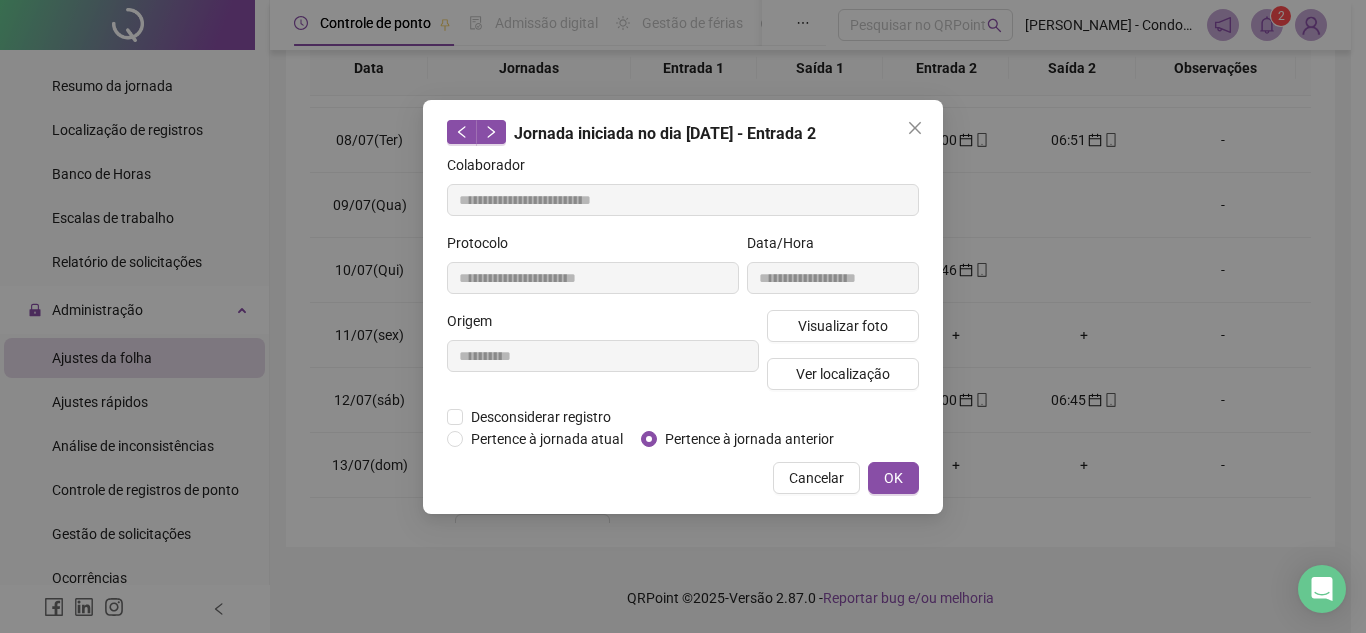 type on "**********" 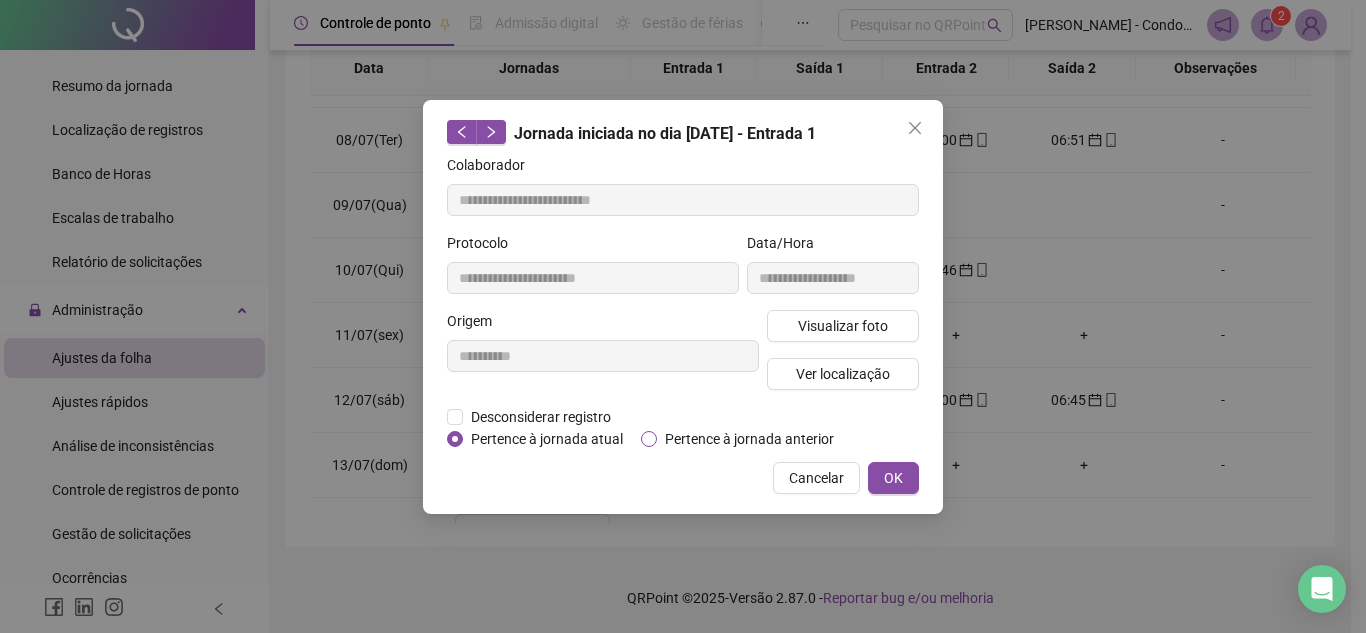 click on "Pertence à jornada anterior" at bounding box center [749, 439] 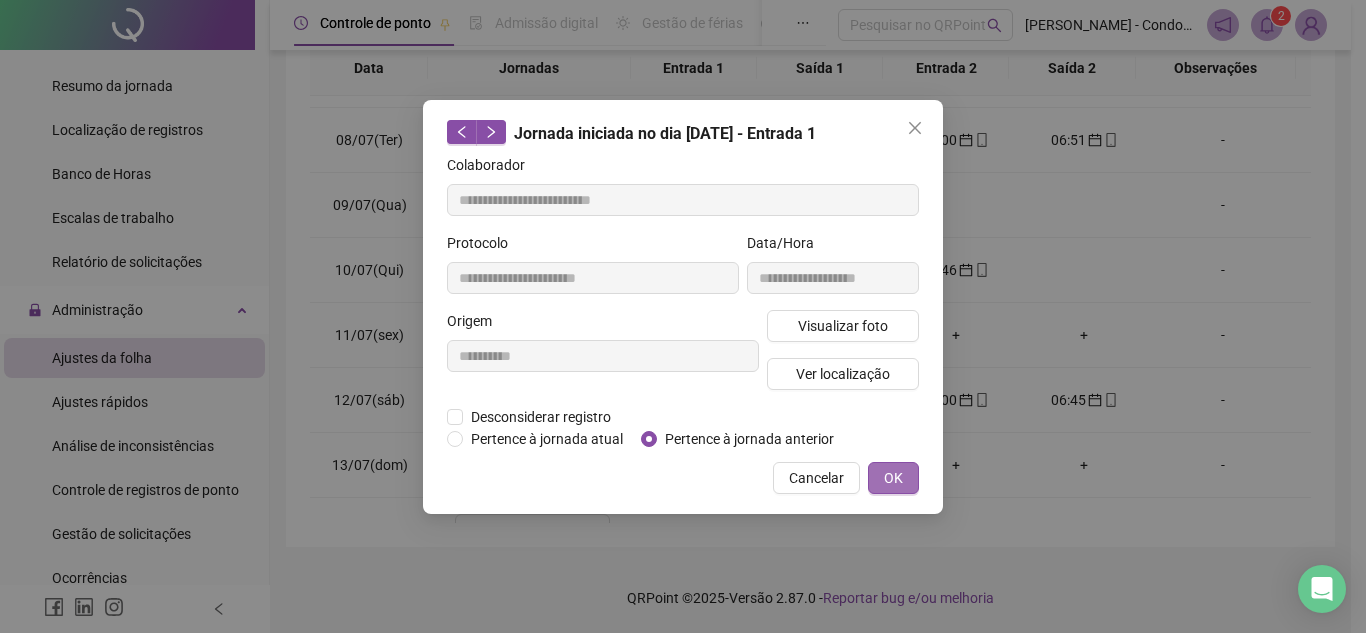 click on "OK" at bounding box center [893, 478] 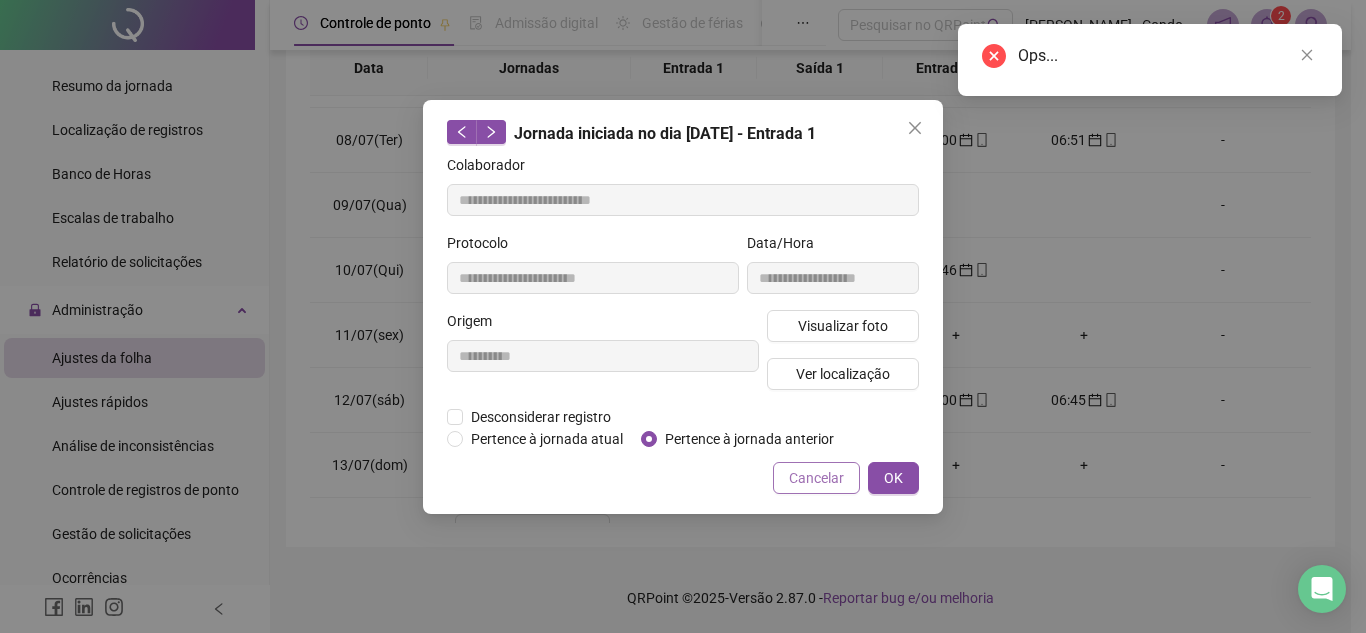 click on "Cancelar" at bounding box center [816, 478] 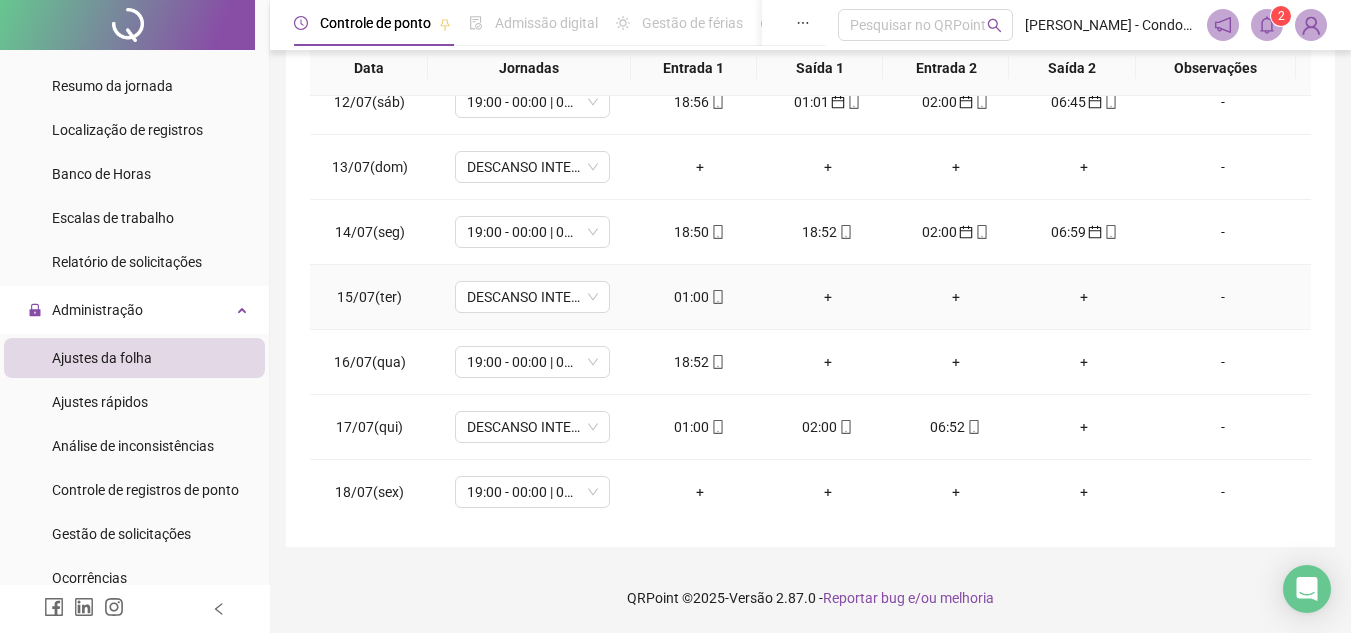 scroll, scrollTop: 743, scrollLeft: 0, axis: vertical 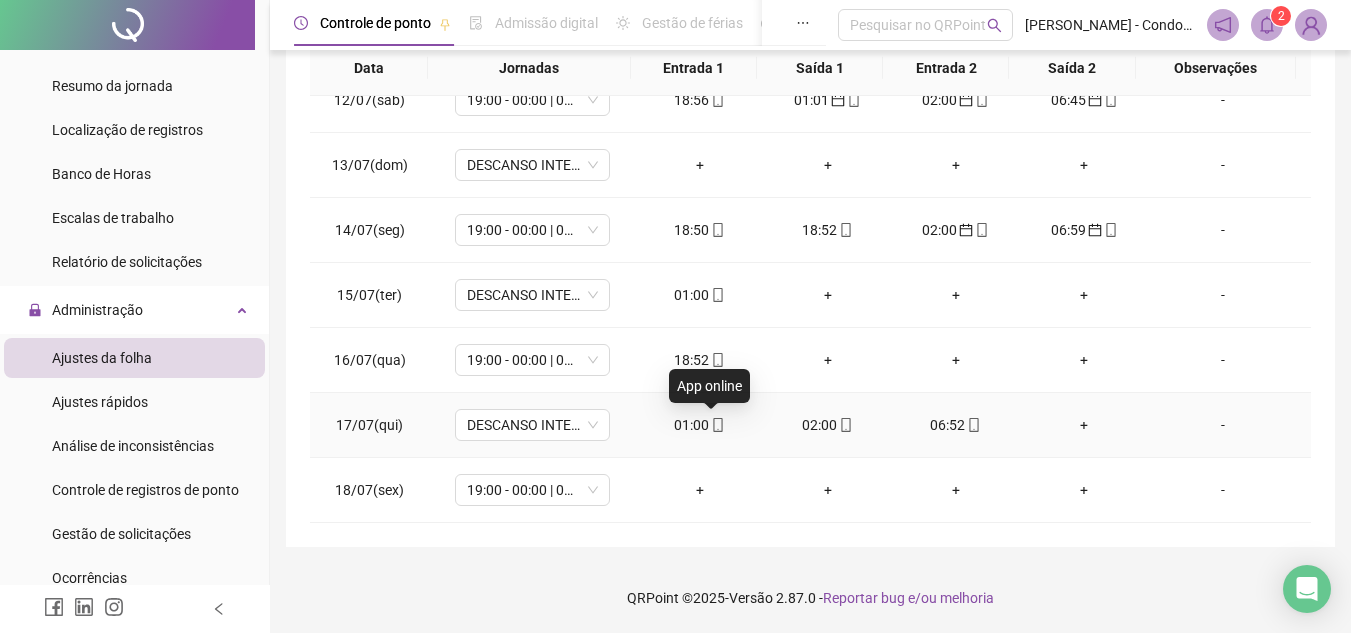 click 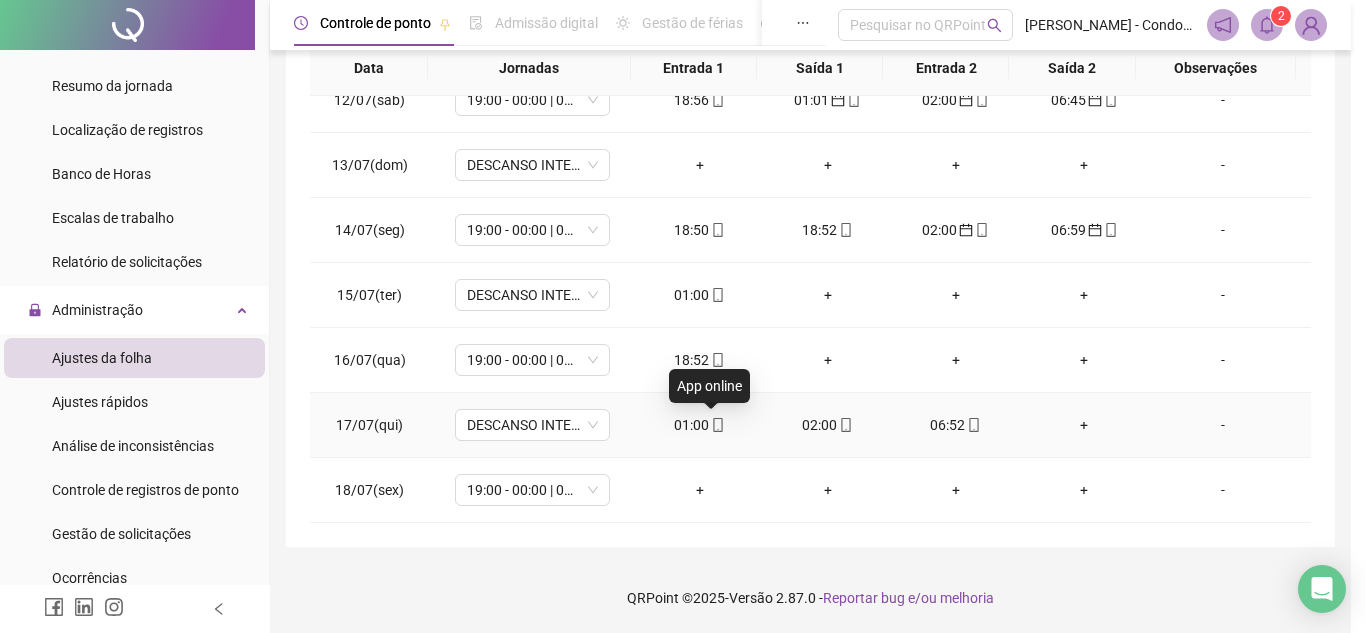 type on "**********" 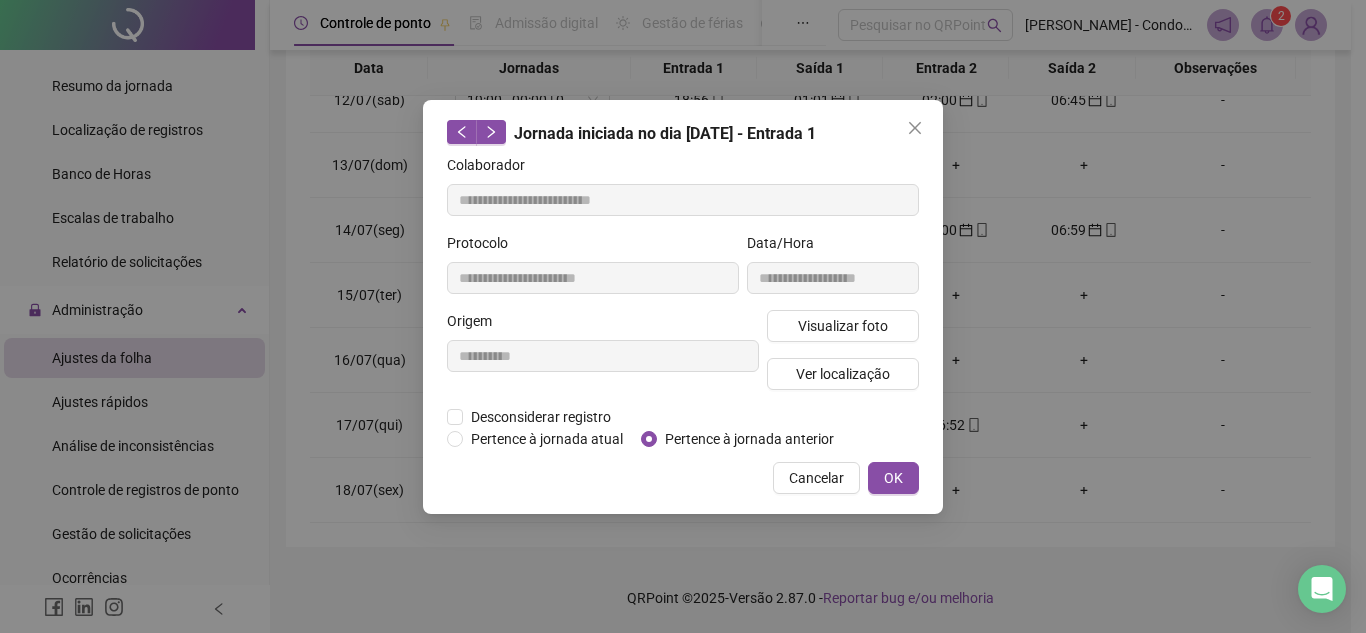 click on "OK" at bounding box center [893, 478] 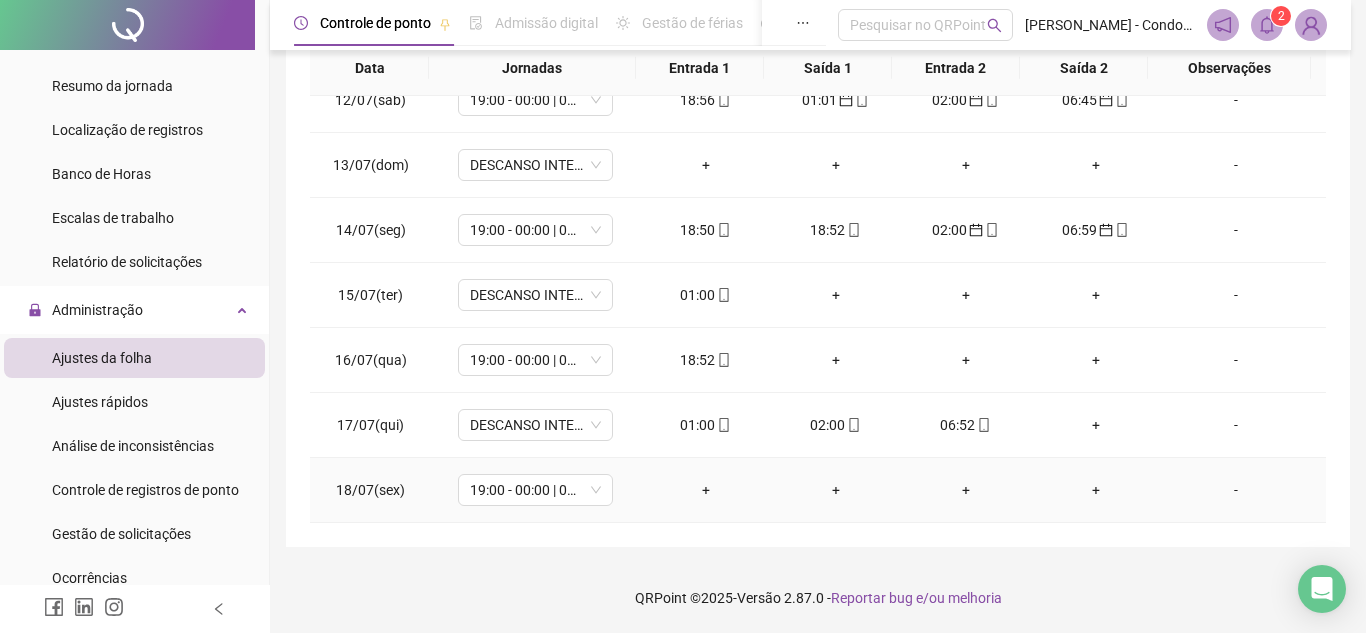 click 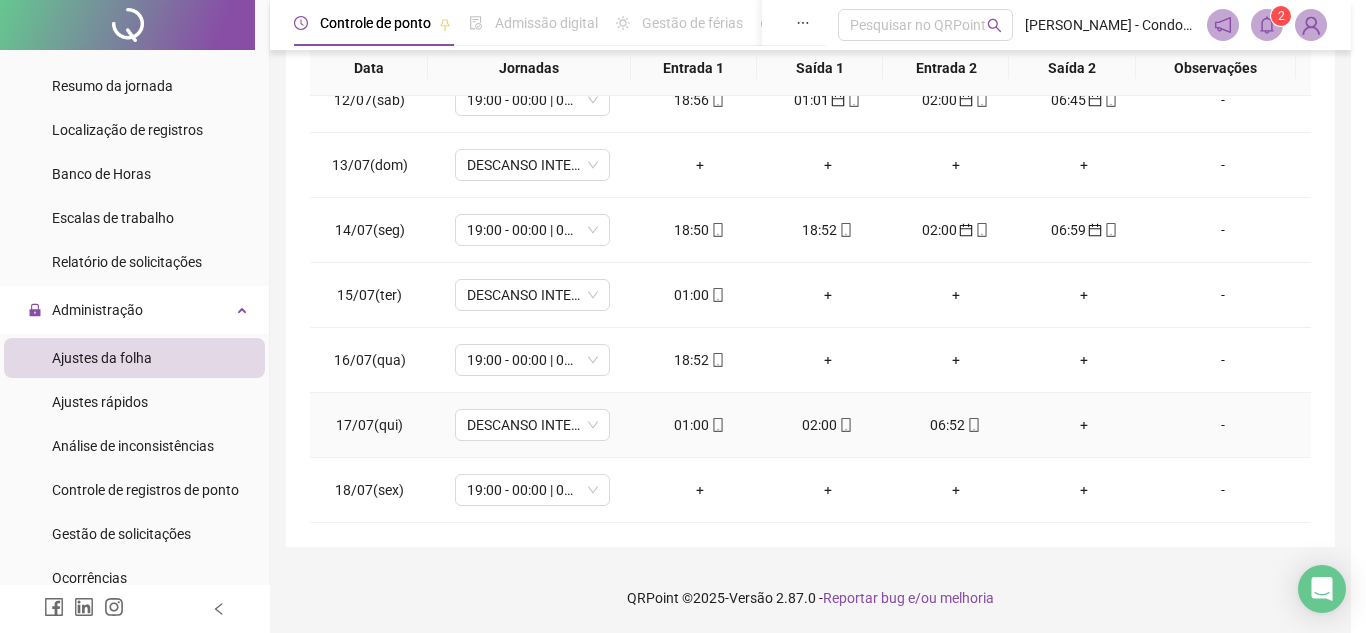 type on "**********" 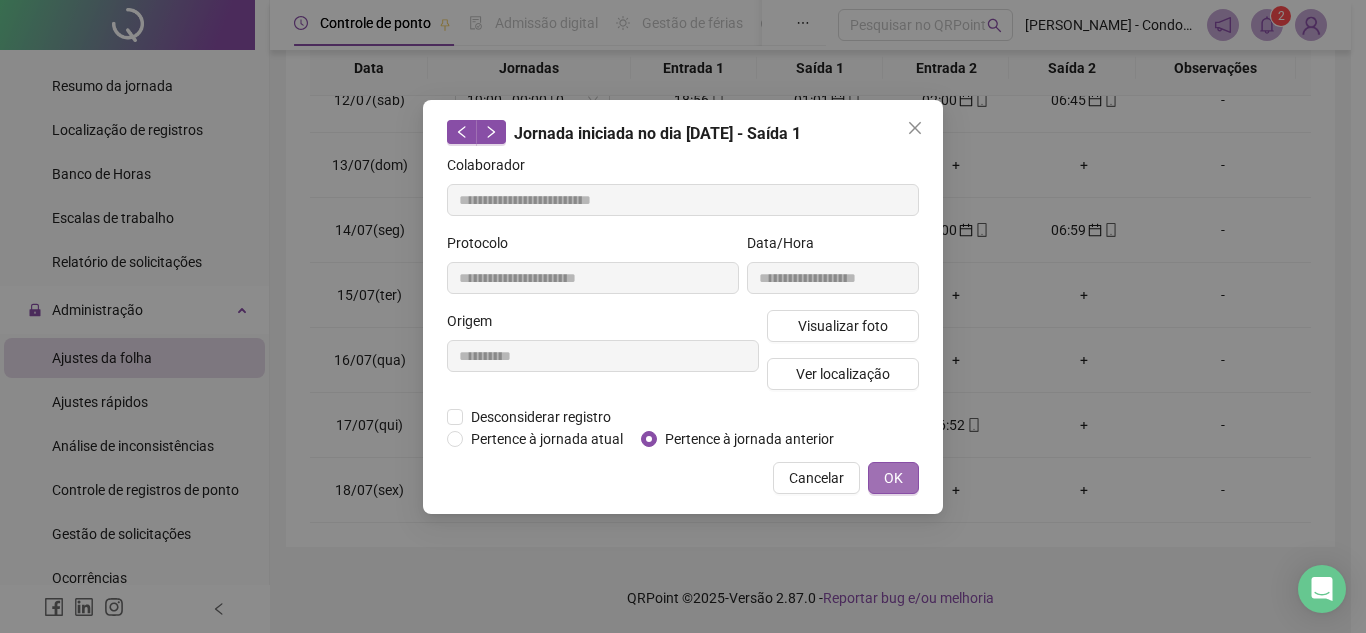 click on "OK" at bounding box center (893, 478) 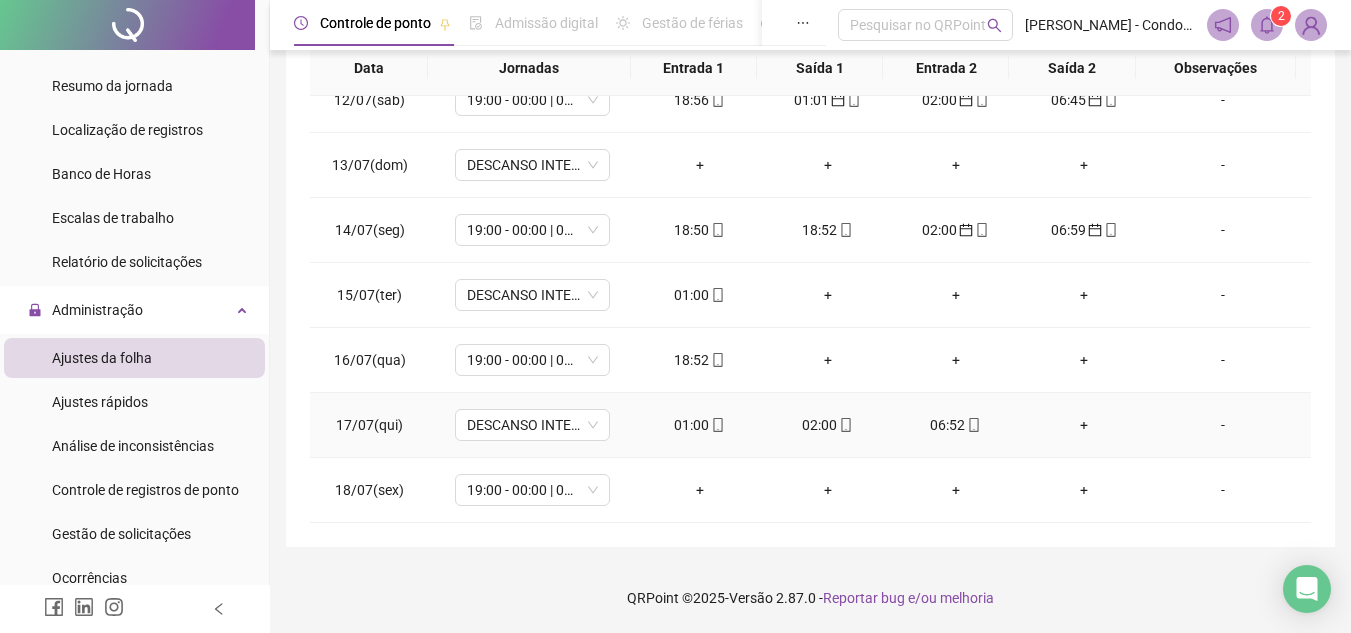 click 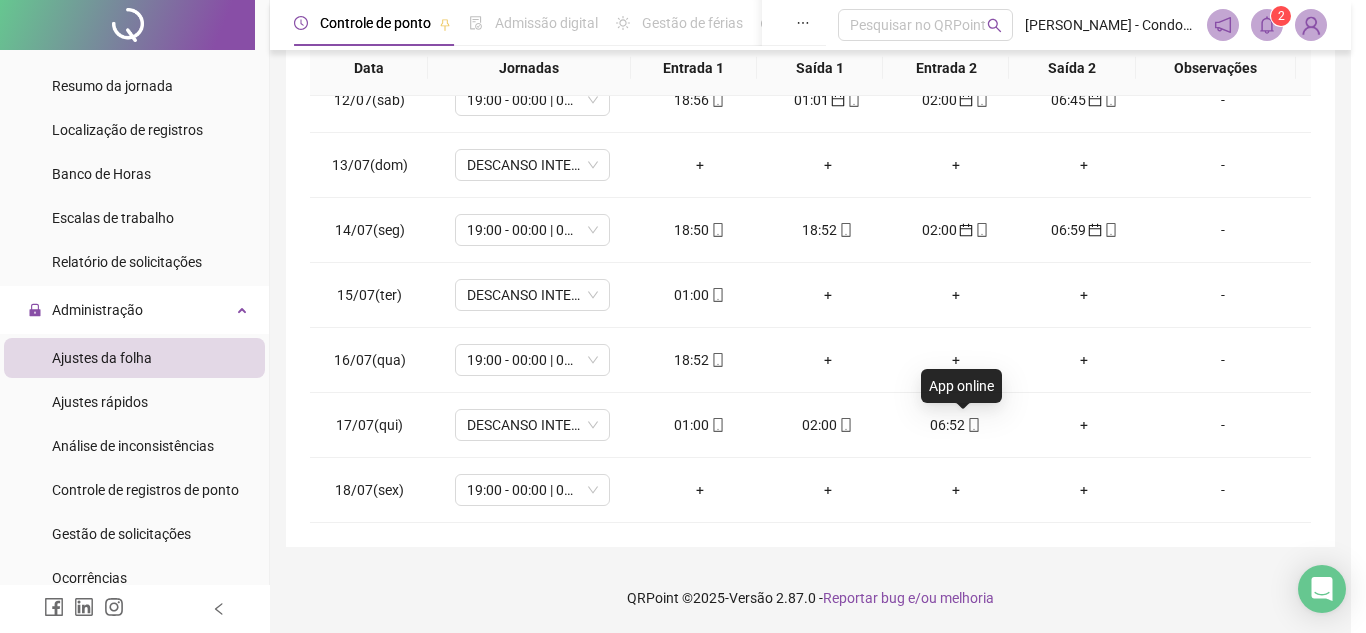 type on "**********" 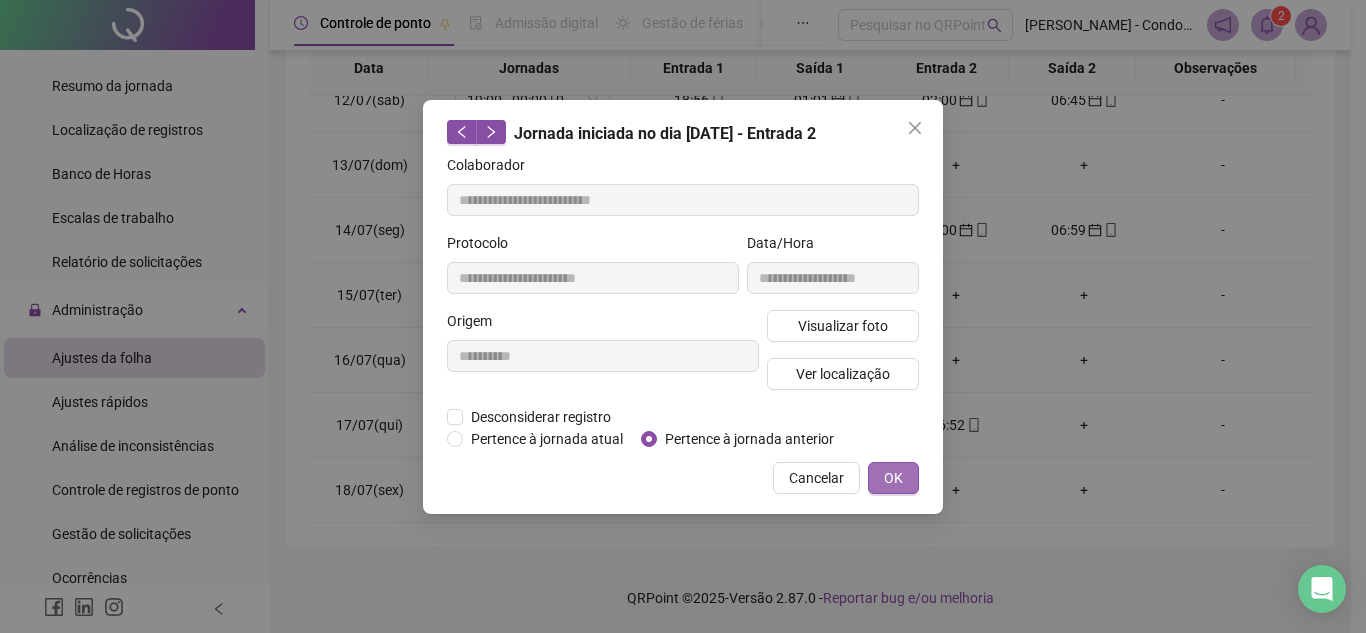 click on "OK" at bounding box center (893, 478) 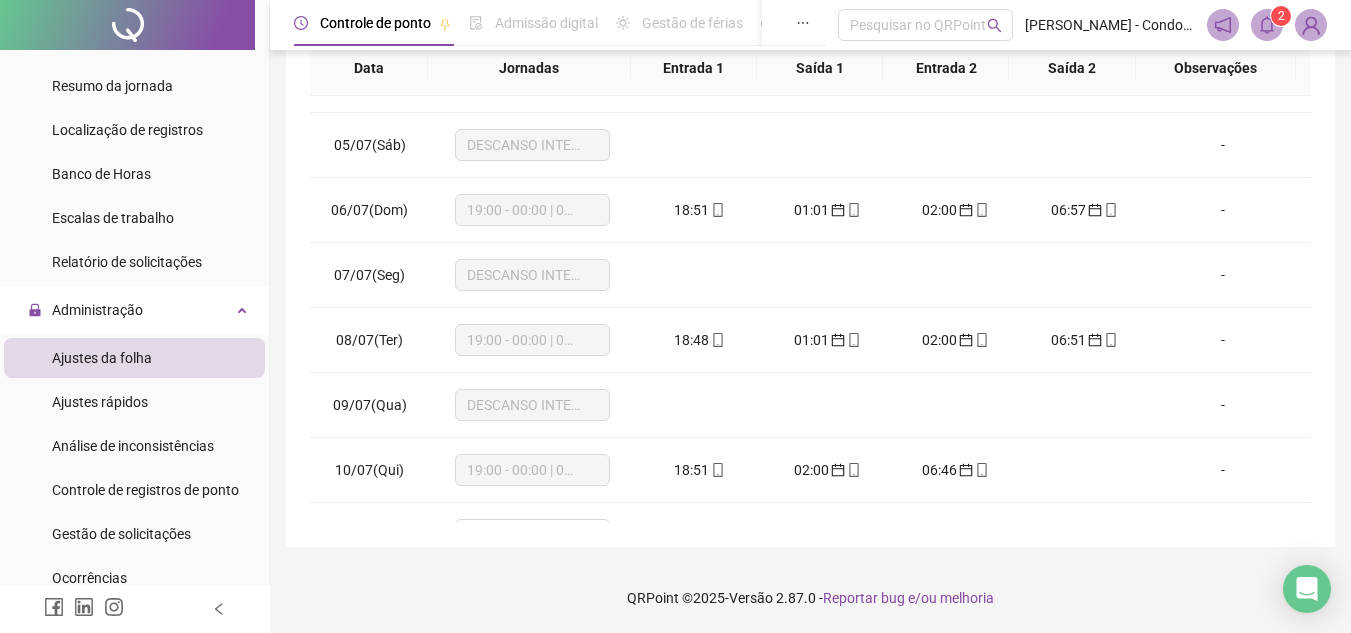 scroll, scrollTop: 0, scrollLeft: 0, axis: both 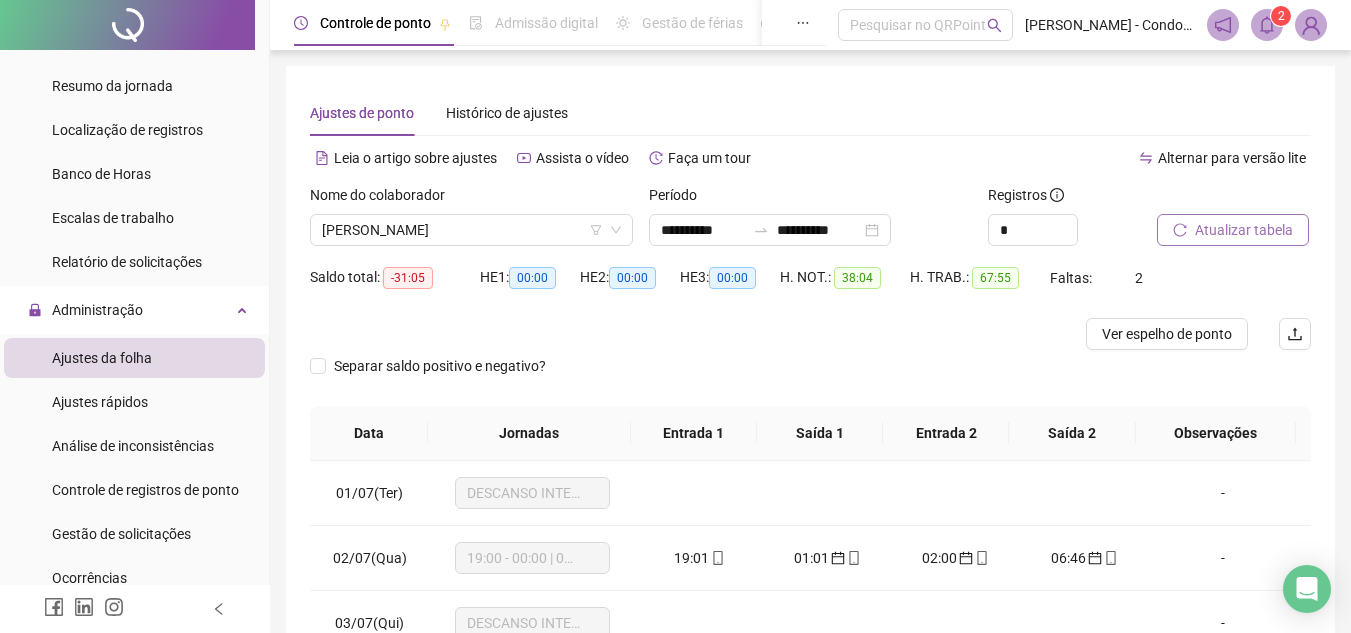 click on "Atualizar tabela" at bounding box center (1244, 230) 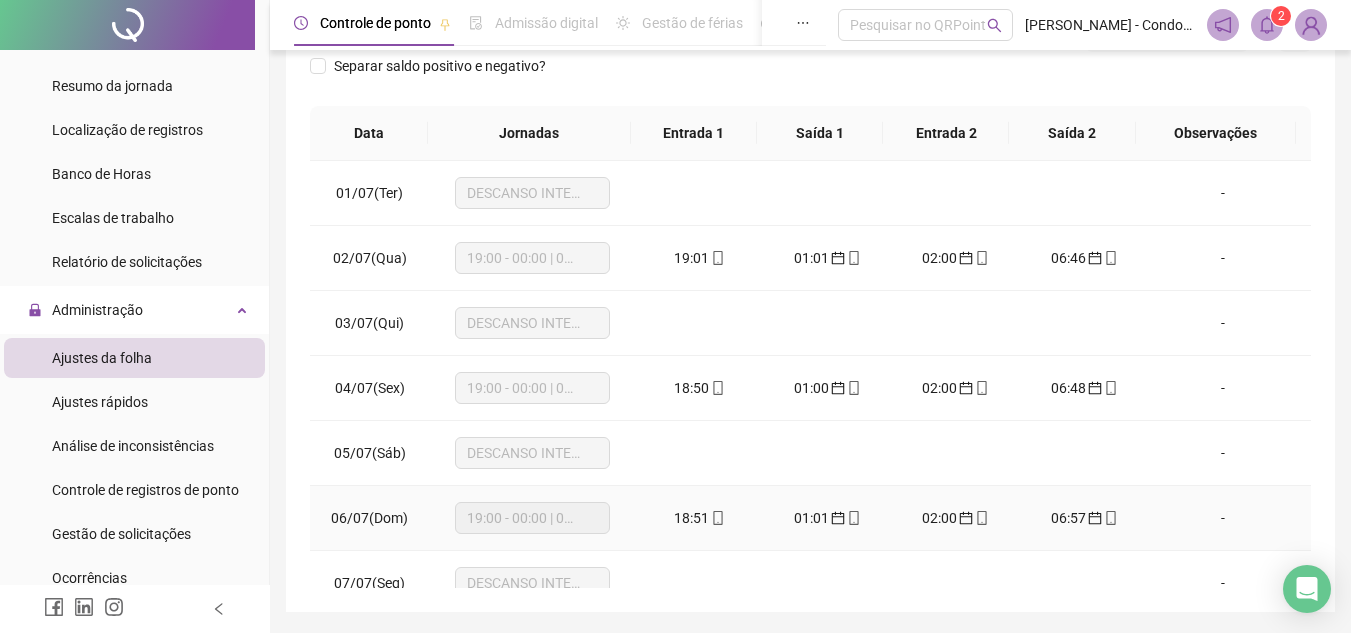 scroll, scrollTop: 265, scrollLeft: 0, axis: vertical 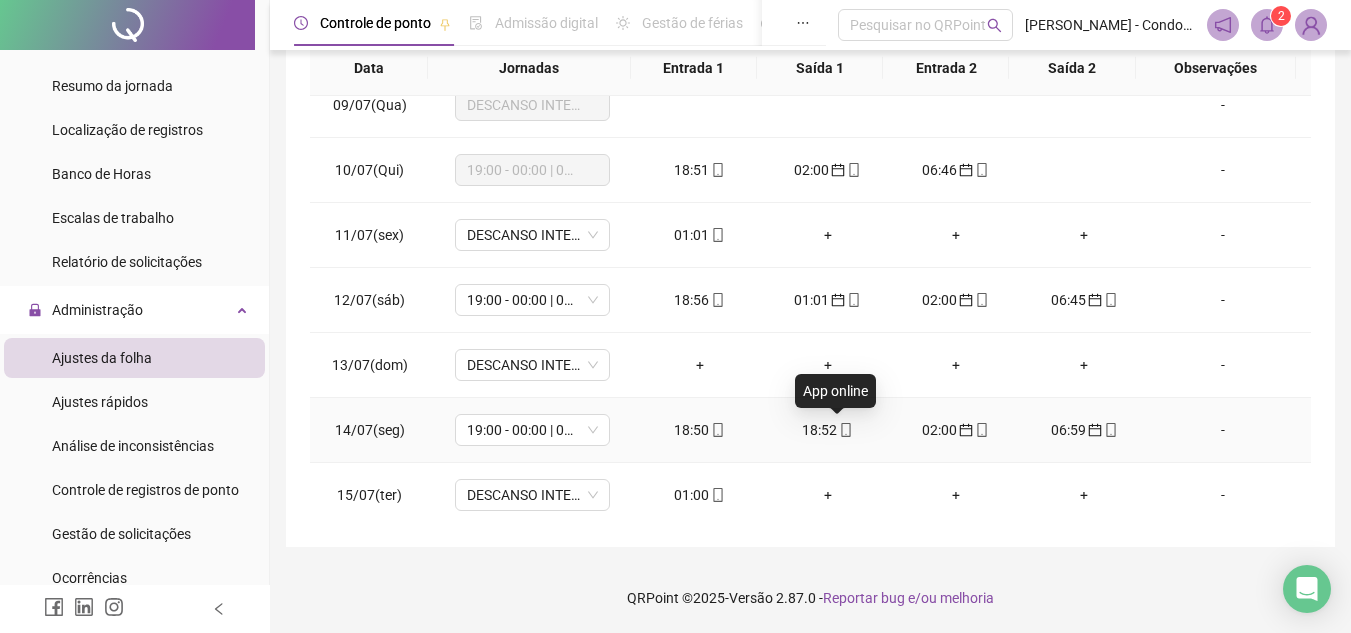 click 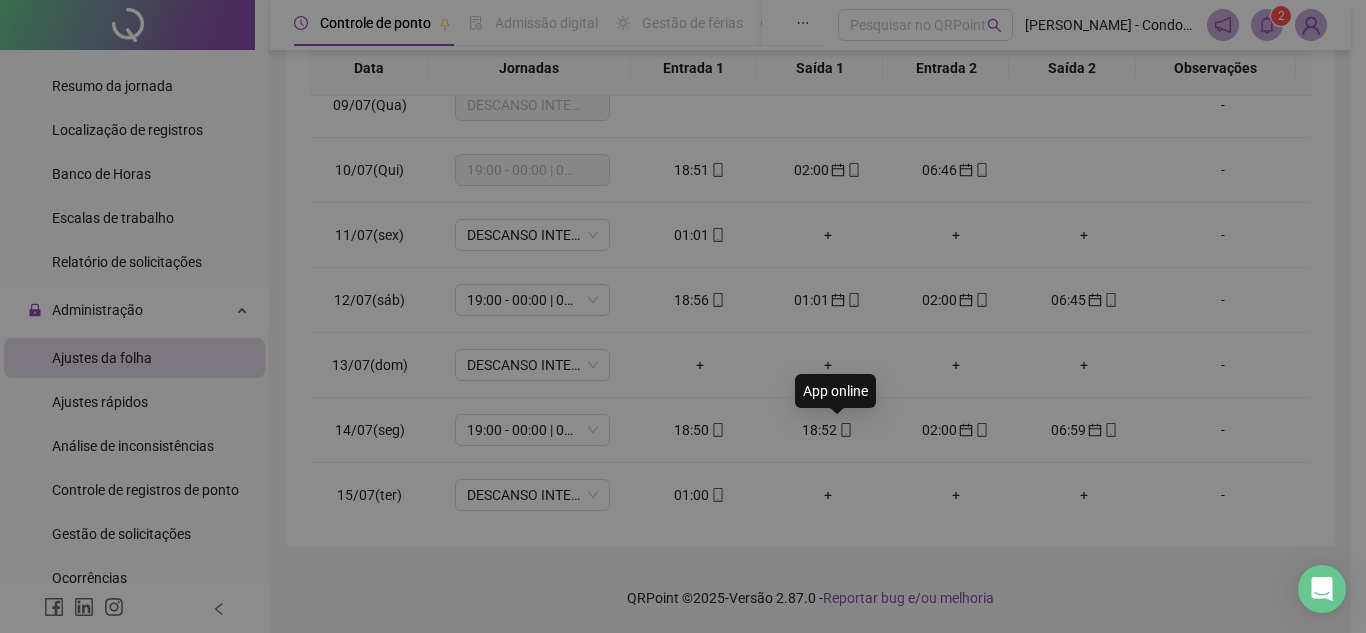 type on "**********" 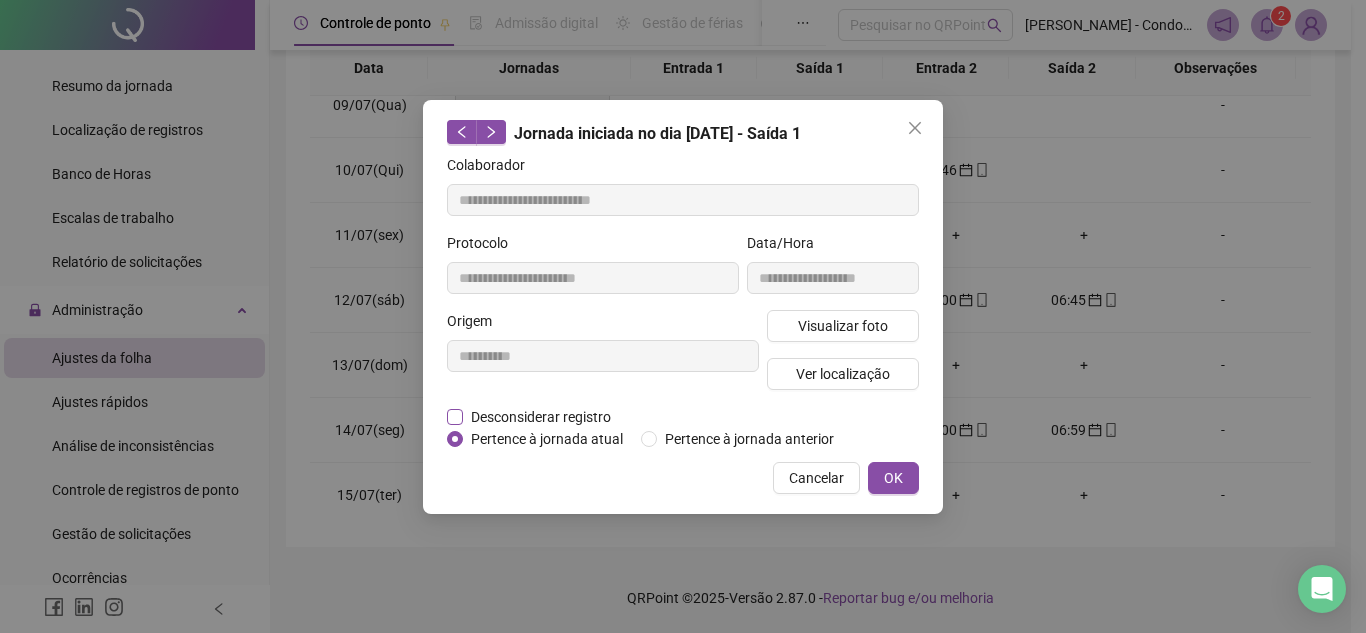 click on "Desconsiderar registro" at bounding box center (541, 417) 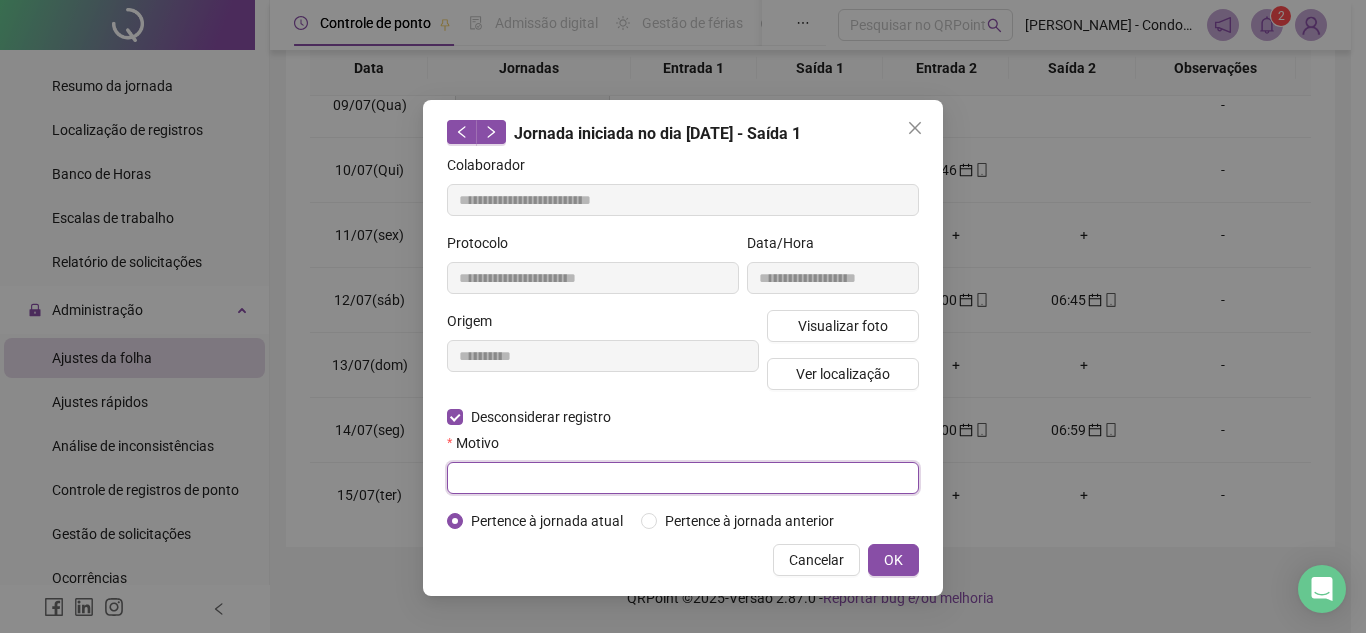 click at bounding box center (683, 478) 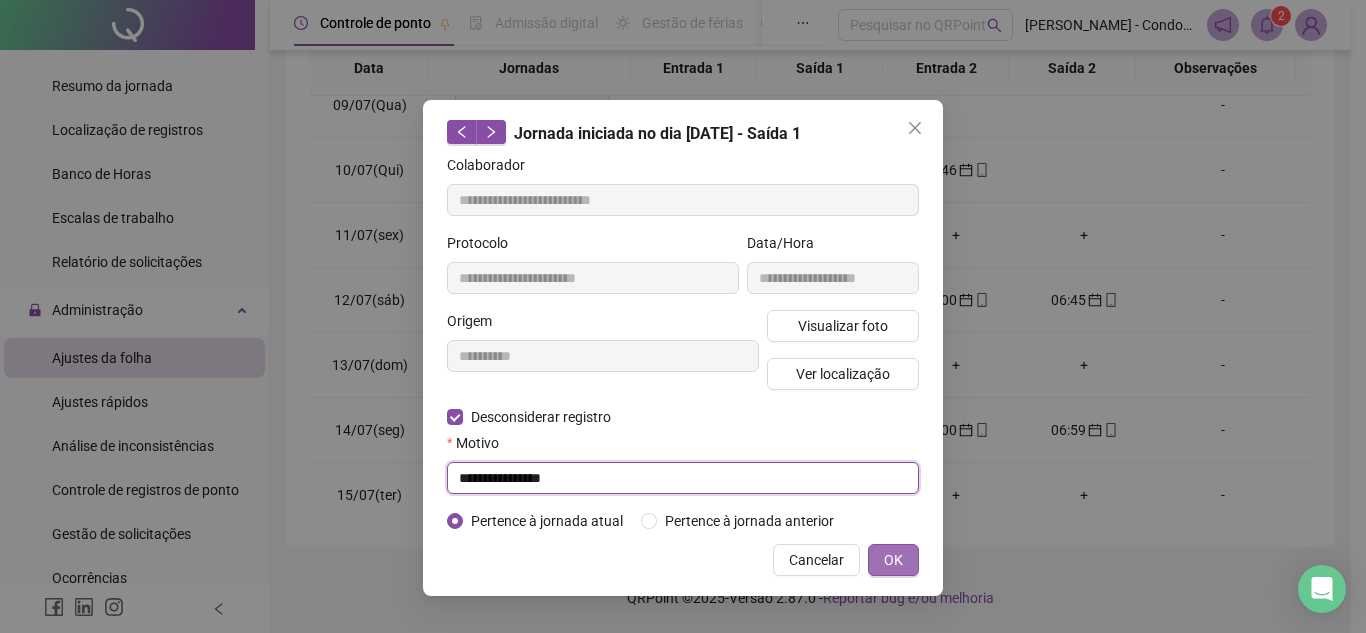 type on "**********" 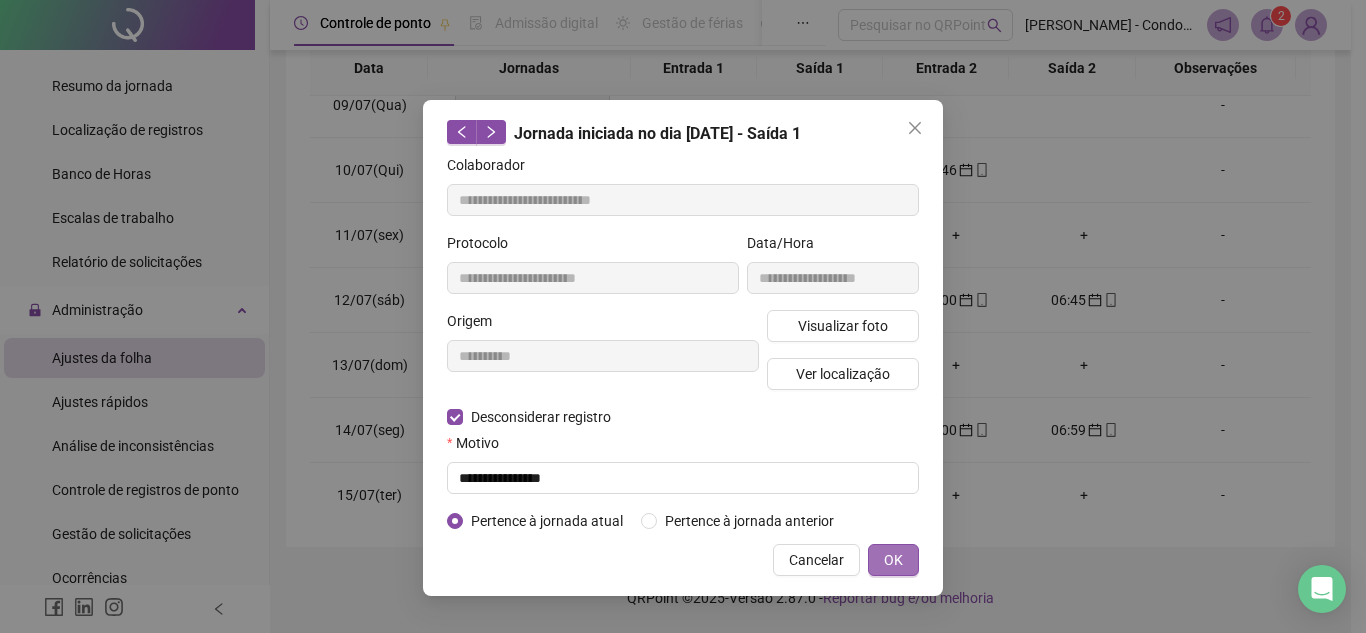 click on "OK" at bounding box center (893, 560) 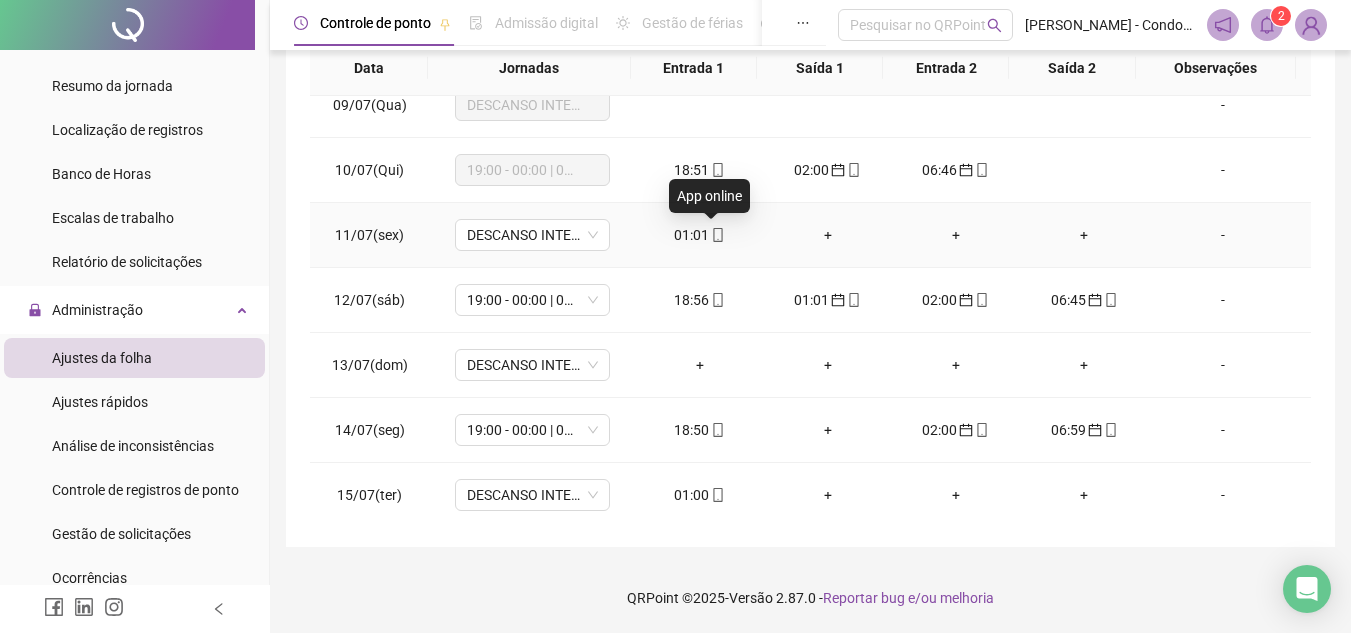 click 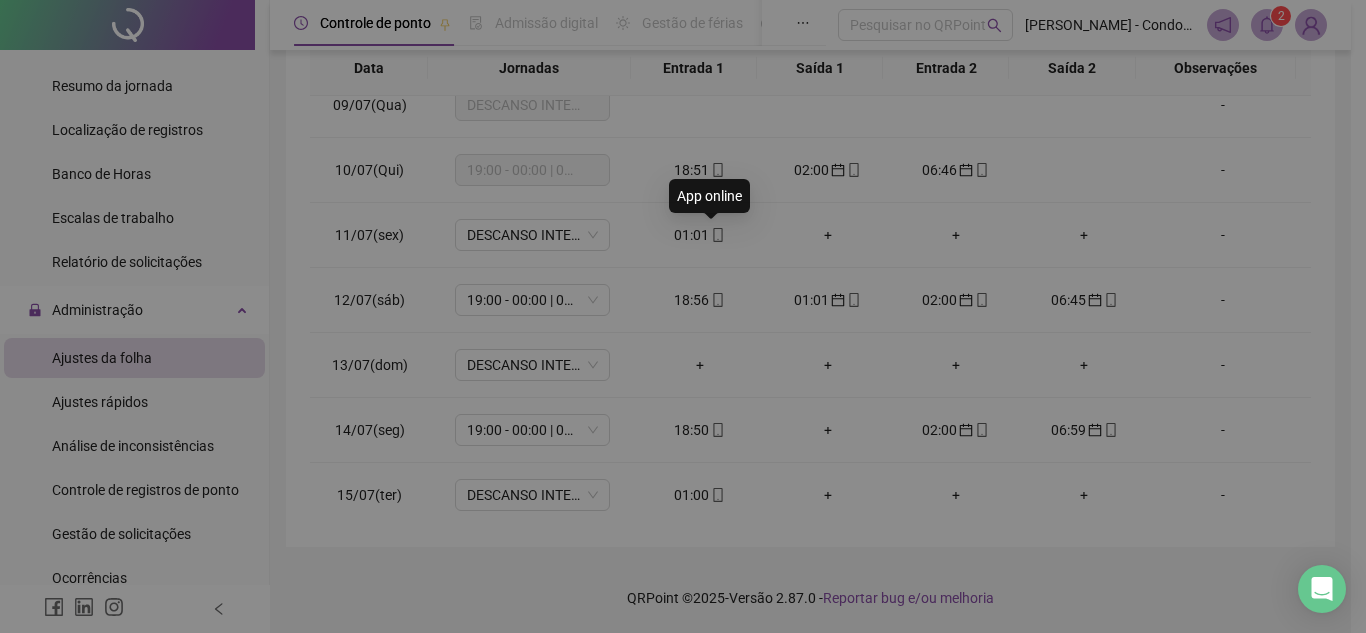 type on "**********" 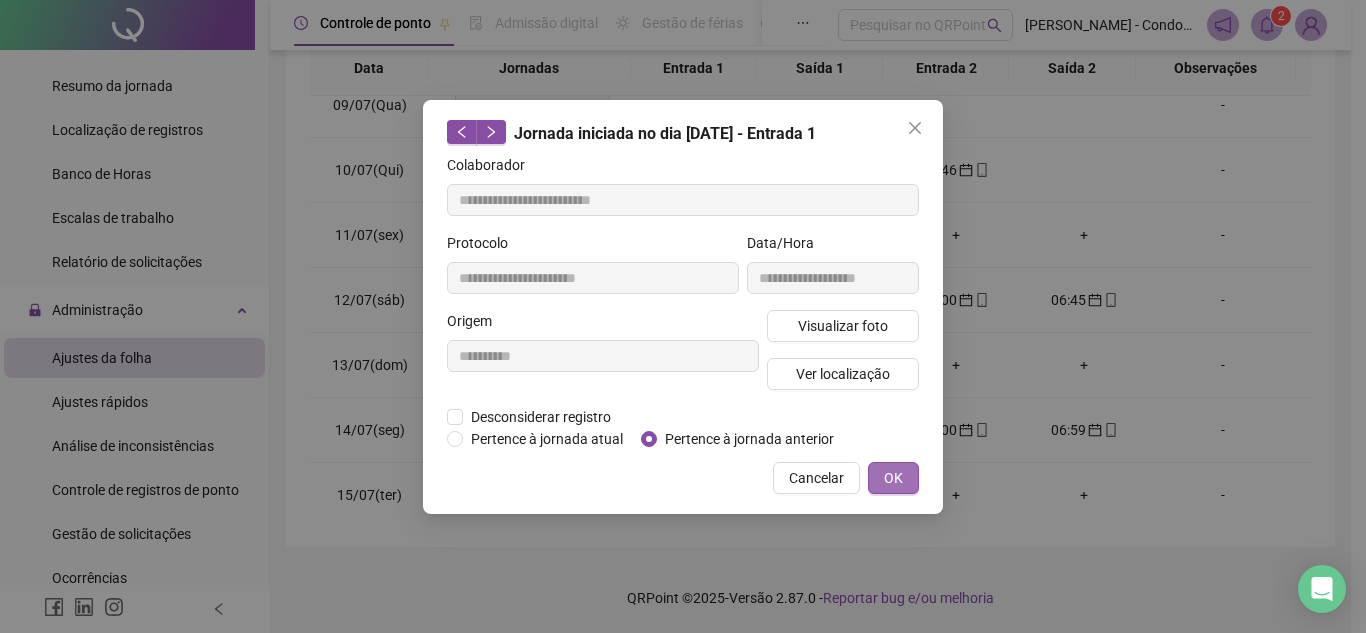 click on "OK" at bounding box center (893, 478) 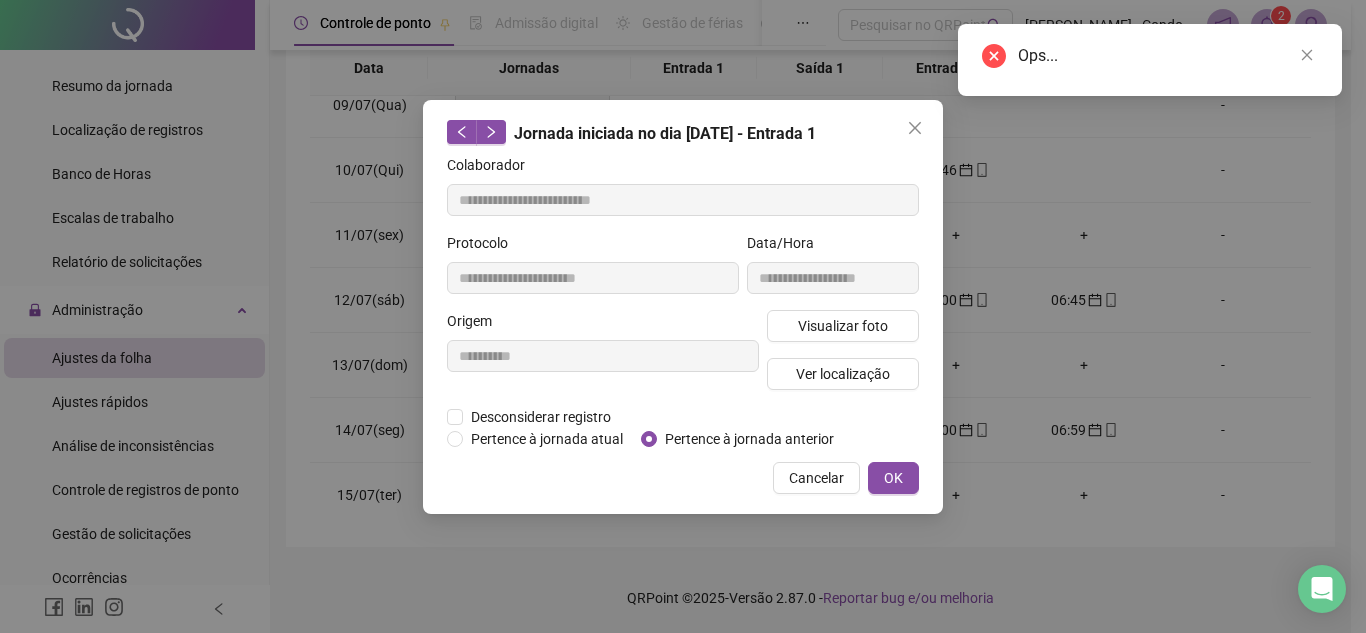 drag, startPoint x: 1153, startPoint y: 389, endPoint x: 1218, endPoint y: 307, distance: 104.63747 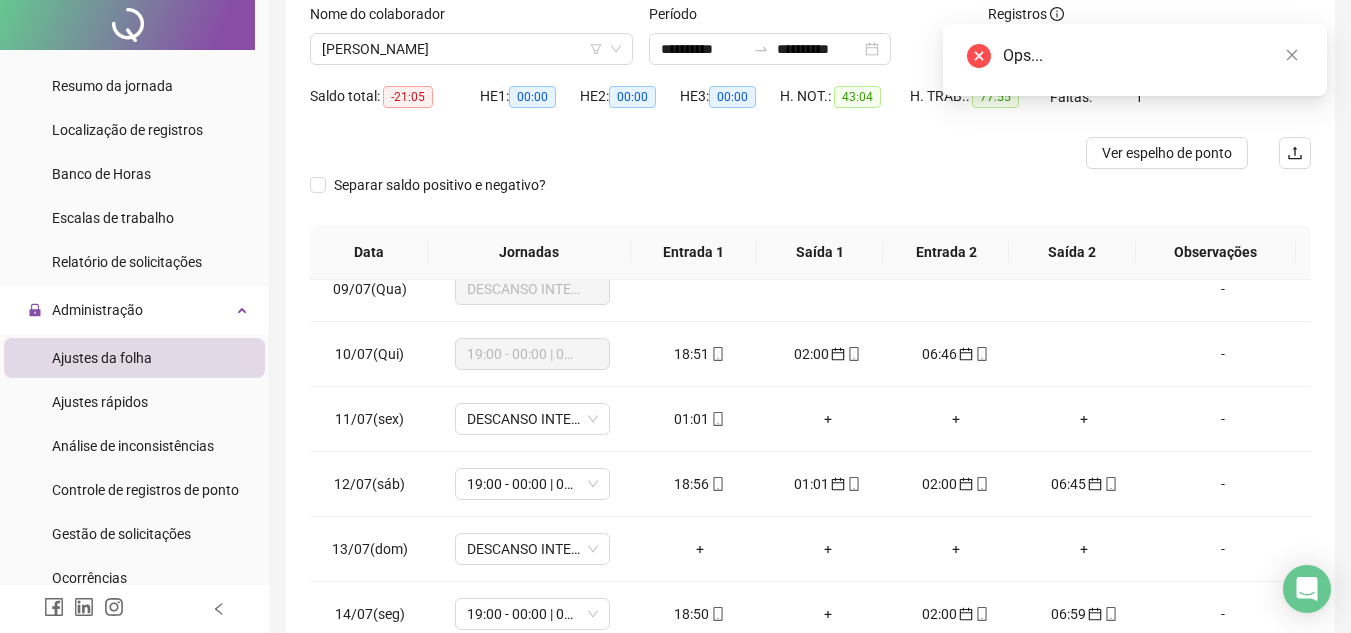 scroll, scrollTop: 0, scrollLeft: 0, axis: both 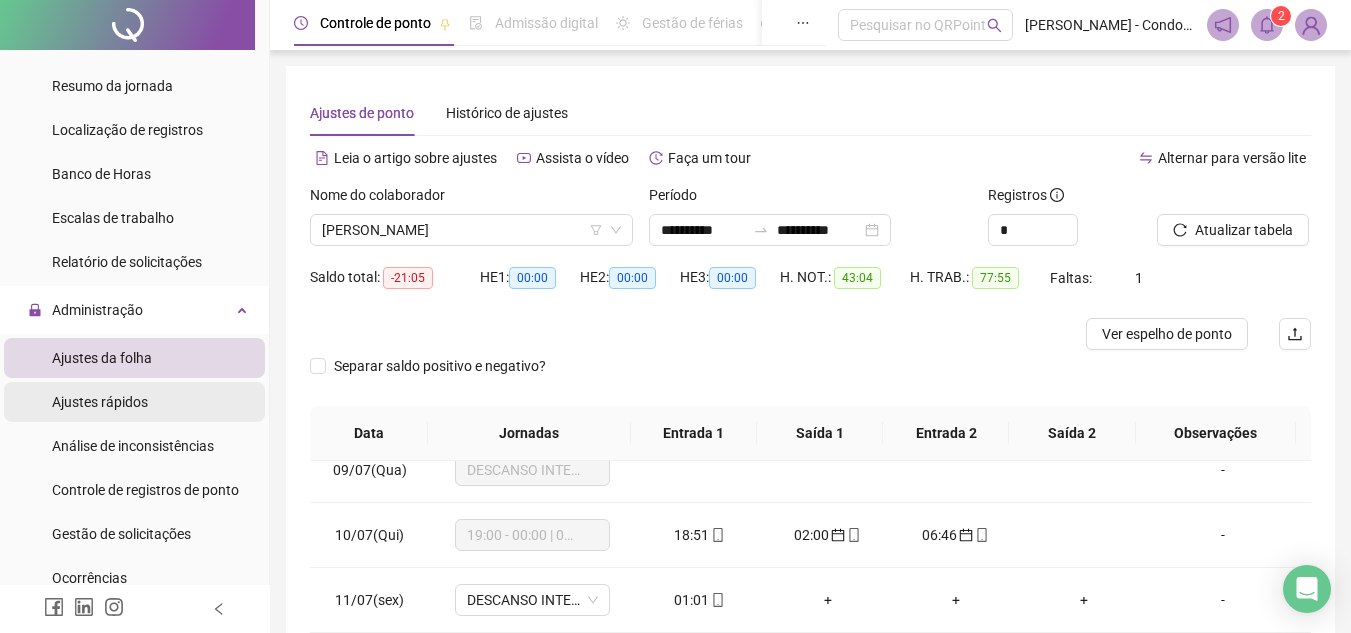 click on "Ajustes rápidos" at bounding box center (134, 402) 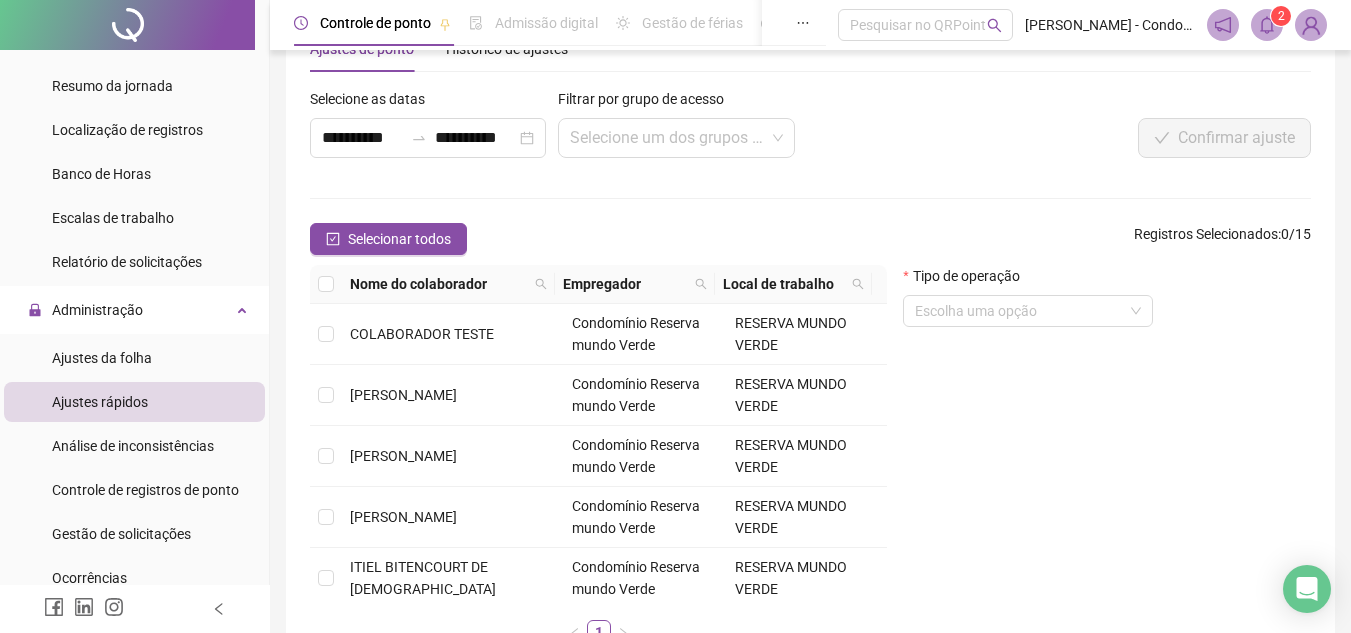 scroll, scrollTop: 100, scrollLeft: 0, axis: vertical 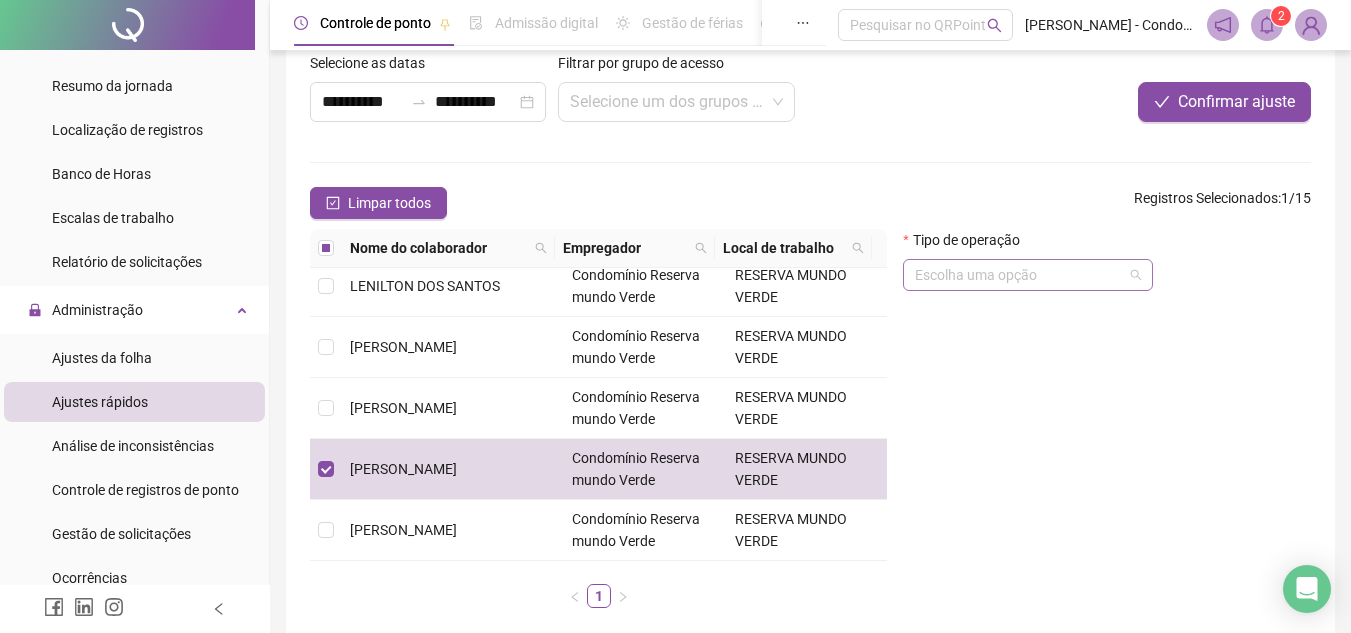 click at bounding box center [1022, 275] 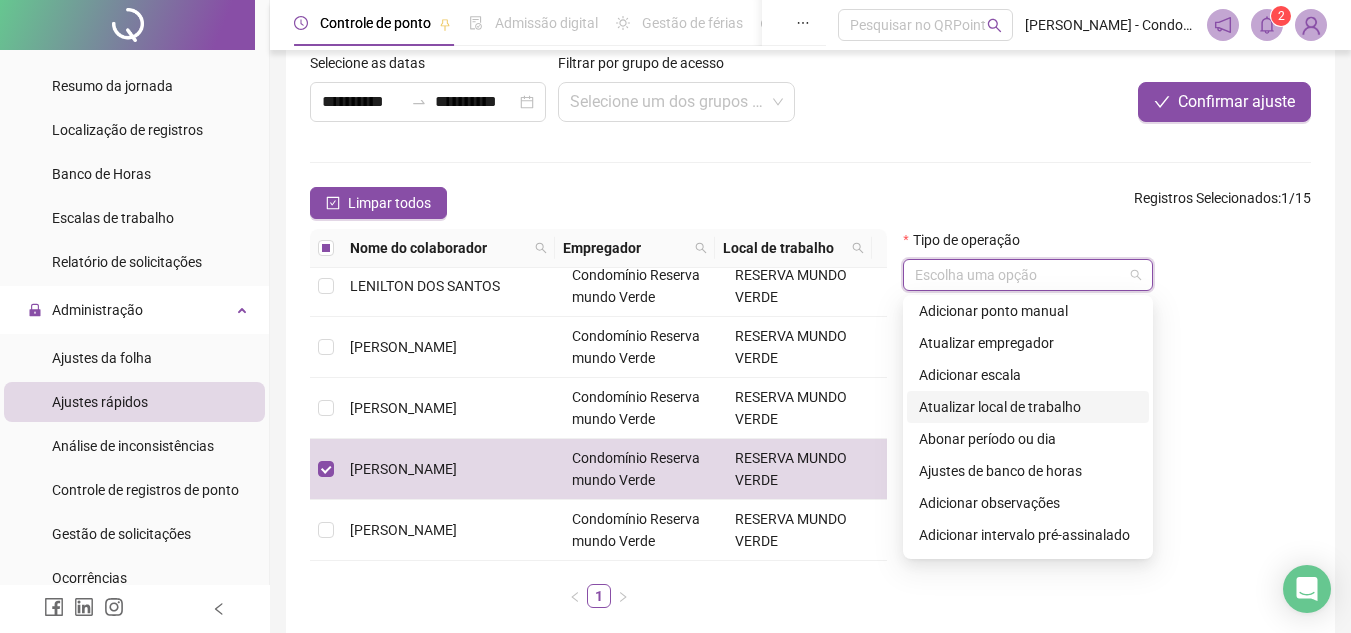 scroll, scrollTop: 160, scrollLeft: 0, axis: vertical 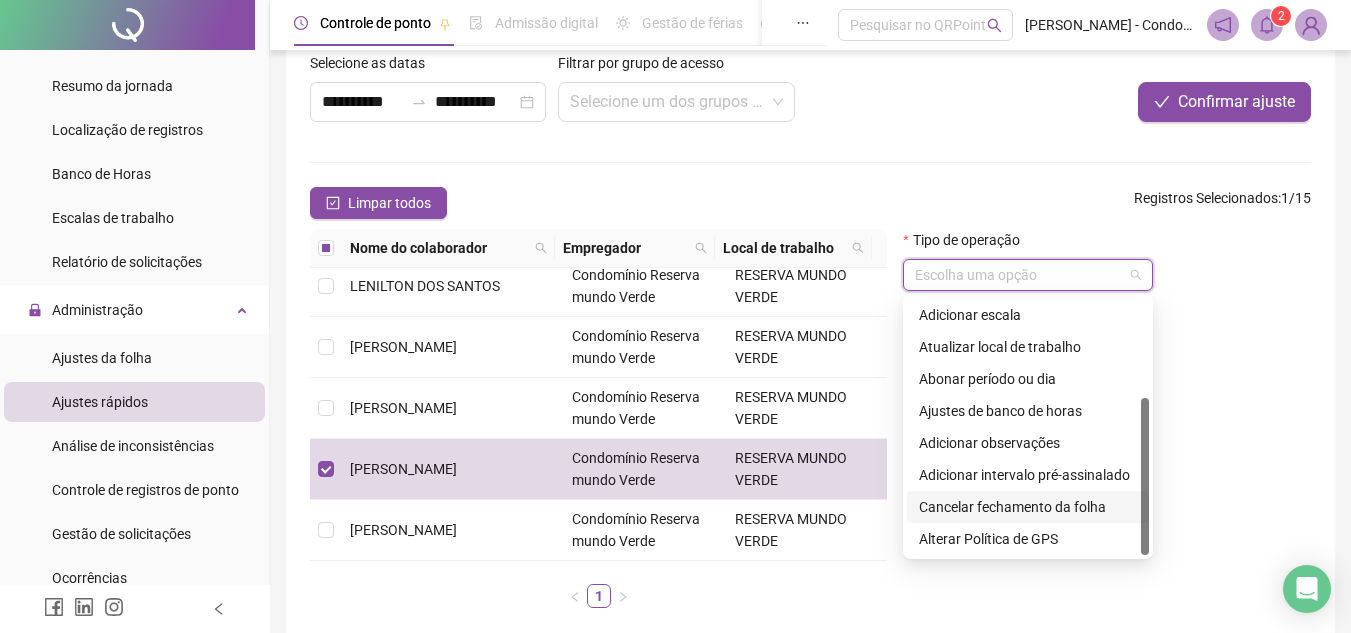 click on "Cancelar fechamento da folha" at bounding box center (1028, 507) 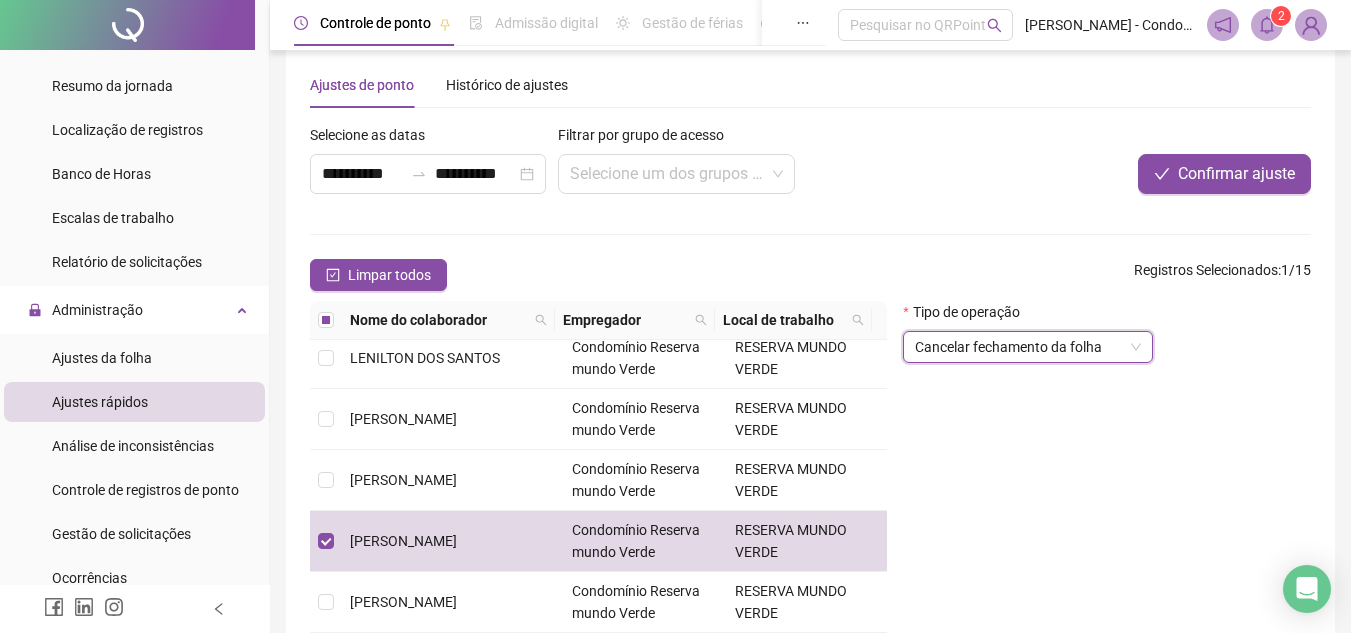 scroll, scrollTop: 0, scrollLeft: 0, axis: both 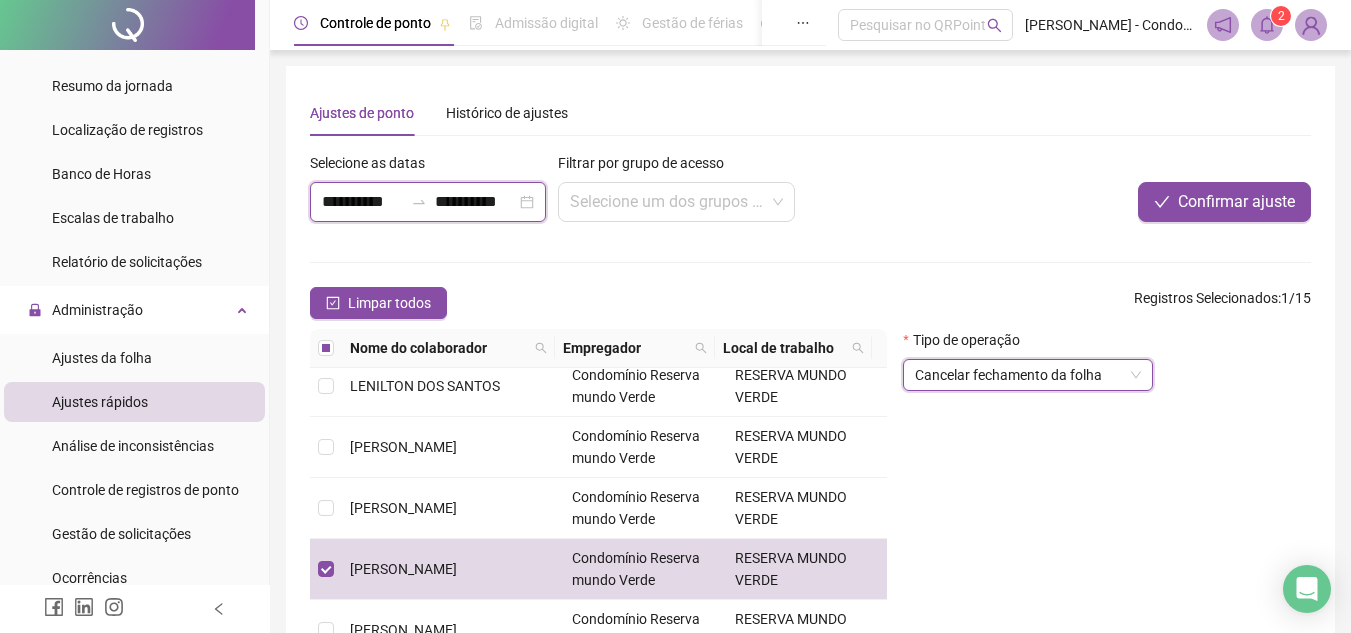click on "**********" at bounding box center [362, 202] 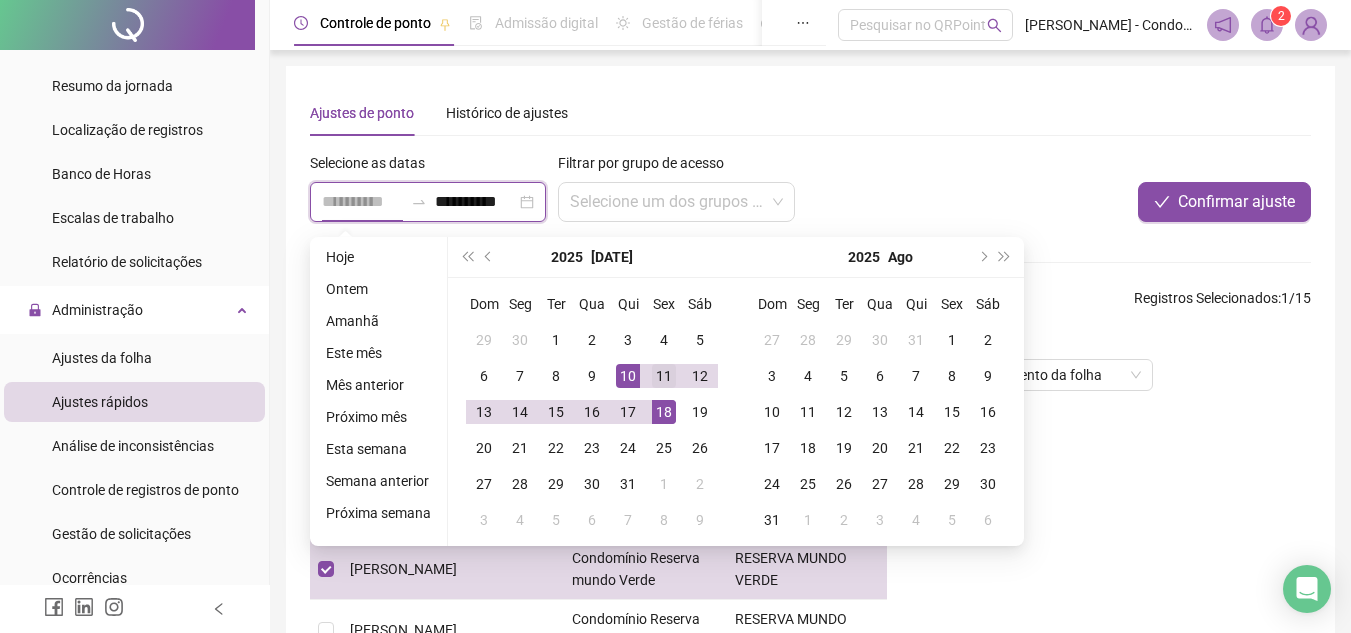 type on "**********" 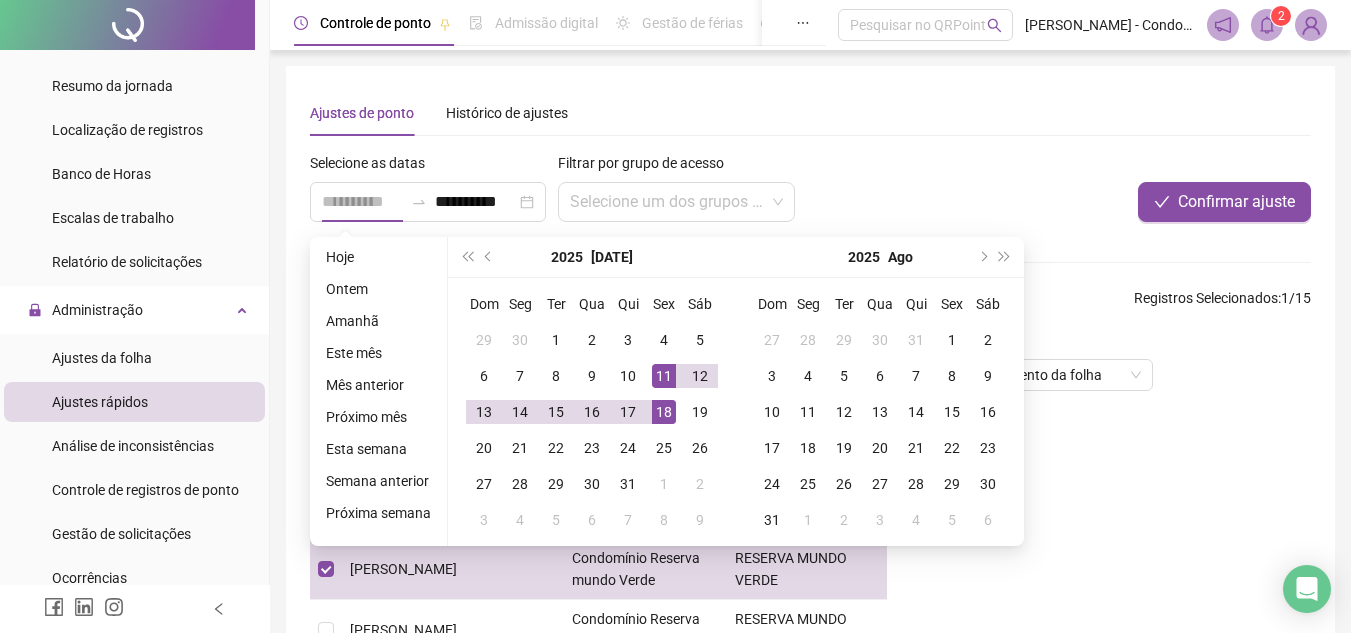 click on "11" at bounding box center (664, 376) 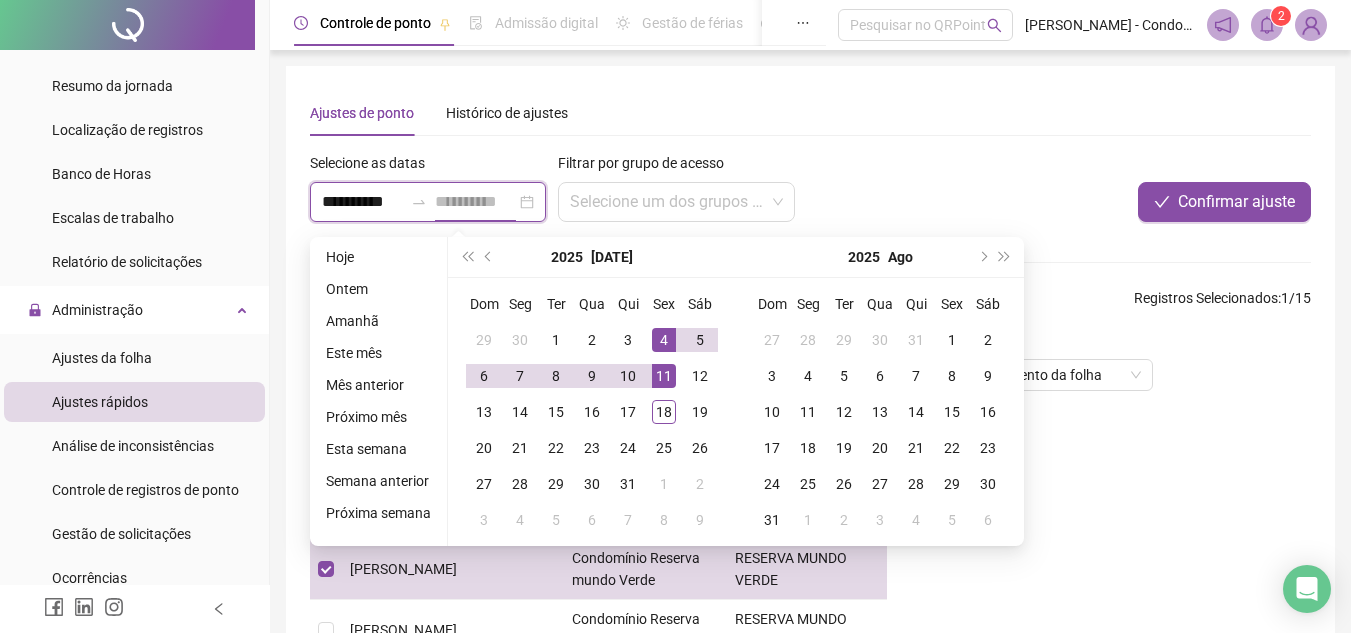 type on "**********" 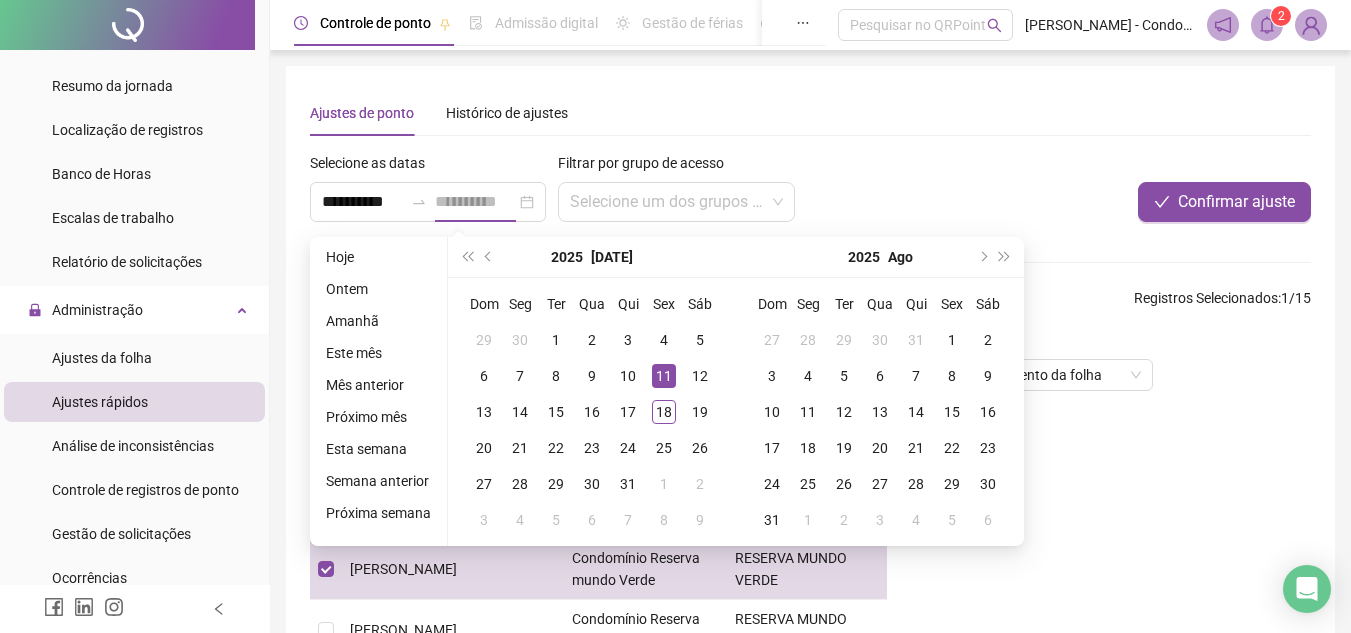 click on "11" at bounding box center [664, 376] 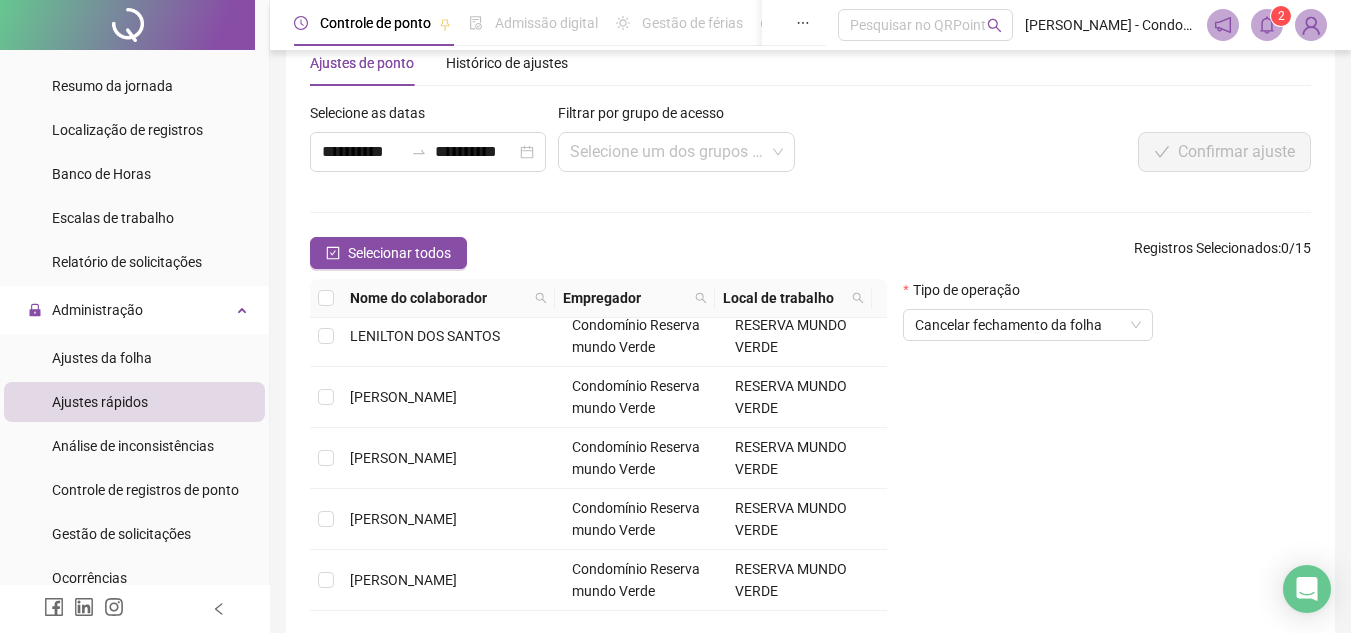 scroll, scrollTop: 100, scrollLeft: 0, axis: vertical 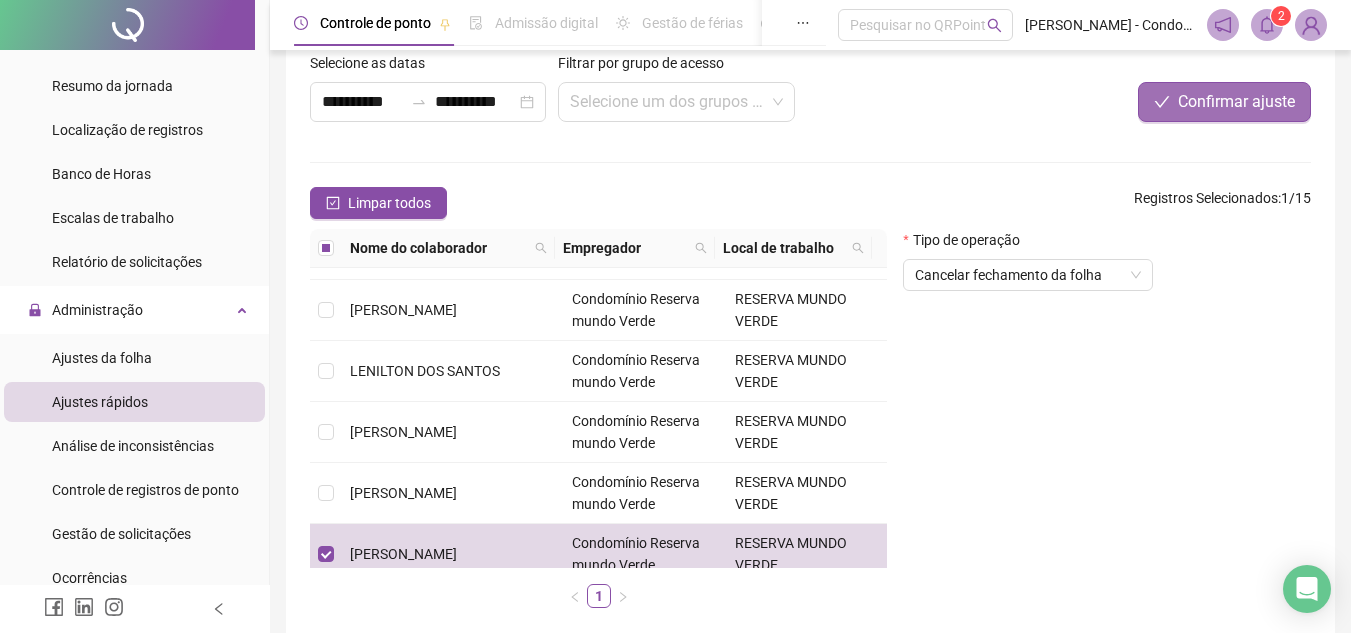 click on "Confirmar ajuste" at bounding box center [1236, 102] 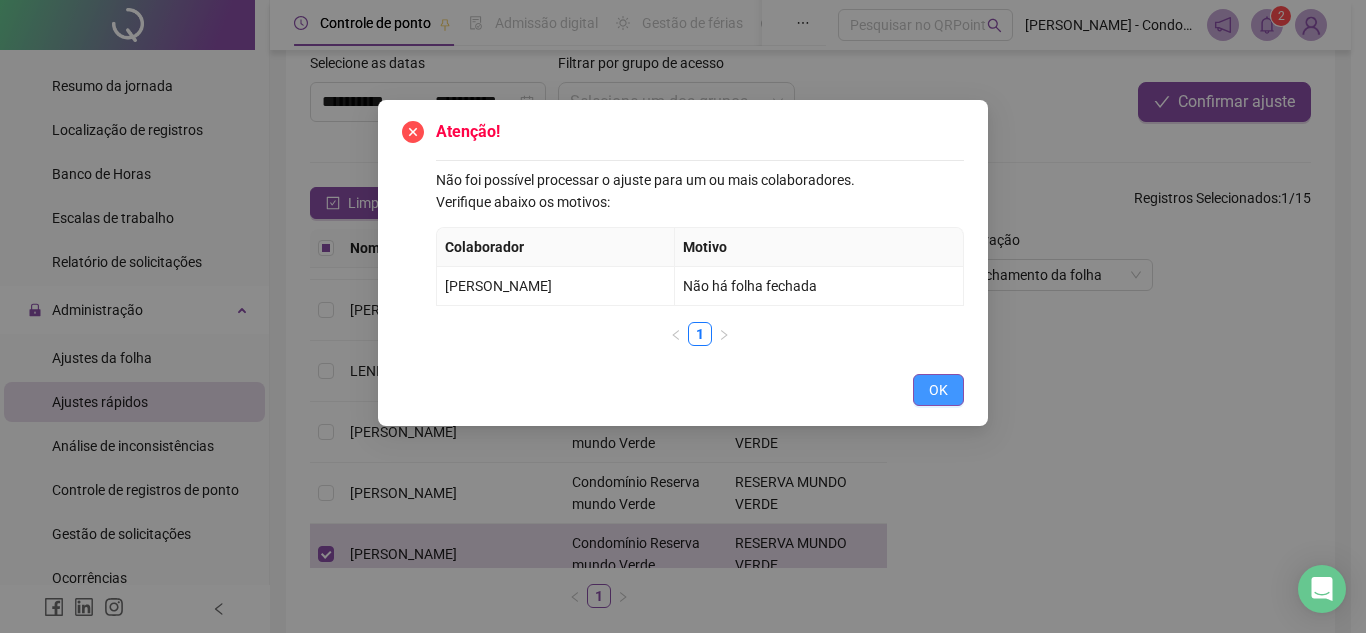 click on "OK" at bounding box center [938, 390] 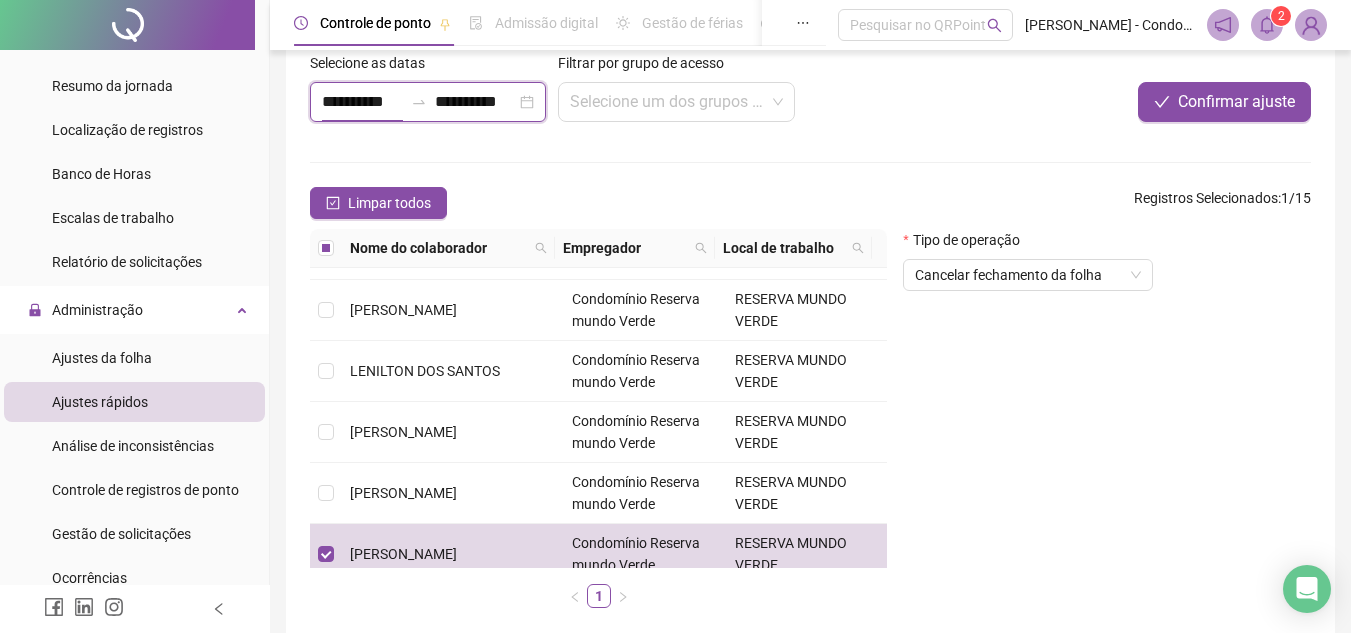 click on "**********" at bounding box center [362, 102] 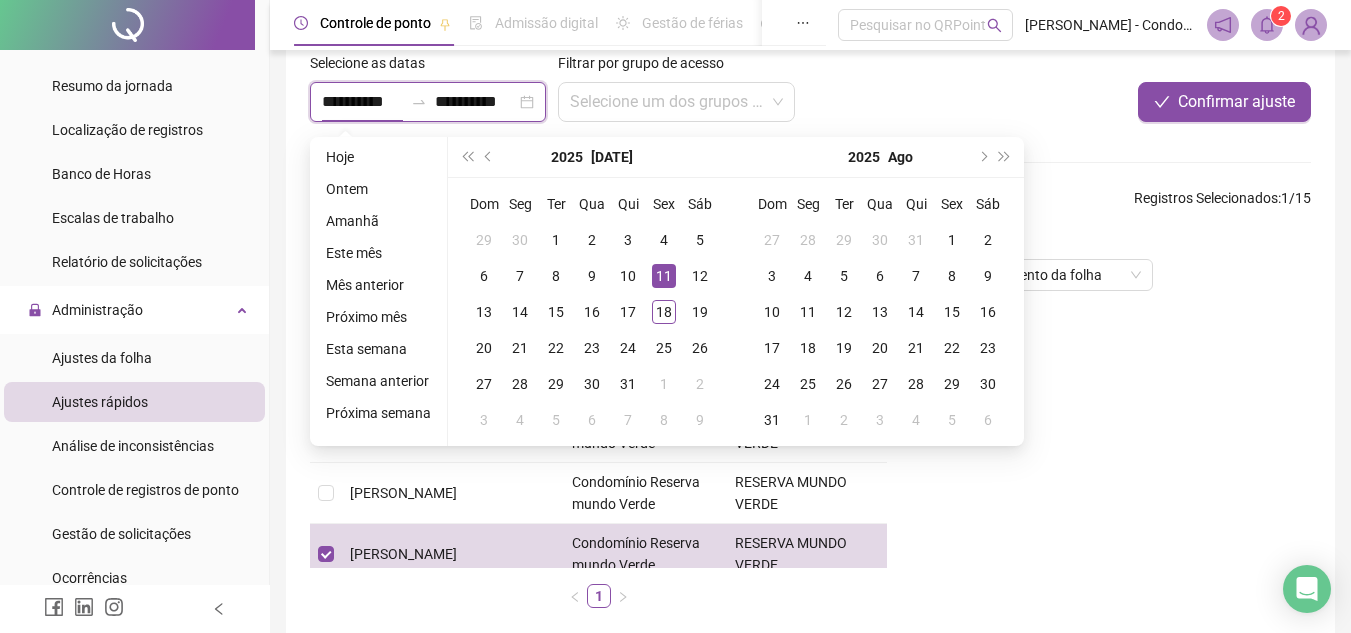 type on "**********" 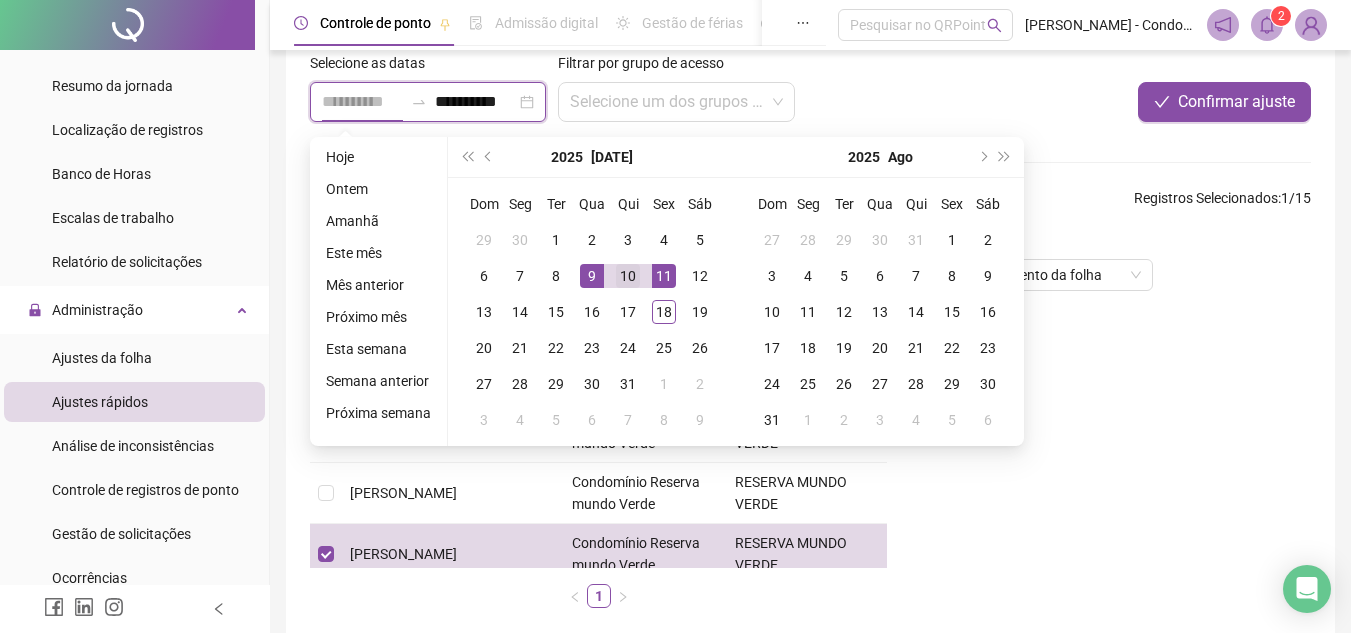 type on "**********" 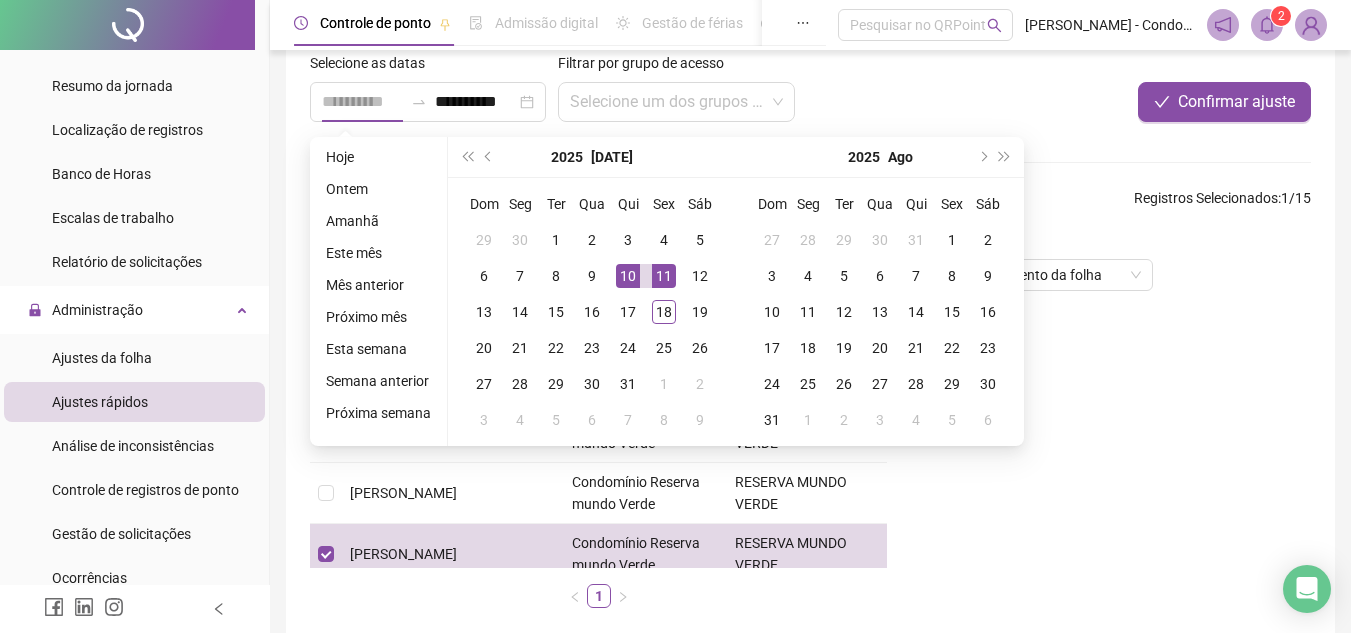 click on "10" at bounding box center [628, 276] 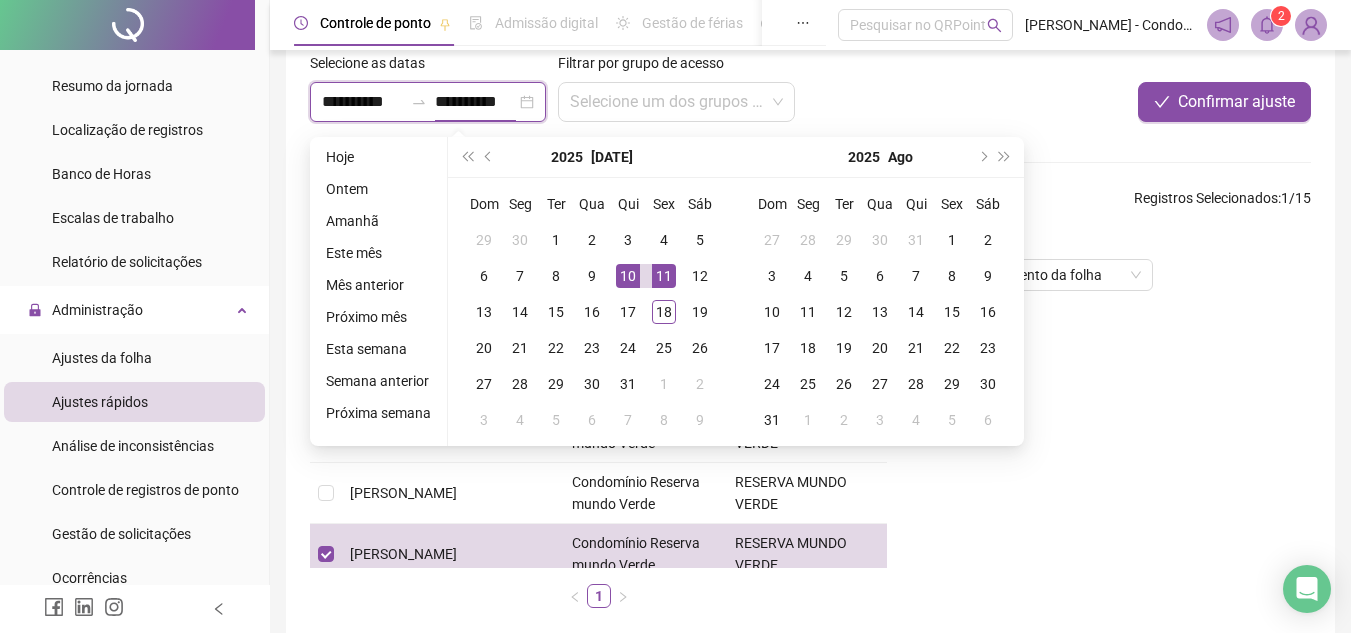 type on "**********" 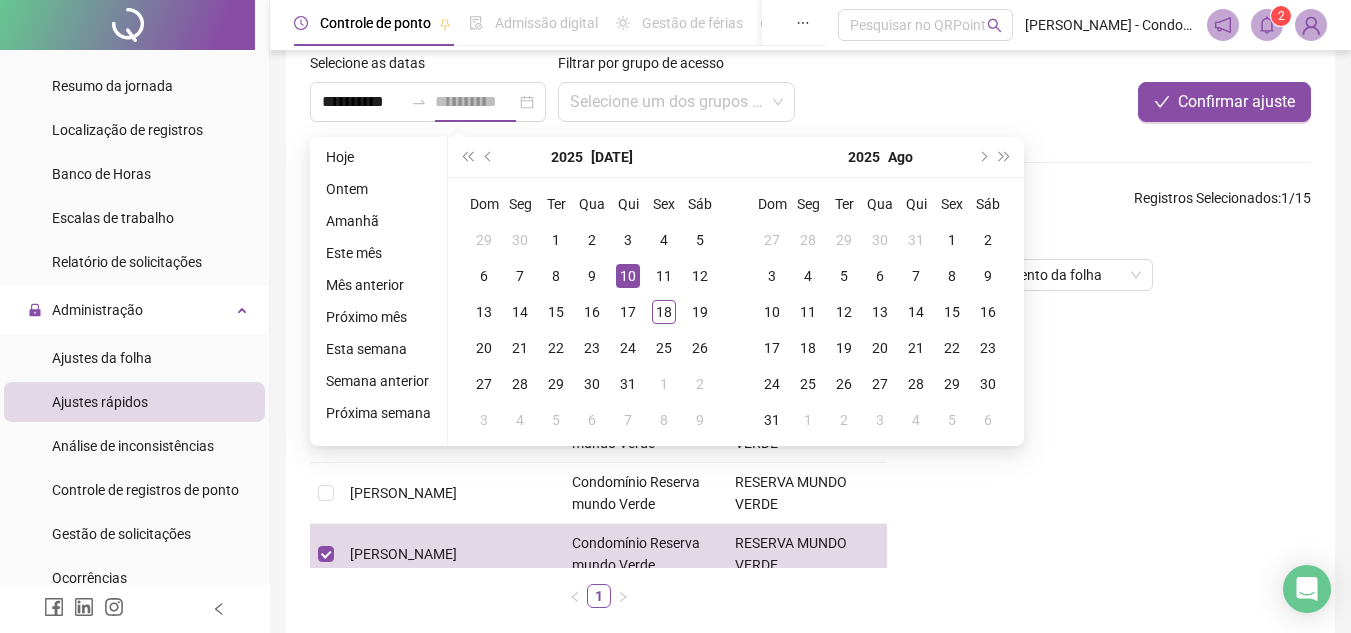click on "10" at bounding box center [628, 276] 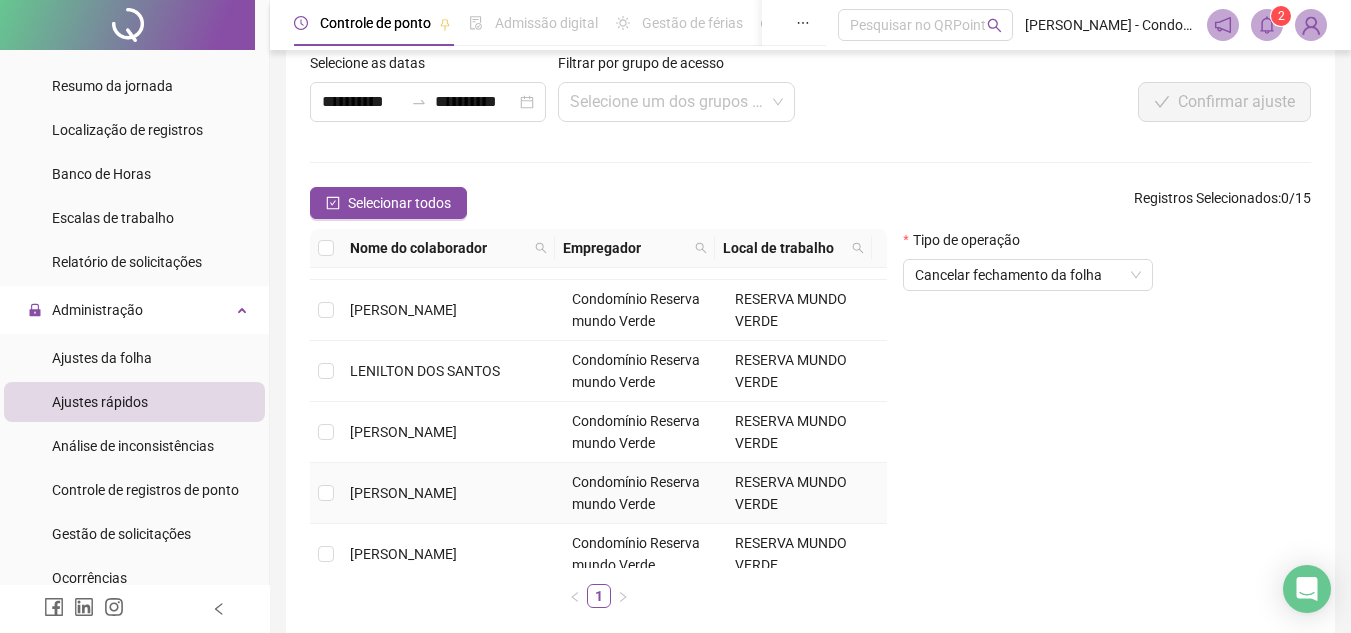 scroll, scrollTop: 515, scrollLeft: 0, axis: vertical 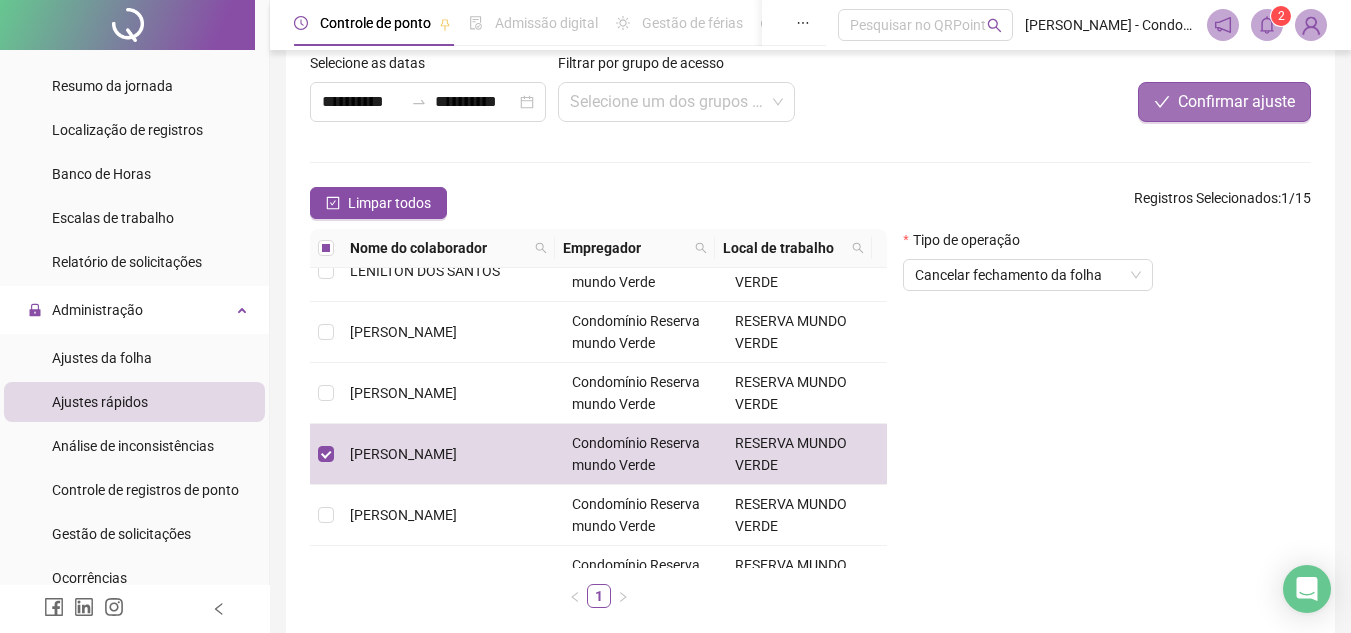click on "Confirmar ajuste" at bounding box center [1236, 102] 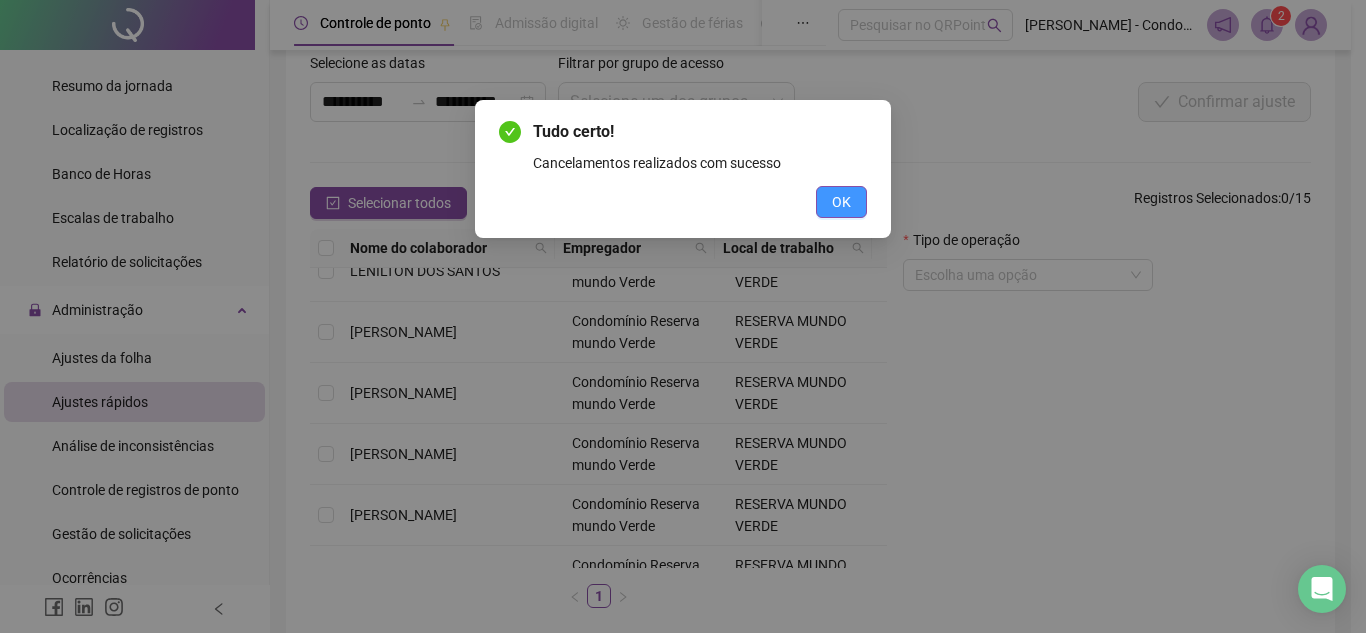 click on "OK" at bounding box center [841, 202] 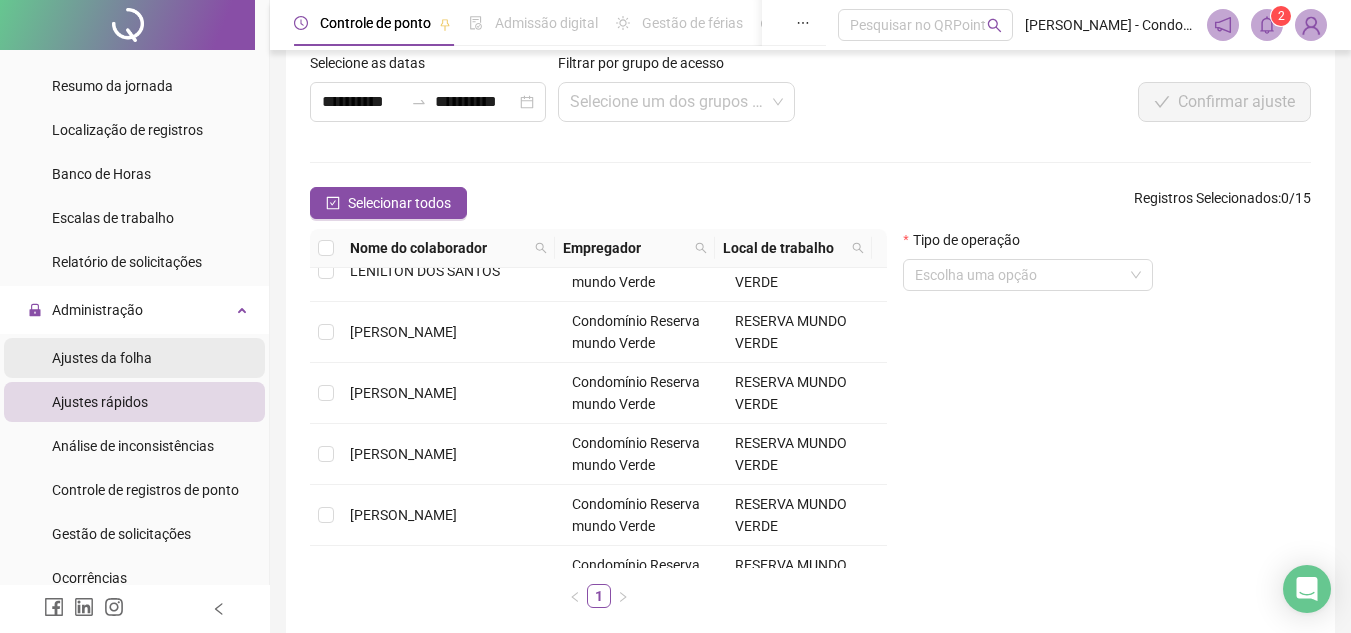 click on "Ajustes da folha" at bounding box center (102, 358) 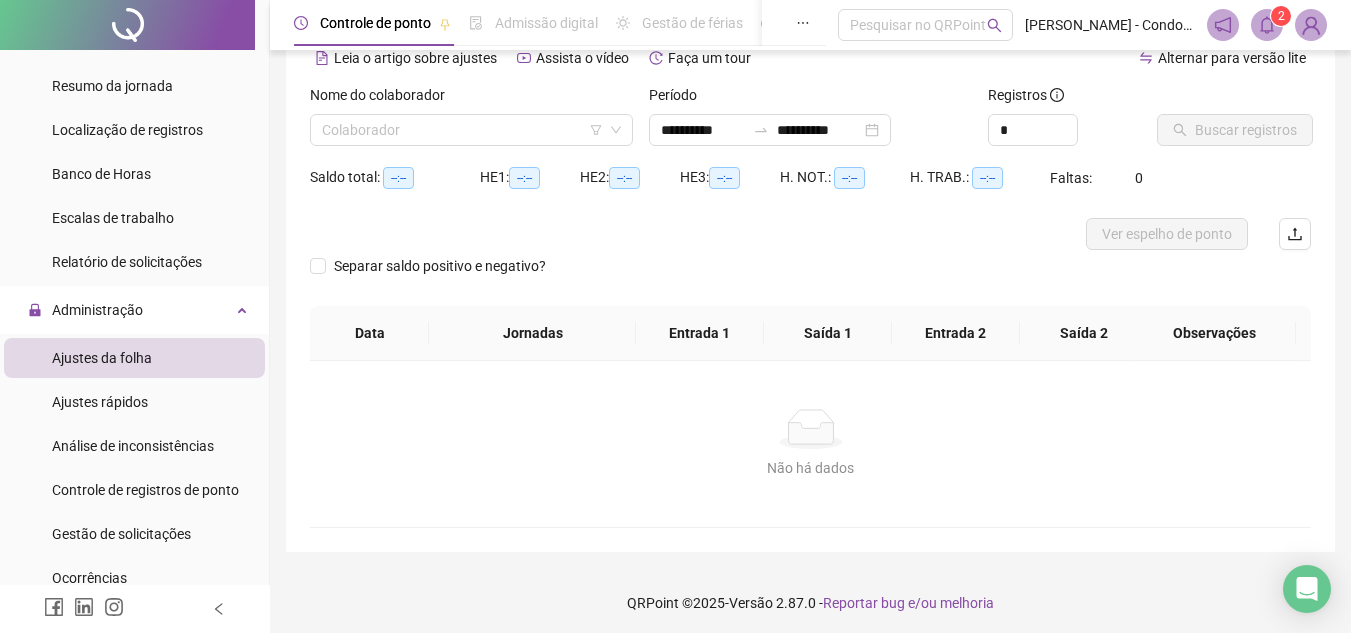 type on "**********" 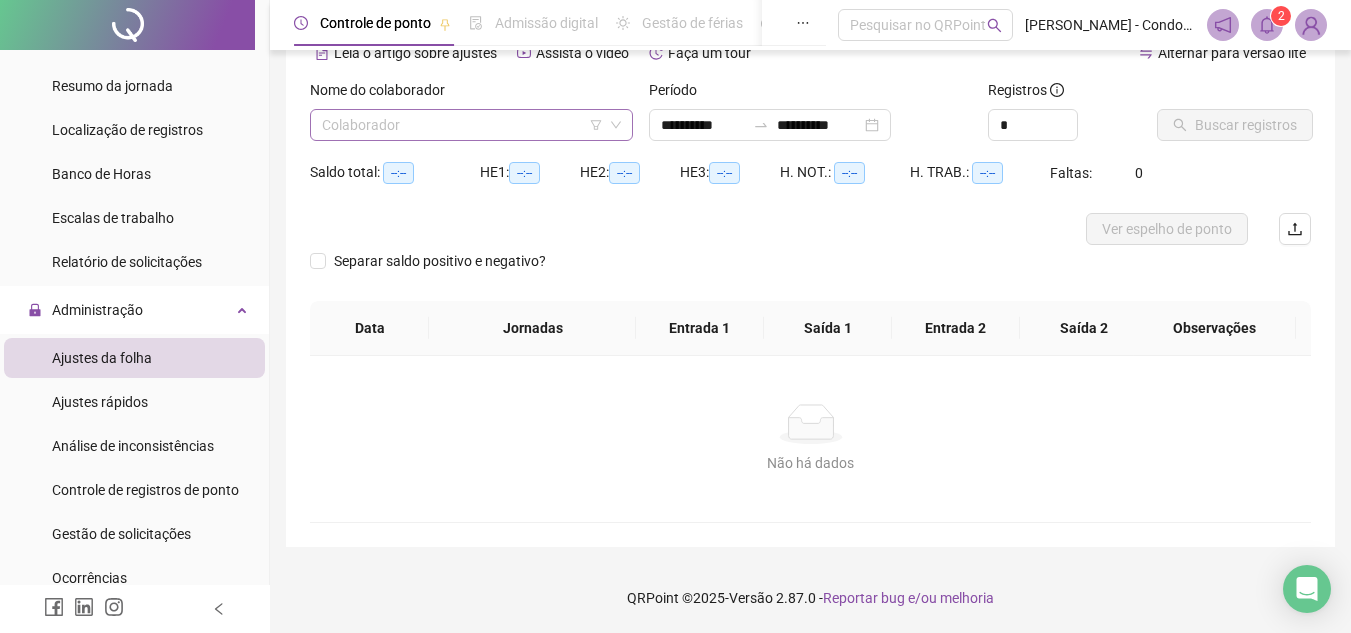 click at bounding box center [465, 125] 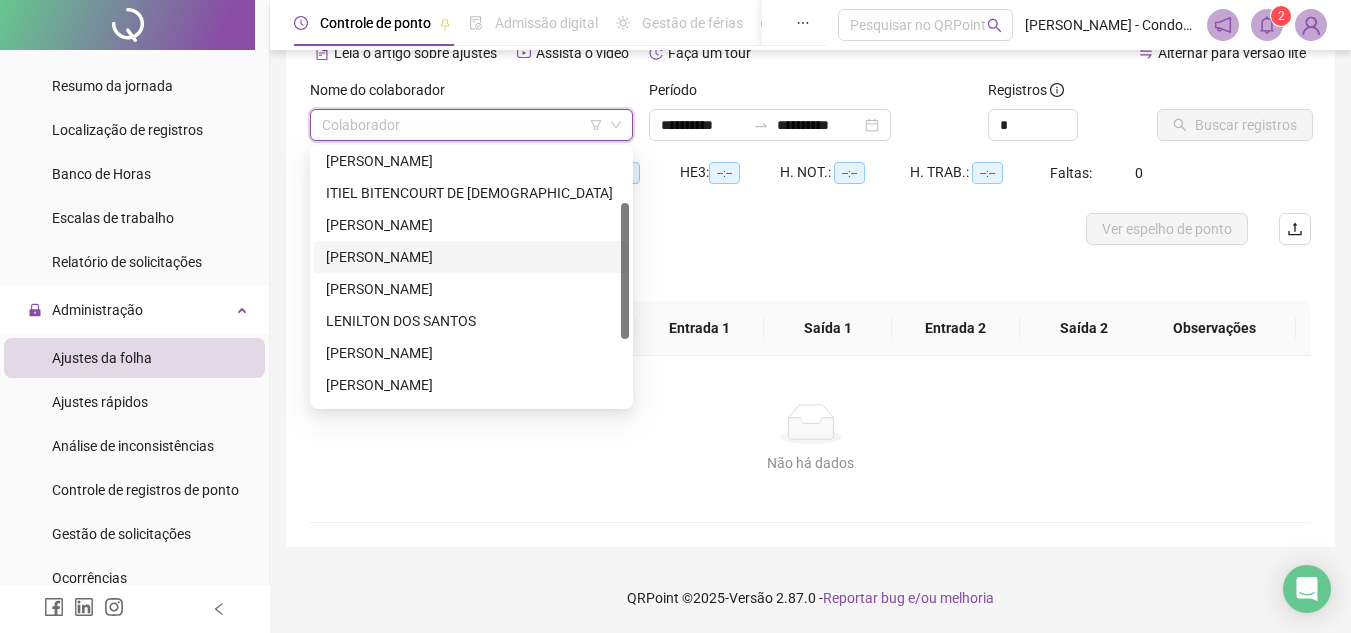 scroll, scrollTop: 200, scrollLeft: 0, axis: vertical 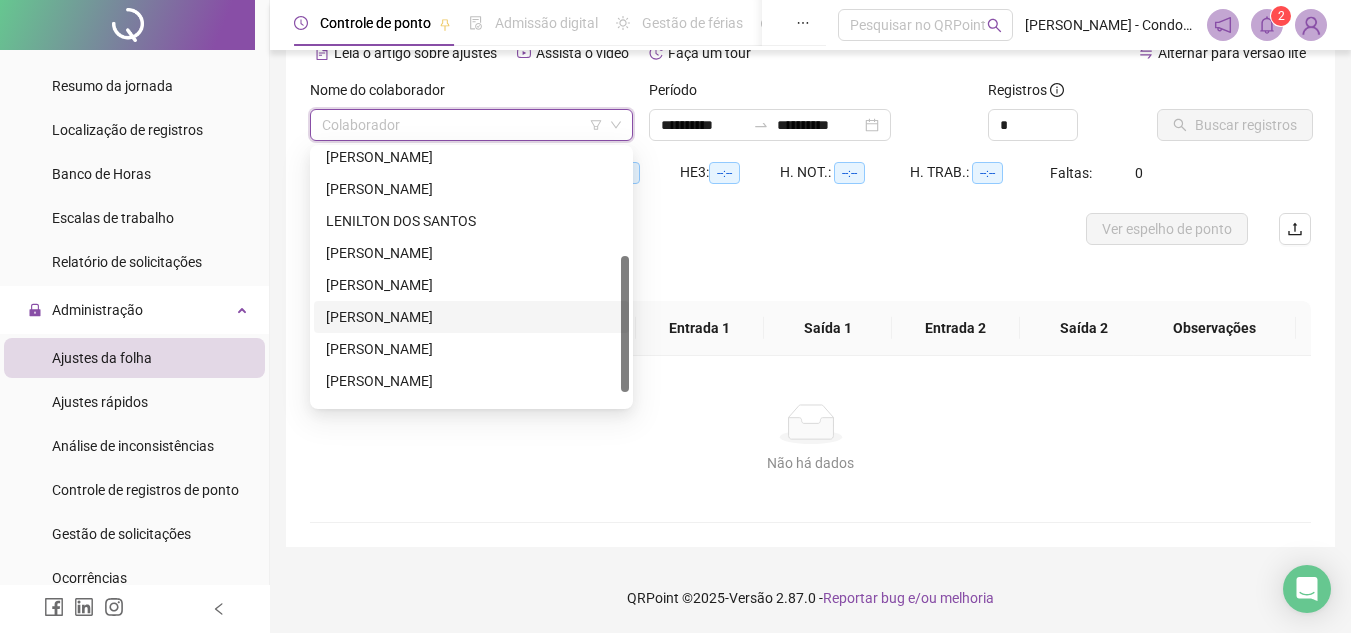 click on "[PERSON_NAME]" at bounding box center (471, 317) 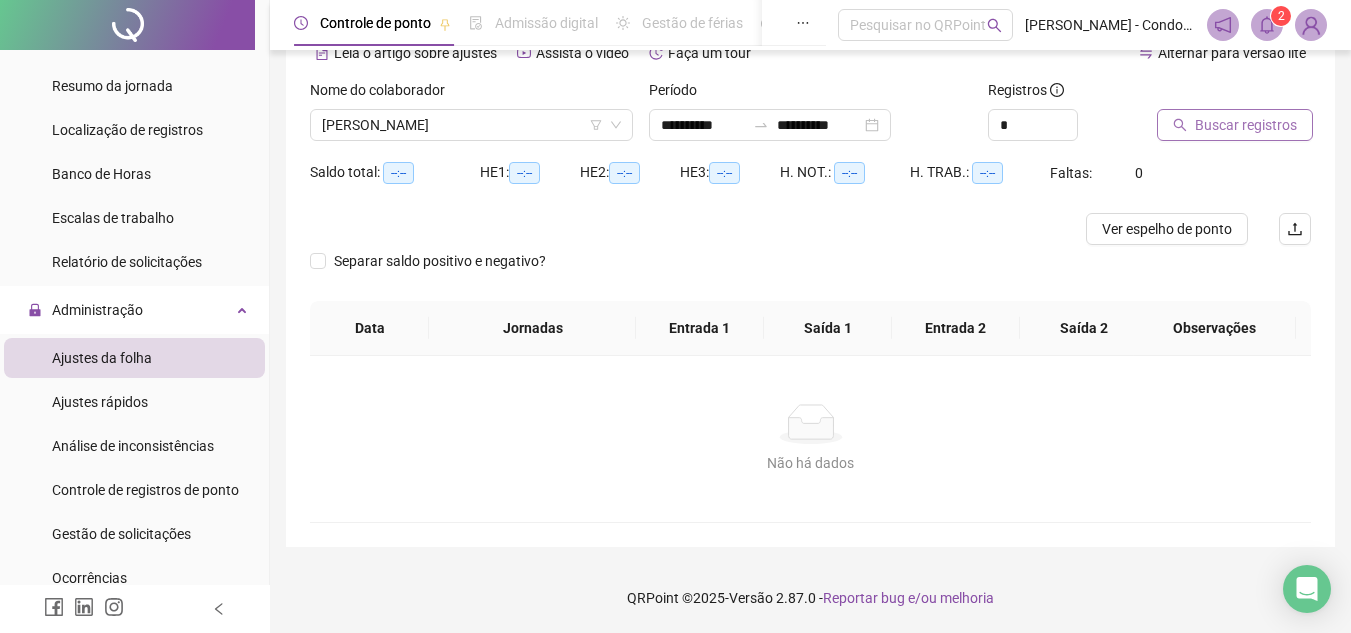 click on "Buscar registros" at bounding box center [1246, 125] 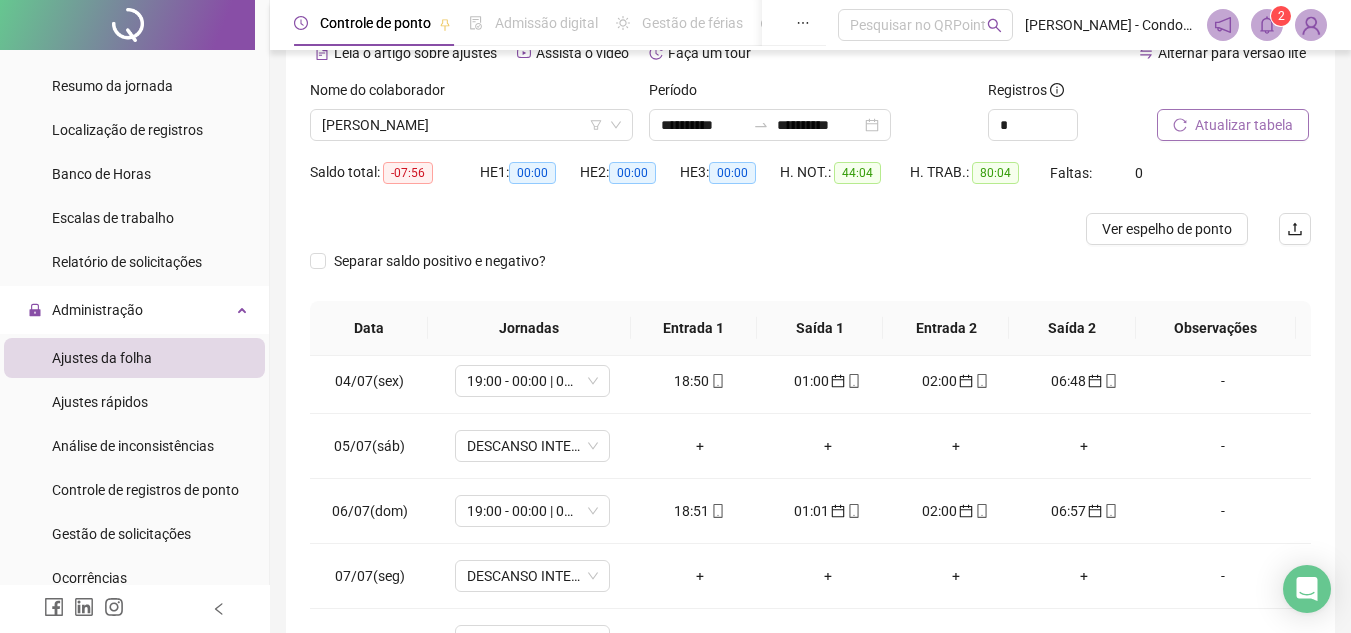 scroll, scrollTop: 500, scrollLeft: 0, axis: vertical 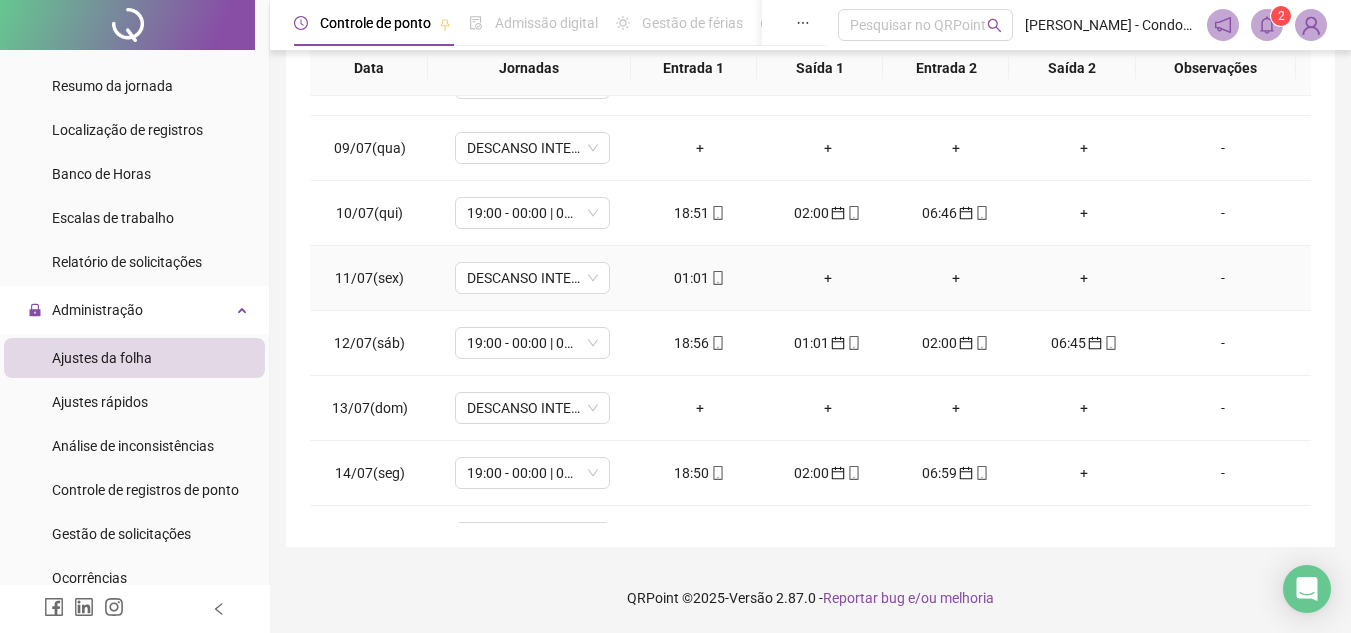 click 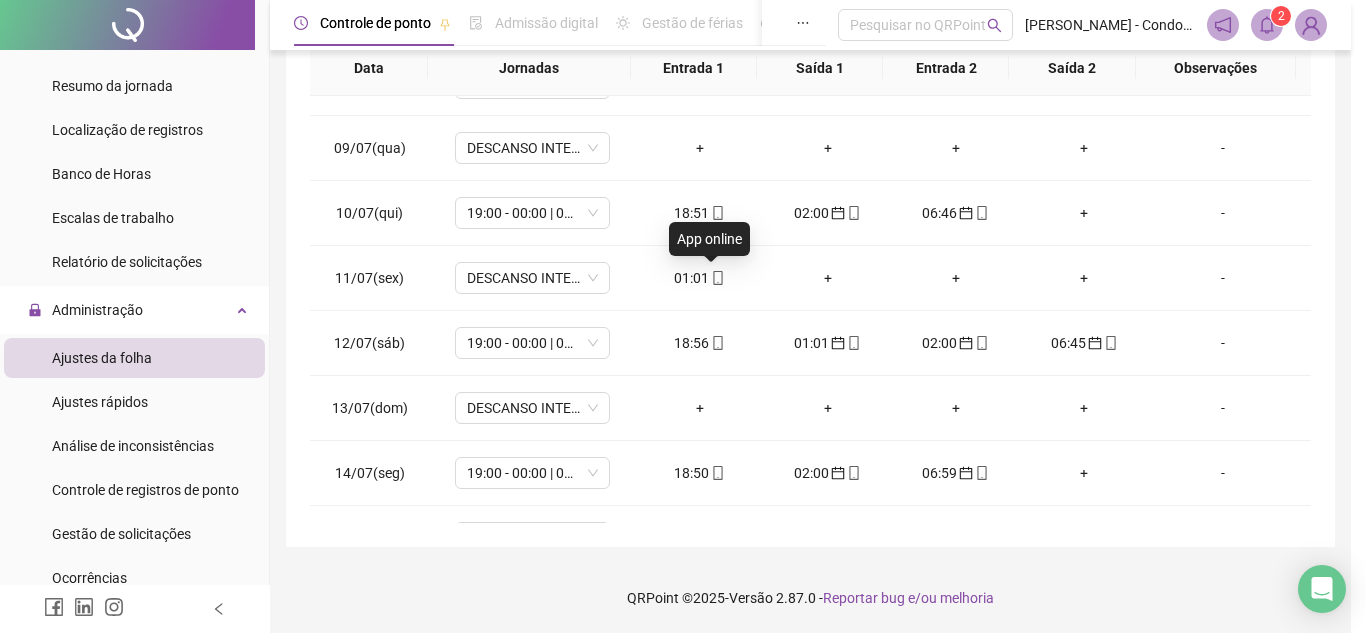 type on "**********" 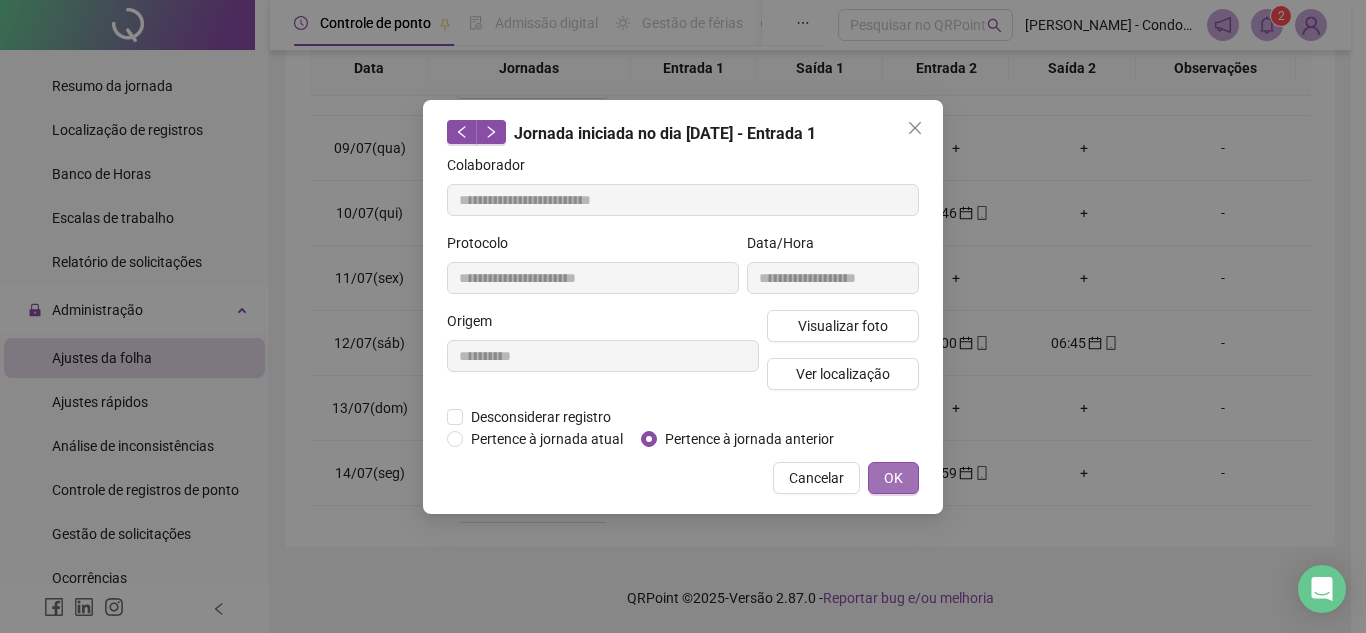 click on "OK" at bounding box center (893, 478) 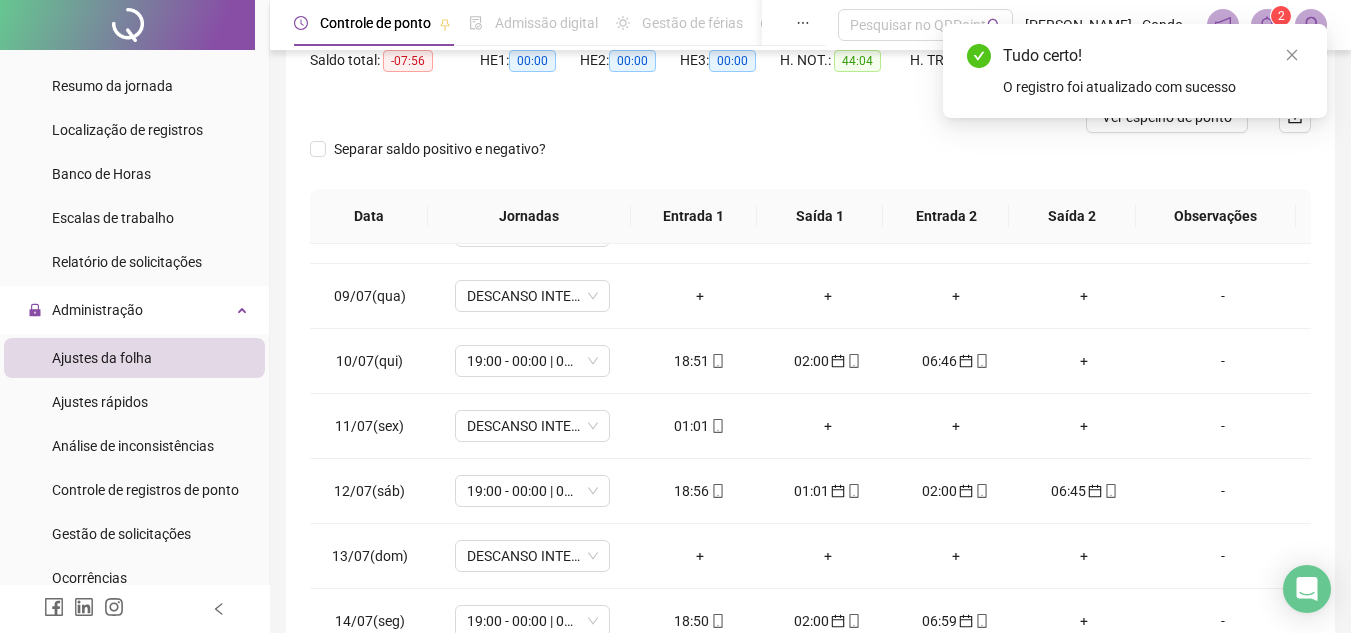 scroll, scrollTop: 0, scrollLeft: 0, axis: both 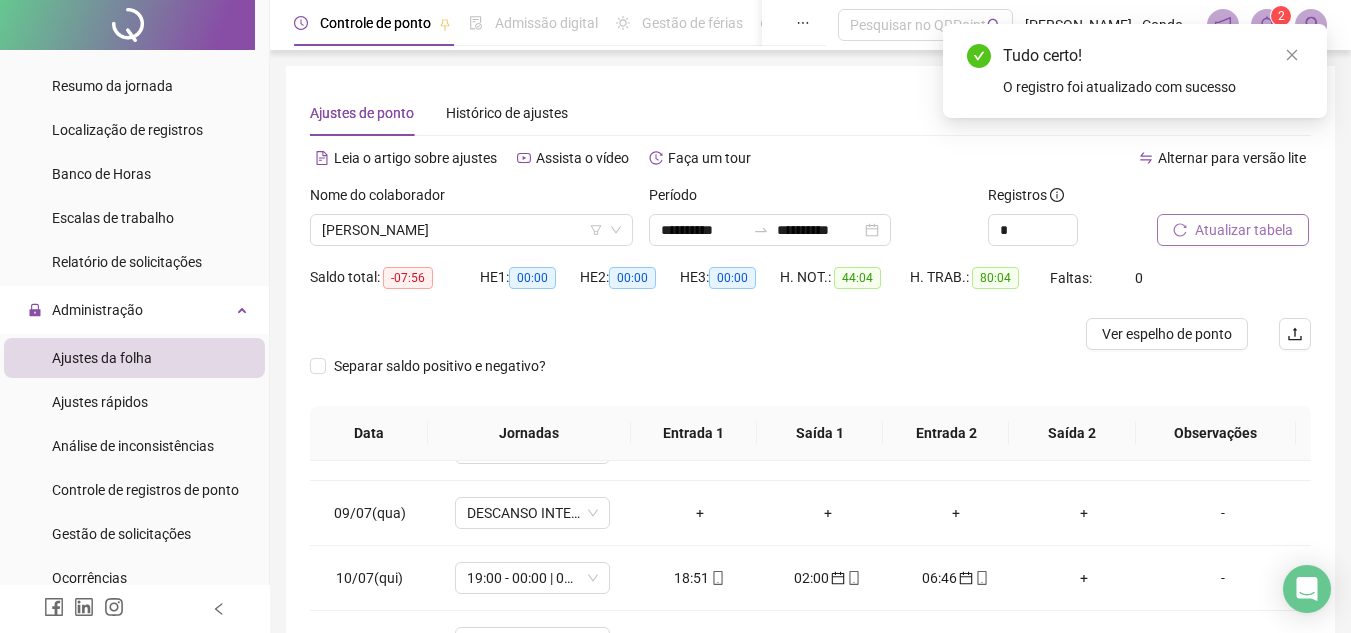 click on "Atualizar tabela" at bounding box center [1244, 230] 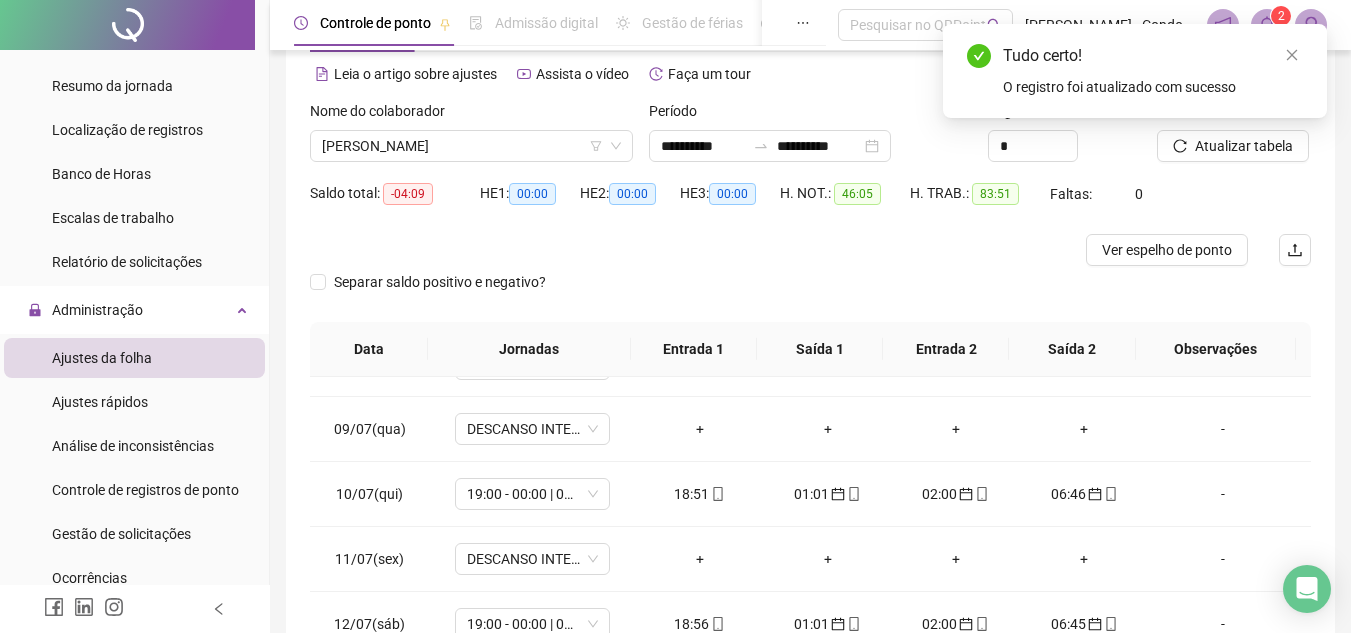 scroll, scrollTop: 100, scrollLeft: 0, axis: vertical 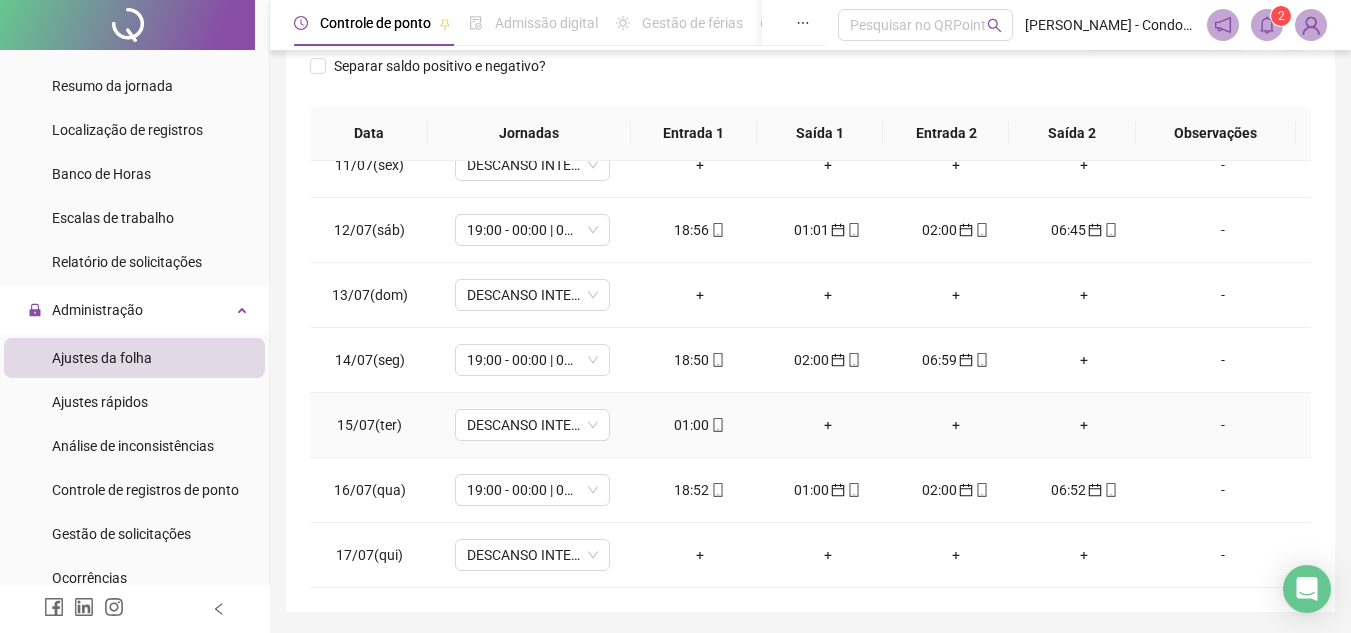 click on "01:00" at bounding box center (700, 425) 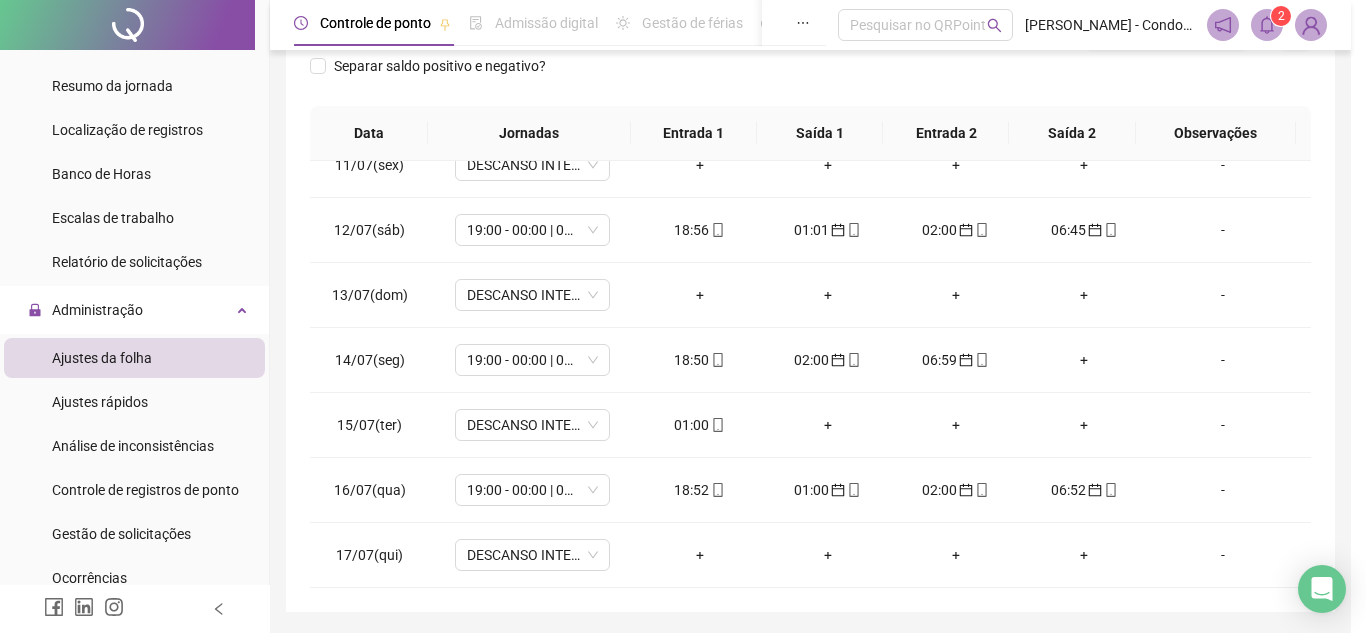 type on "**********" 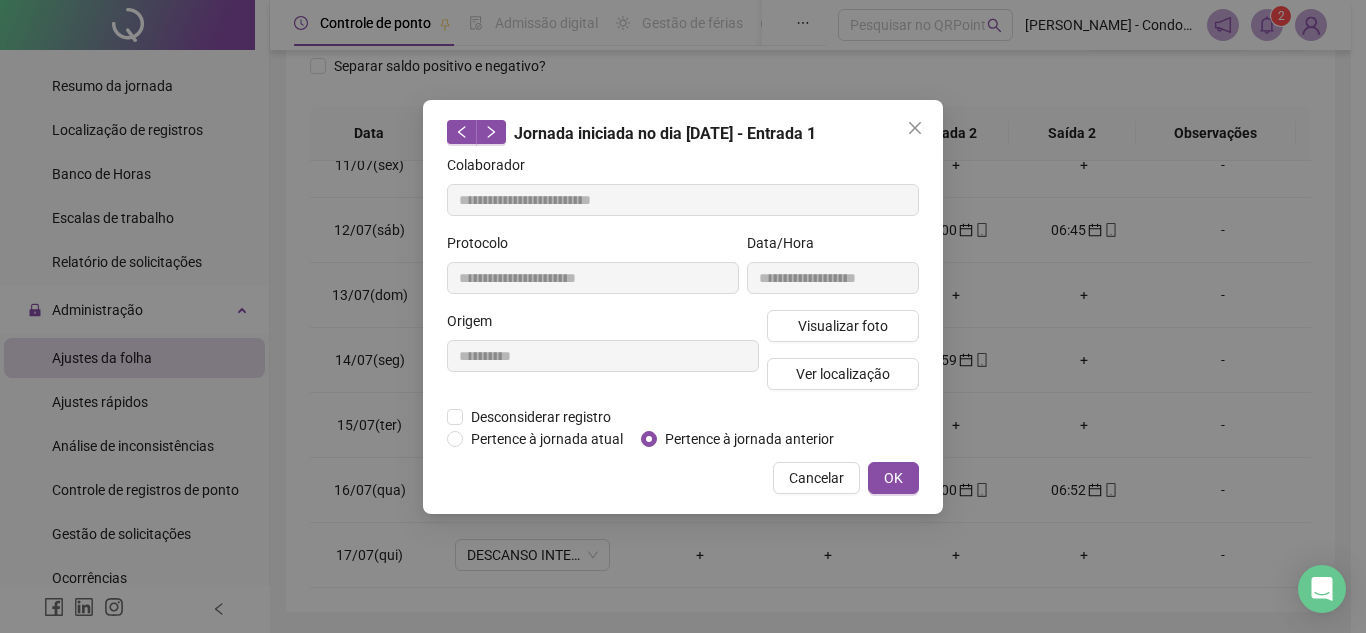 click on "**********" at bounding box center (683, 307) 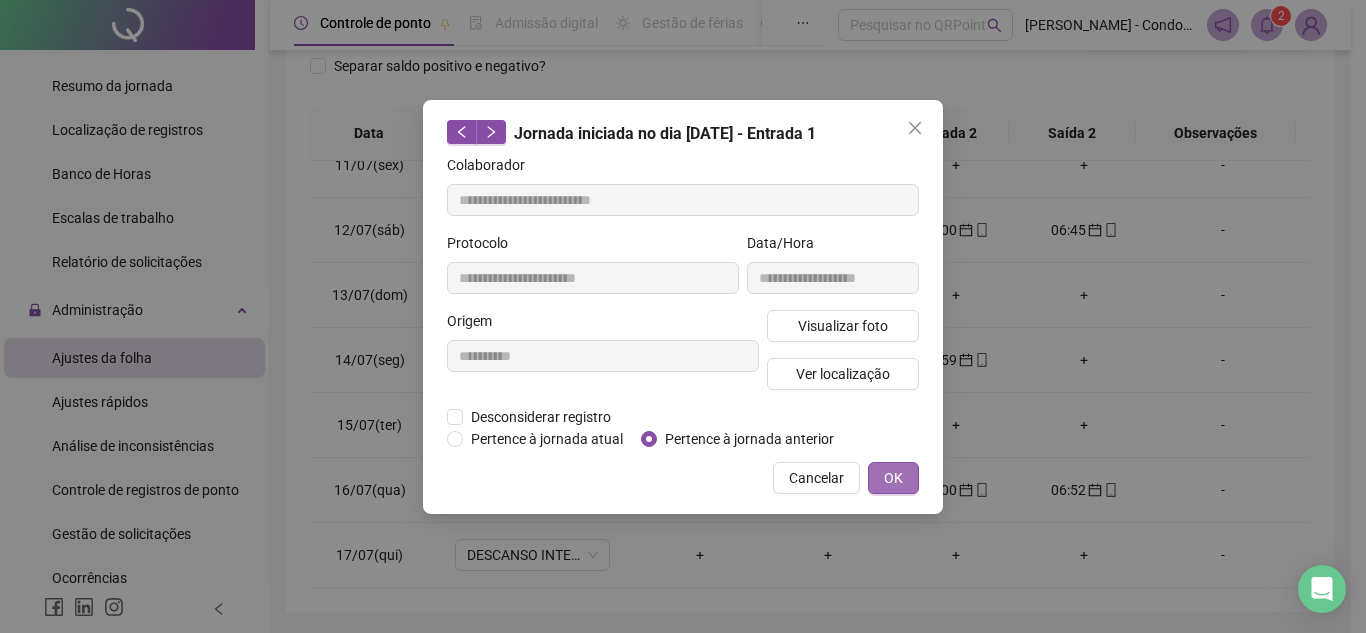 click on "OK" at bounding box center (893, 478) 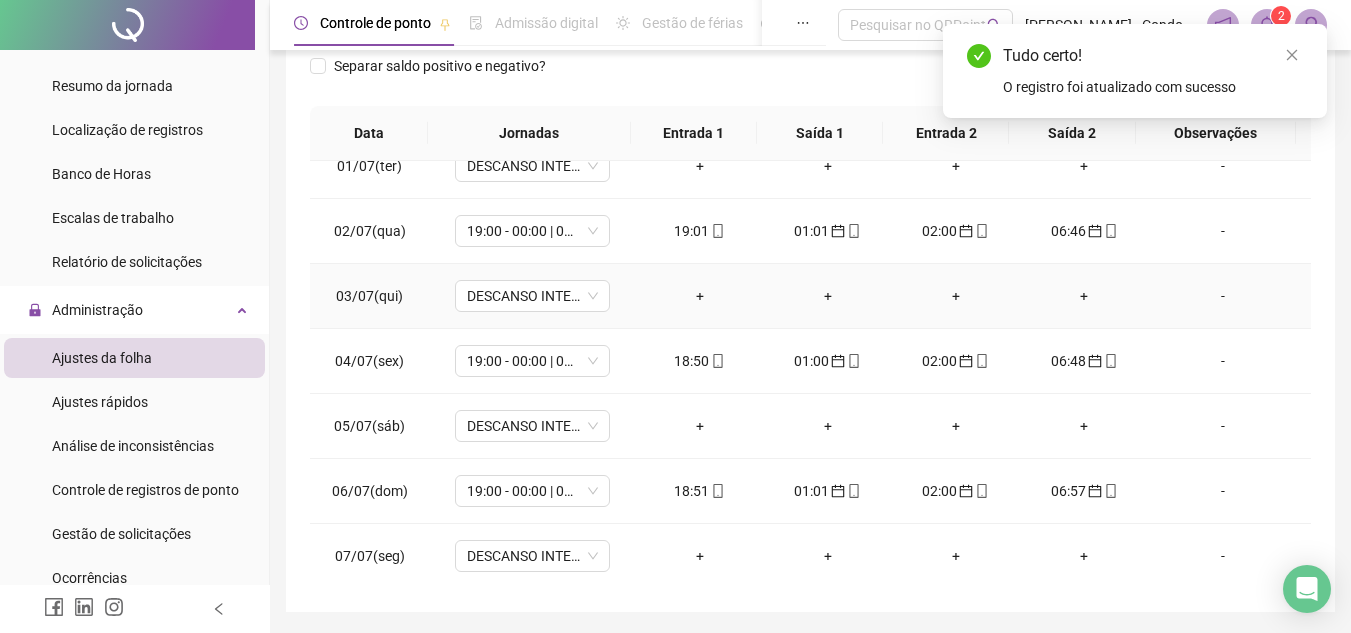 scroll, scrollTop: 0, scrollLeft: 0, axis: both 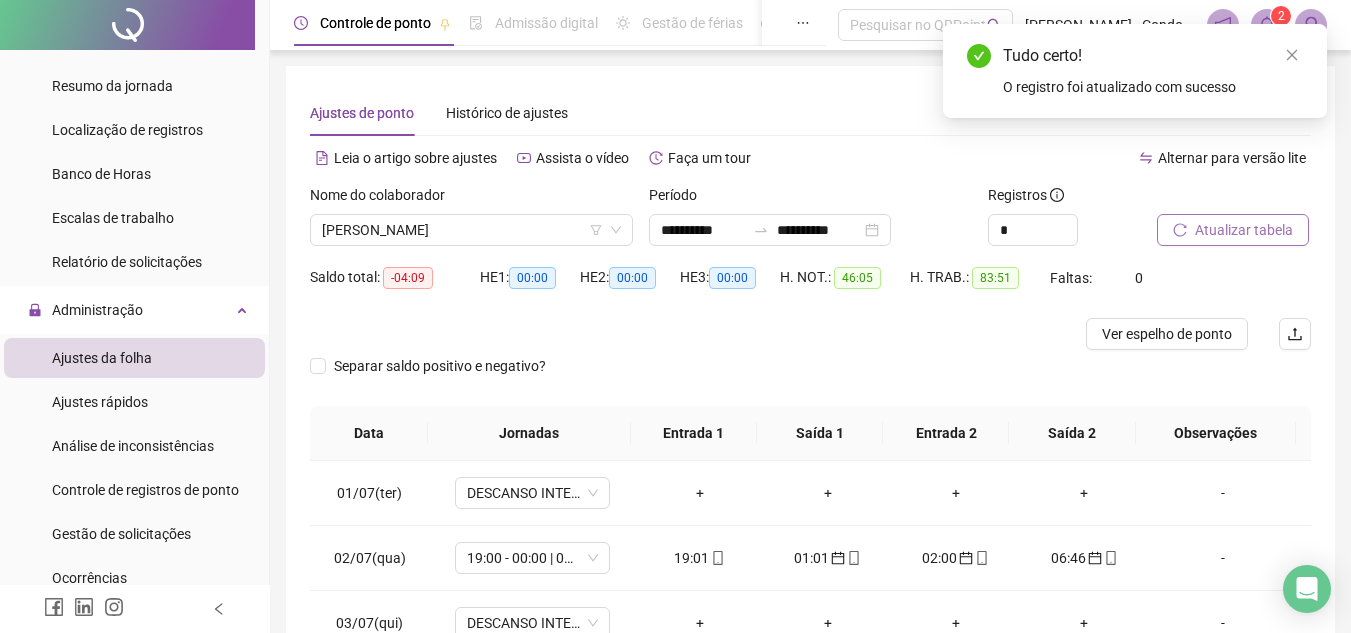 click on "Atualizar tabela" at bounding box center (1244, 230) 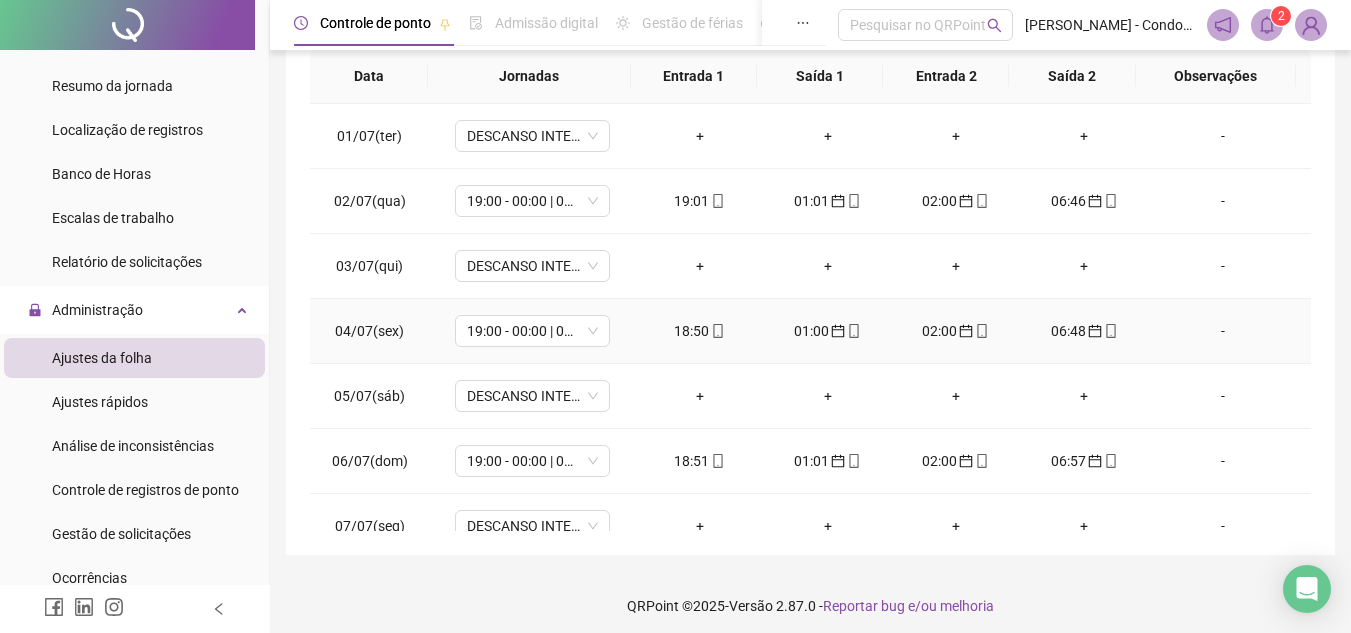 scroll, scrollTop: 365, scrollLeft: 0, axis: vertical 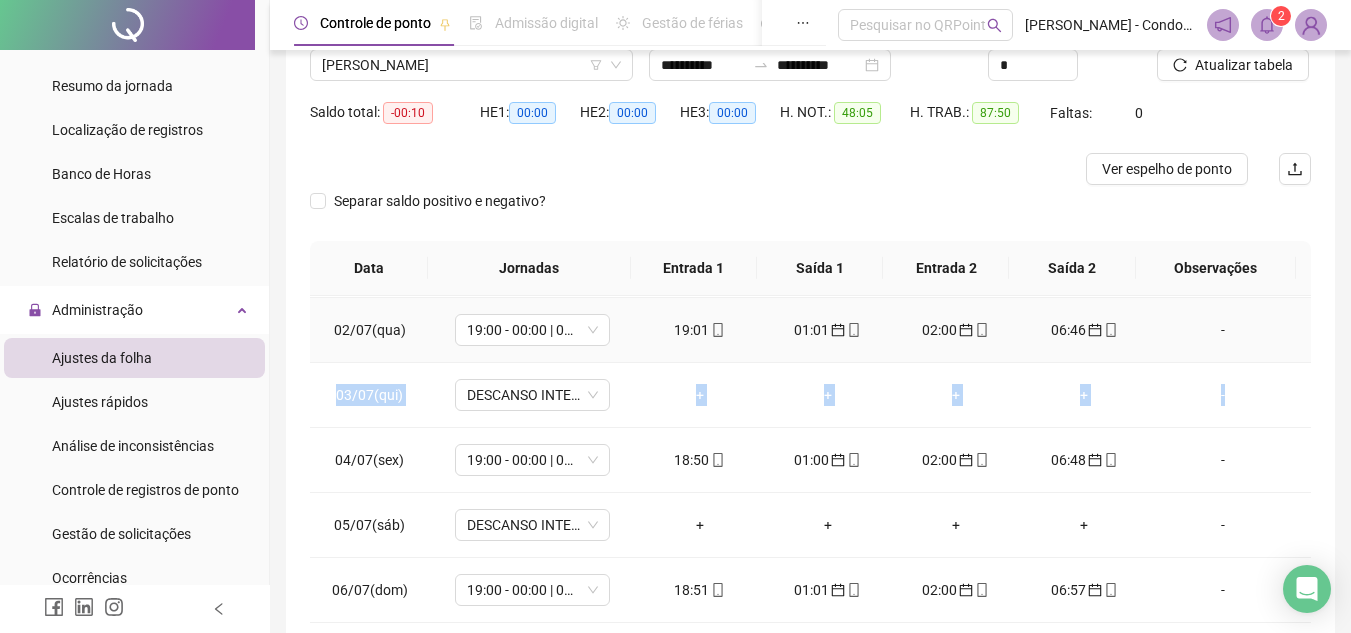 drag, startPoint x: 1275, startPoint y: 354, endPoint x: 1275, endPoint y: 308, distance: 46 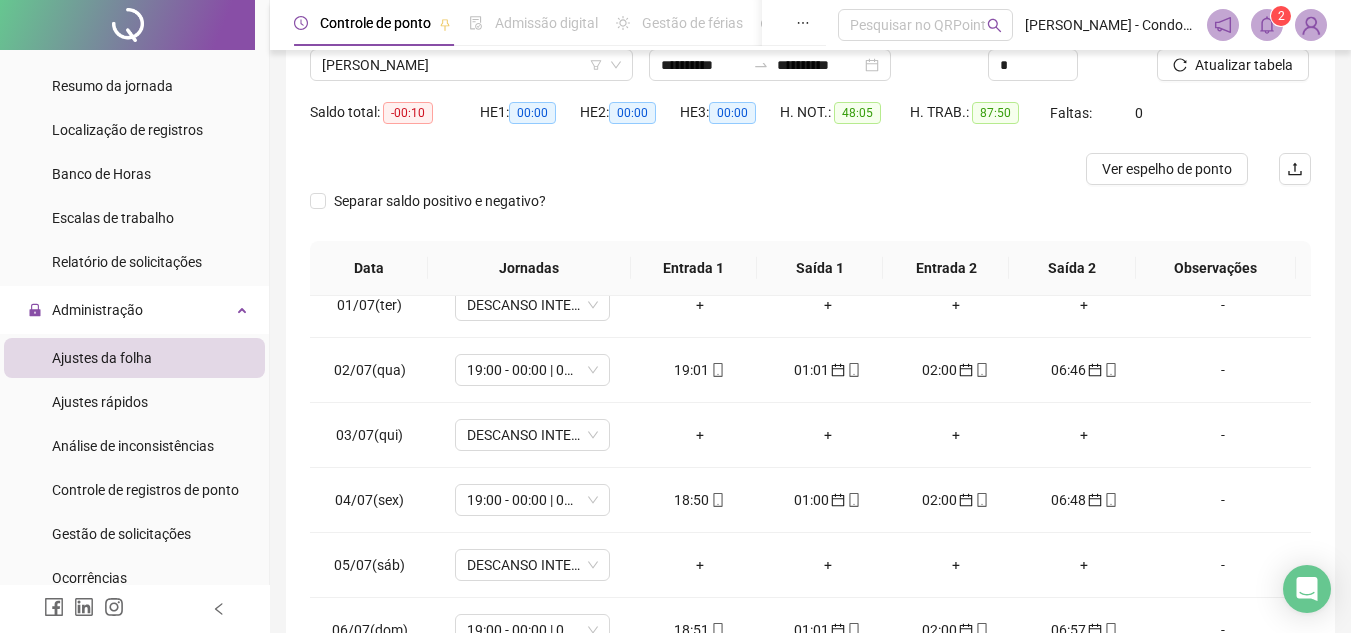 click on "**********" at bounding box center [810, 334] 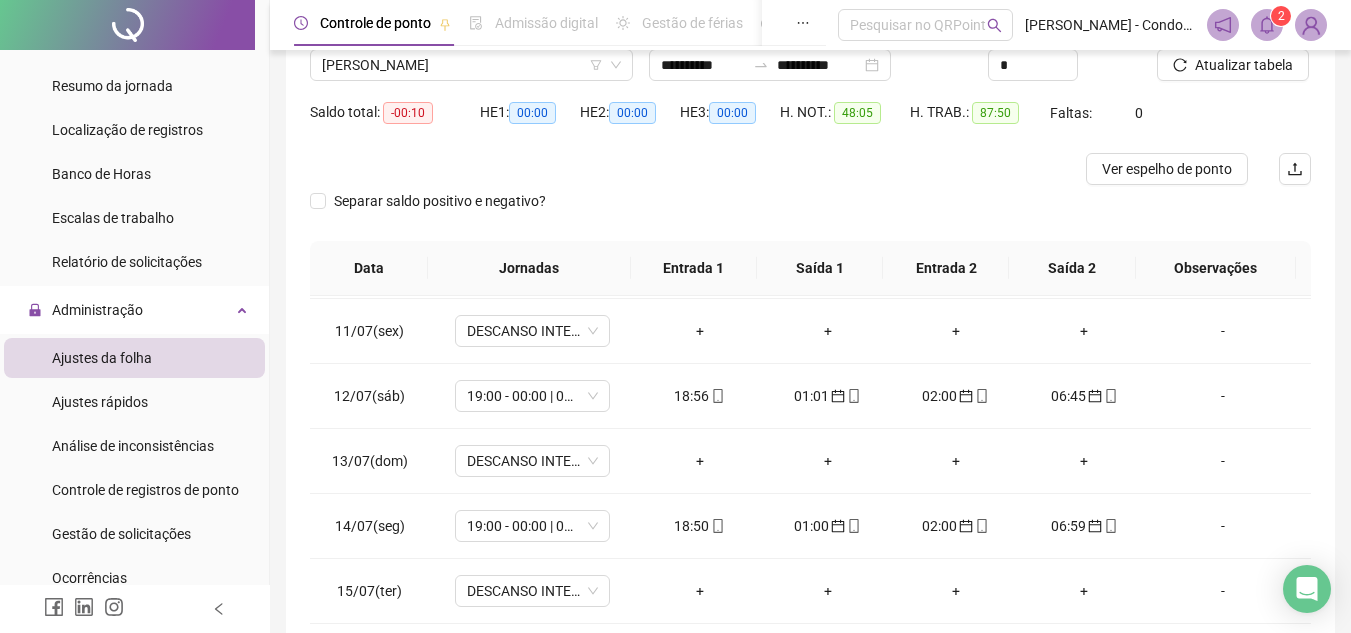 scroll, scrollTop: 678, scrollLeft: 0, axis: vertical 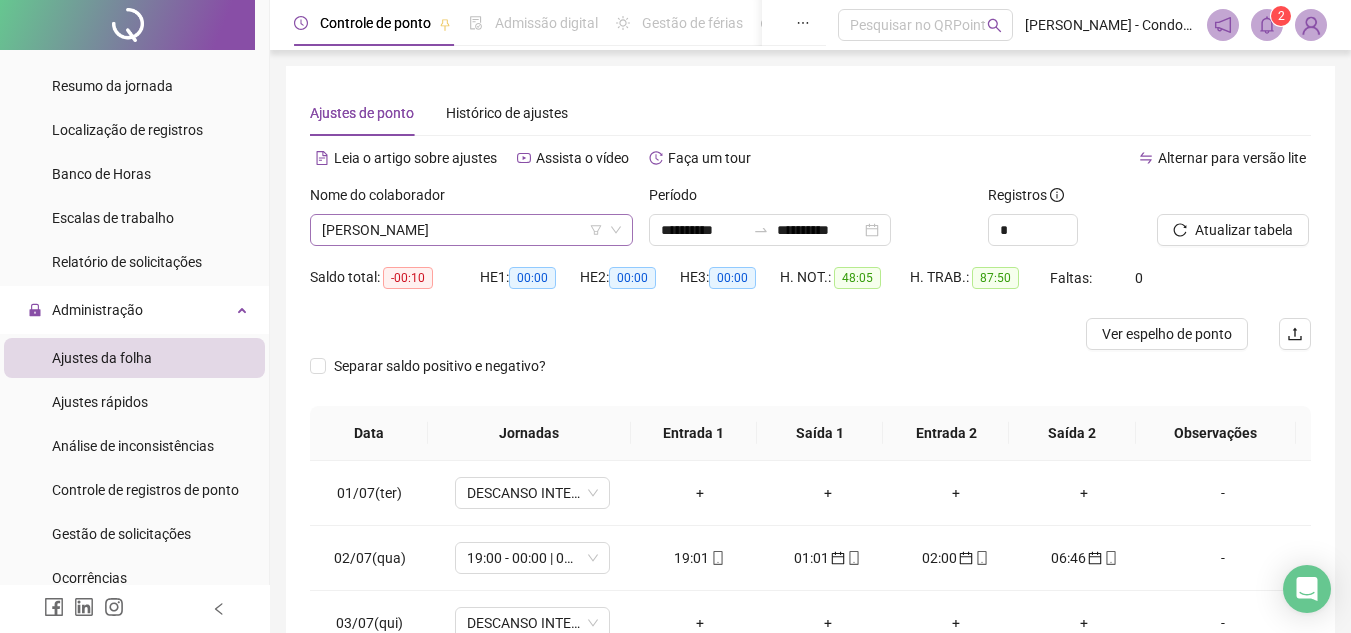 click on "[PERSON_NAME]" at bounding box center [471, 230] 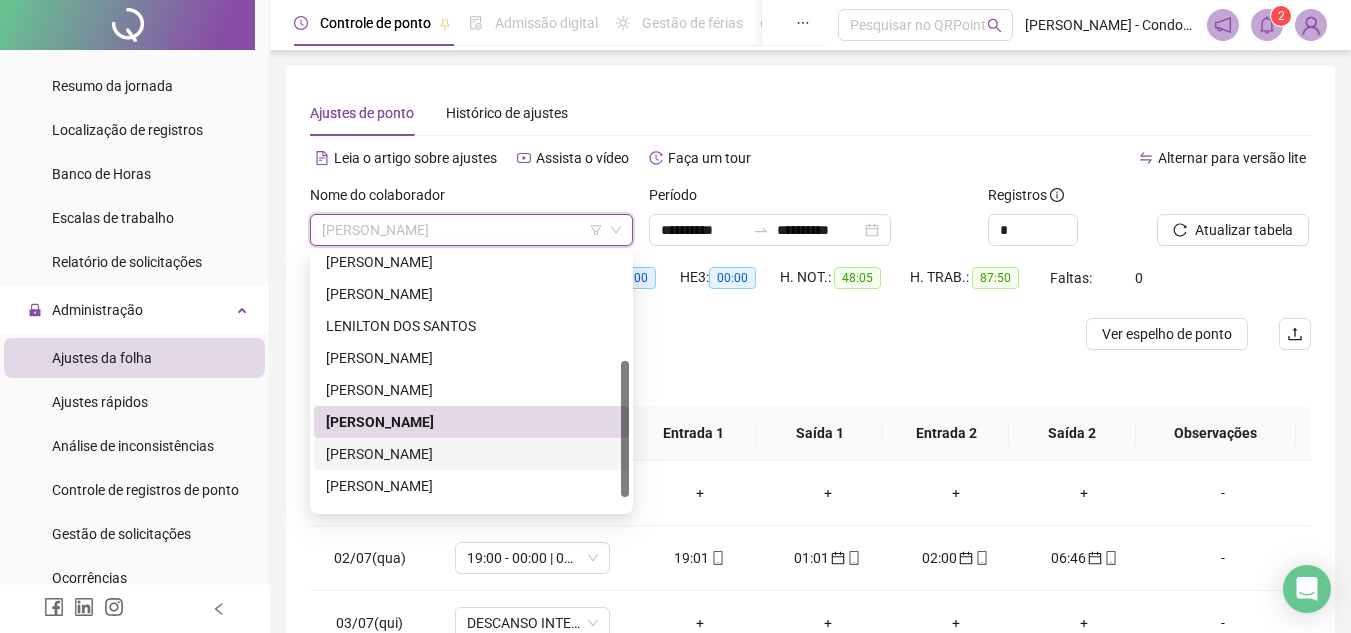 click on "[PERSON_NAME]" at bounding box center (471, 454) 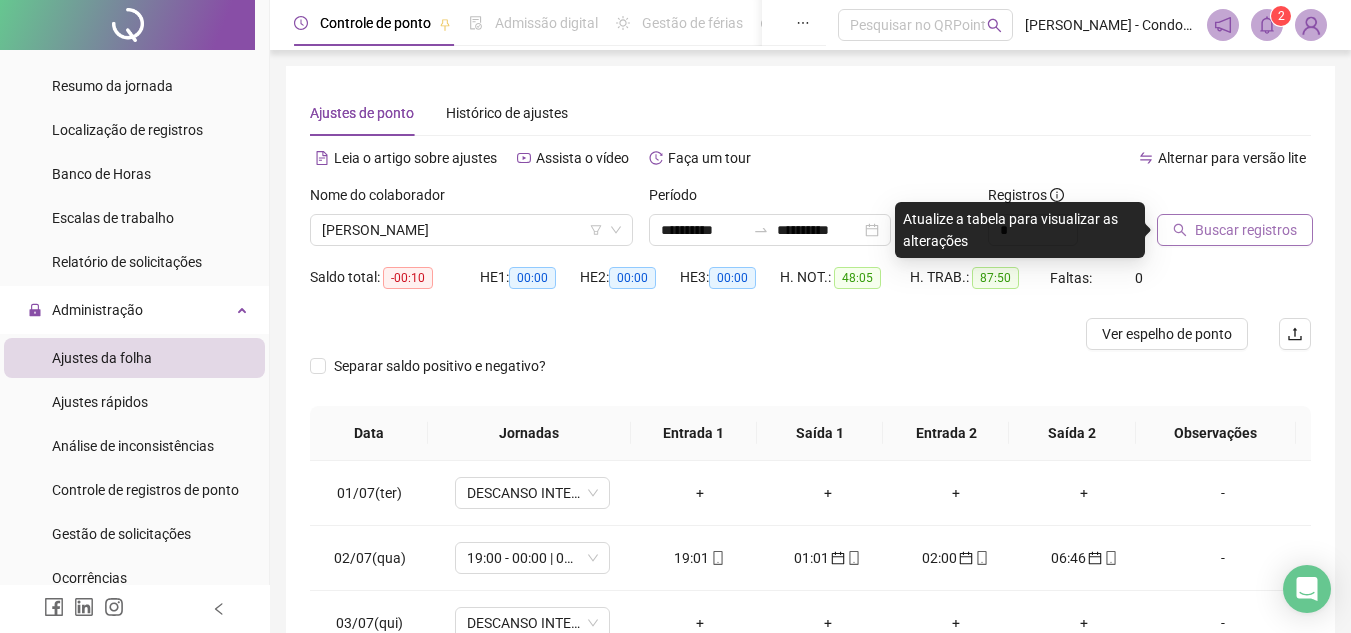 click on "Buscar registros" at bounding box center [1246, 230] 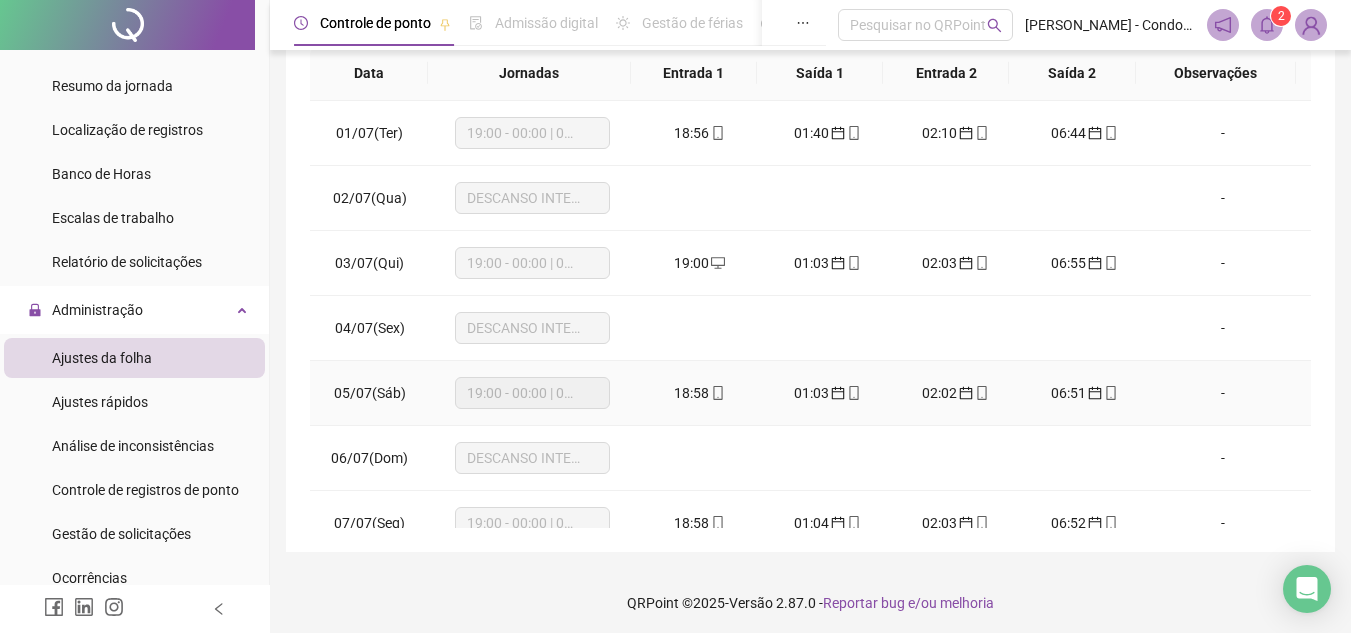 scroll, scrollTop: 365, scrollLeft: 0, axis: vertical 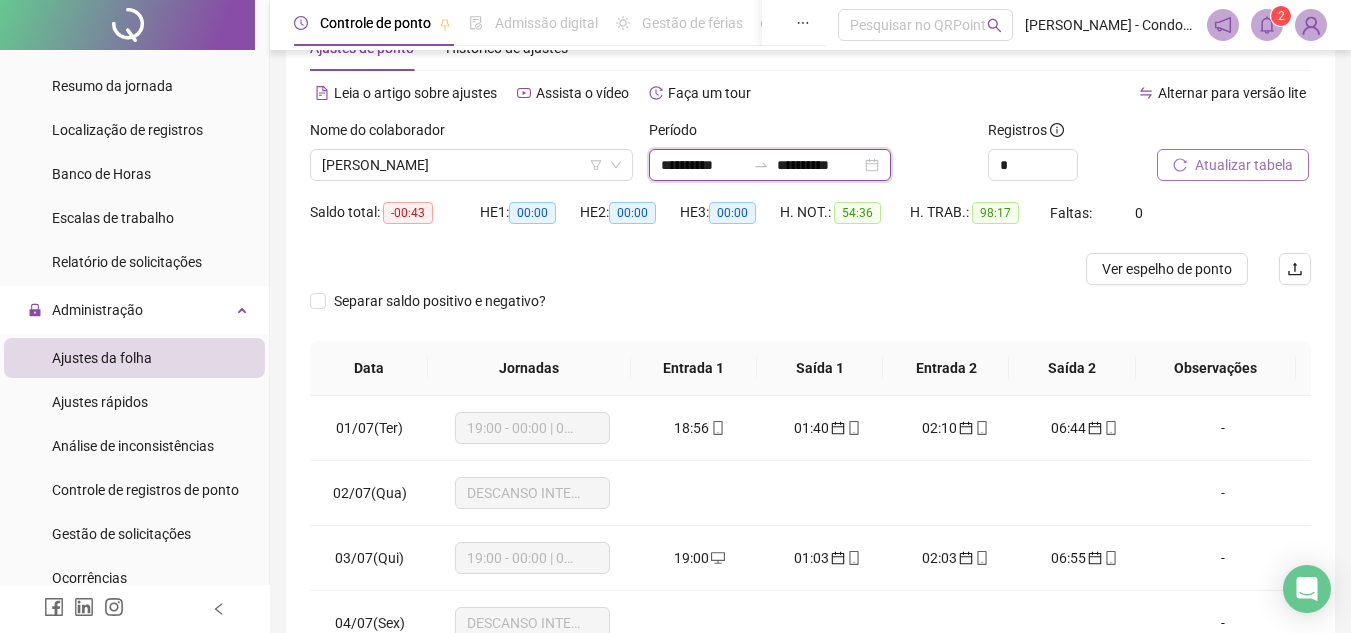 click on "**********" at bounding box center [819, 165] 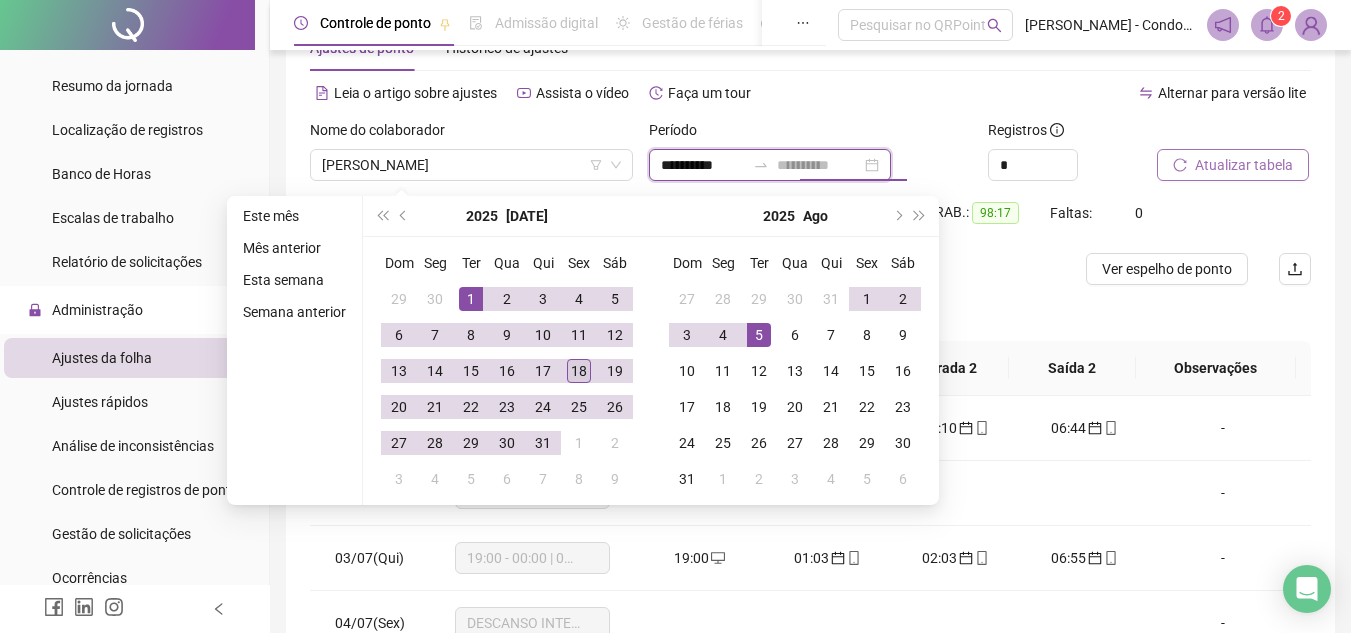 type on "**********" 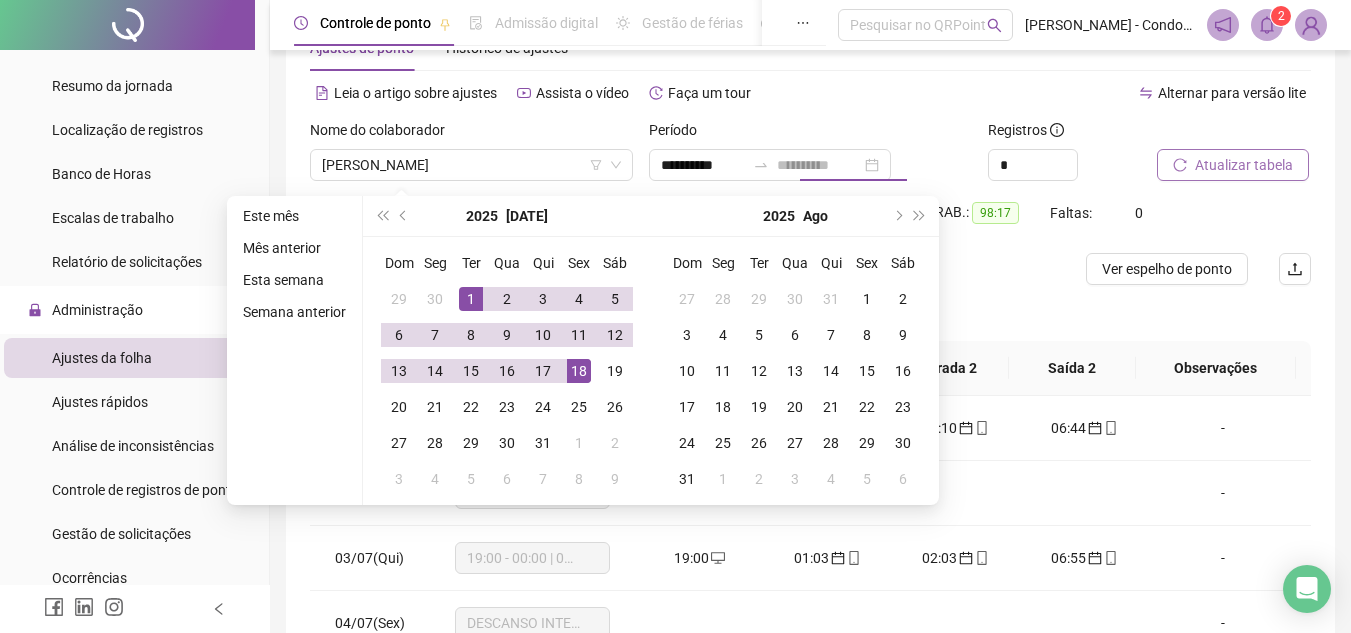 click on "18" at bounding box center (579, 371) 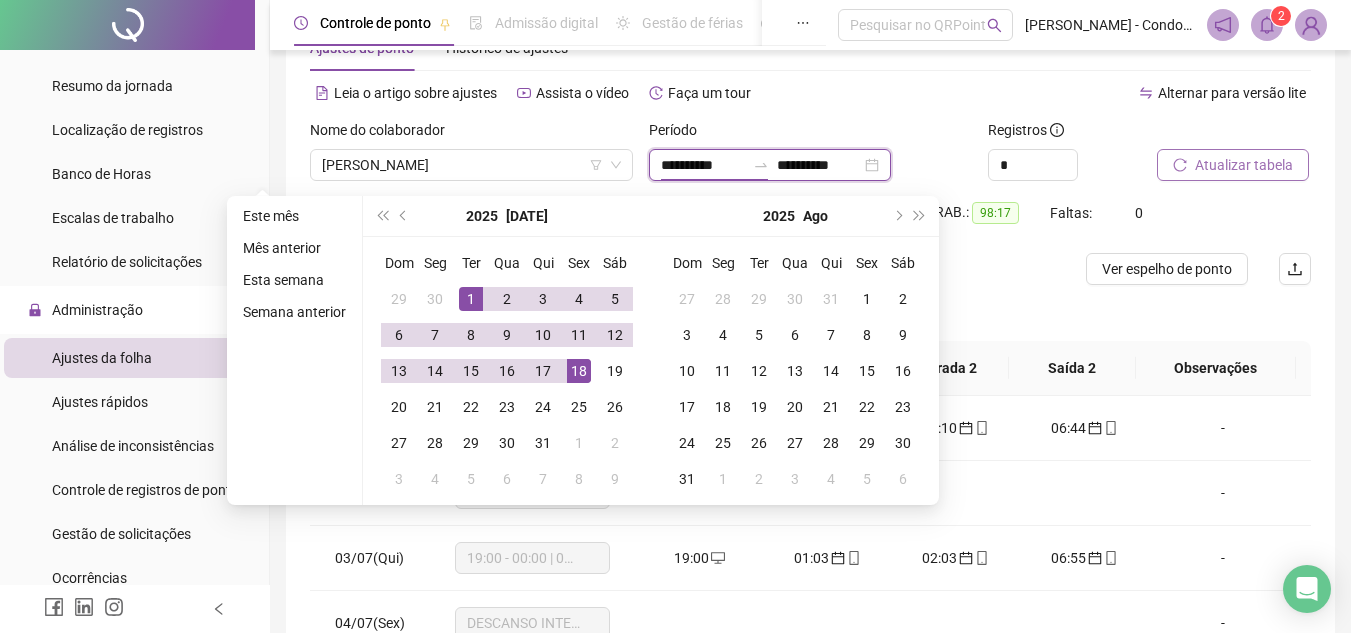 type on "**********" 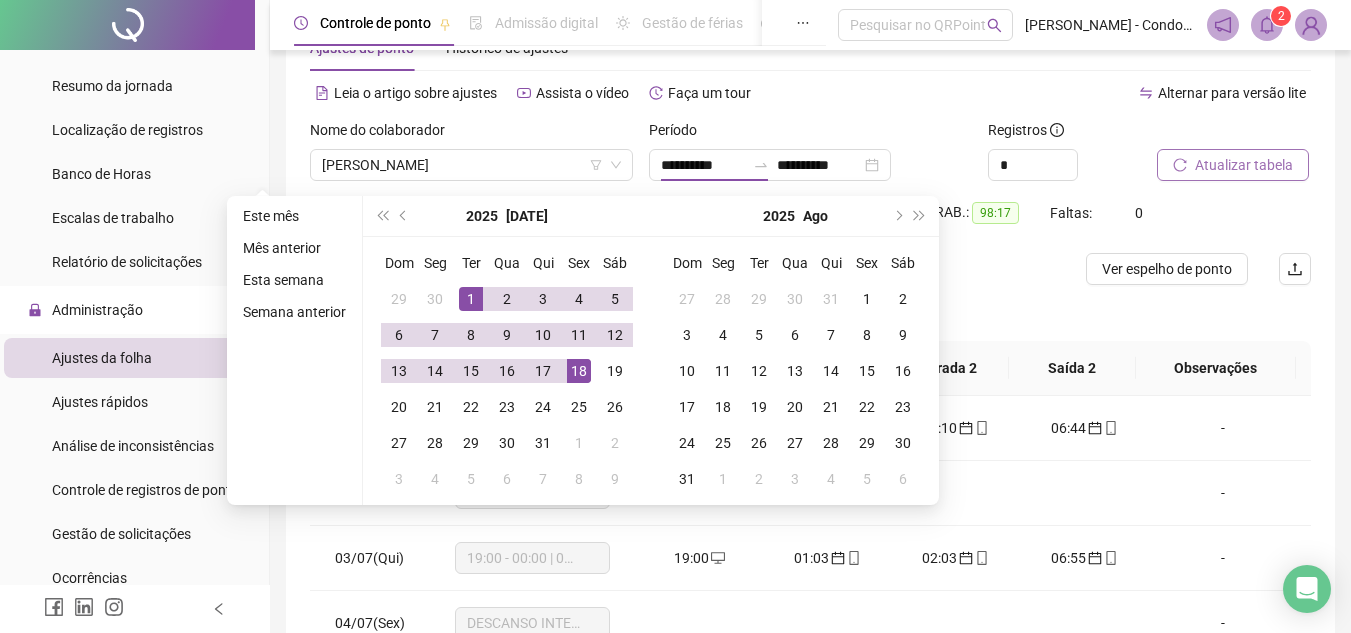 click on "Alternar para versão lite" at bounding box center [1061, 93] 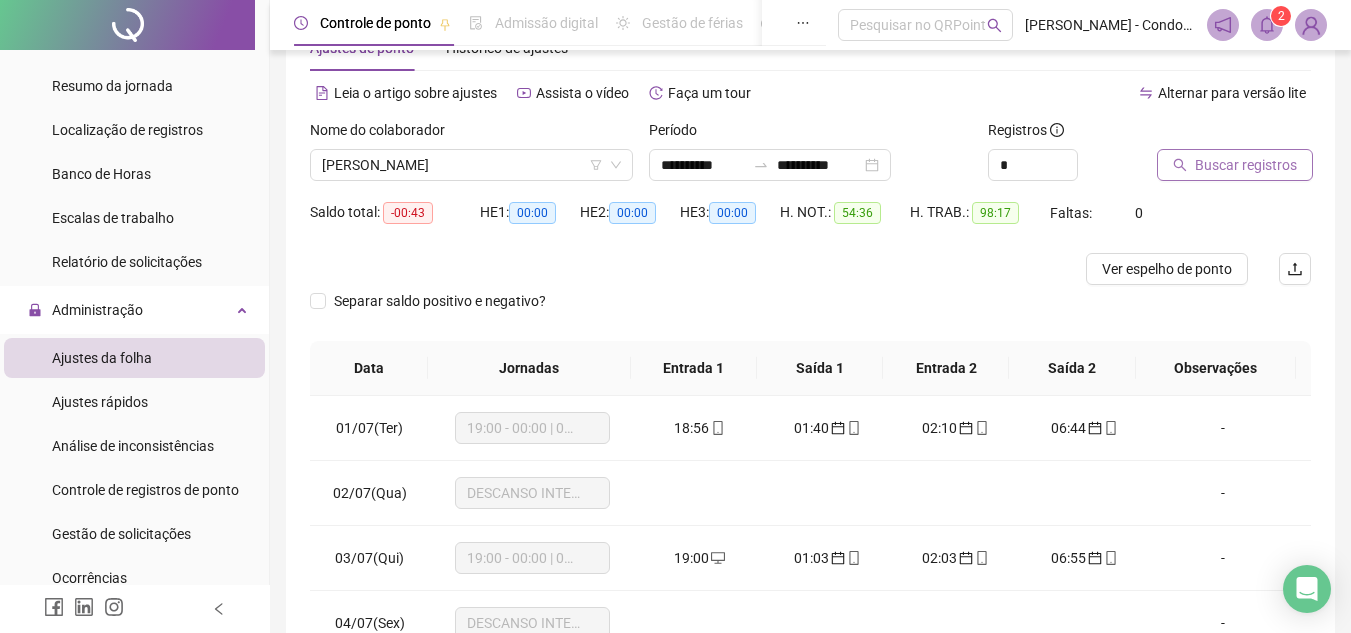 click on "Buscar registros" at bounding box center (1246, 165) 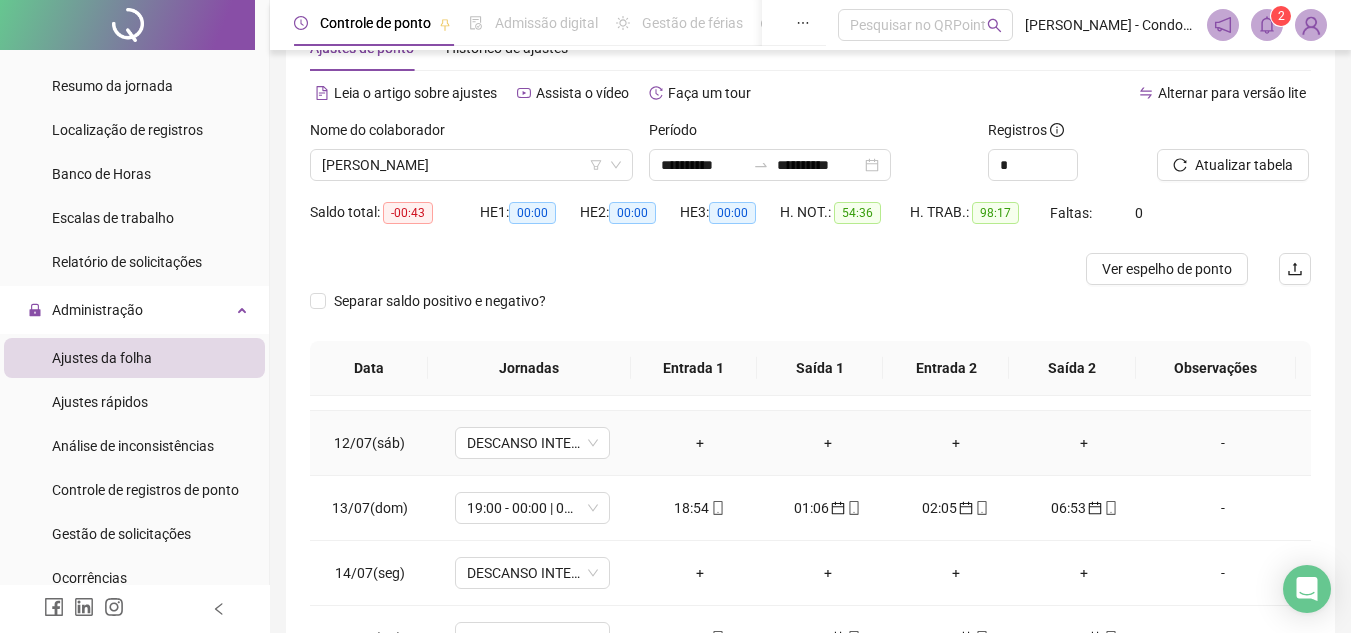 scroll, scrollTop: 743, scrollLeft: 0, axis: vertical 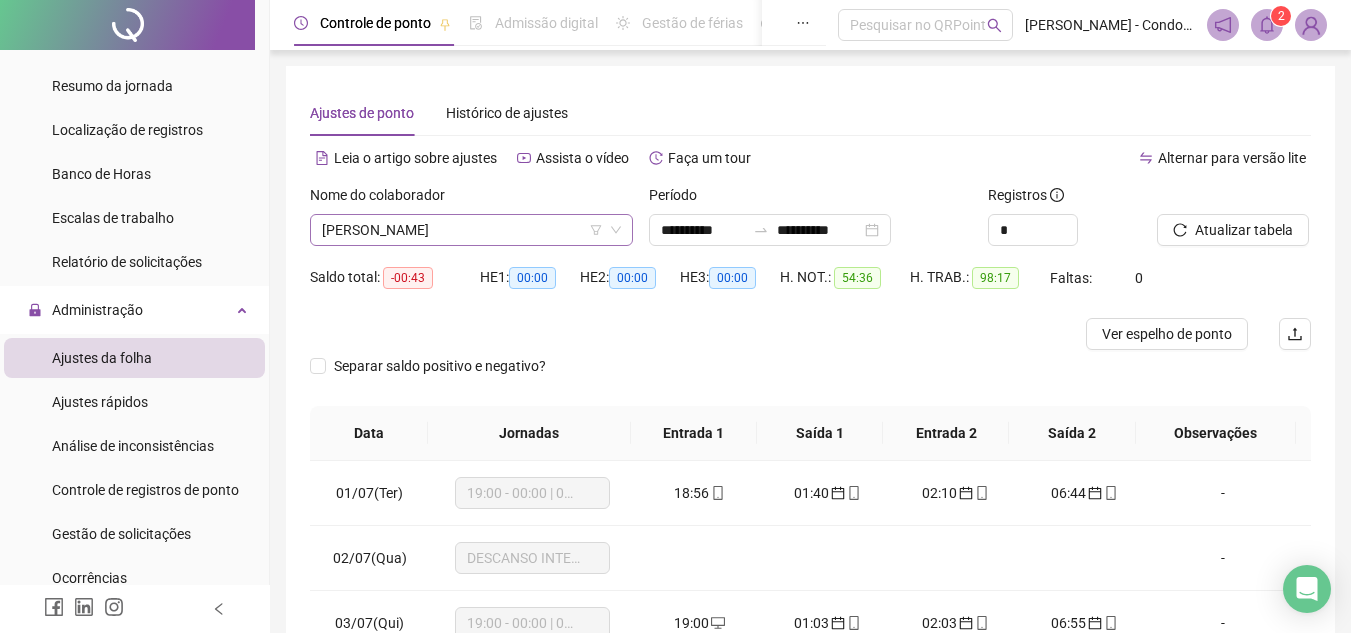 click on "[PERSON_NAME]" at bounding box center (471, 230) 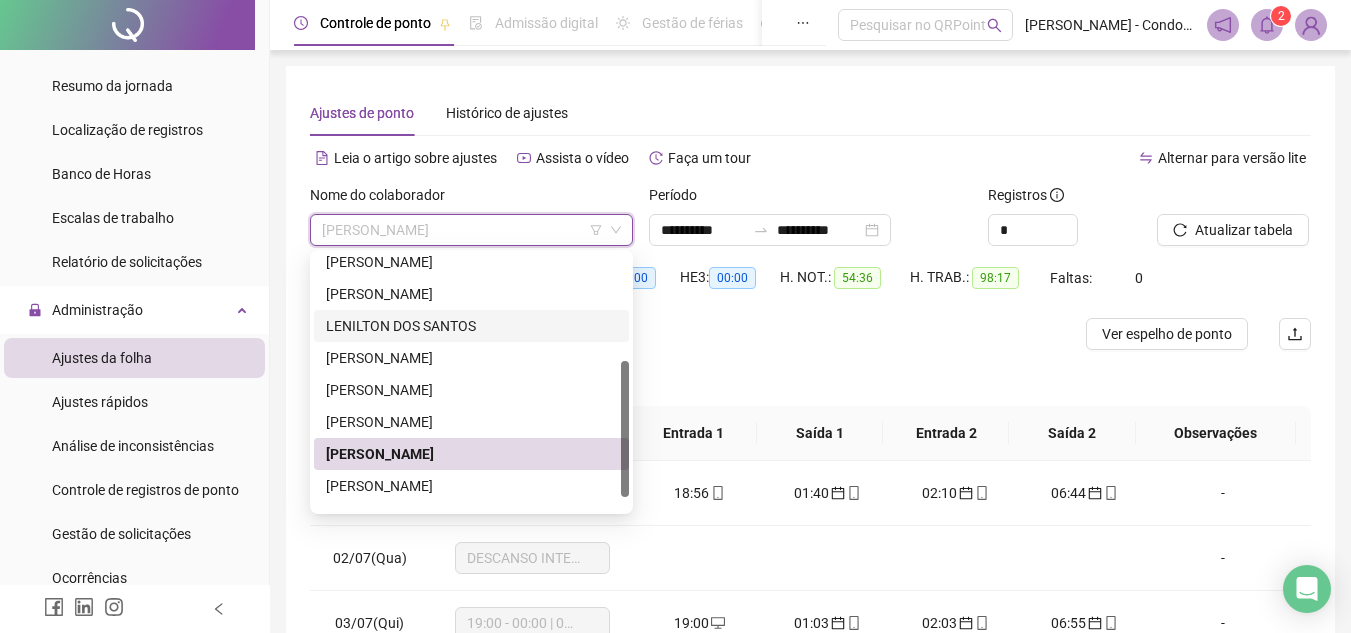 scroll, scrollTop: 224, scrollLeft: 0, axis: vertical 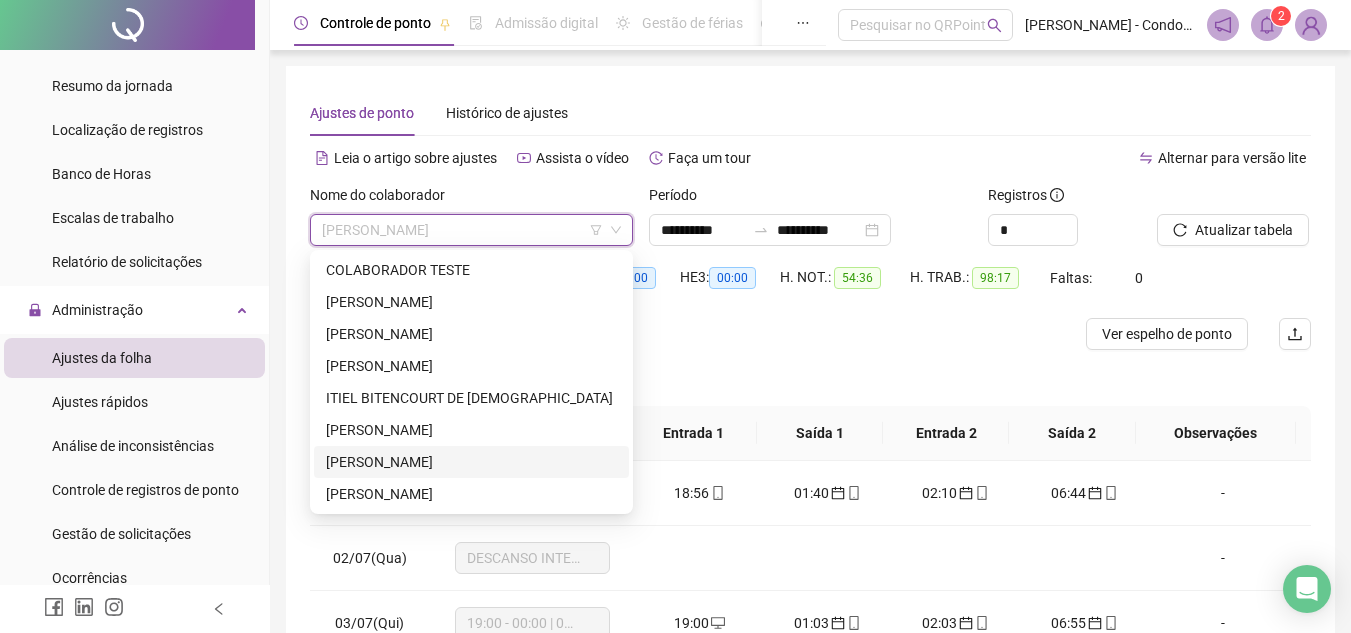click on "[PERSON_NAME]" at bounding box center [471, 462] 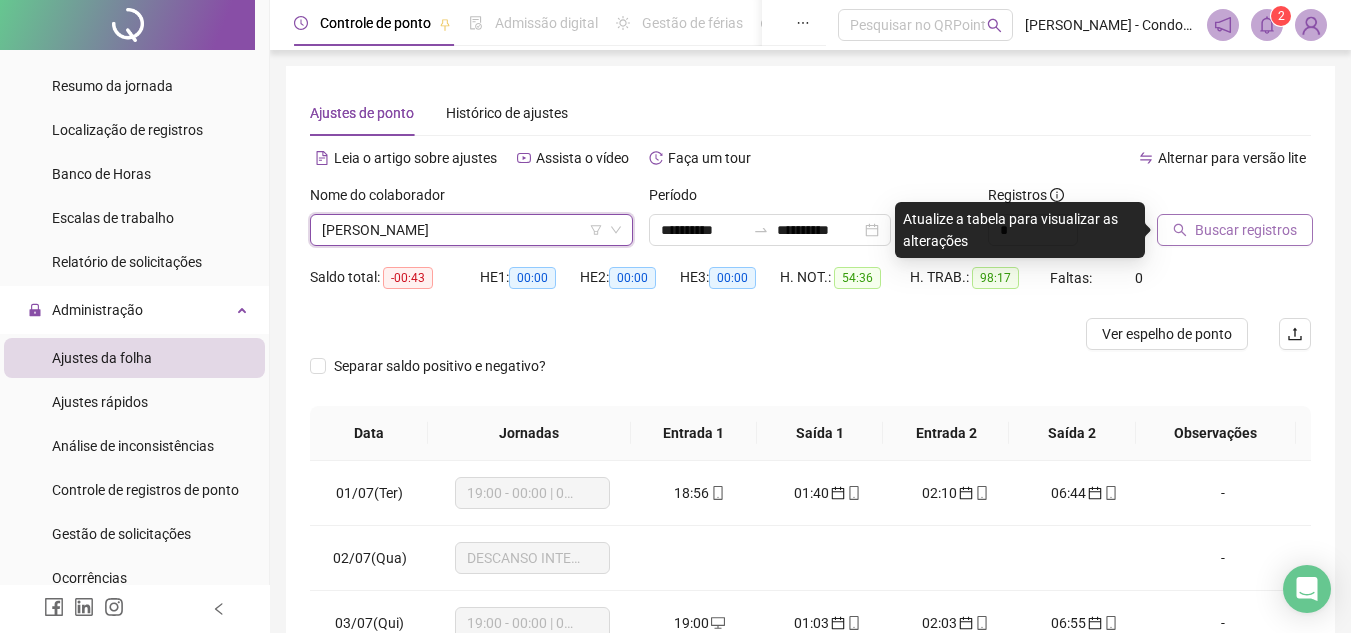 click on "Buscar registros" at bounding box center [1246, 230] 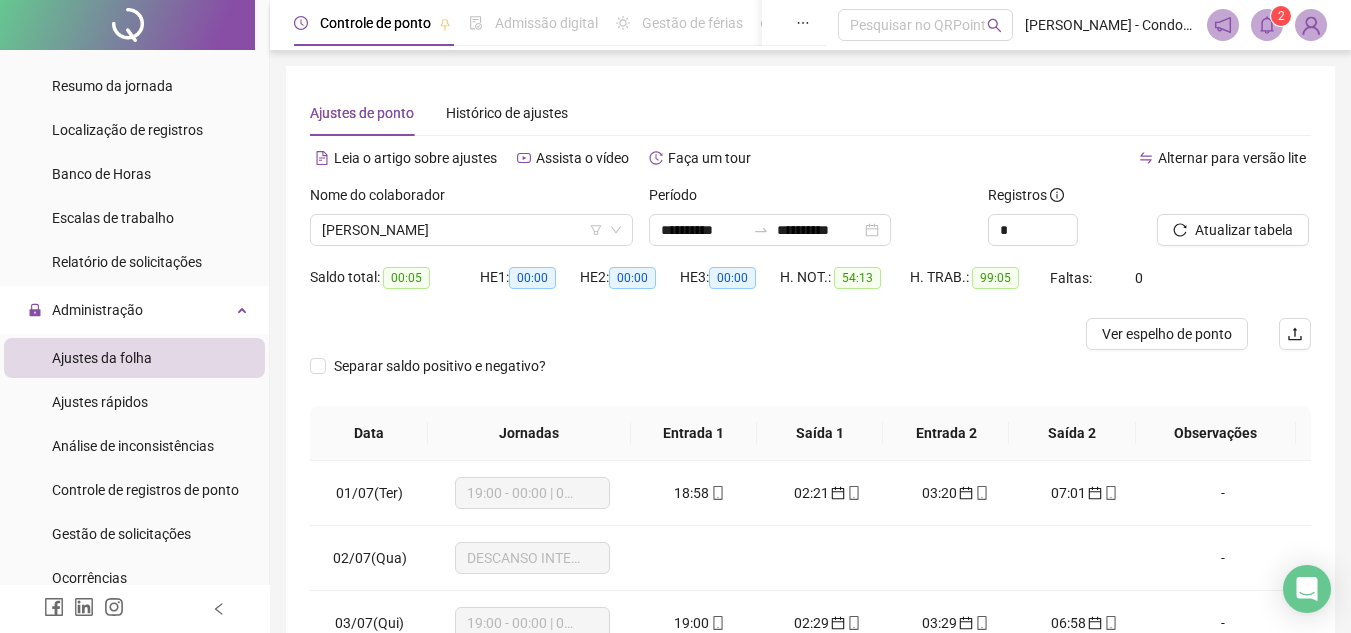 scroll, scrollTop: 300, scrollLeft: 0, axis: vertical 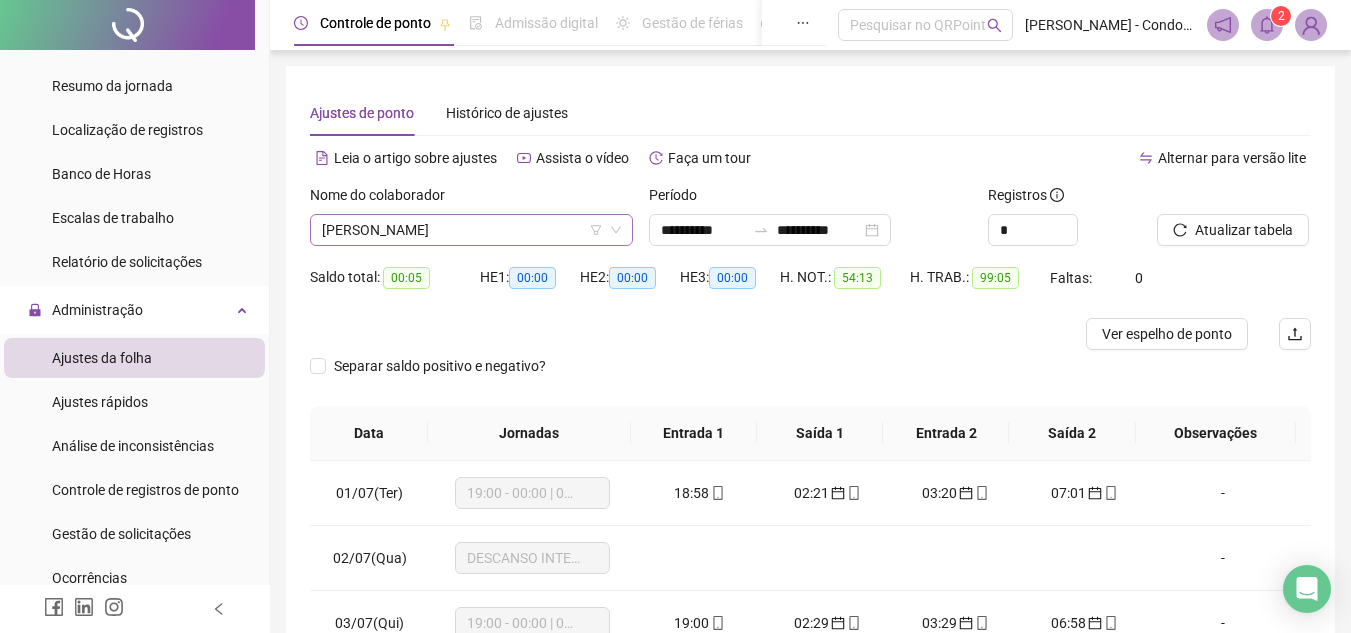 click on "[PERSON_NAME]" at bounding box center (471, 230) 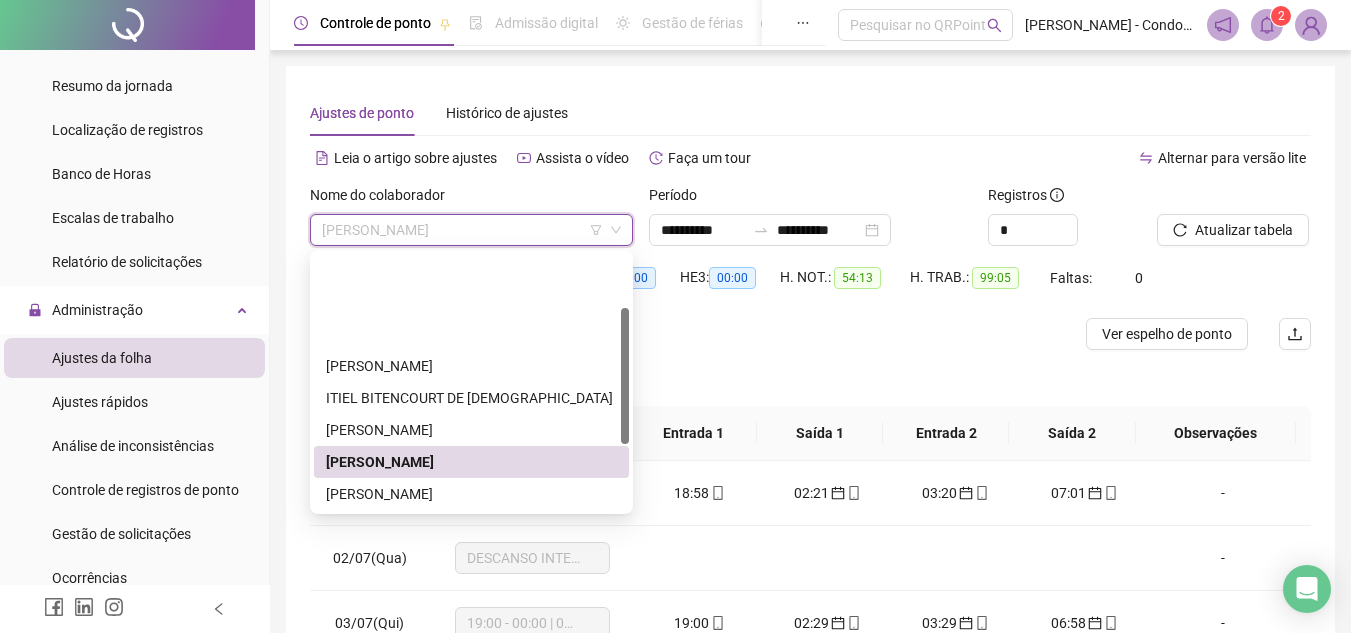scroll, scrollTop: 100, scrollLeft: 0, axis: vertical 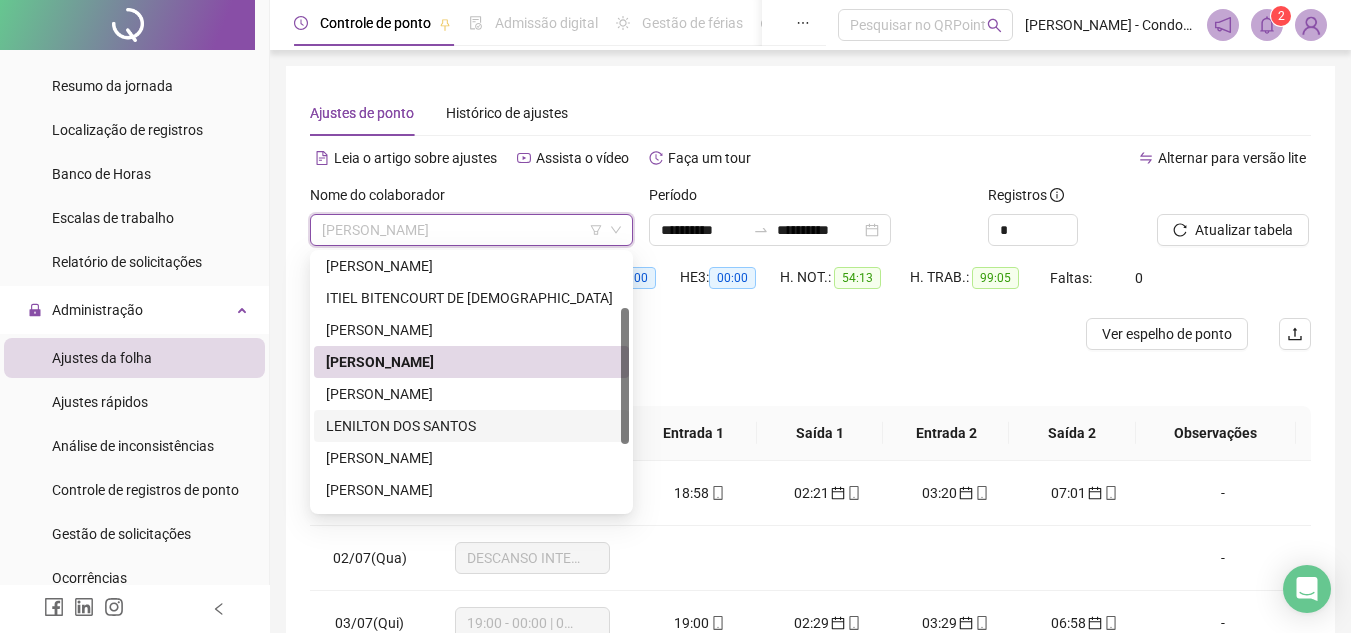 click on "LENILTON DOS SANTOS" at bounding box center [471, 426] 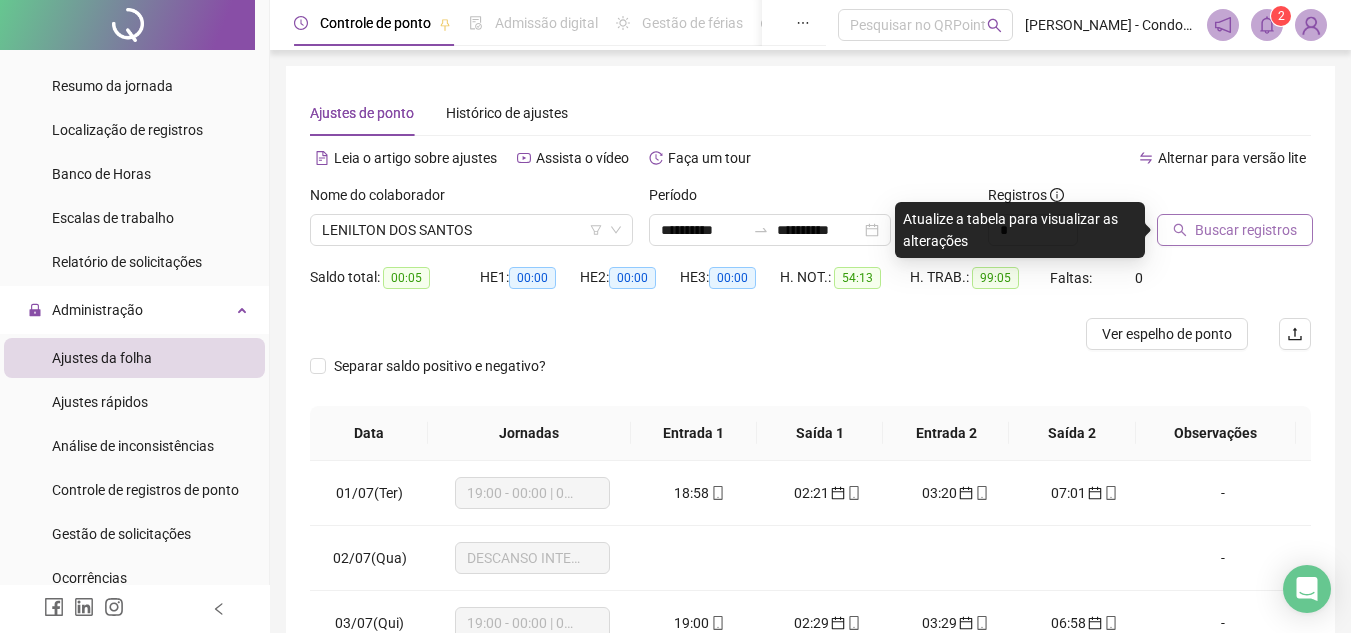 click on "Buscar registros" at bounding box center (1246, 230) 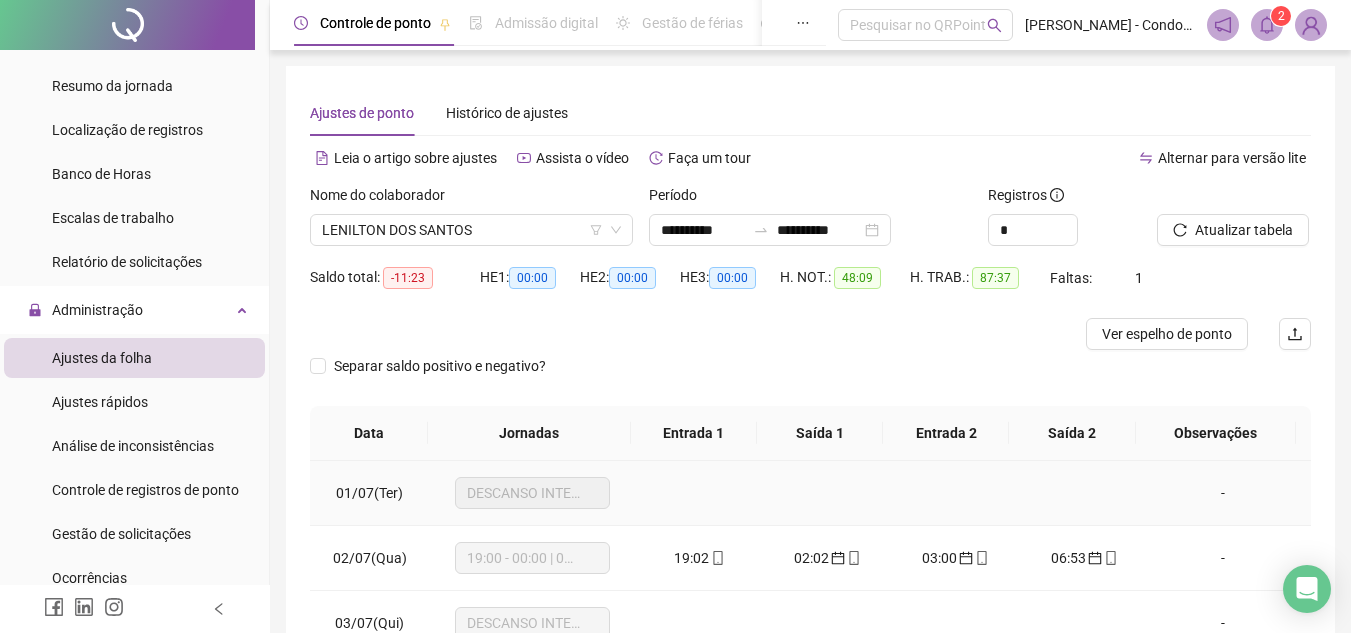 scroll, scrollTop: 300, scrollLeft: 0, axis: vertical 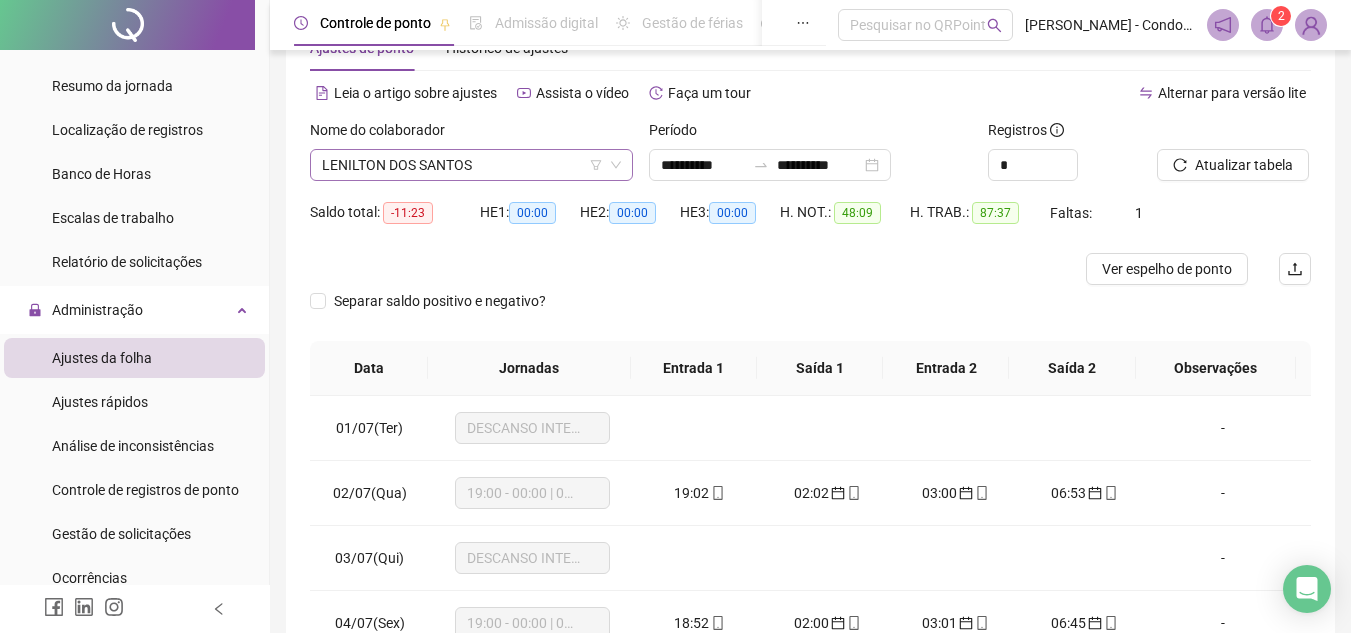 click on "LENILTON DOS SANTOS" at bounding box center [471, 165] 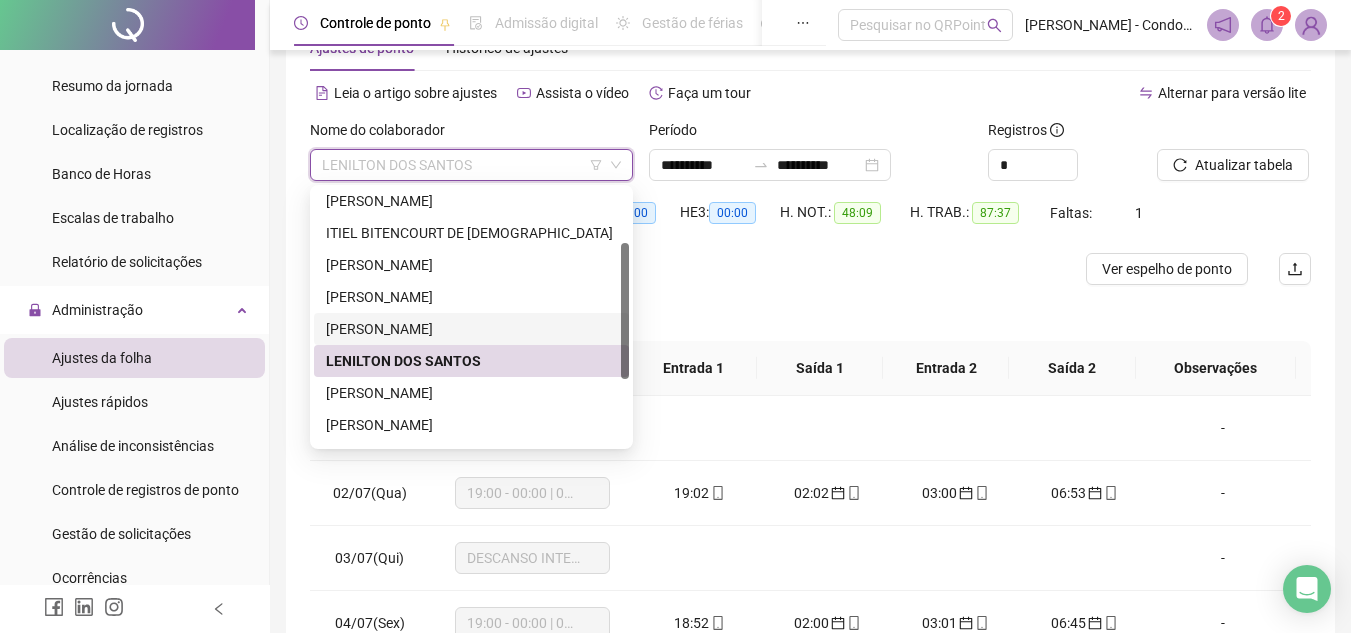 scroll, scrollTop: 200, scrollLeft: 0, axis: vertical 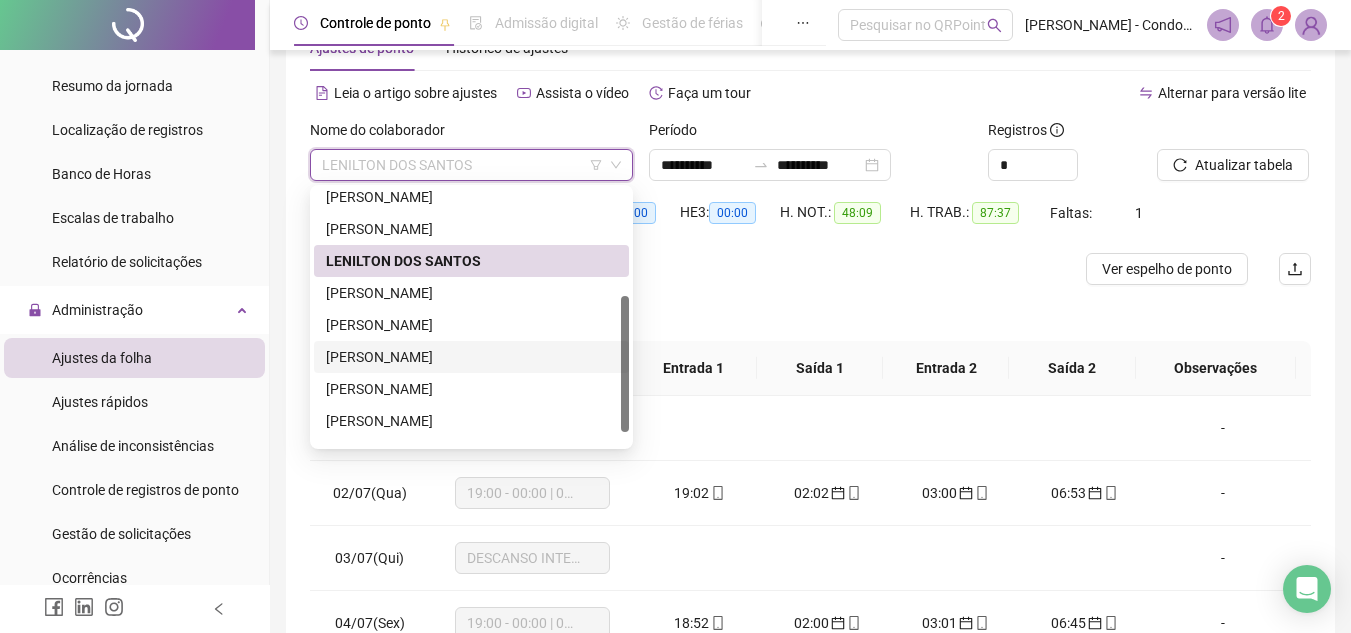 click on "[PERSON_NAME]" at bounding box center (471, 357) 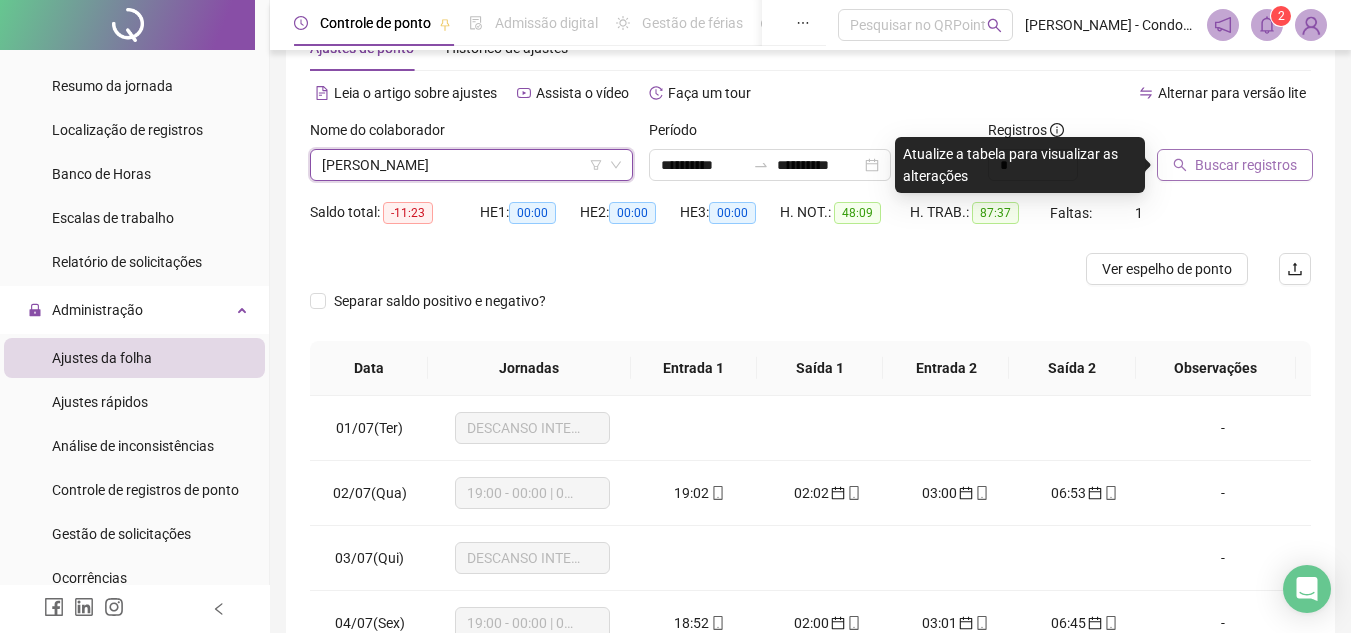 click on "Buscar registros" at bounding box center (1246, 165) 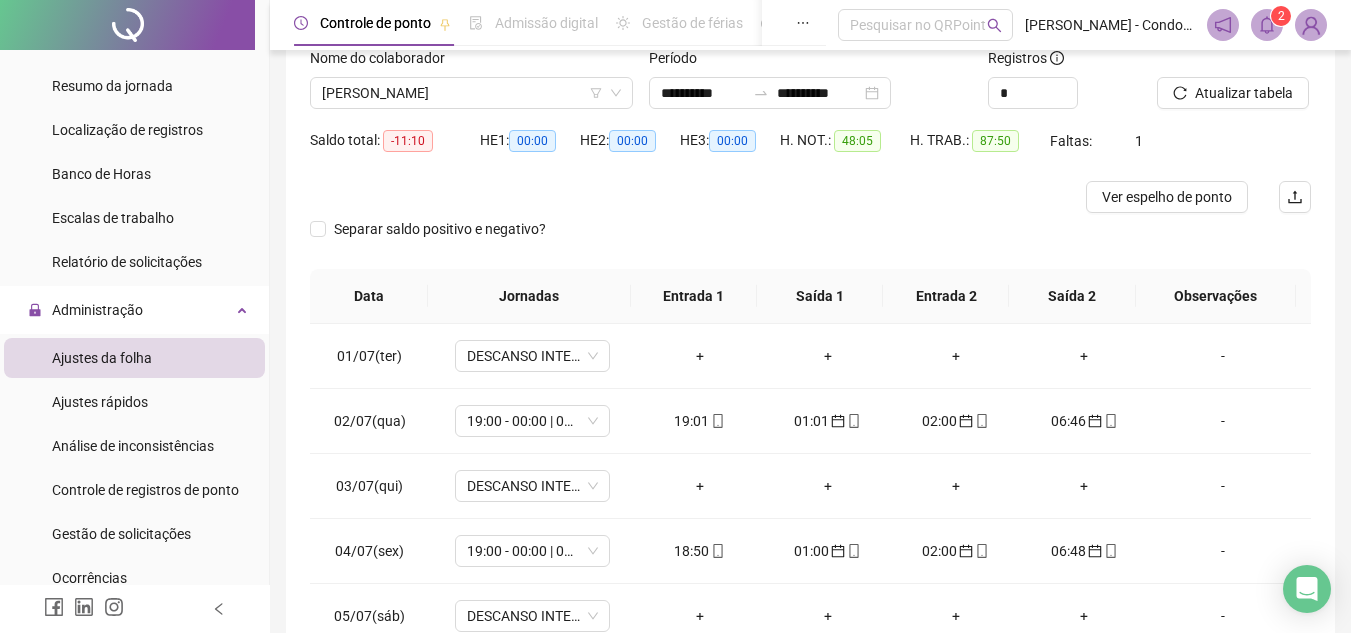 scroll, scrollTop: 265, scrollLeft: 0, axis: vertical 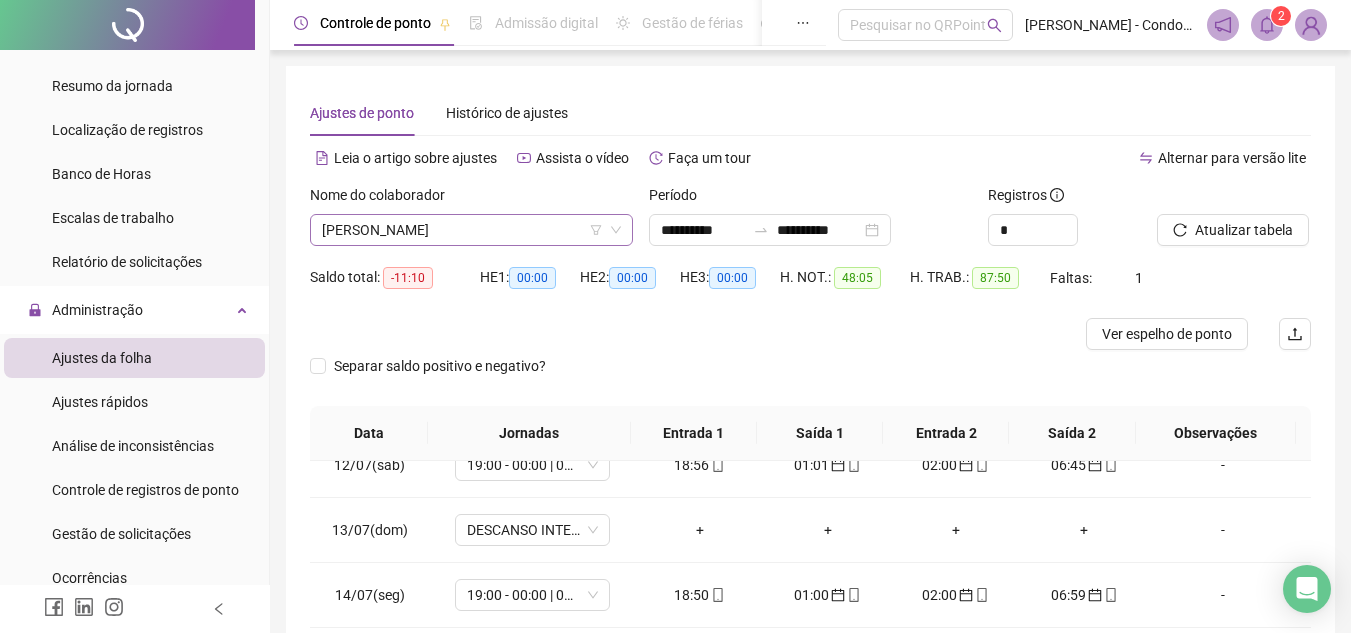 click on "[PERSON_NAME]" at bounding box center (471, 230) 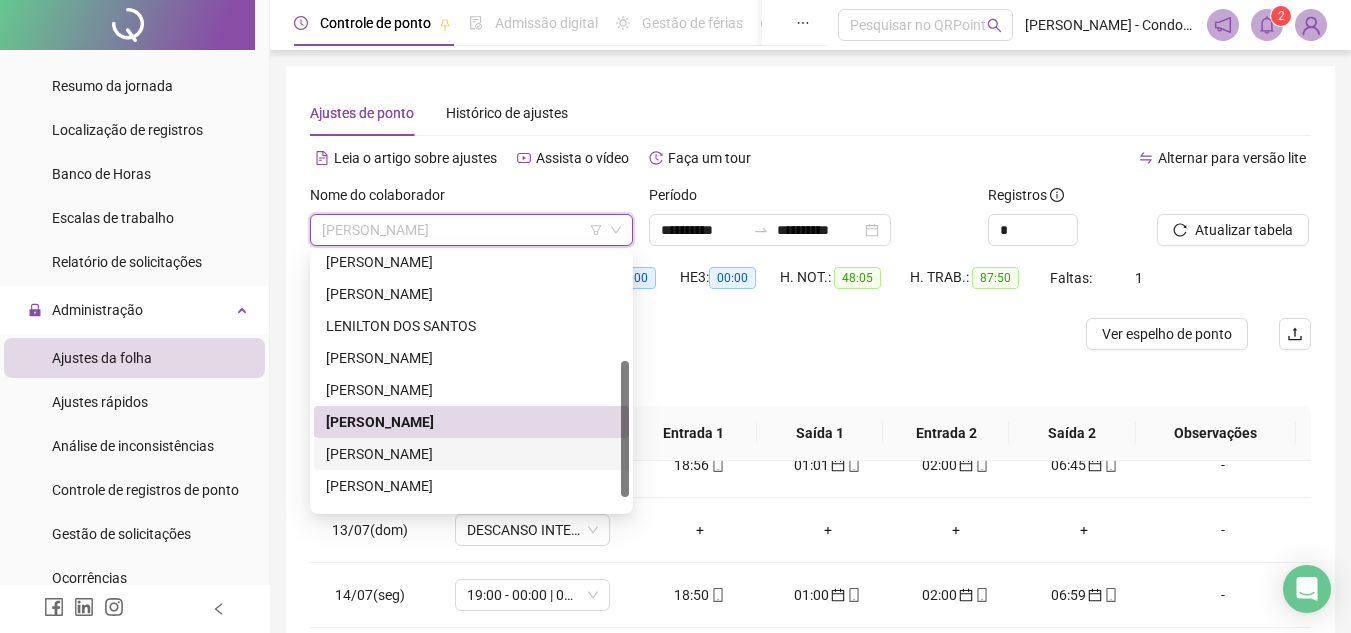 click on "[PERSON_NAME]" at bounding box center [471, 454] 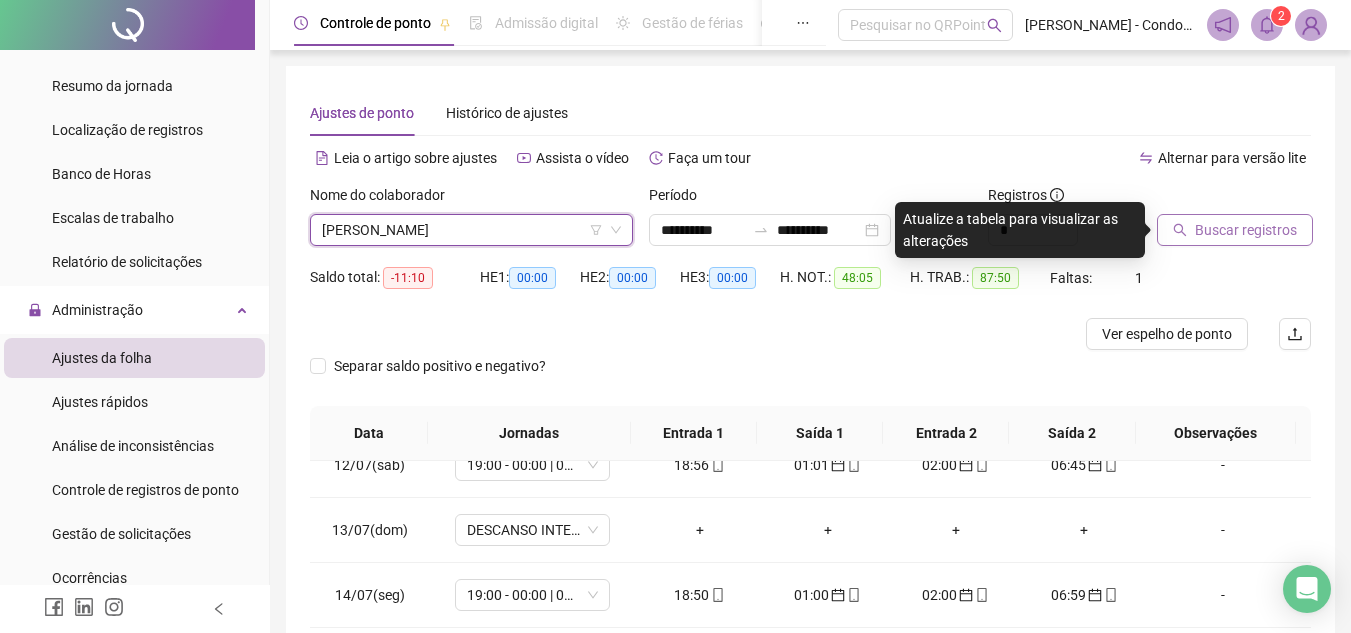 click on "Buscar registros" at bounding box center [1246, 230] 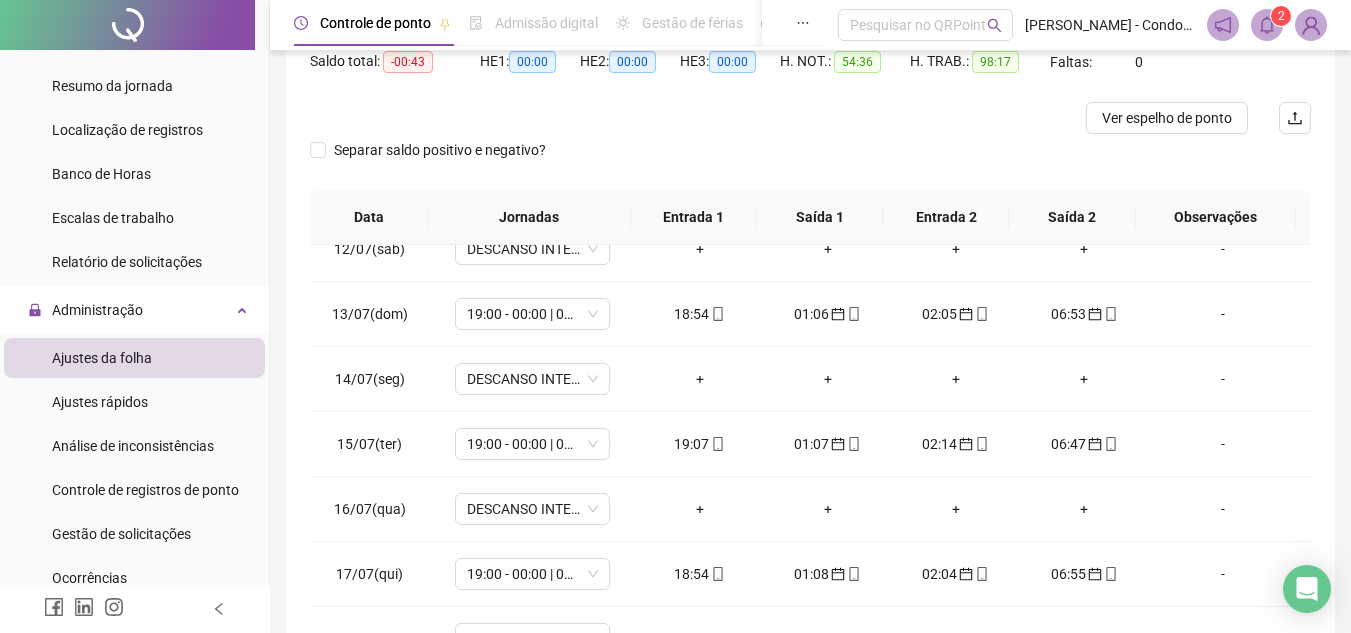 scroll, scrollTop: 365, scrollLeft: 0, axis: vertical 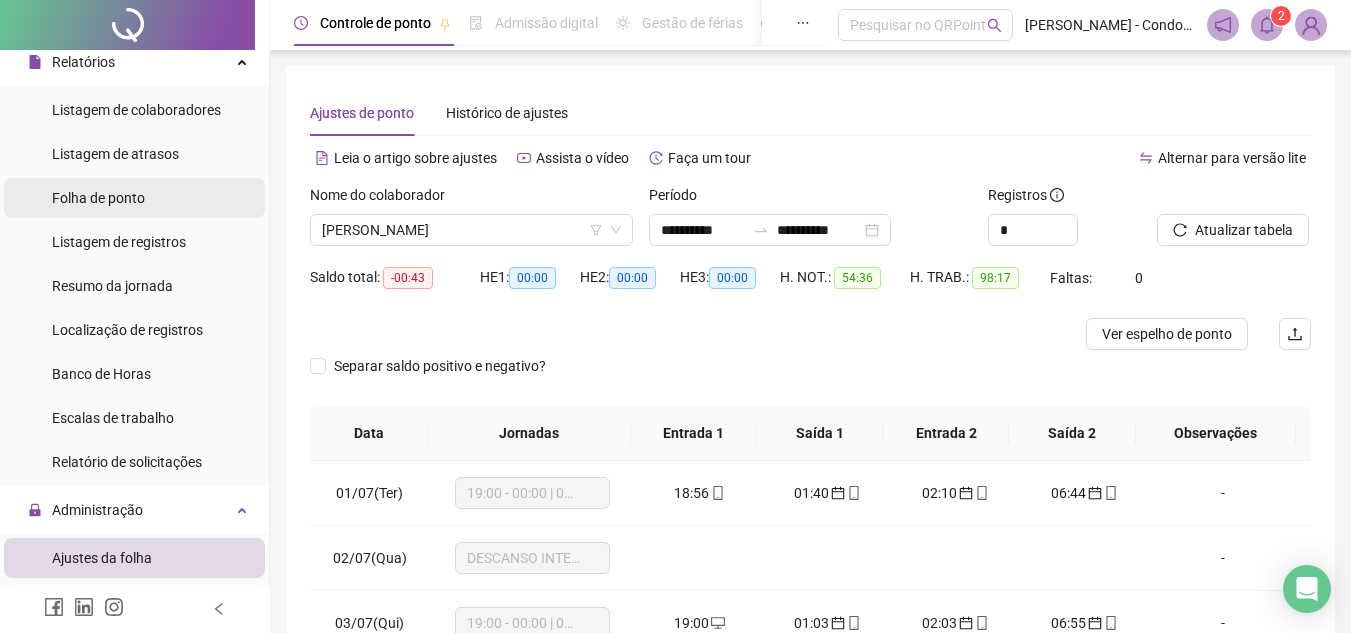 click on "Folha de ponto" at bounding box center (98, 198) 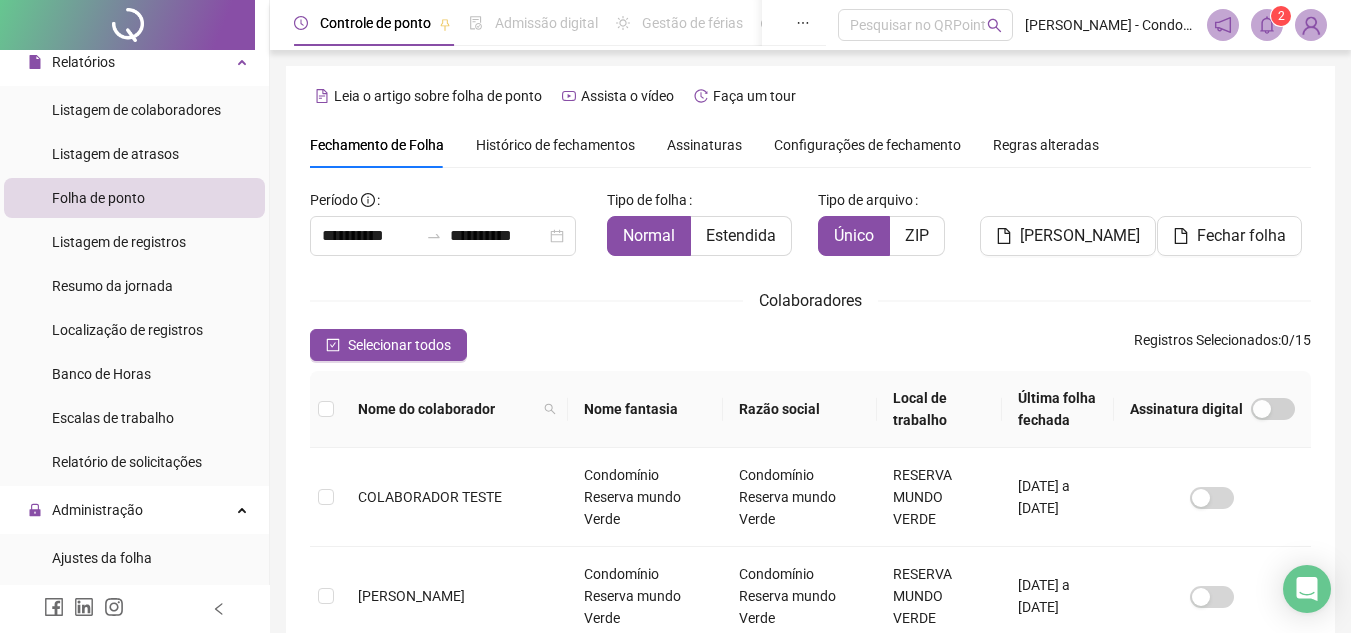 scroll, scrollTop: 93, scrollLeft: 0, axis: vertical 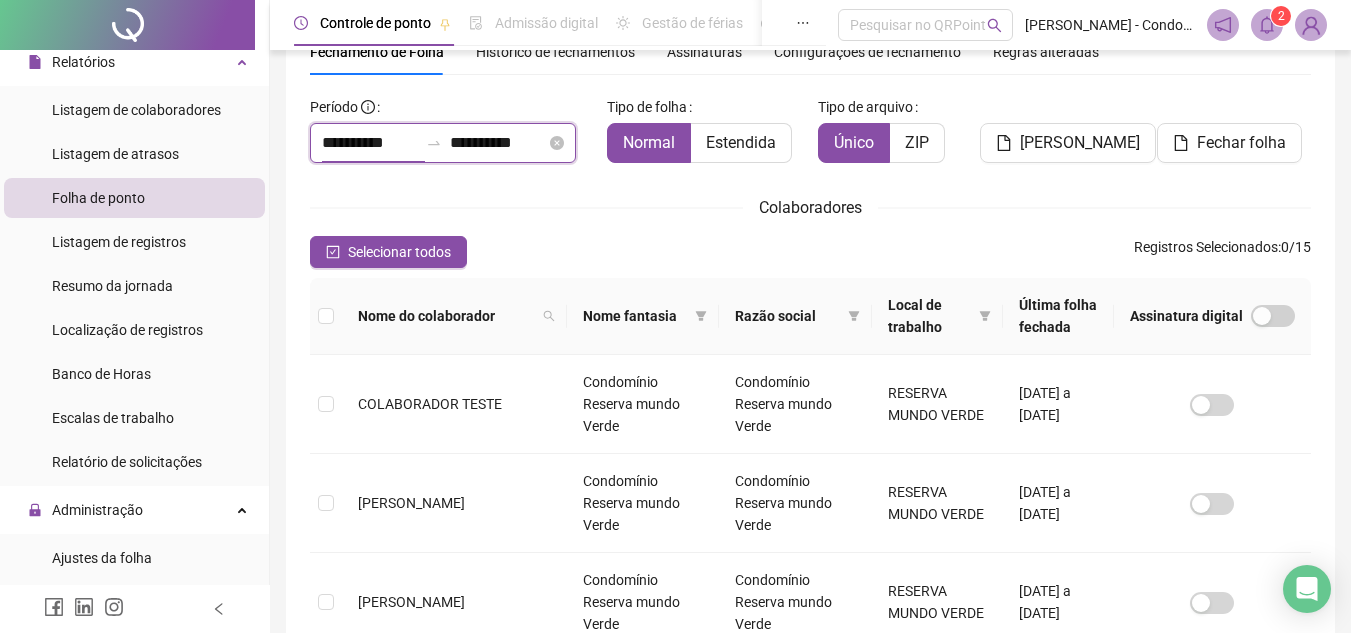 click on "**********" at bounding box center [370, 143] 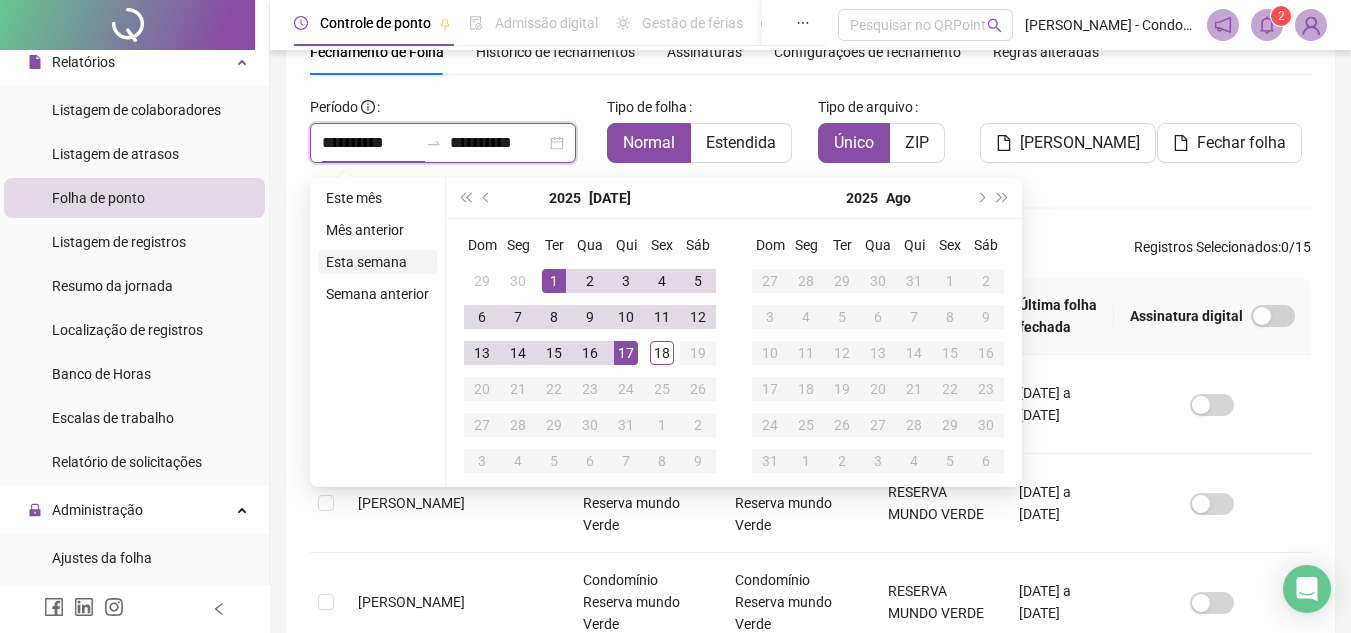 type on "**********" 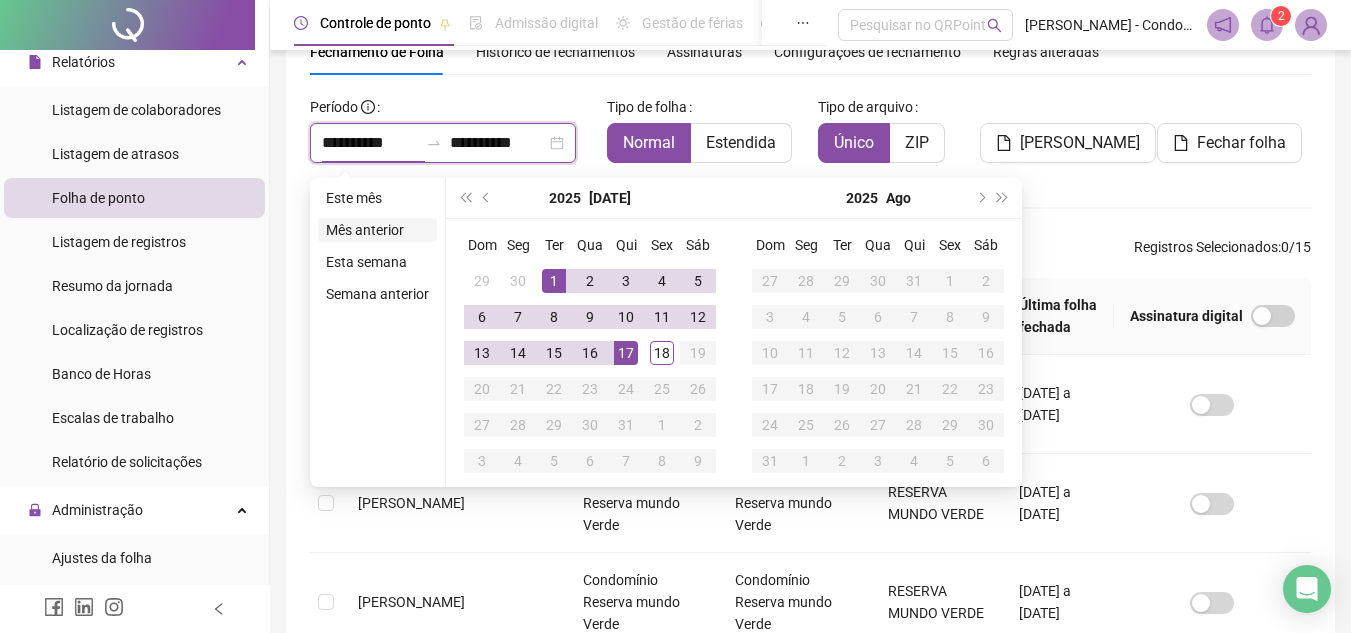 type on "**********" 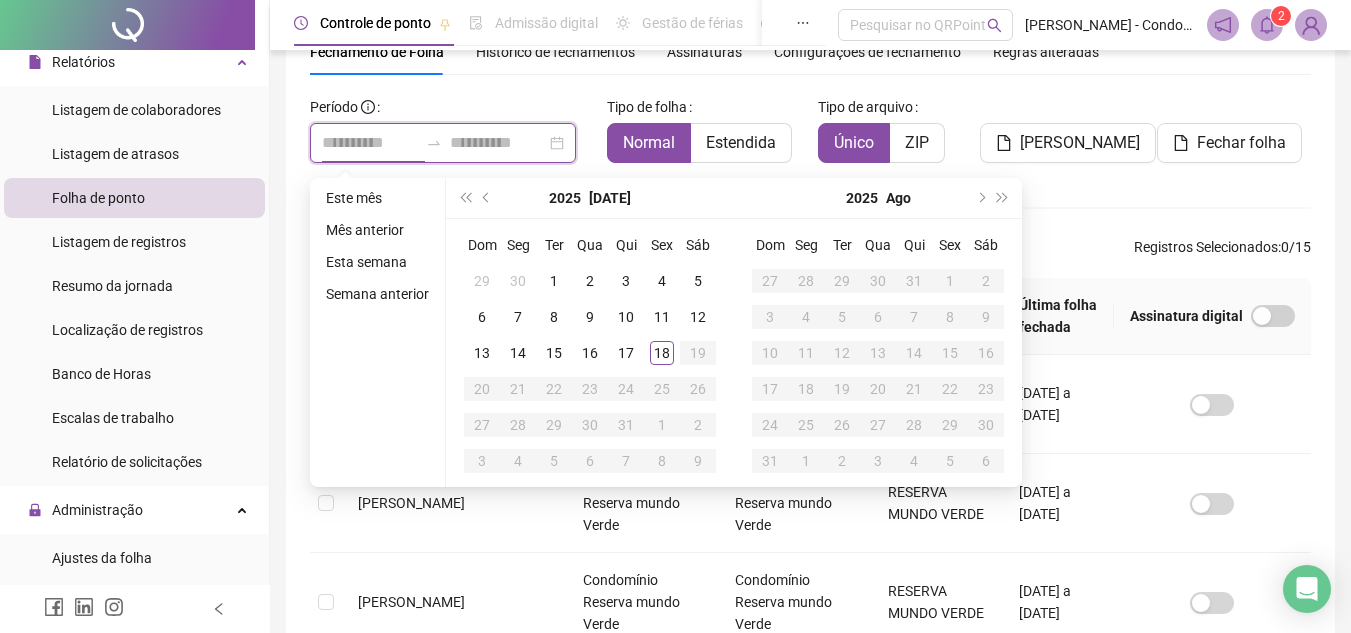 type on "**********" 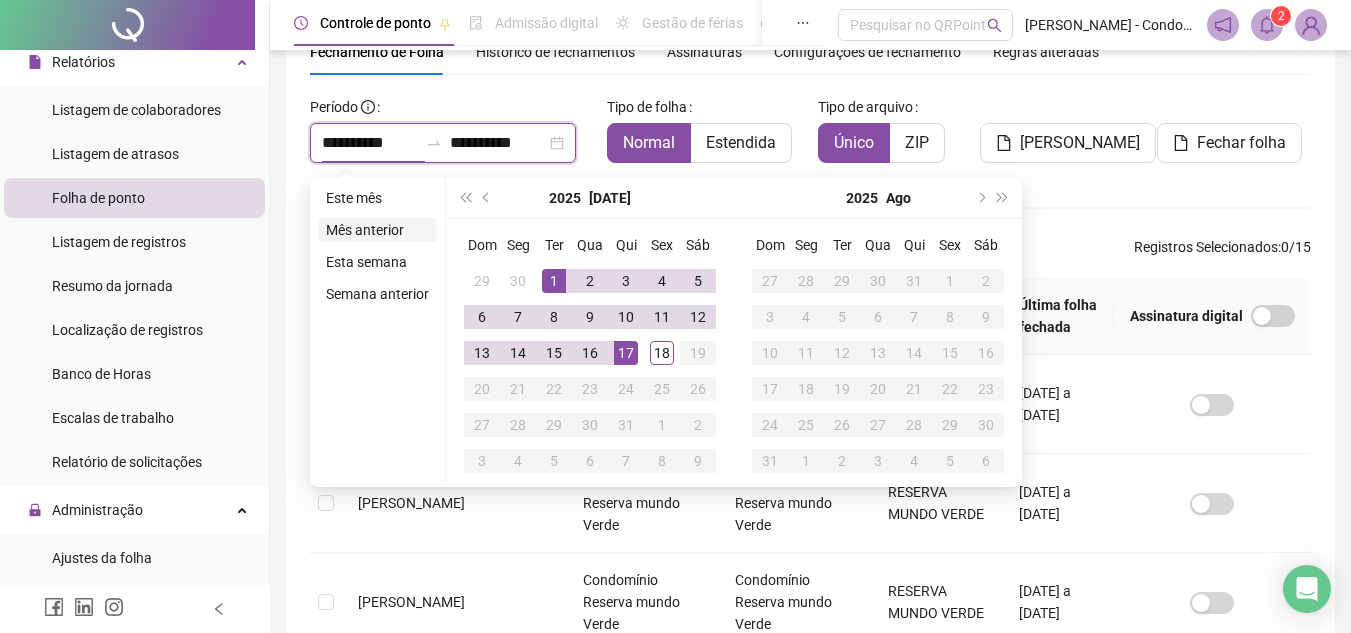 type on "**********" 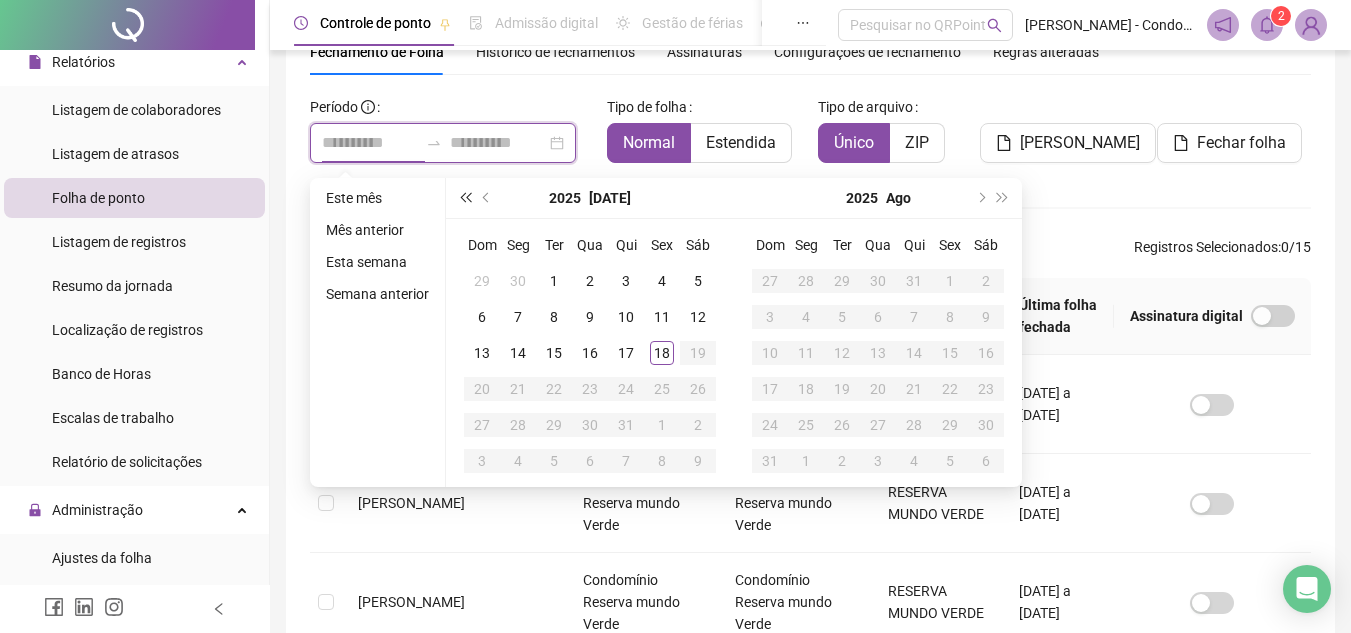 type on "**********" 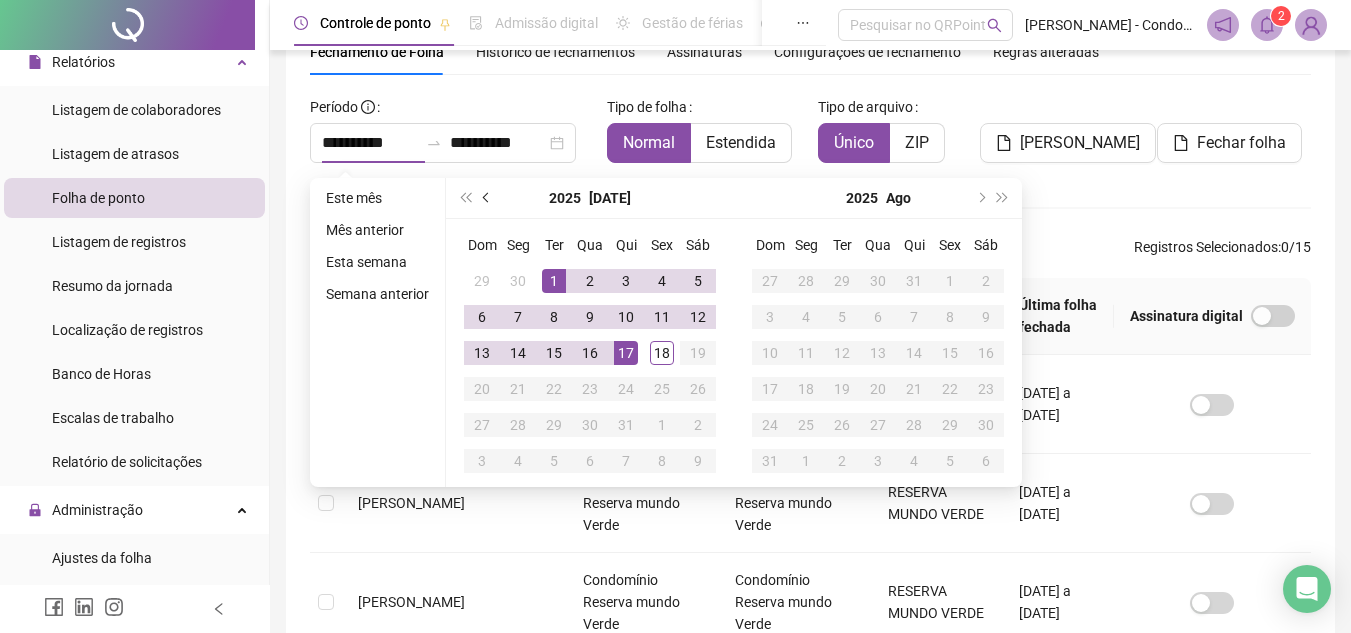 click at bounding box center (488, 198) 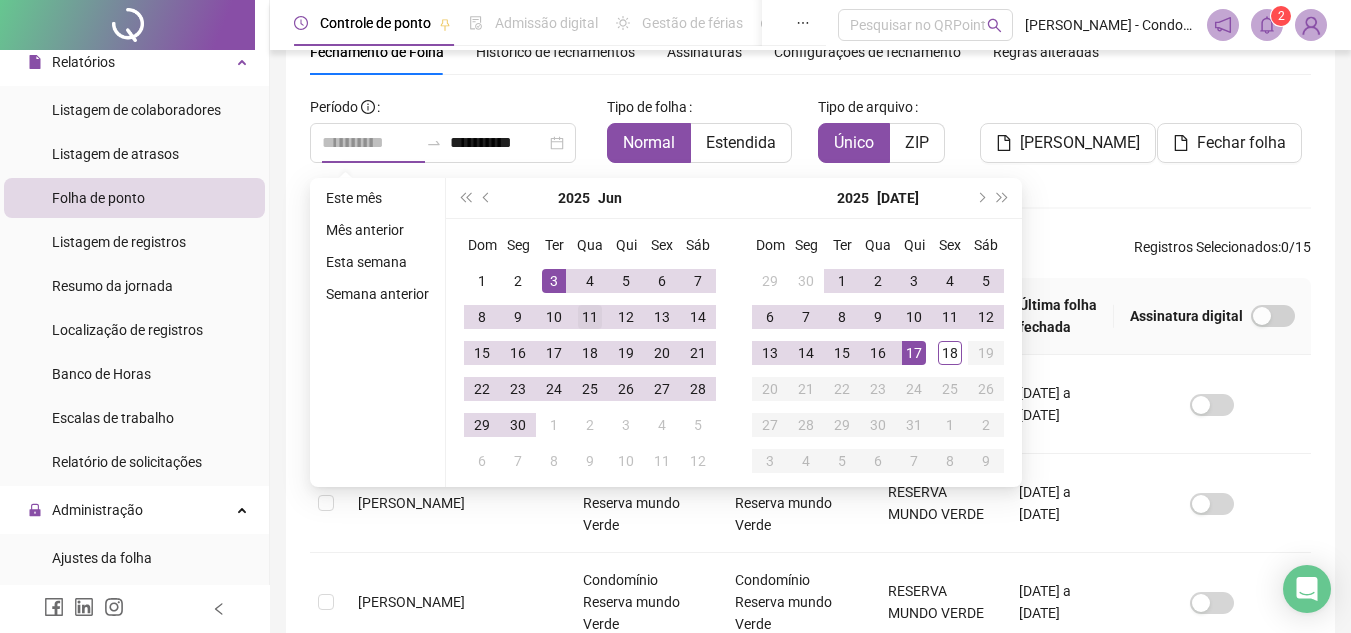type on "**********" 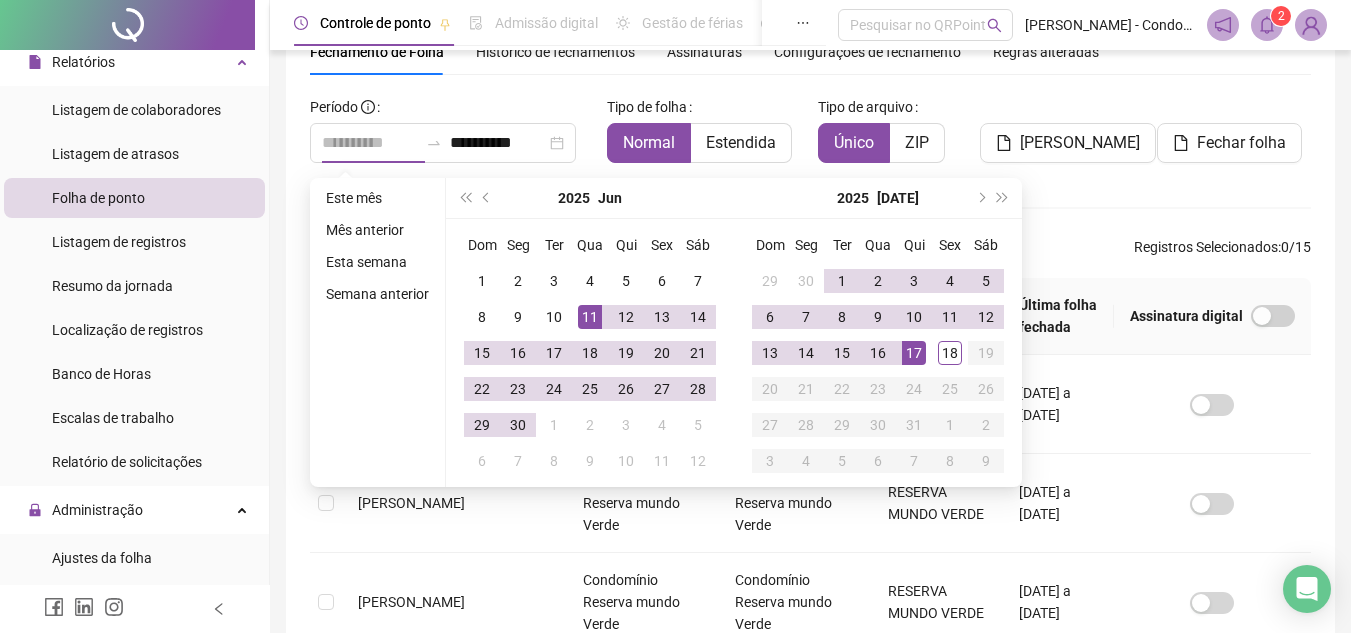click on "11" at bounding box center (590, 317) 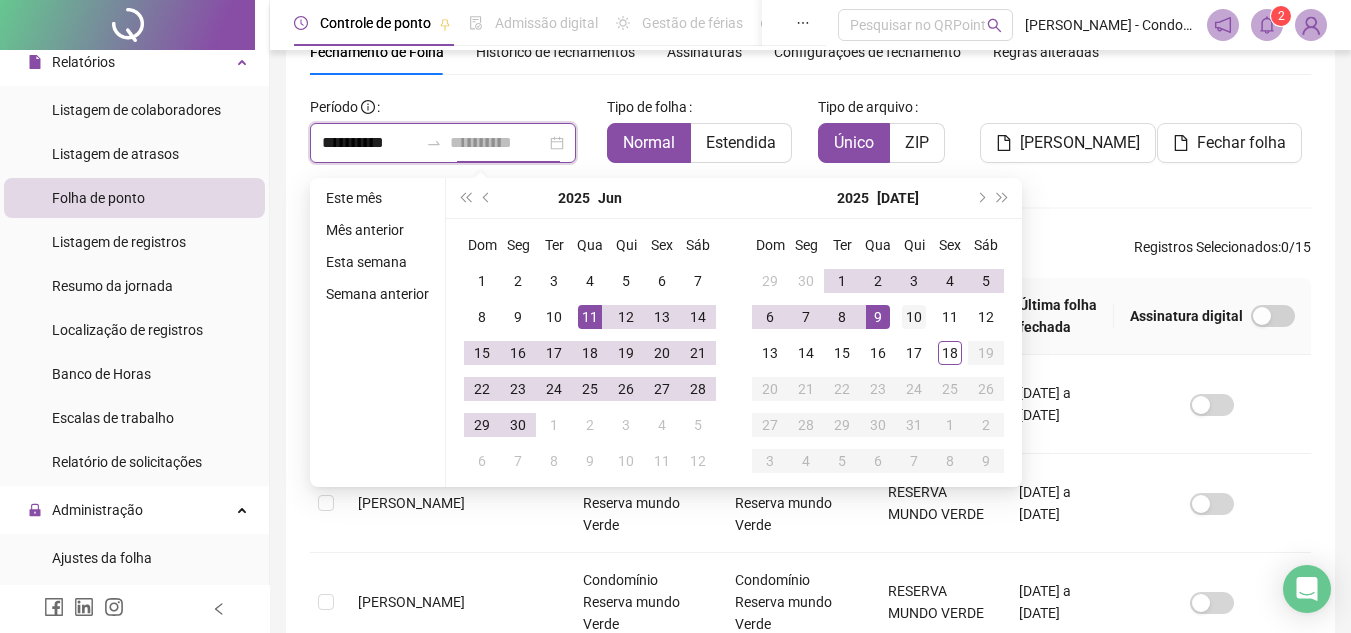 type on "**********" 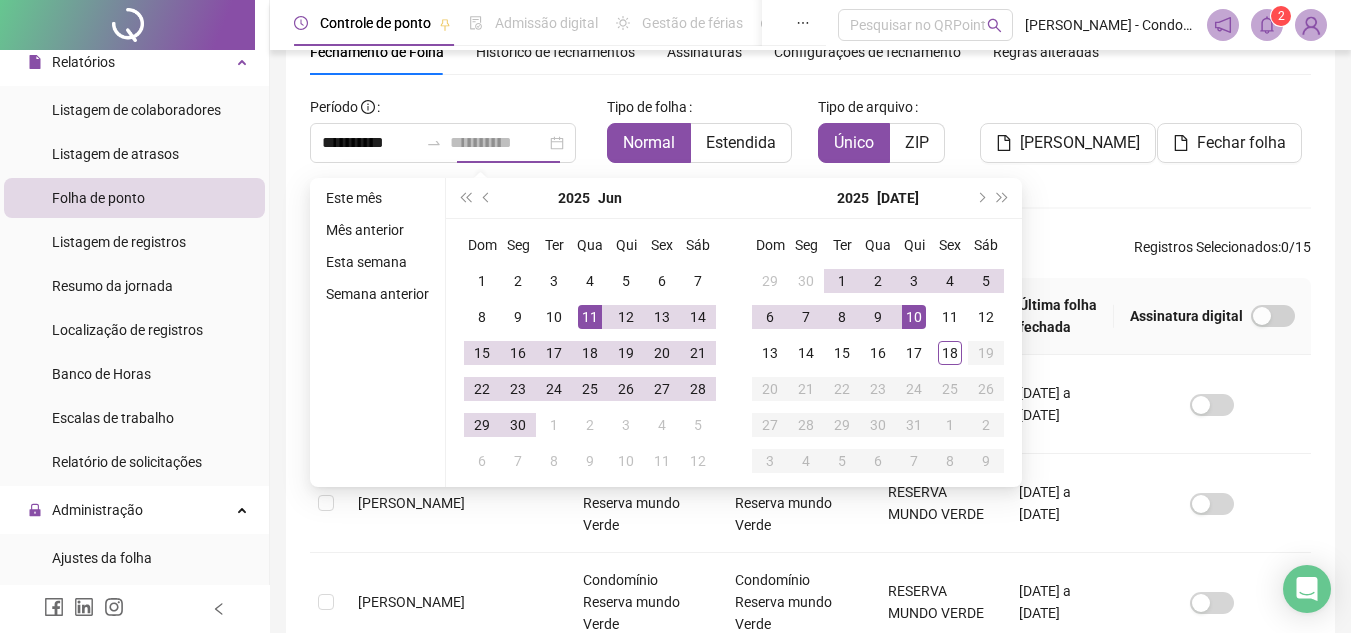 click on "10" at bounding box center (914, 317) 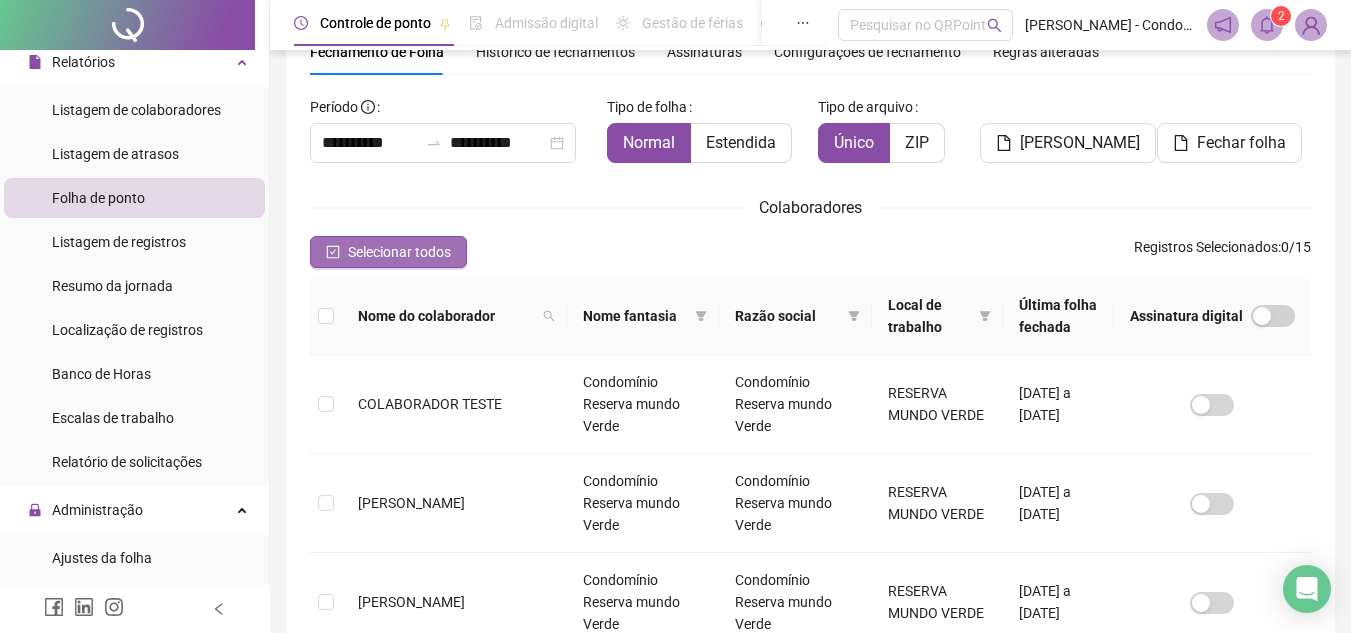 click 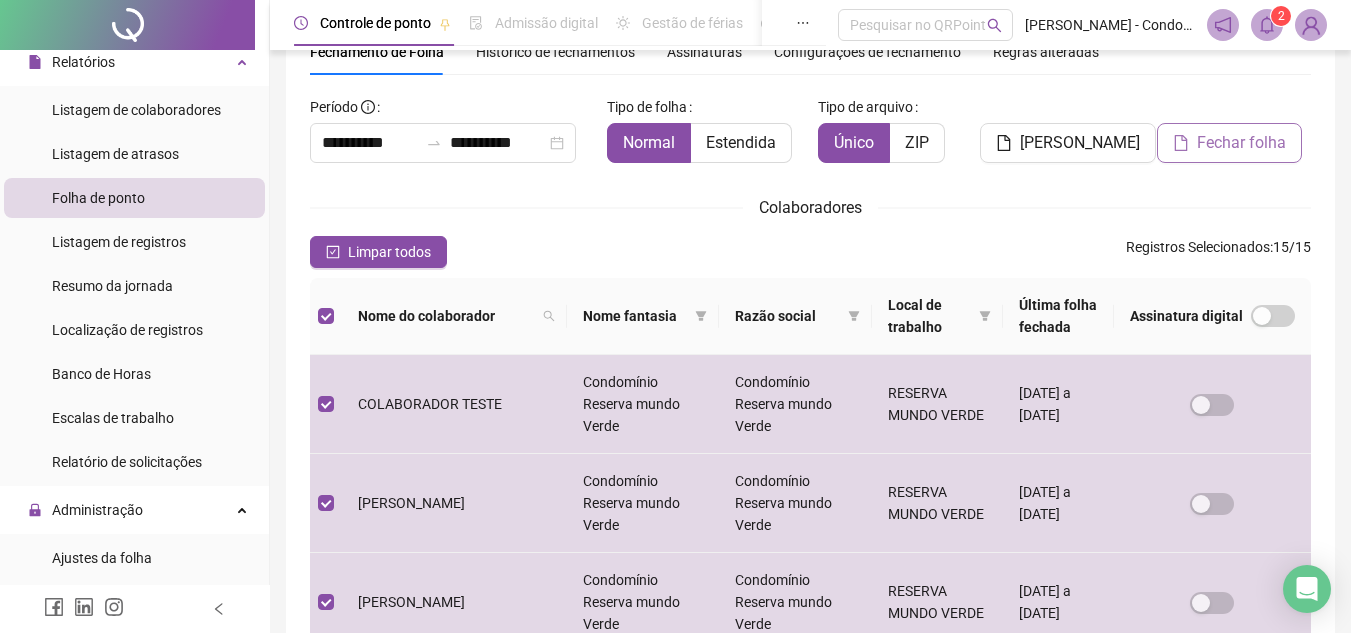 click on "Fechar folha" at bounding box center [1241, 143] 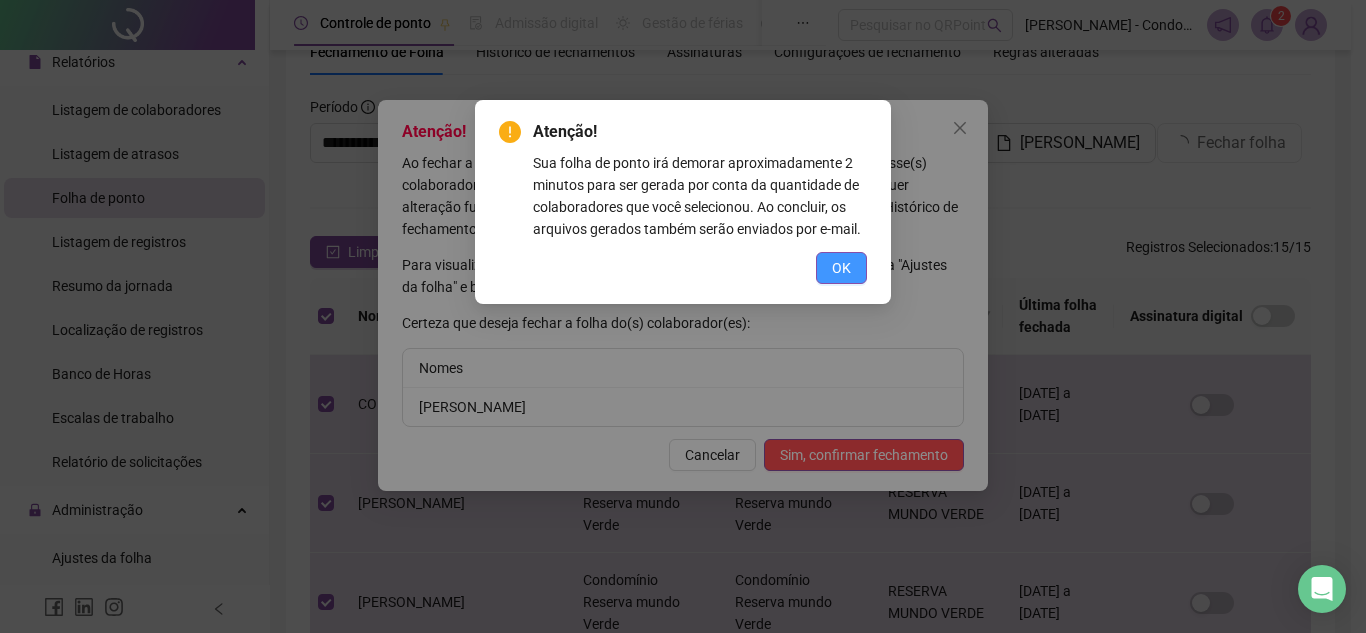 click on "OK" at bounding box center (841, 268) 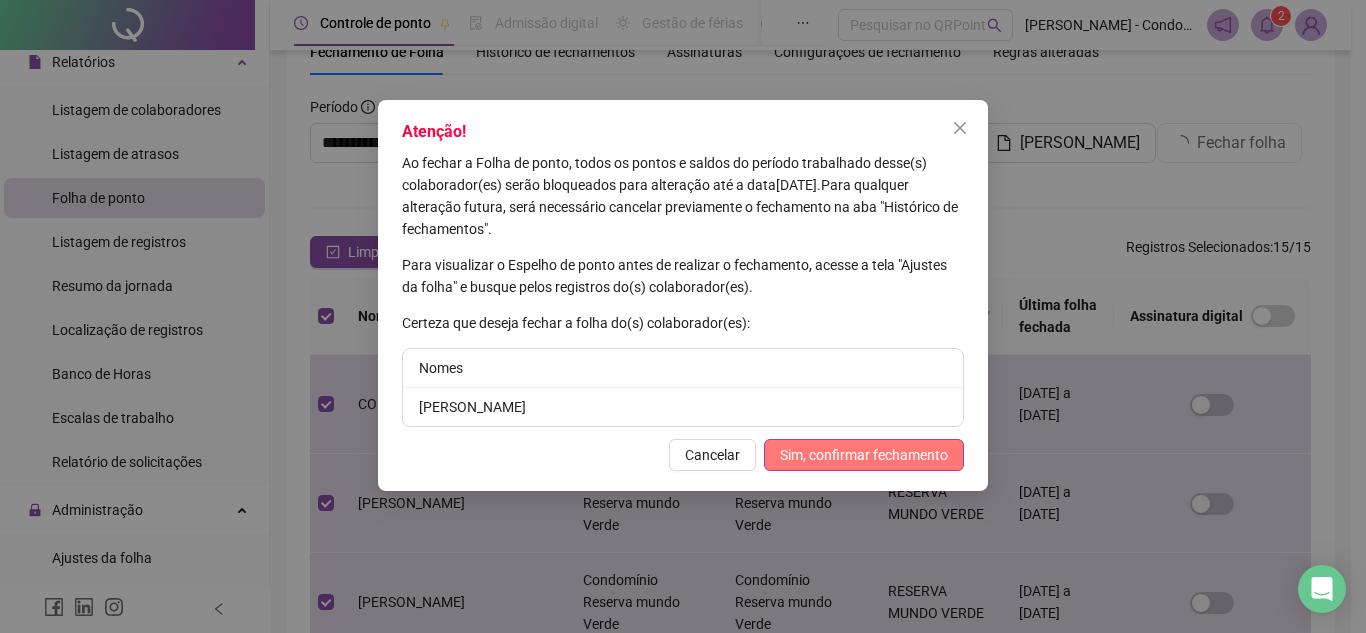 click on "Sim, confirmar fechamento" at bounding box center (864, 455) 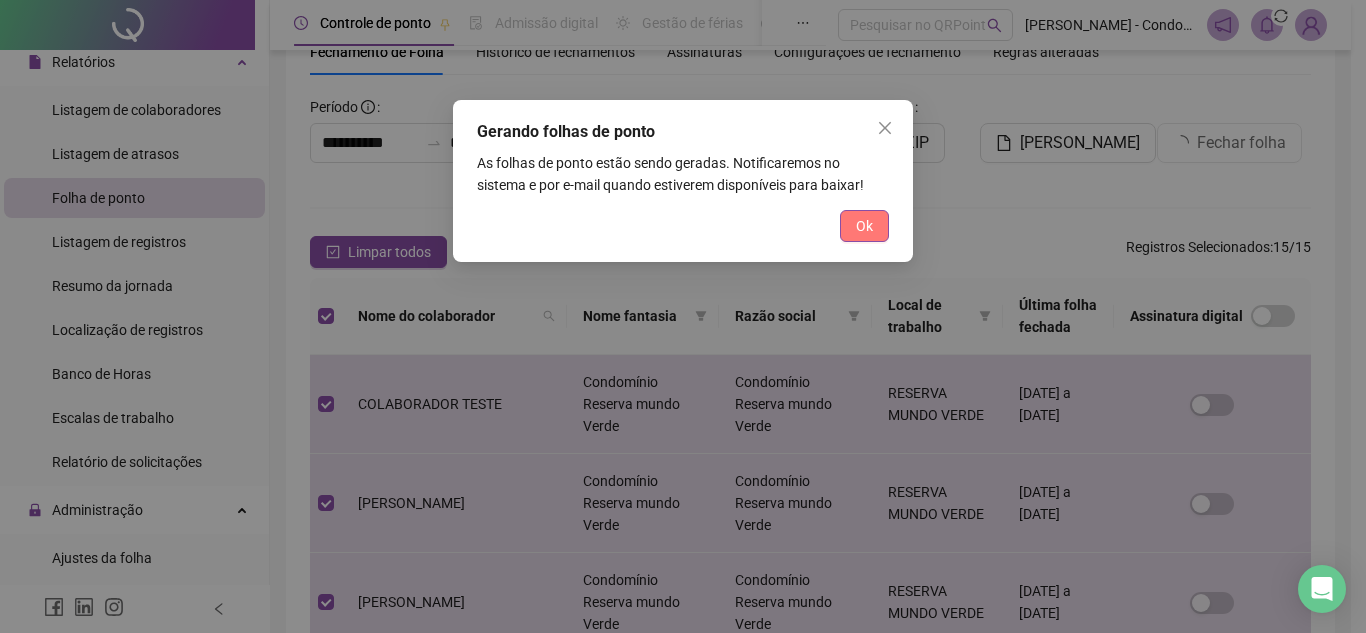 click on "Ok" at bounding box center [864, 226] 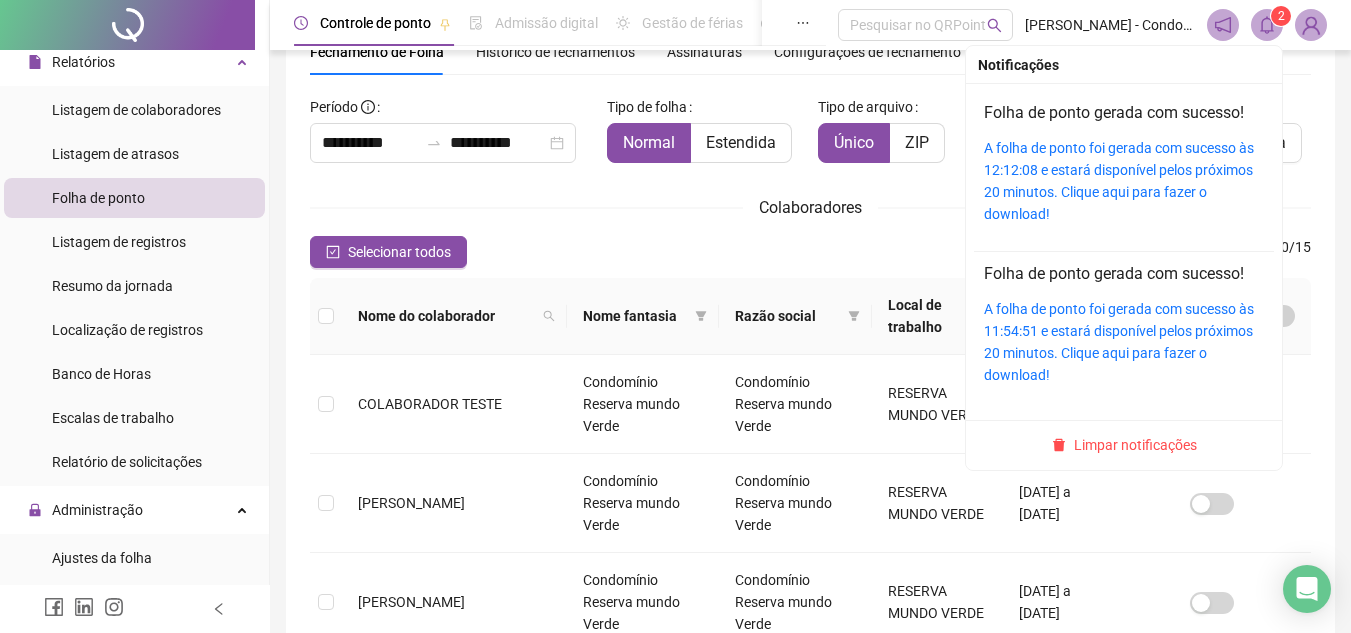 click 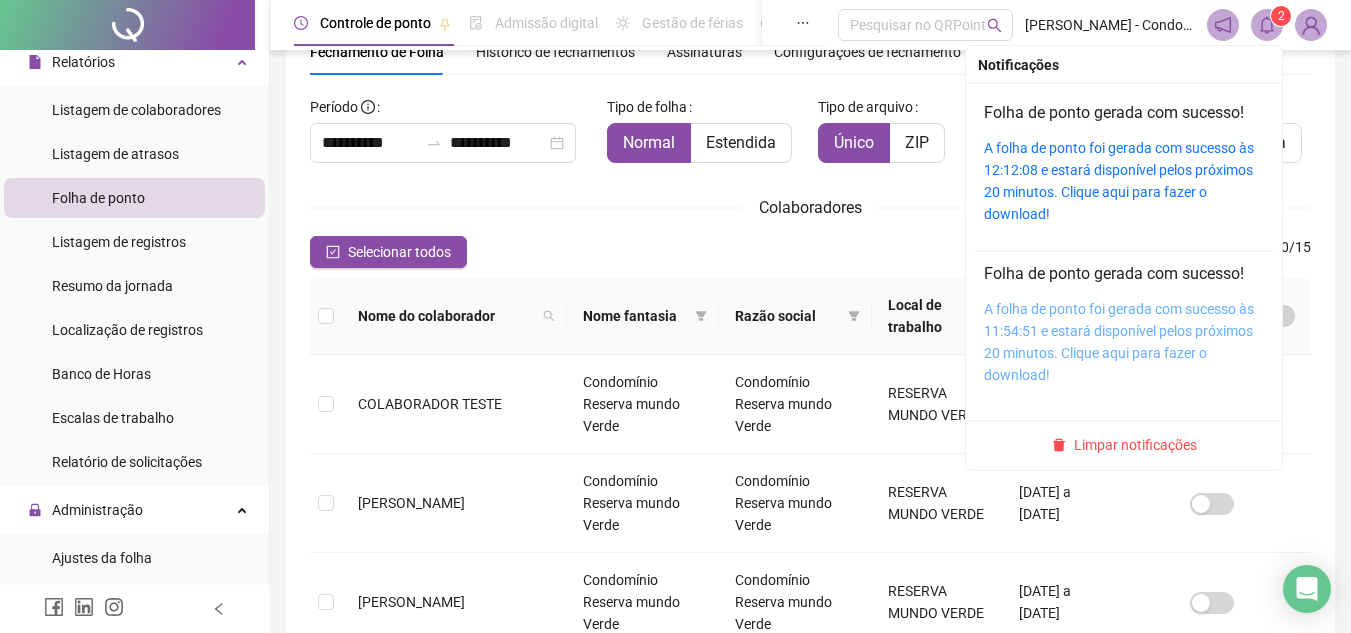 click on "A folha de ponto foi gerada com sucesso às 11:54:51 e estará disponível pelos próximos 20 minutos.
Clique aqui para fazer o download!" at bounding box center (1119, 342) 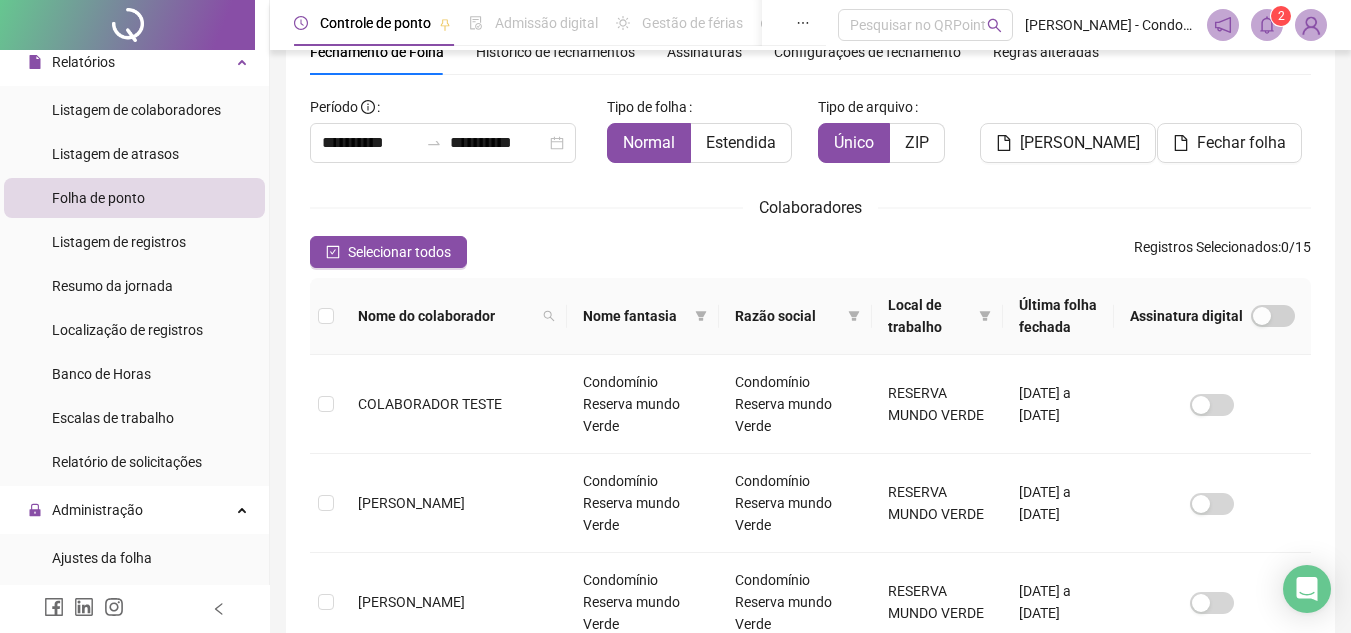click 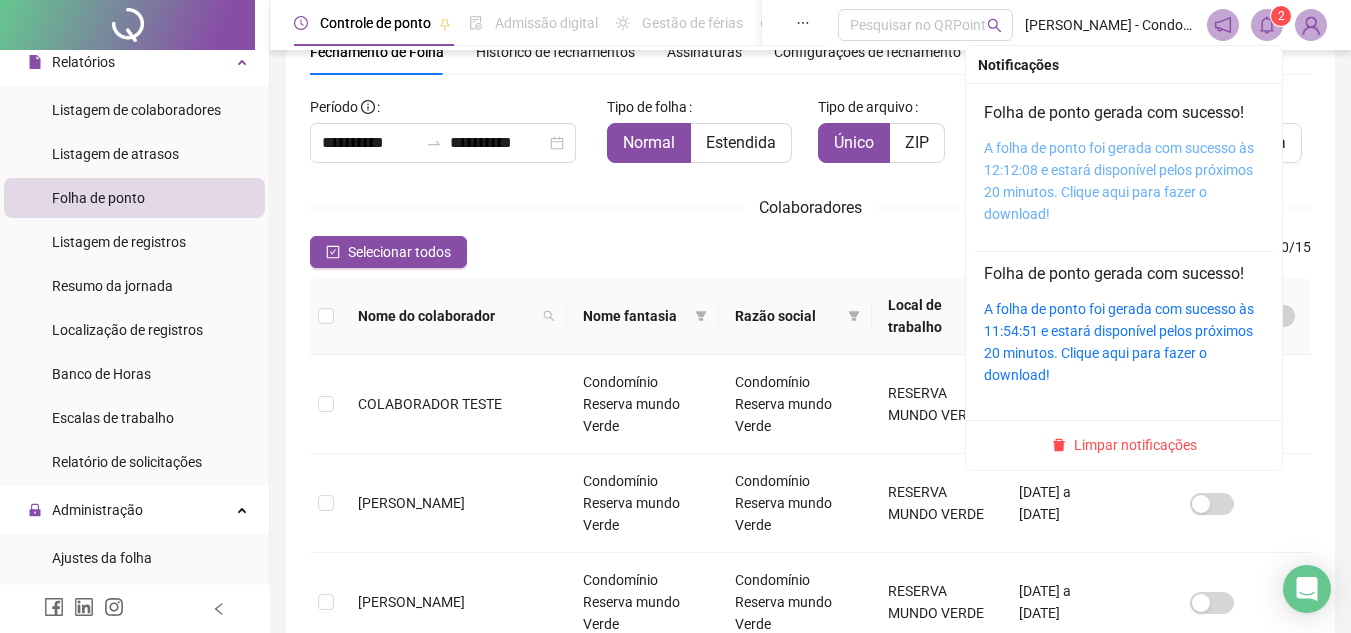 click on "A folha de ponto foi gerada com sucesso às 12:12:08 e estará disponível pelos próximos 20 minutos.
Clique aqui para fazer o download!" at bounding box center [1119, 181] 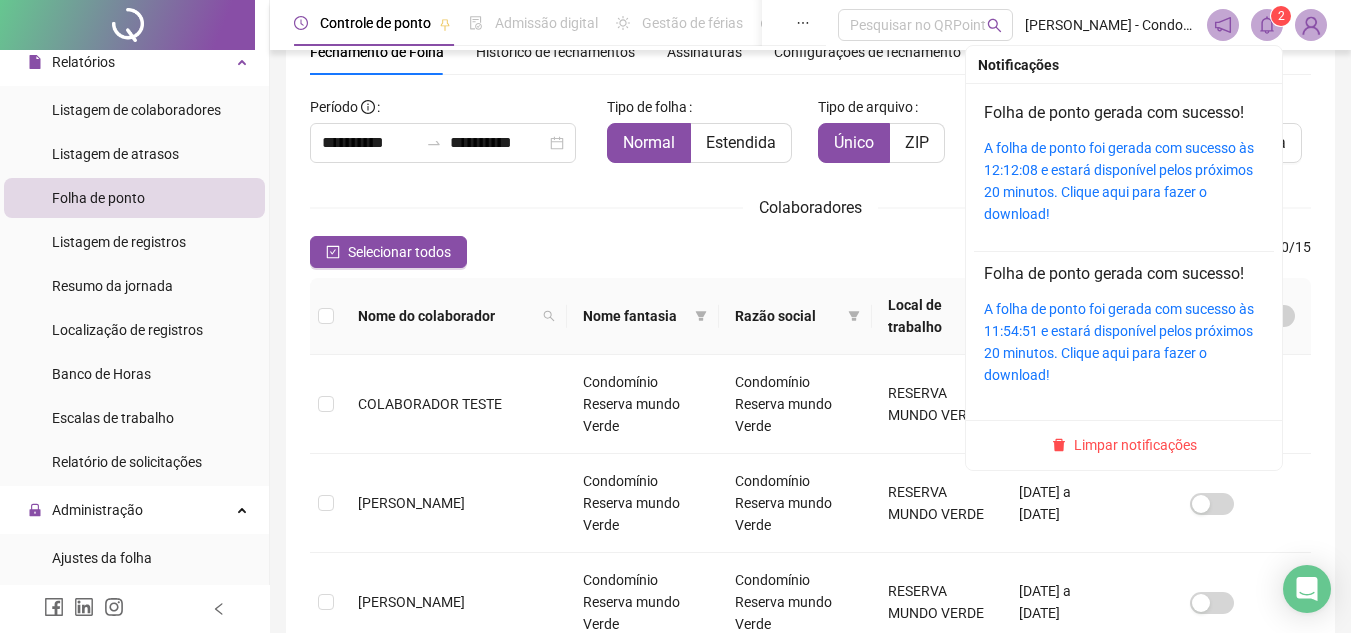 click on "2" at bounding box center (1281, 16) 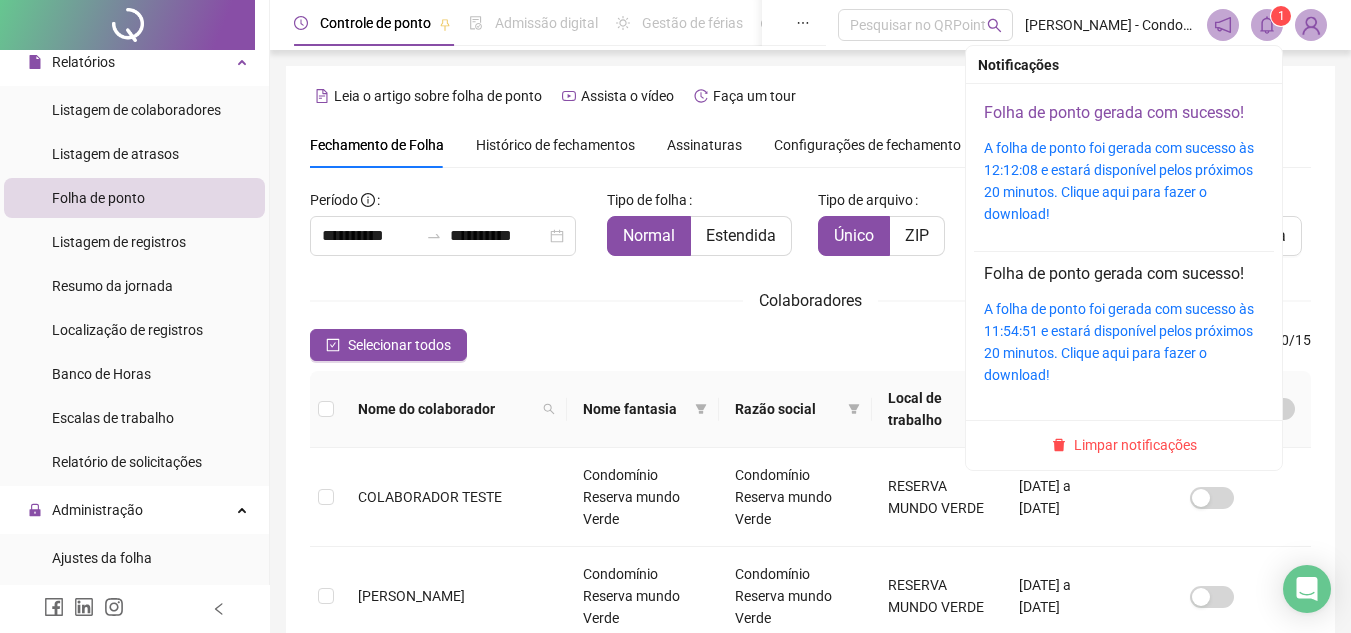 scroll, scrollTop: 93, scrollLeft: 0, axis: vertical 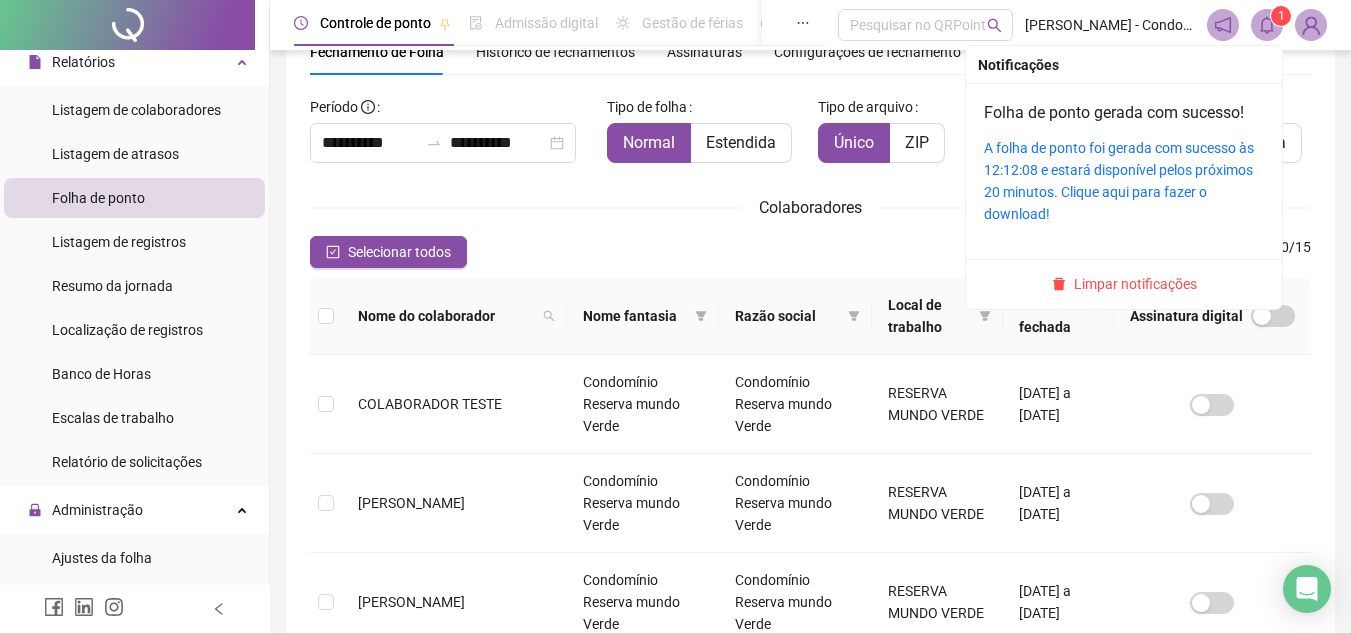 click on "1" at bounding box center [1281, 16] 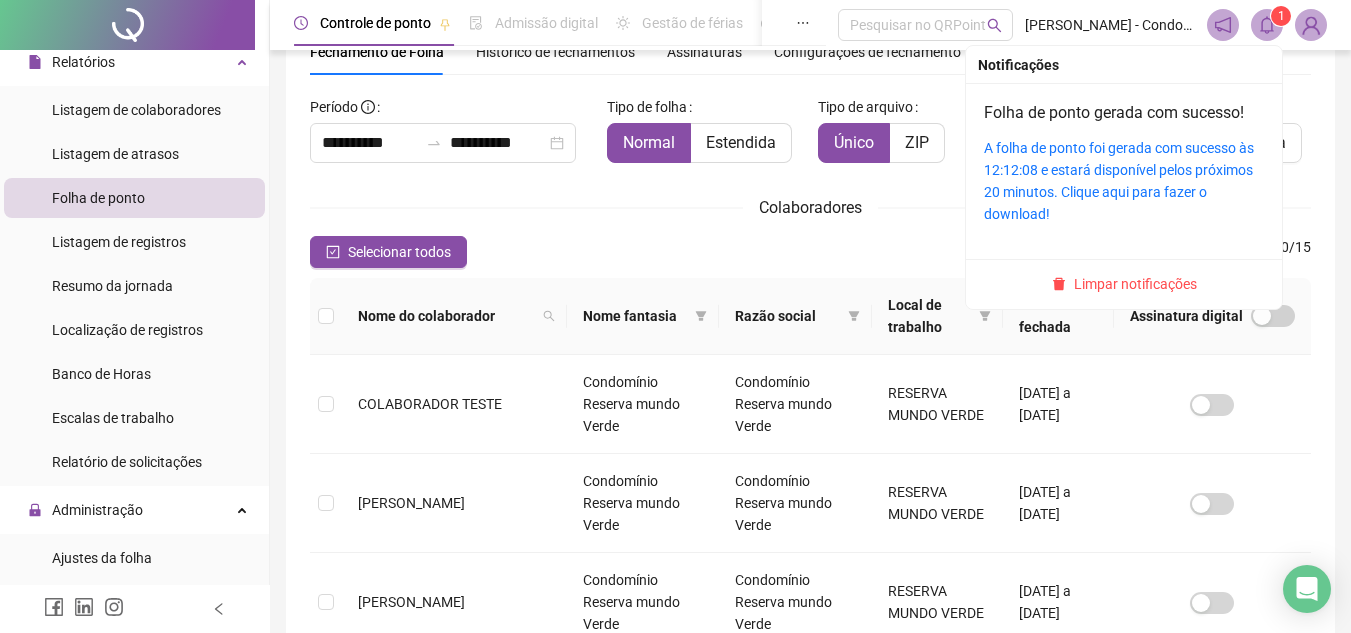 click on "A folha de ponto foi gerada com sucesso às 12:12:08 e estará disponível pelos próximos 20 minutos.
Clique aqui para fazer o download!" at bounding box center (1124, 181) 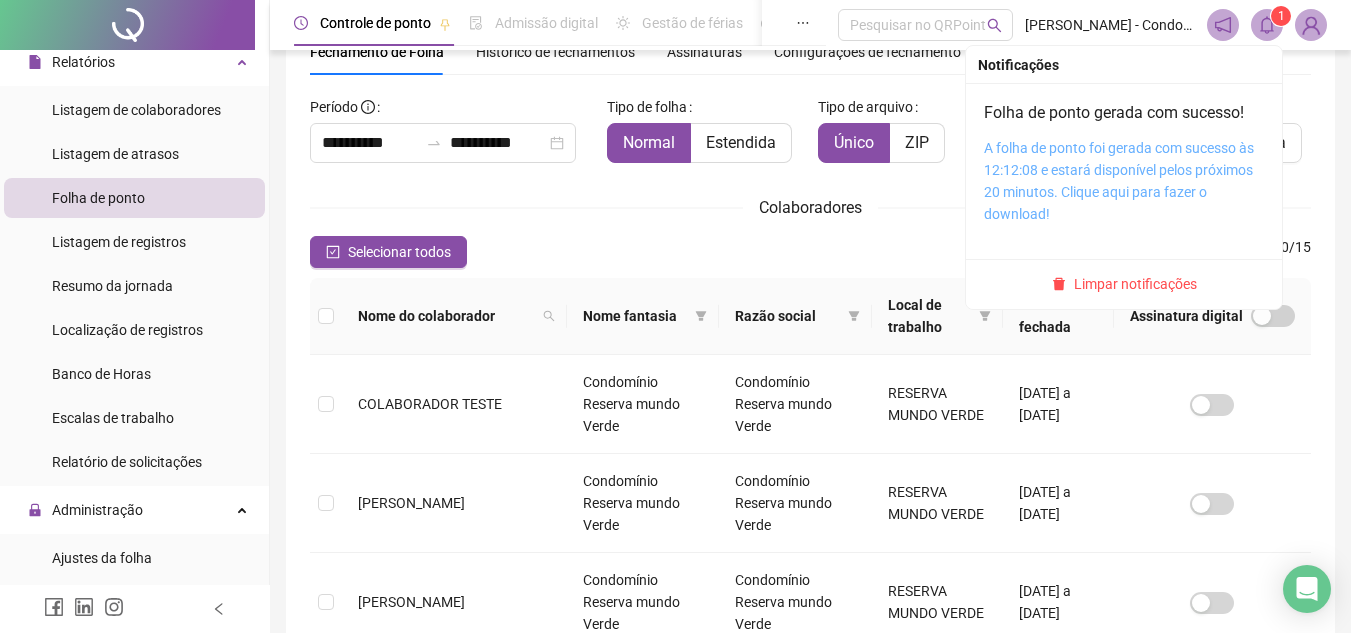 click on "A folha de ponto foi gerada com sucesso às 12:12:08 e estará disponível pelos próximos 20 minutos.
Clique aqui para fazer o download!" at bounding box center (1119, 181) 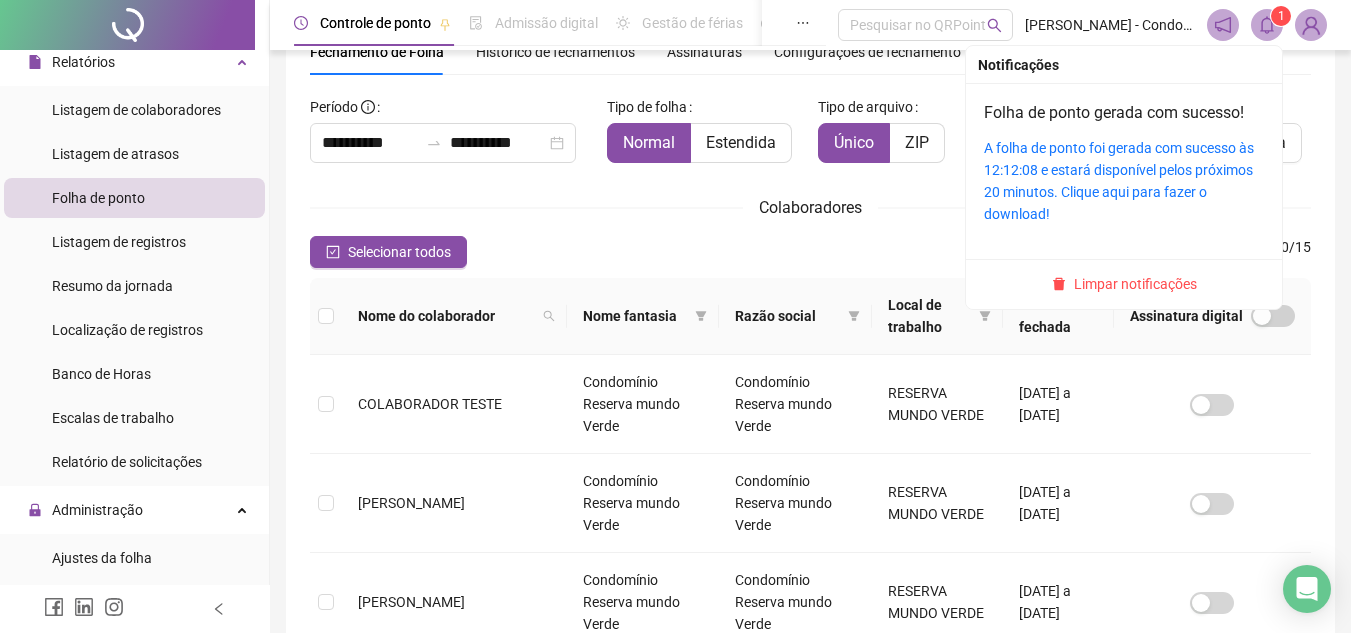 click 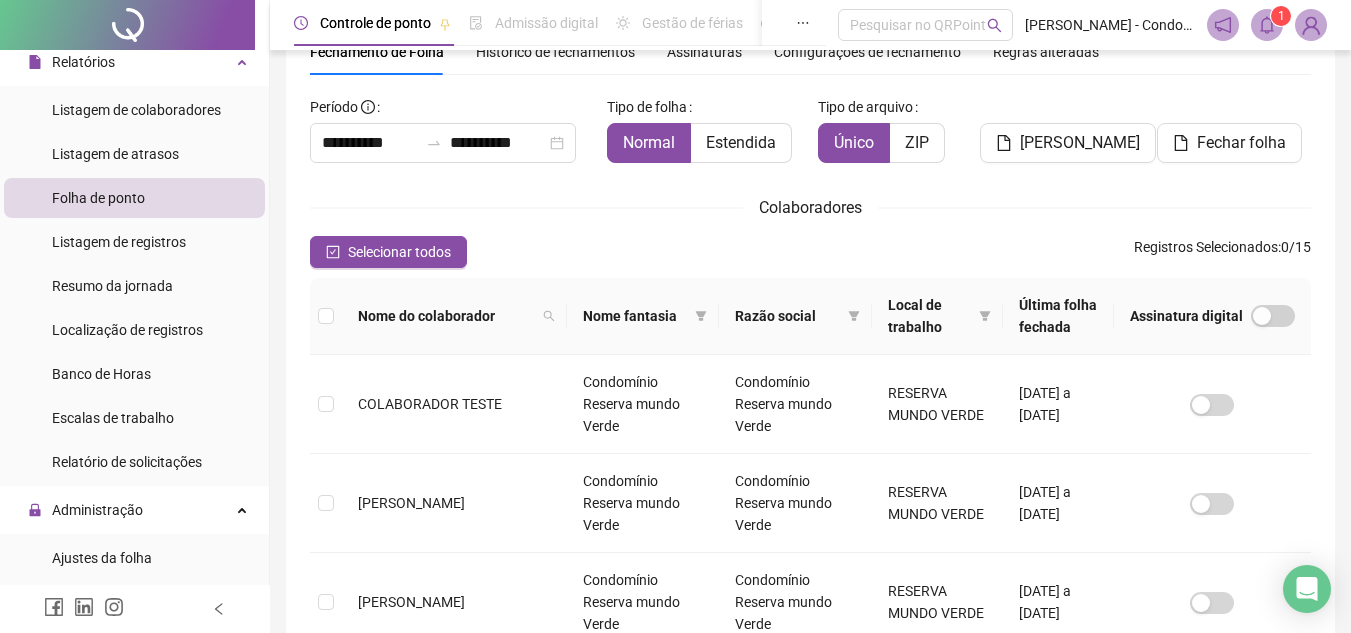 click on "**********" at bounding box center [810, 703] 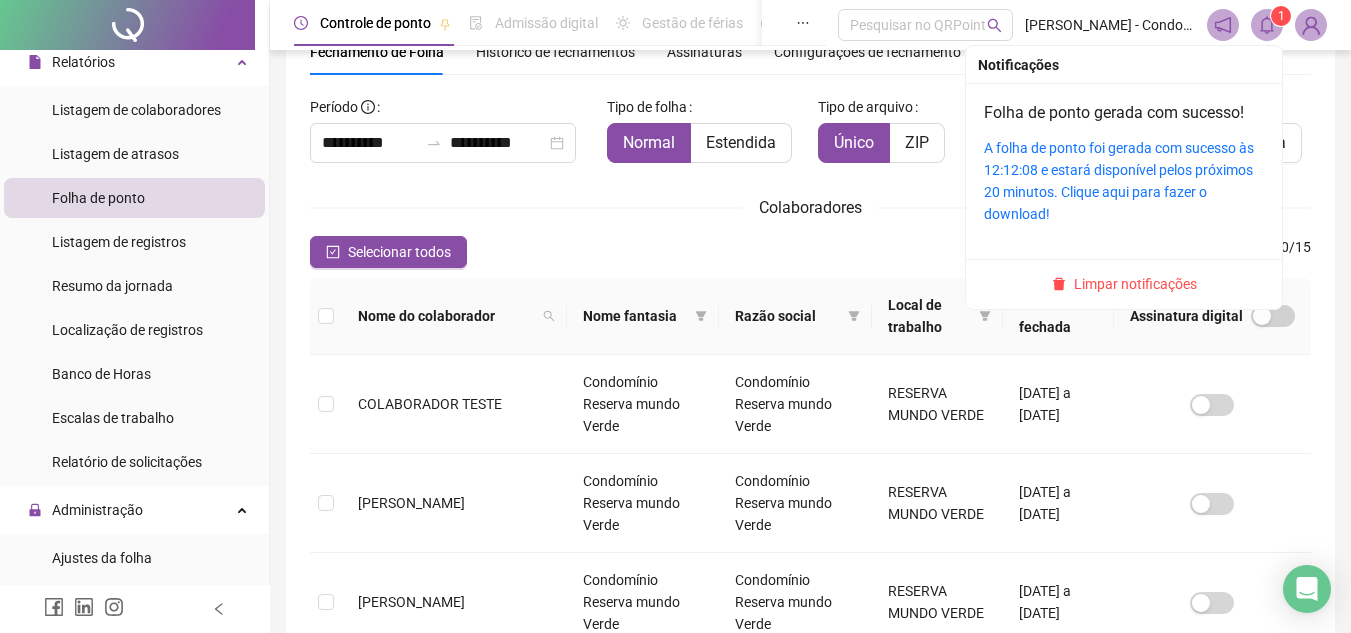click 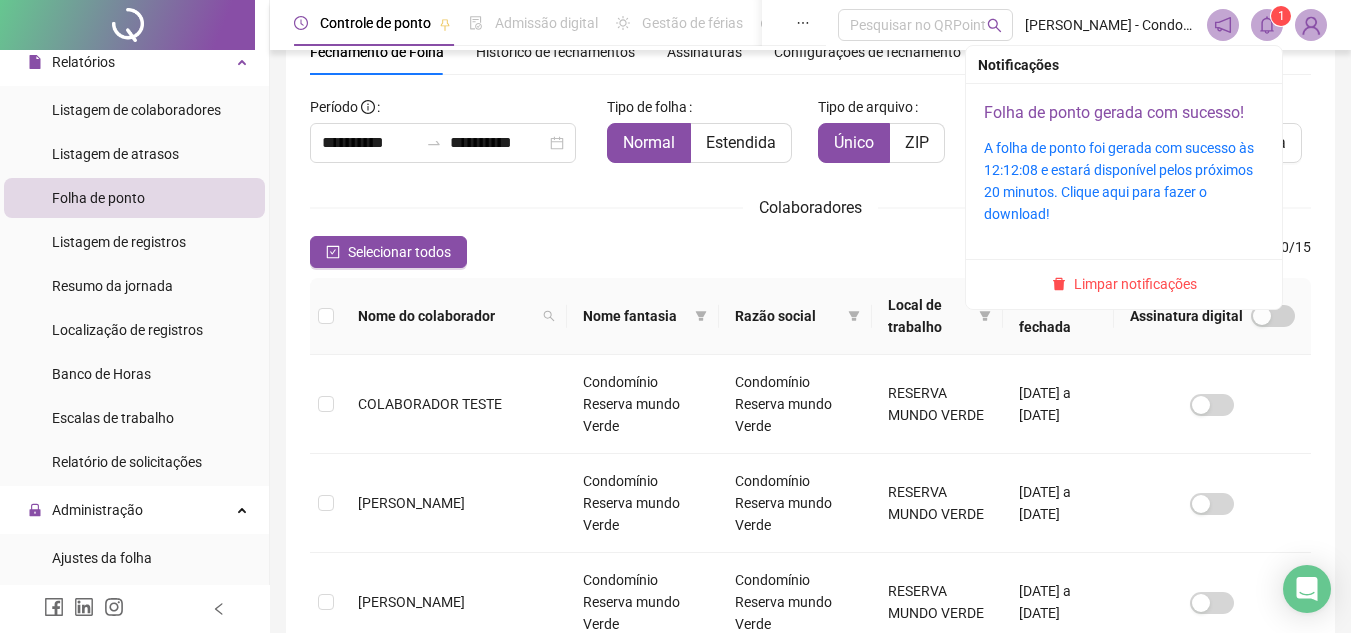 click on "Folha de ponto gerada com sucesso!" at bounding box center [1114, 112] 